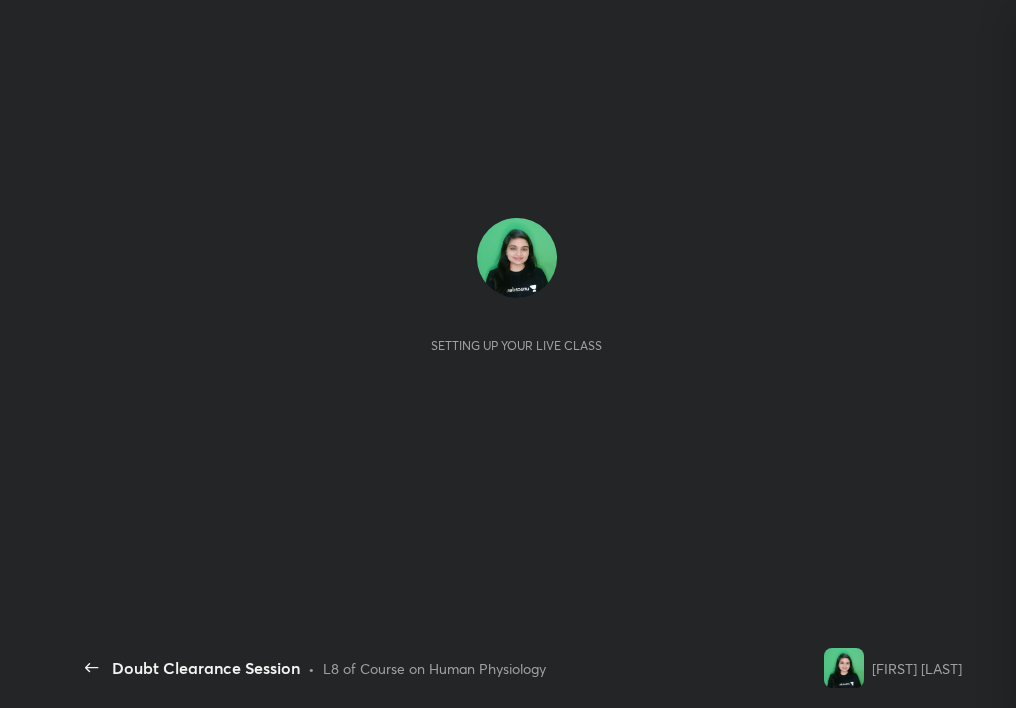 scroll, scrollTop: 0, scrollLeft: 0, axis: both 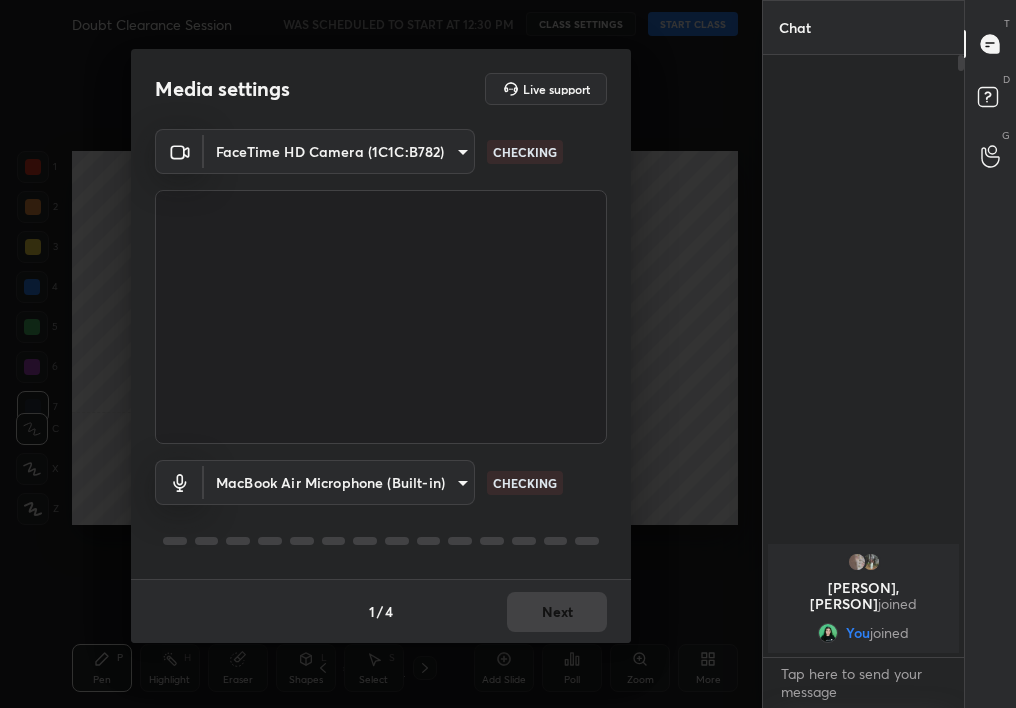 click on "1 / 4 Next" at bounding box center (381, 611) 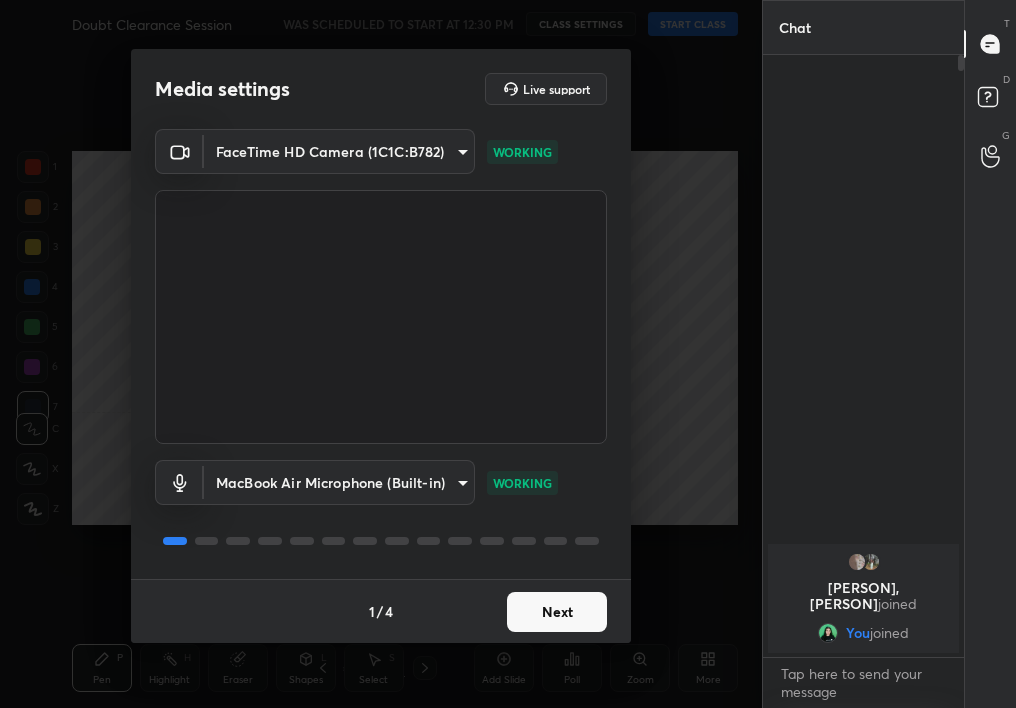 click on "Next" at bounding box center [557, 612] 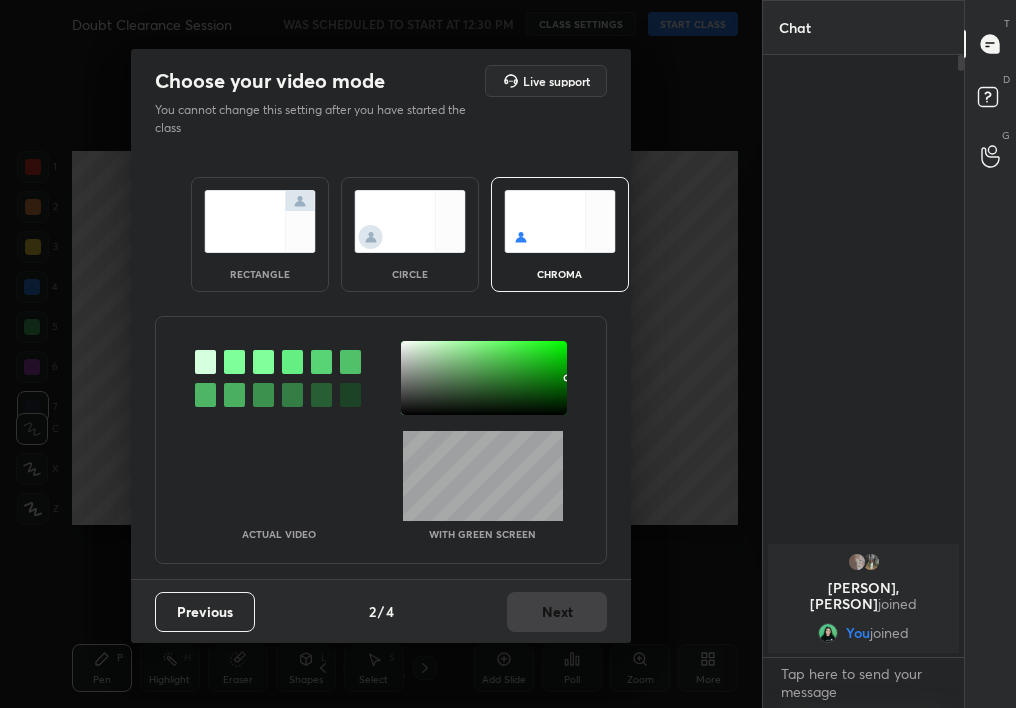 click at bounding box center (410, 221) 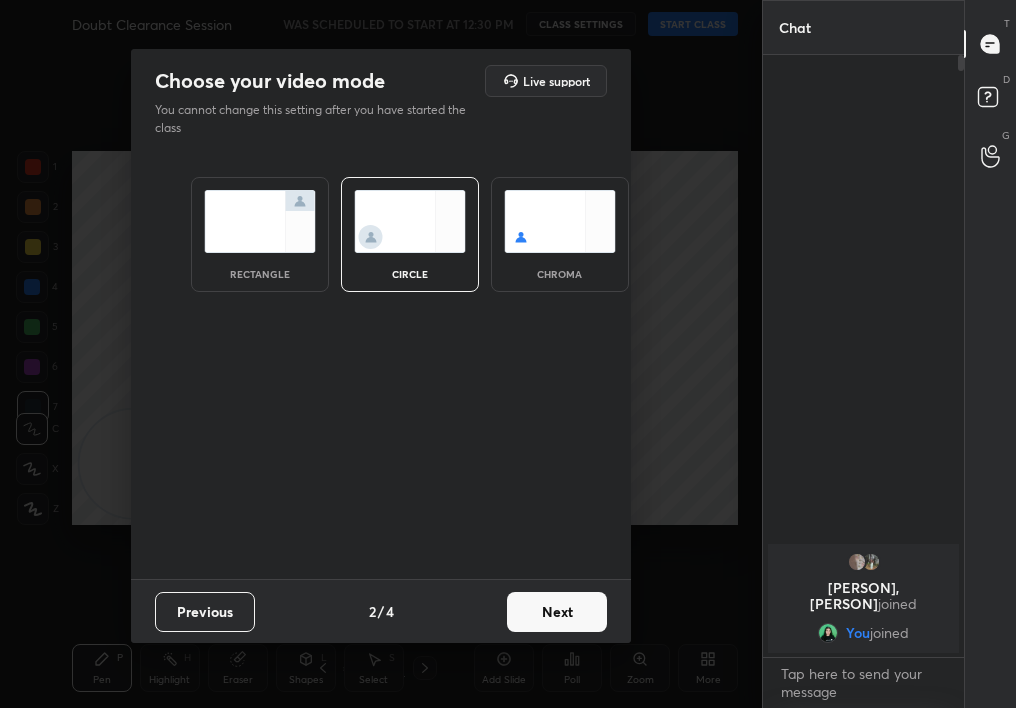 click on "Next" at bounding box center (557, 612) 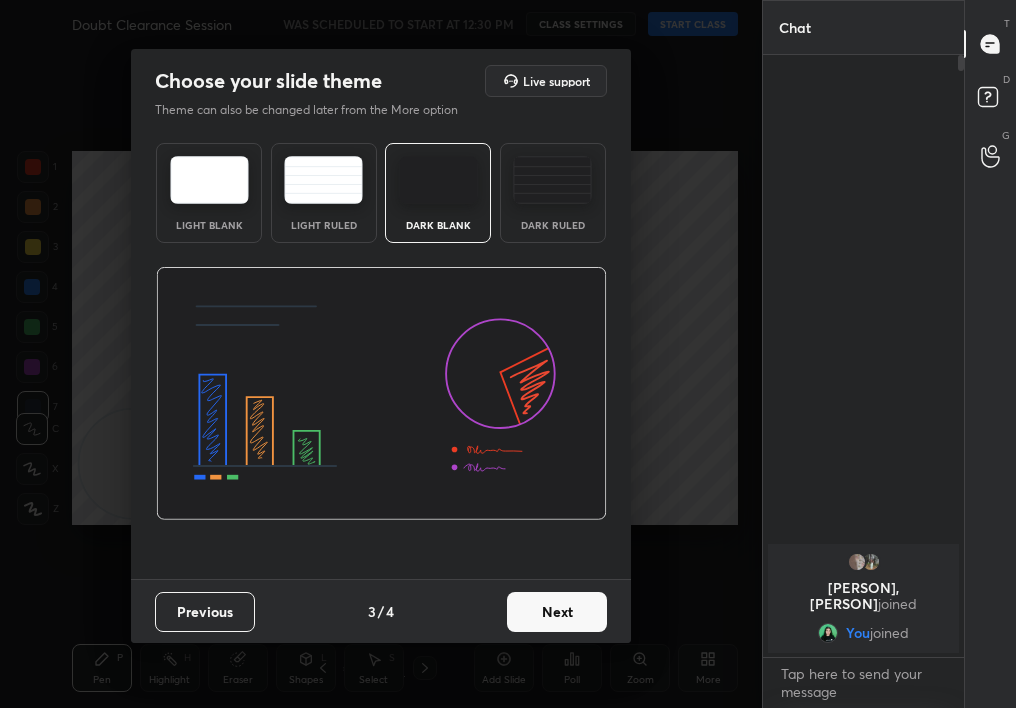 click on "Next" at bounding box center [557, 612] 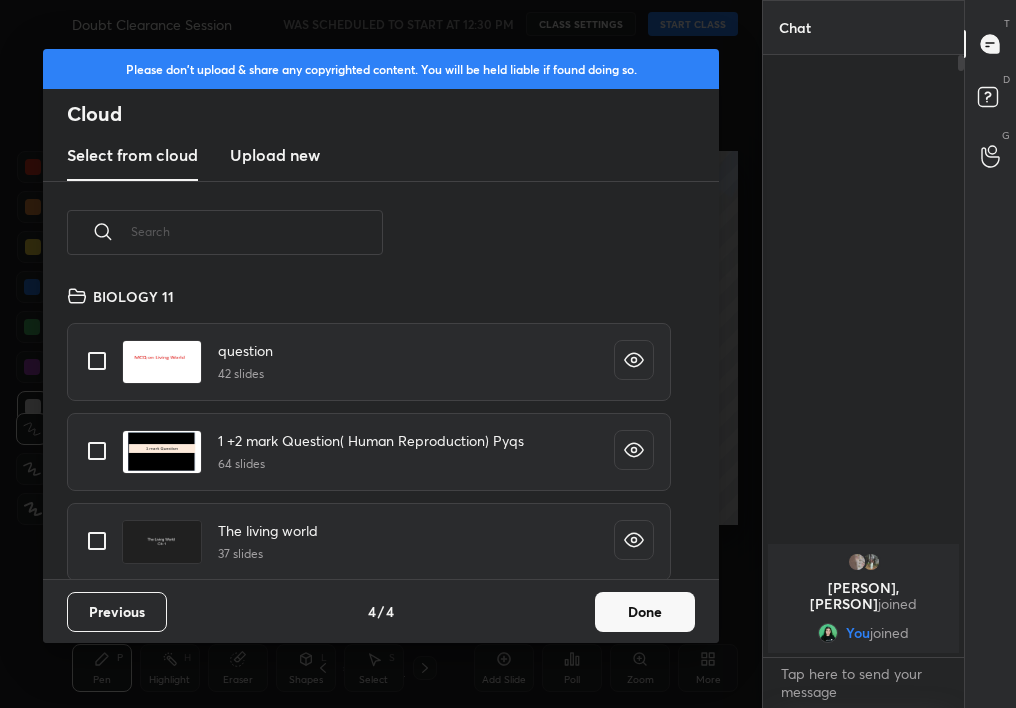 scroll, scrollTop: 7, scrollLeft: 11, axis: both 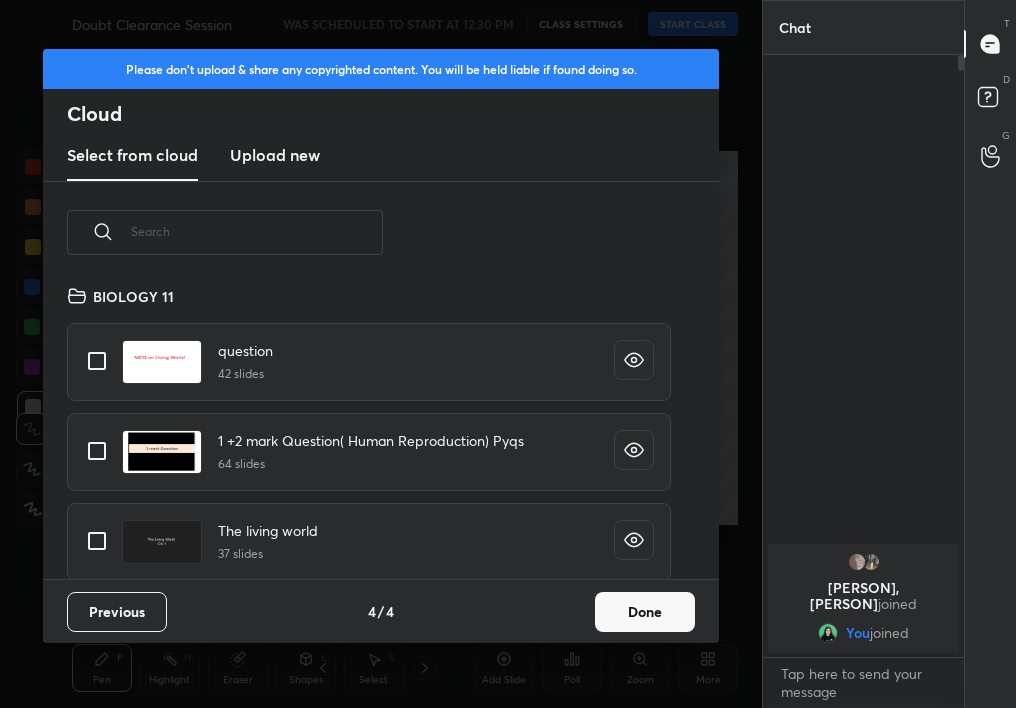 click on "Done" at bounding box center (645, 612) 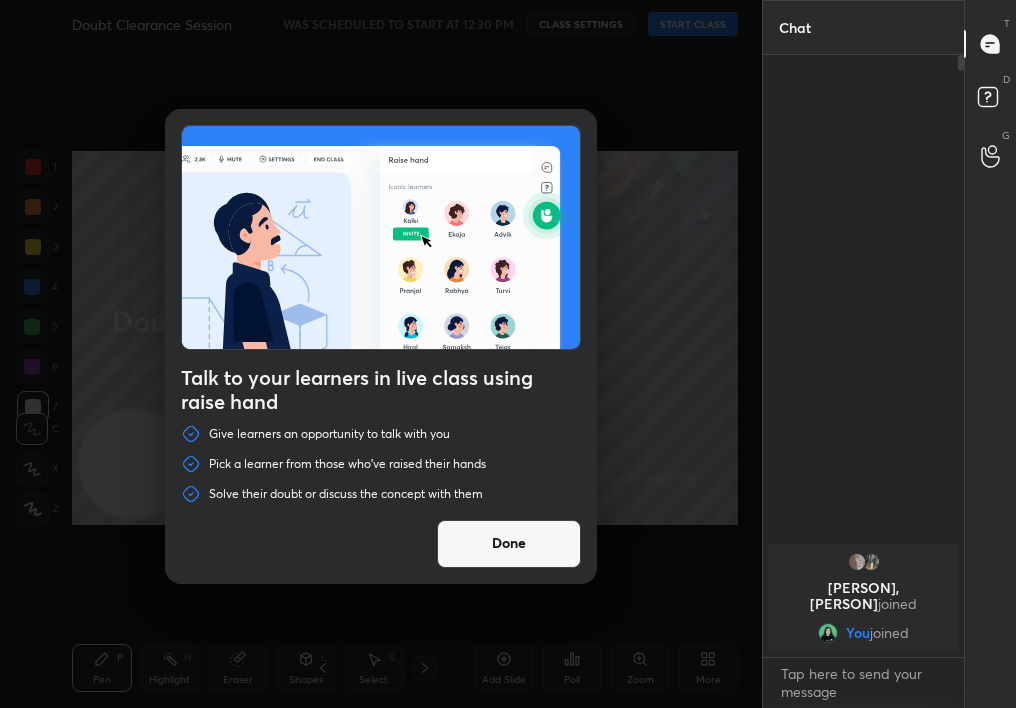 click on "Done" at bounding box center (509, 544) 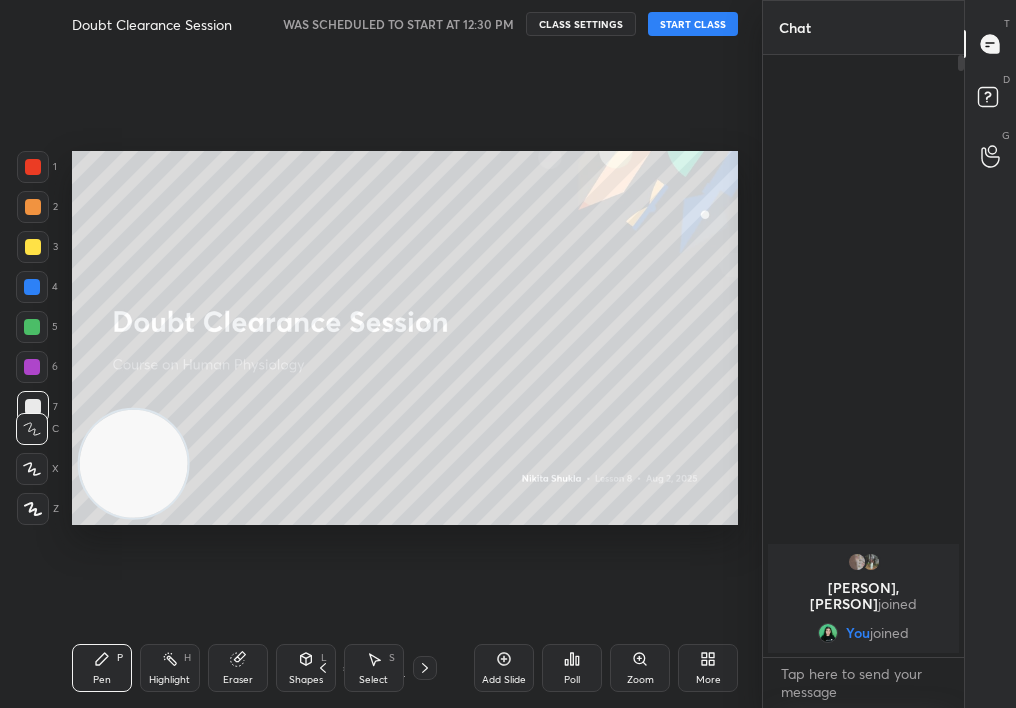 click at bounding box center [871, 562] 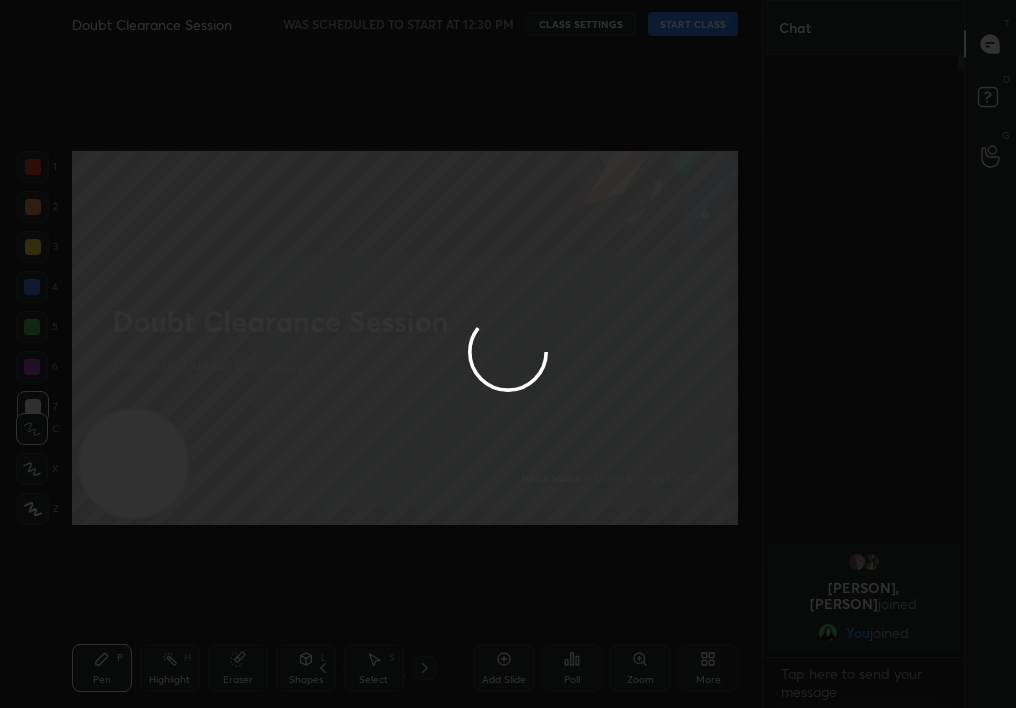 type on "x" 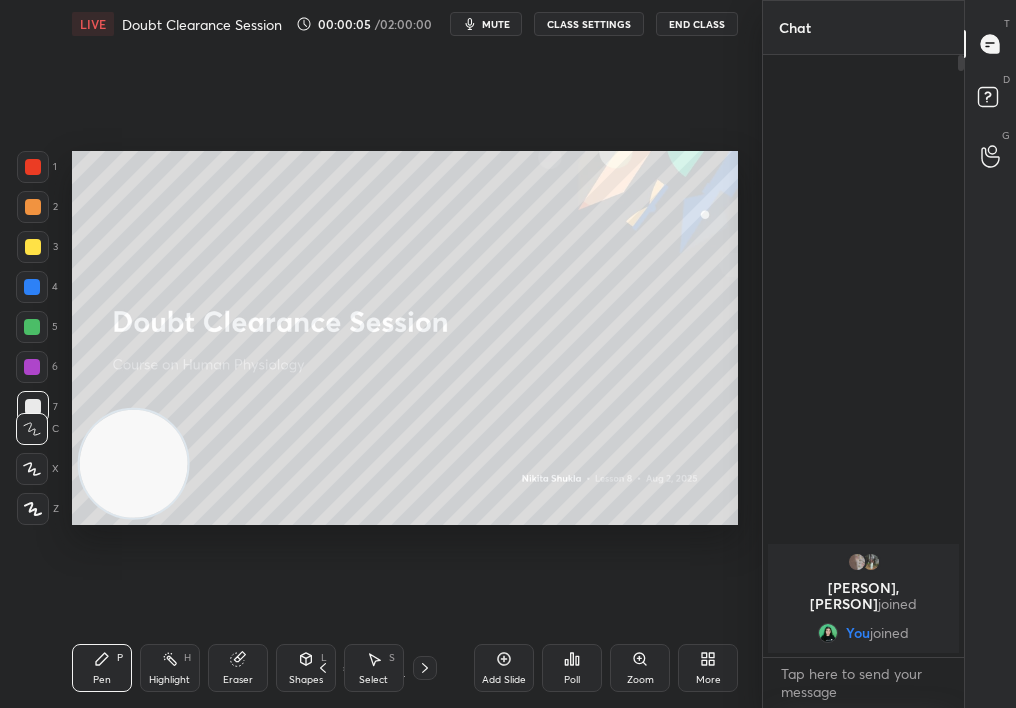 click at bounding box center (33, 167) 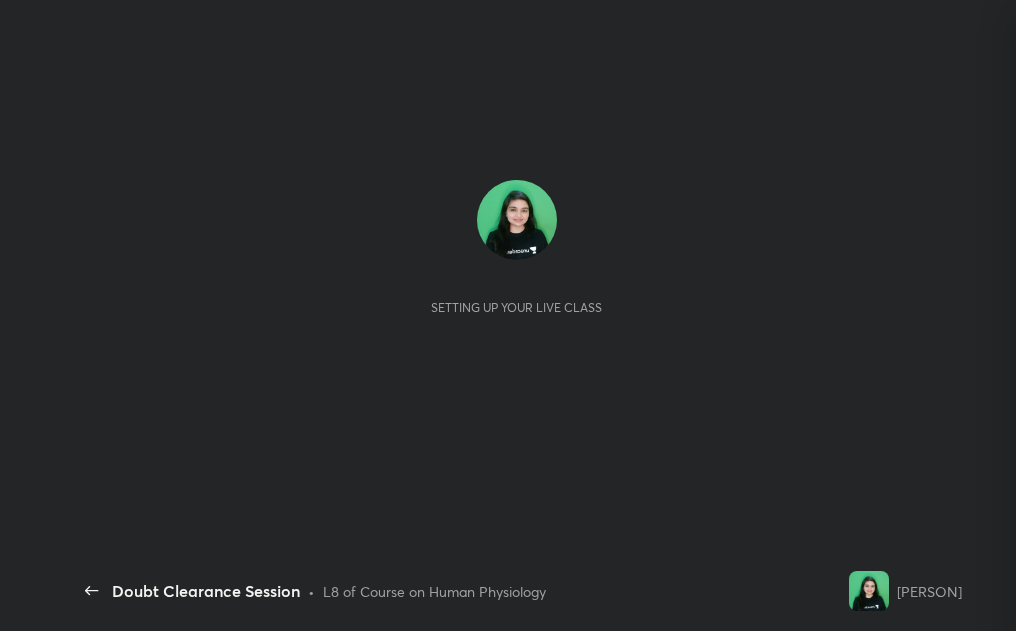 scroll, scrollTop: 0, scrollLeft: 0, axis: both 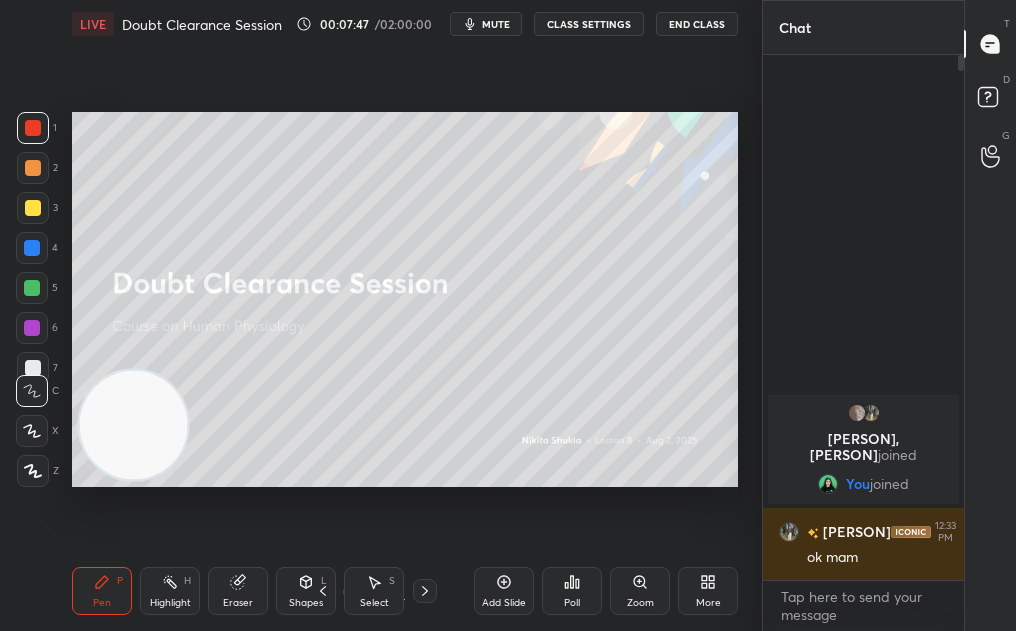 click 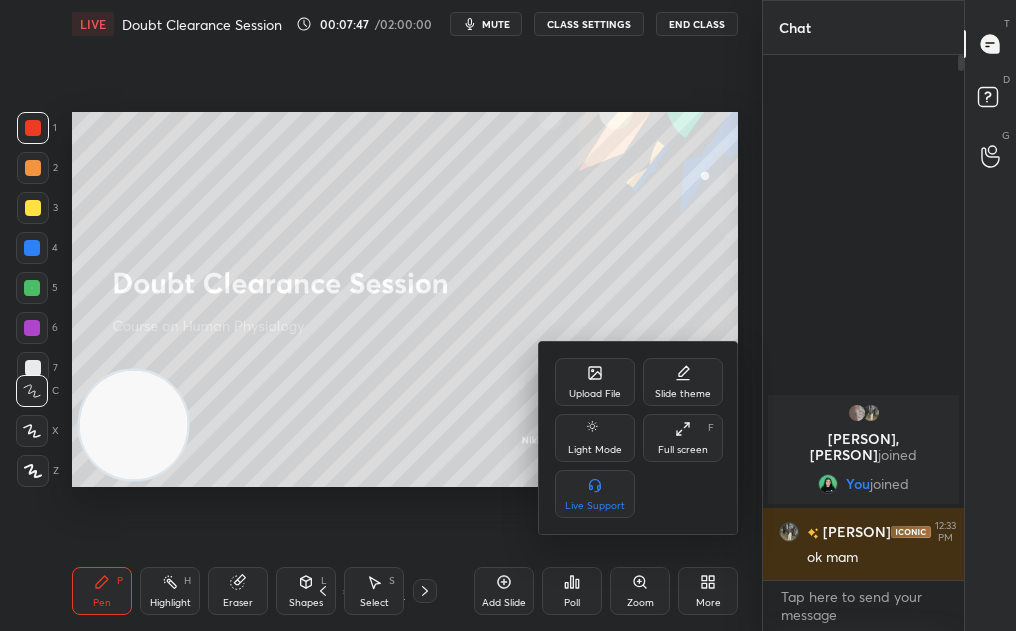 click at bounding box center [508, 315] 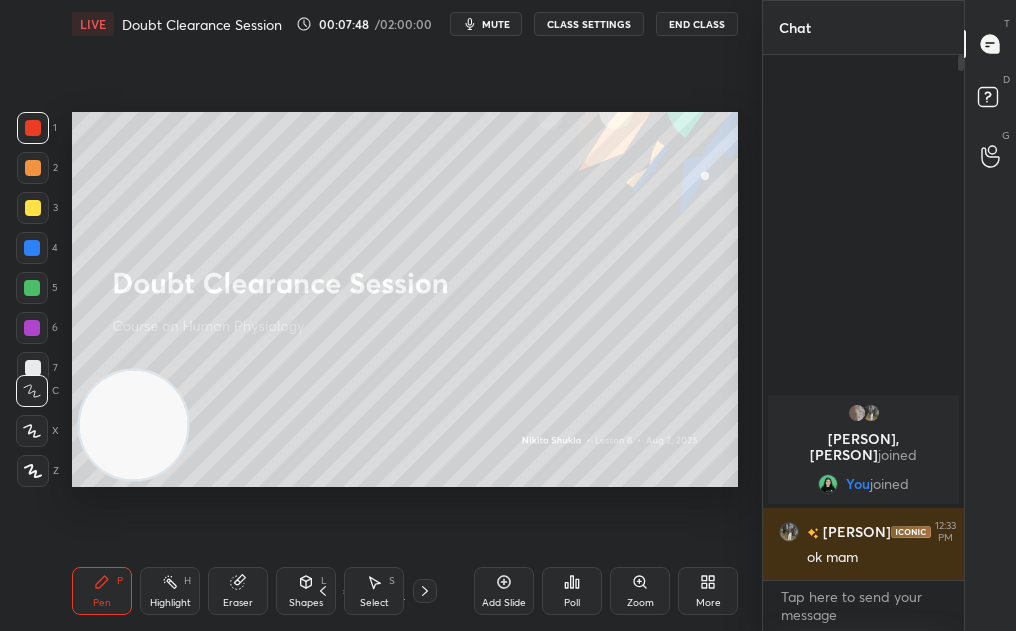 click on "Upload File Slide theme Light Mode Full screen F Live Support" at bounding box center (508, 315) 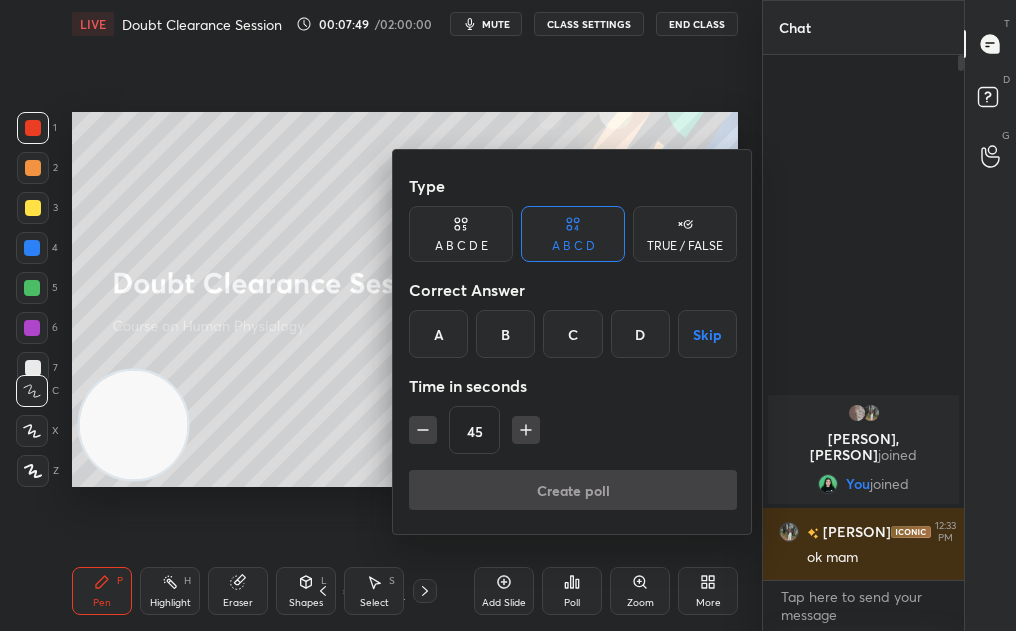 click on "TRUE / FALSE" at bounding box center [685, 234] 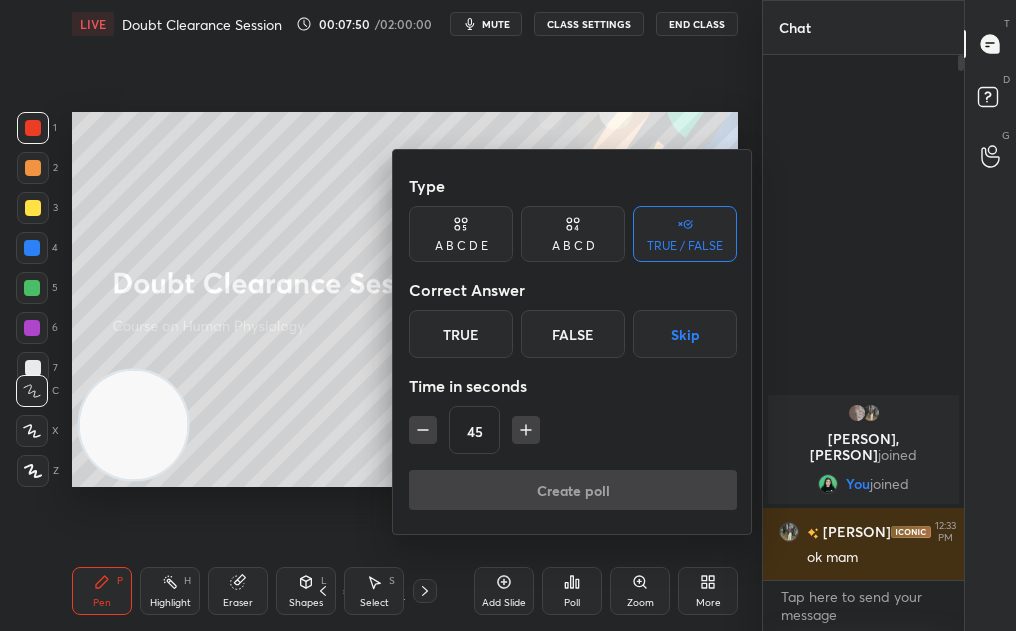 click on "True" at bounding box center (461, 334) 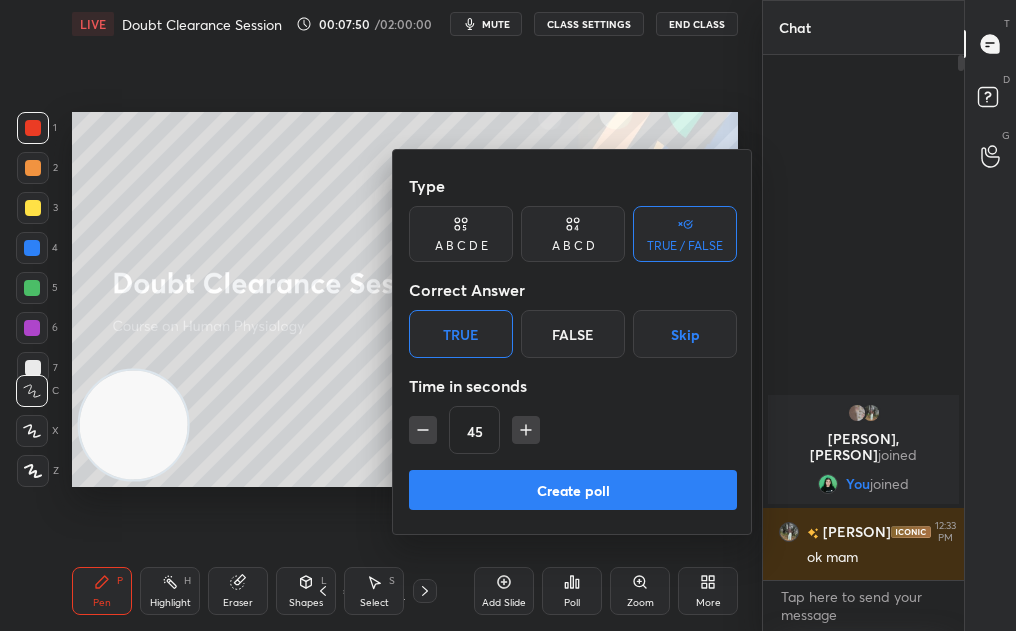 click on "Create poll" at bounding box center (573, 490) 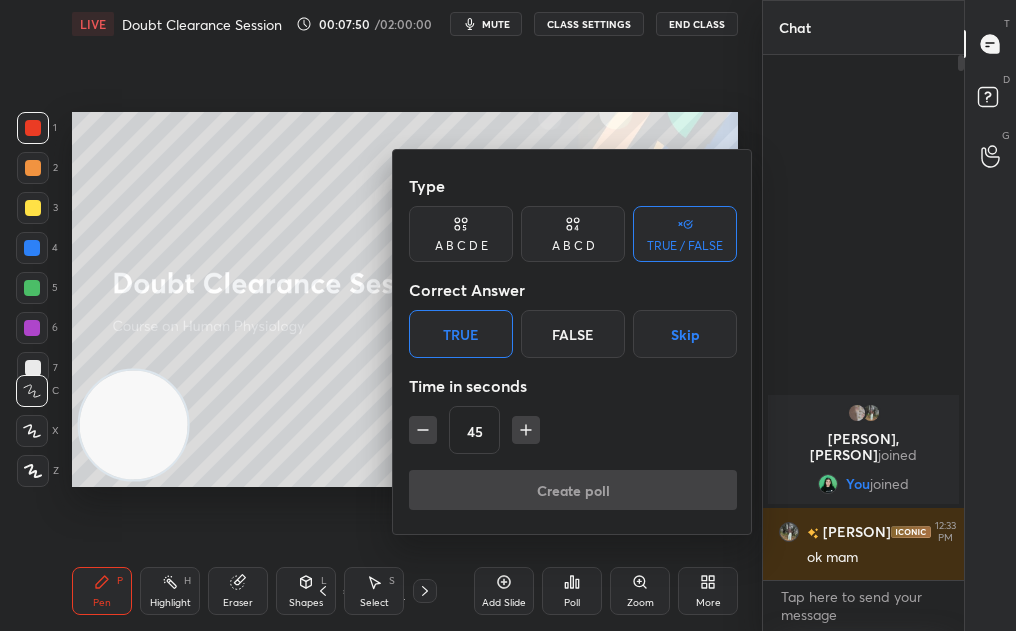 scroll, scrollTop: 477, scrollLeft: 195, axis: both 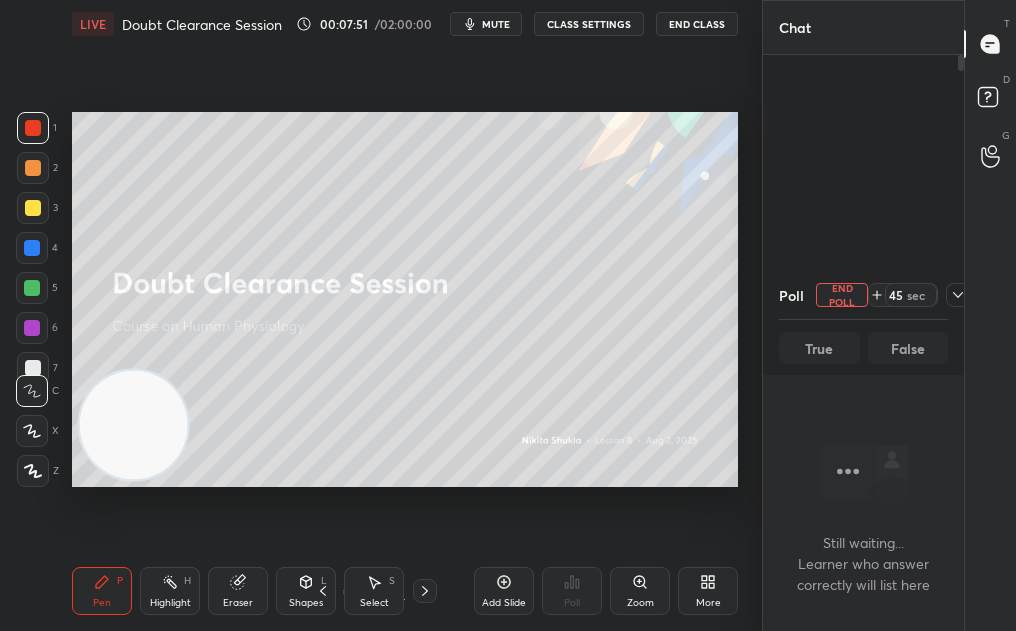 click on "T Messages (T) D Doubts (D) G Raise Hand (G)" at bounding box center (990, 315) 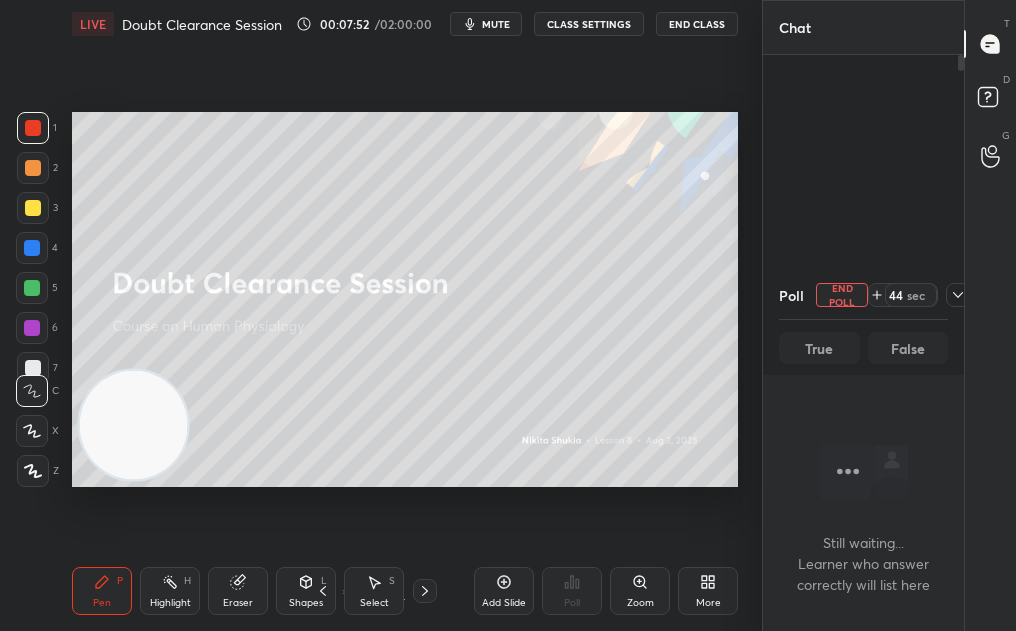click on "Add Slide" at bounding box center (504, 591) 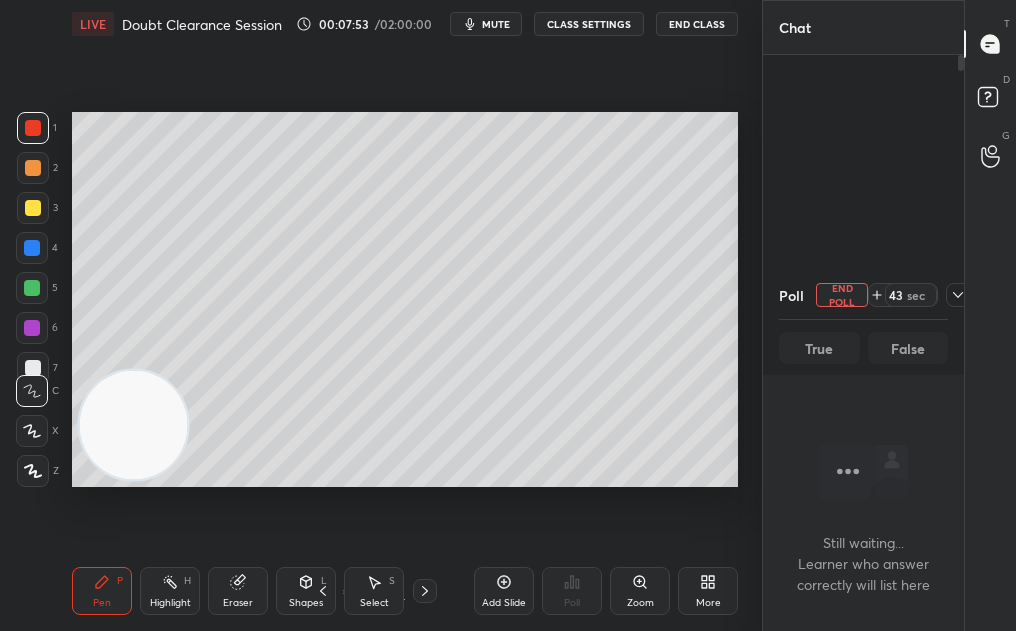 click 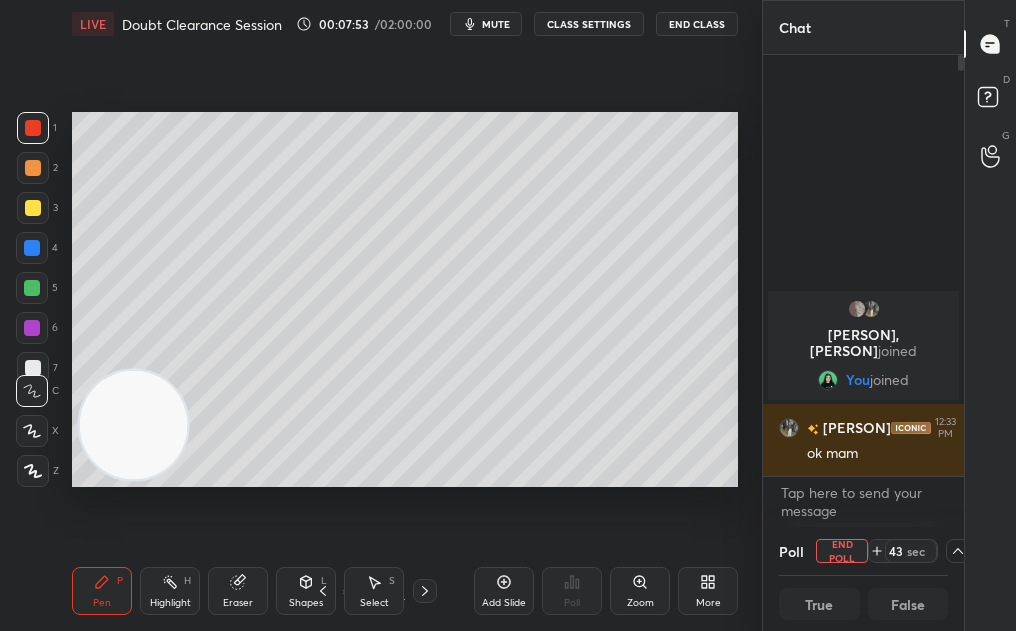 click 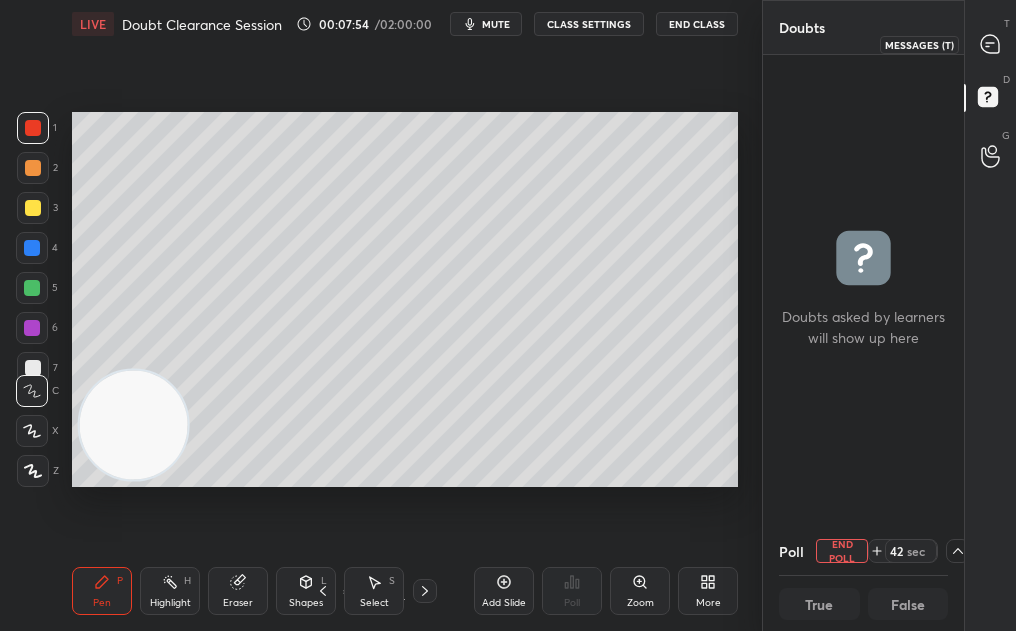 click 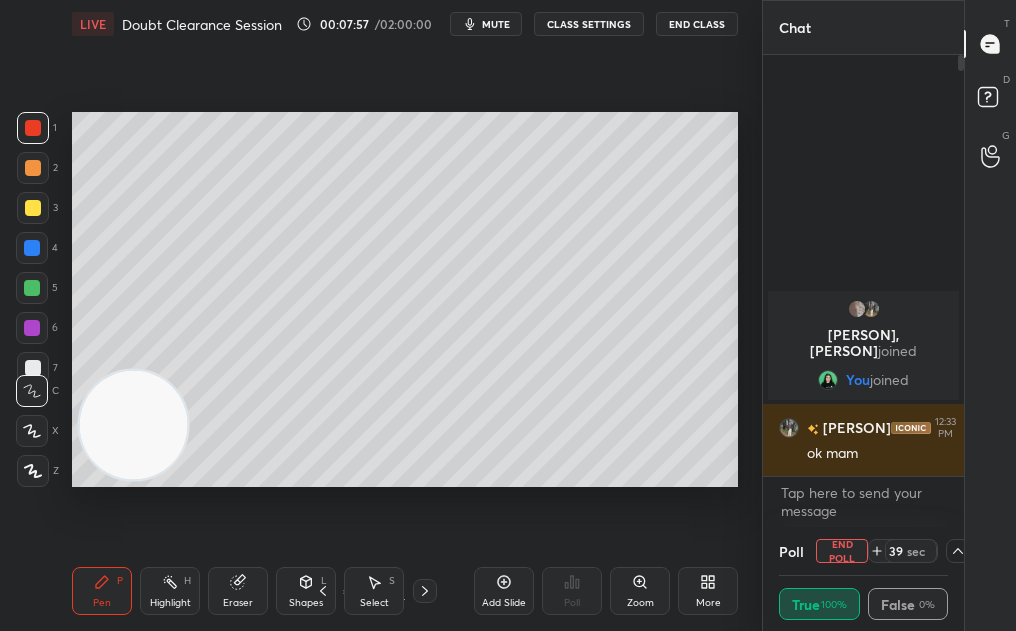 click on "Zoom" at bounding box center (640, 591) 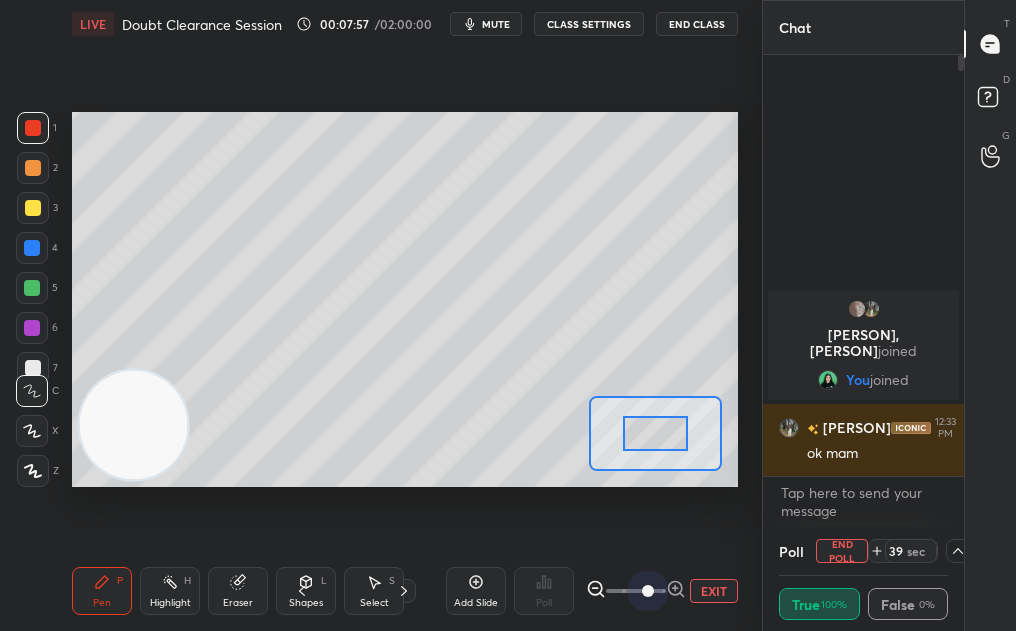 click on "LIVE Doubt Clearance Session 00:07:57 /  02:00:00 mute CLASS SETTINGS End Class Setting up your live class Poll for   secs No correct answer Start poll Back Doubt Clearance Session • L8 of Course on Human Physiology [PERSON] Pen P Highlight H Eraser Shapes L Select S 3 / 4 Add Slide Poll EXIT" at bounding box center (405, 315) 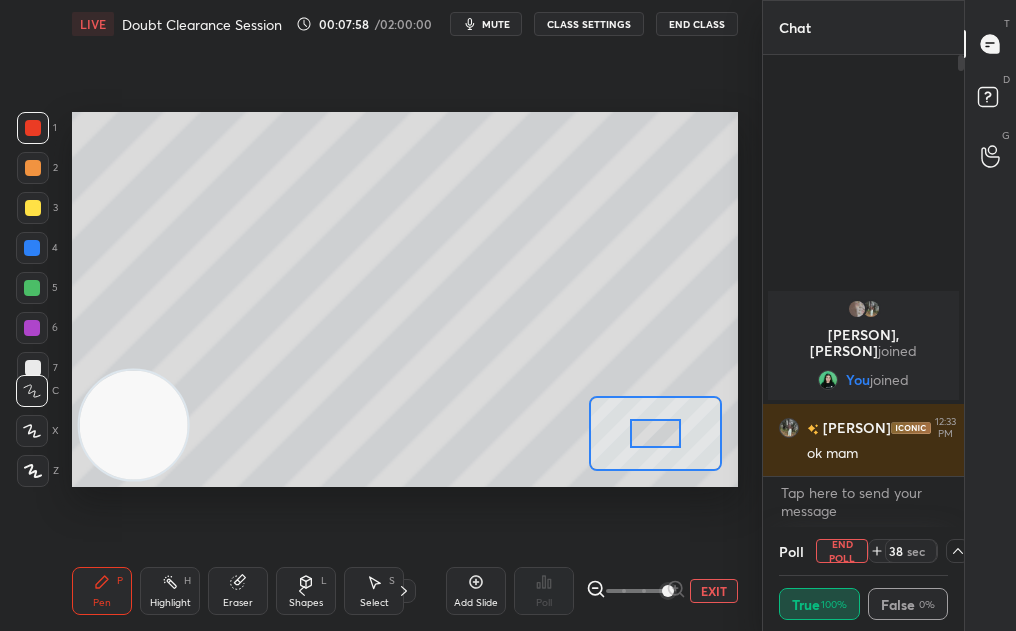 click 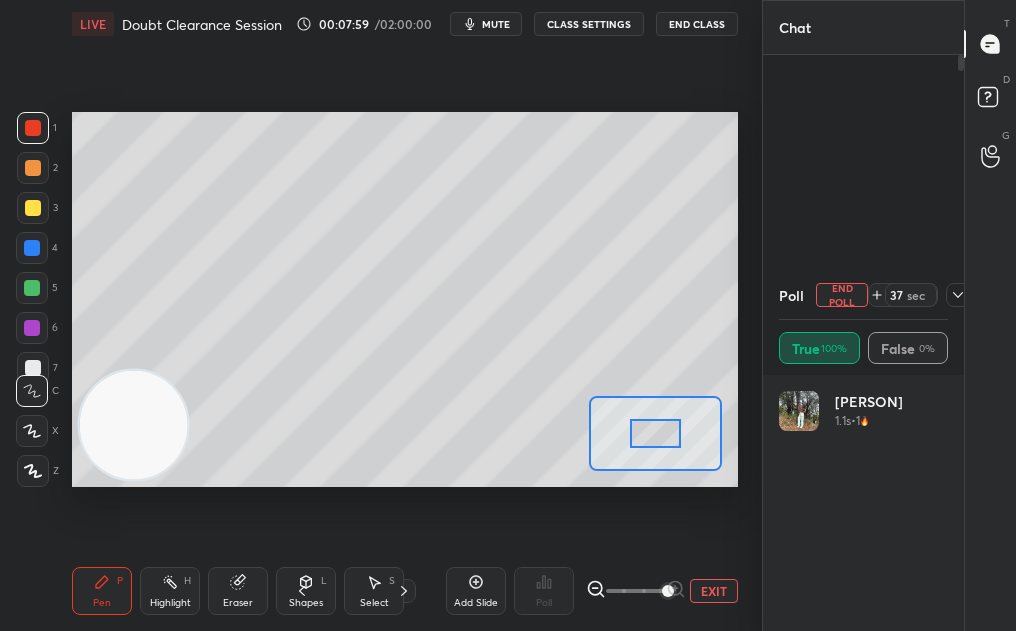 click on "37  sec" at bounding box center (919, 295) 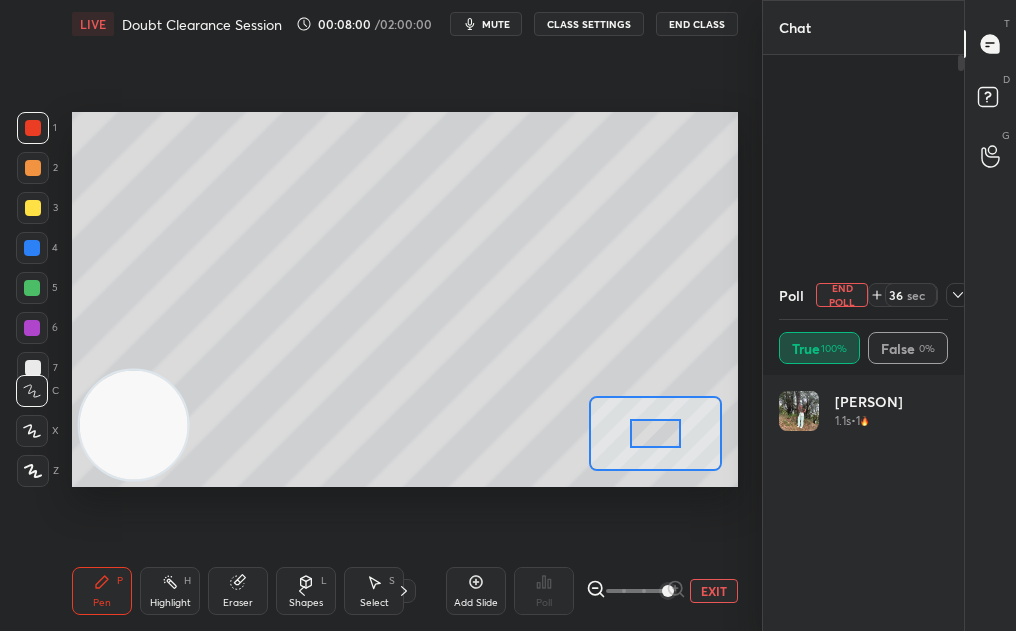 click 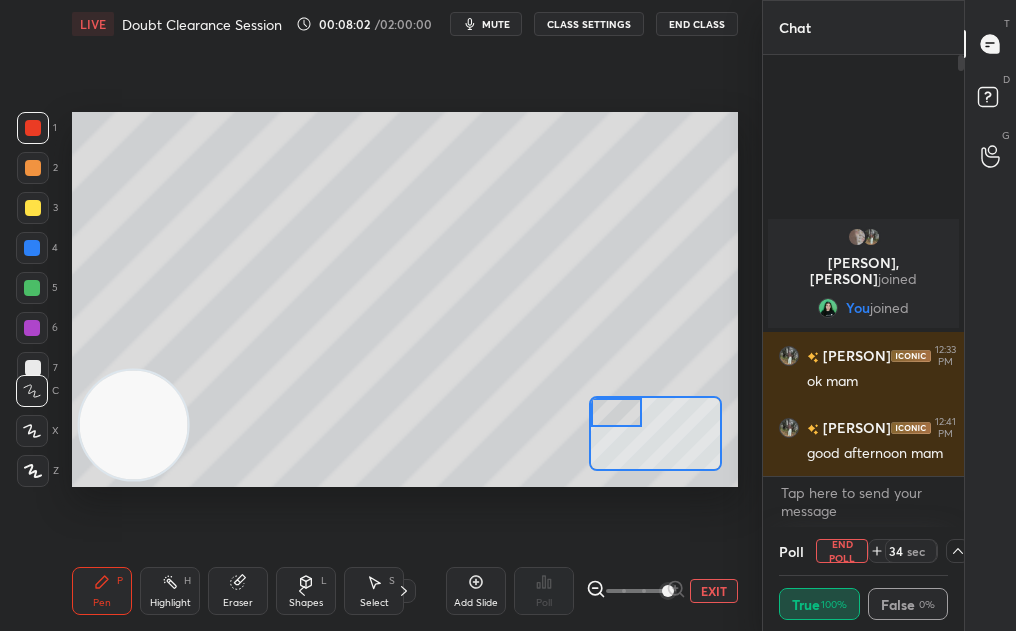 click on "Setting up your live class Poll for   secs No correct answer Start poll" at bounding box center [405, 299] 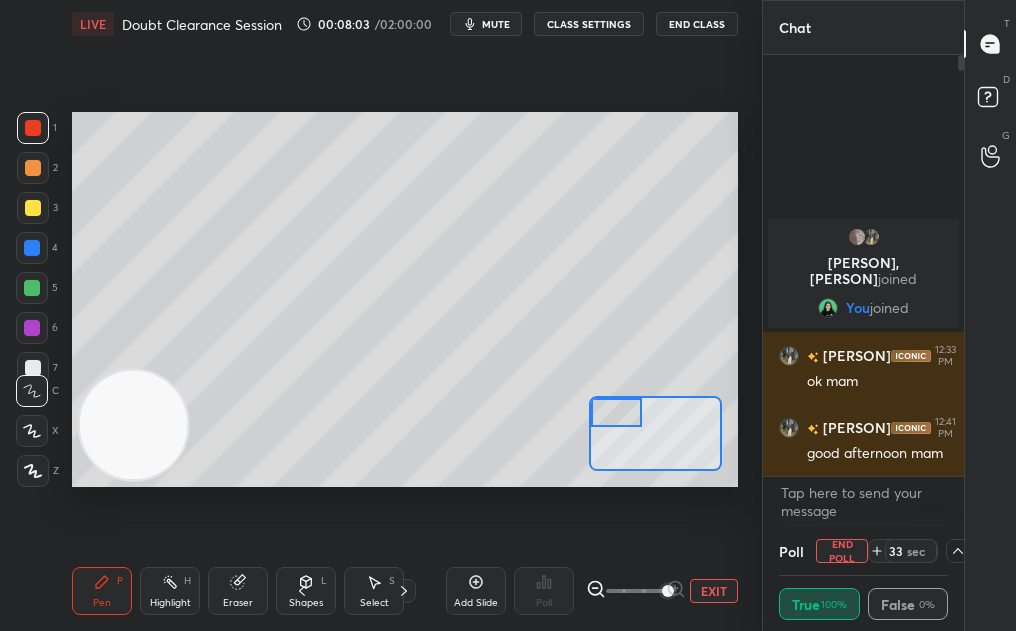 click 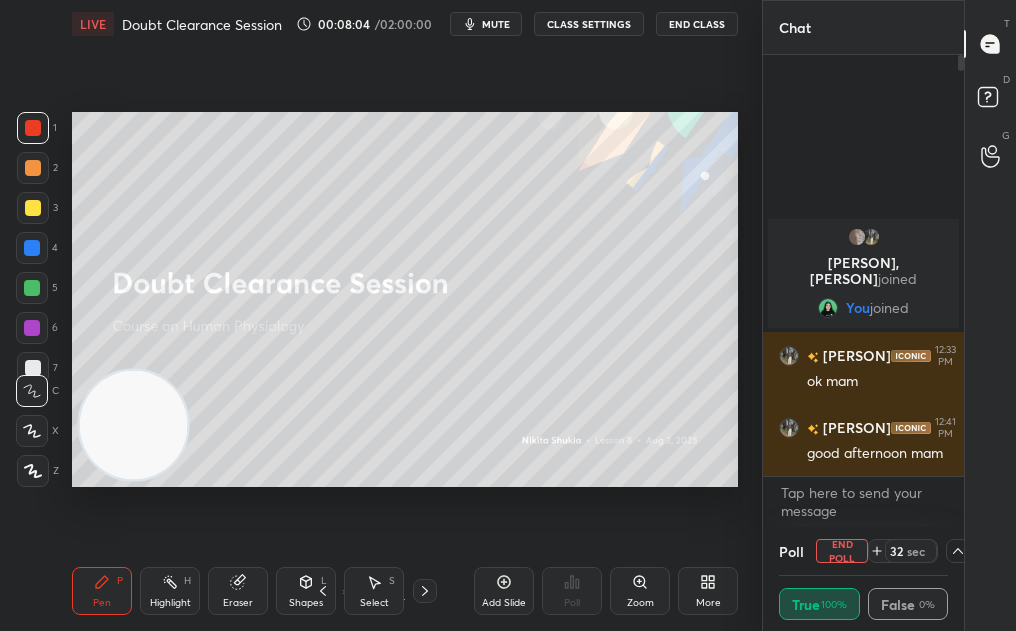 click on "Add Slide" at bounding box center (504, 603) 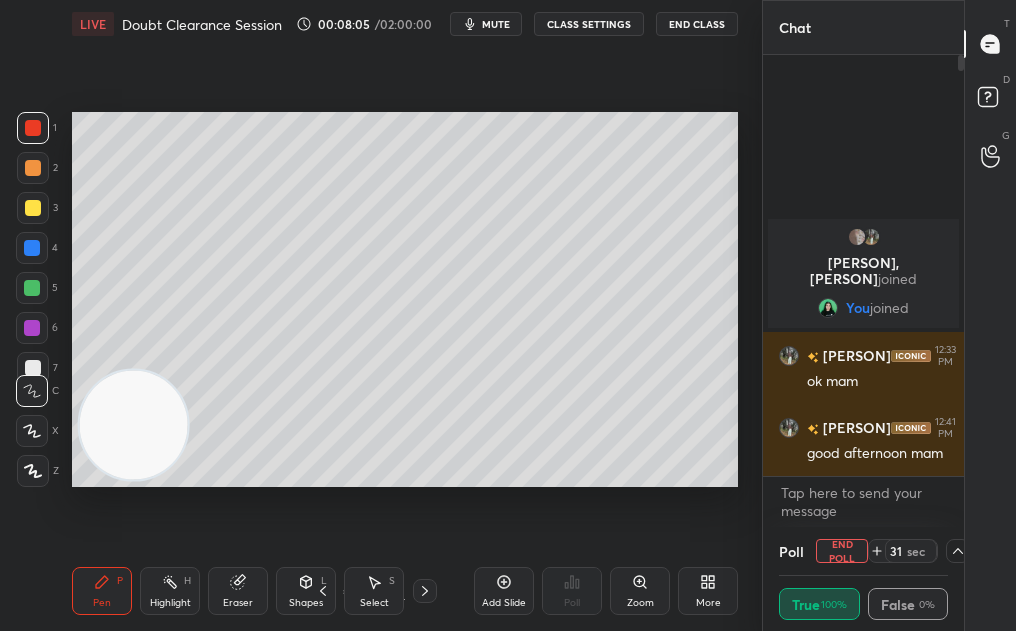 click 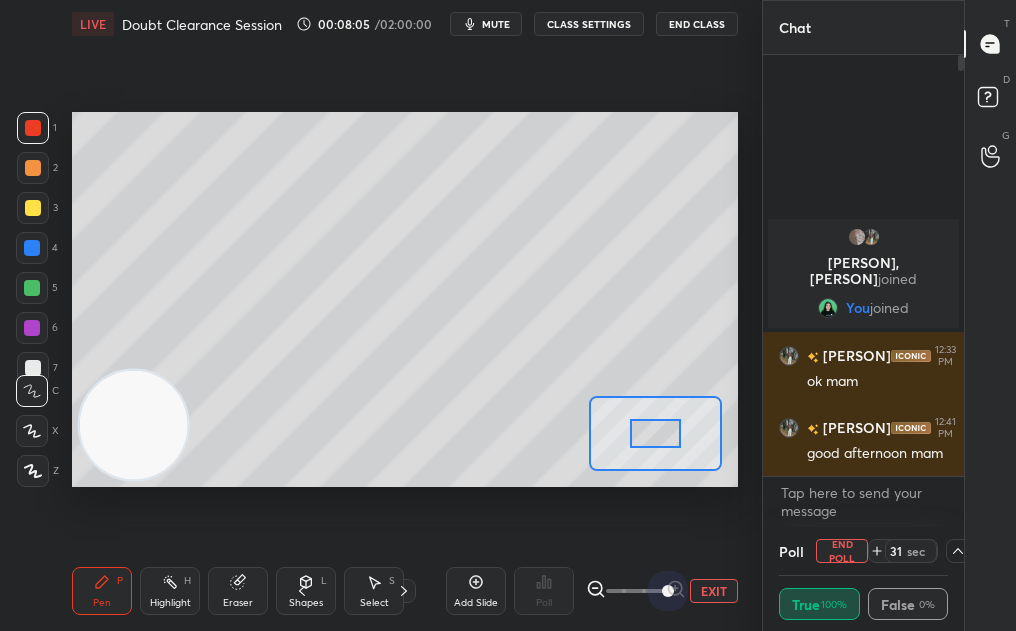 drag, startPoint x: 649, startPoint y: 587, endPoint x: 792, endPoint y: 581, distance: 143.12582 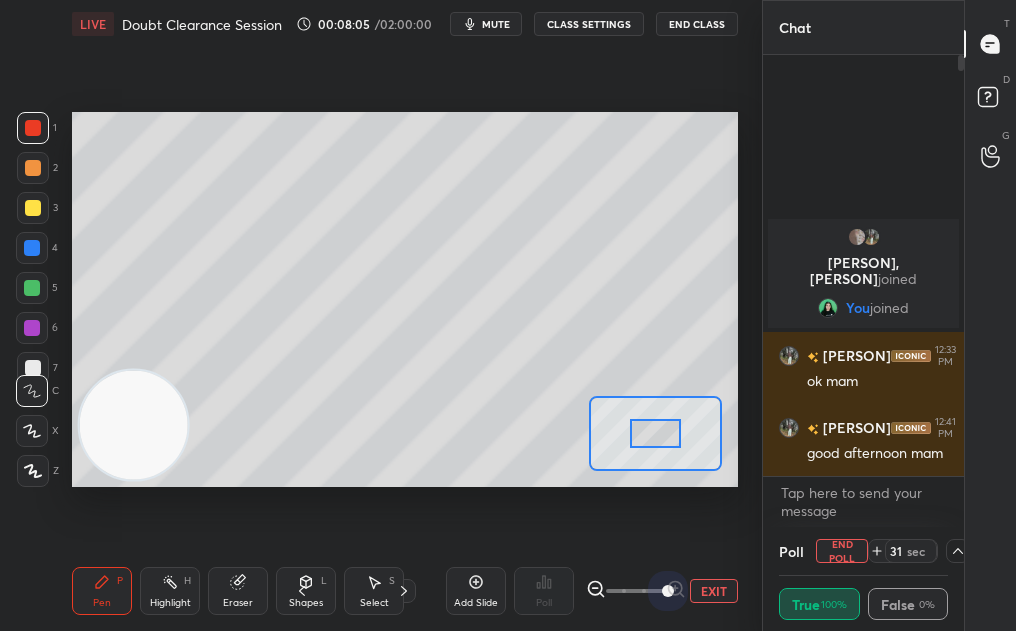 click on "1 2 3 4 5 6 7 C X Z C X Z E E Erase all   H H LIVE Doubt Clearance Session 00:08:05 /  02:00:00 mute CLASS SETTINGS End Class Setting up your live class Poll for   secs No correct answer Start poll Back Doubt Clearance Session • L8 of Course on Human Physiology [PERSON] Pen P Highlight H Eraser Shapes L Select S 3 / 5 Add Slide Poll EXIT Chat [PERSON], [PERSON]  joined You  joined [PERSON] 12:33 PM ok mam [PERSON] 12:41 PM good afternoon mam 1 NEW MESSAGE Enable hand raising Enable raise hand to speak to learners. Once enabled, chat will be turned off temporarily. Enable x   Doubts asked by learners will show up here NEW DOUBTS ASKED No one has raised a hand yet Can't raise hand Looks like educator just invited you to speak. Please wait before you can raise your hand again. Got it Poll End Poll 31  sec True 100% False 0% T Messages (T) D Doubts (D) G Raise Hand (G) Report an issue Reason for reporting Buffering Chat not working Audio - Video sync issue Educator video quality low ​ Attach an image Report" at bounding box center (508, 315) 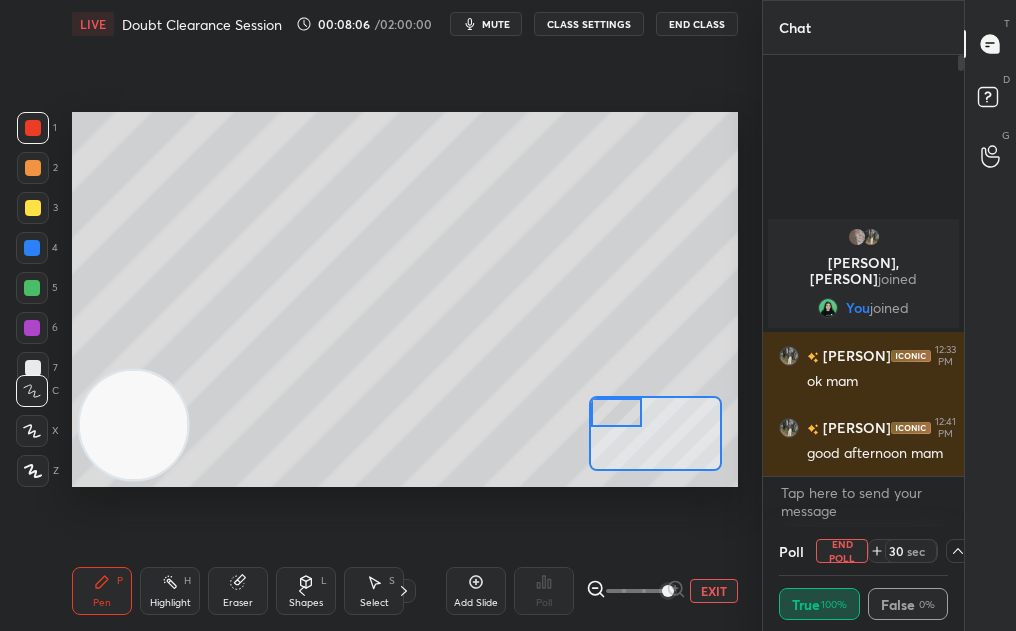 drag, startPoint x: 653, startPoint y: 426, endPoint x: 613, endPoint y: 396, distance: 50 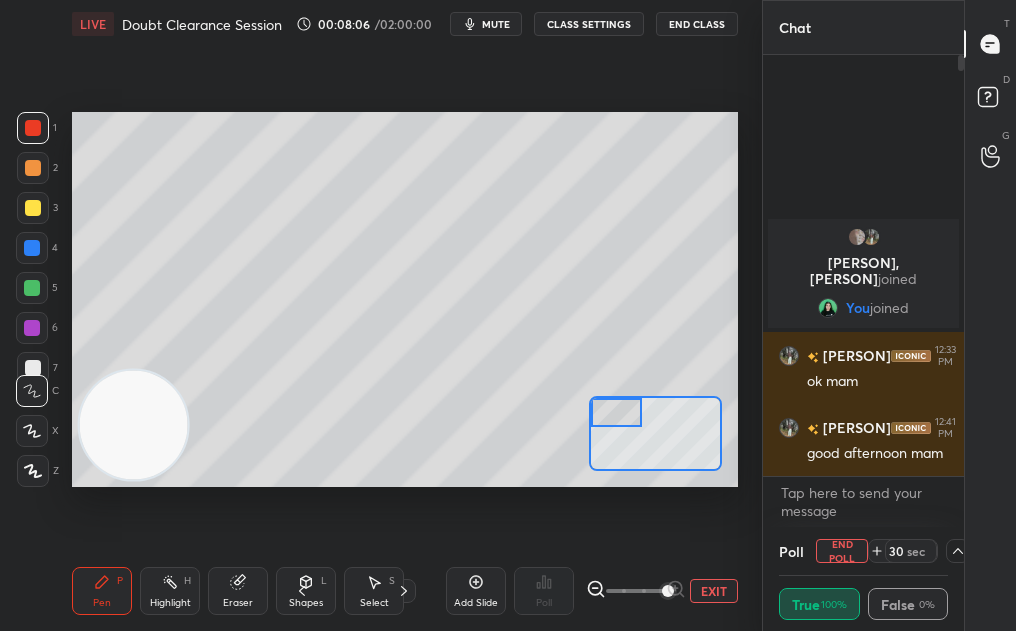 click at bounding box center (655, 433) 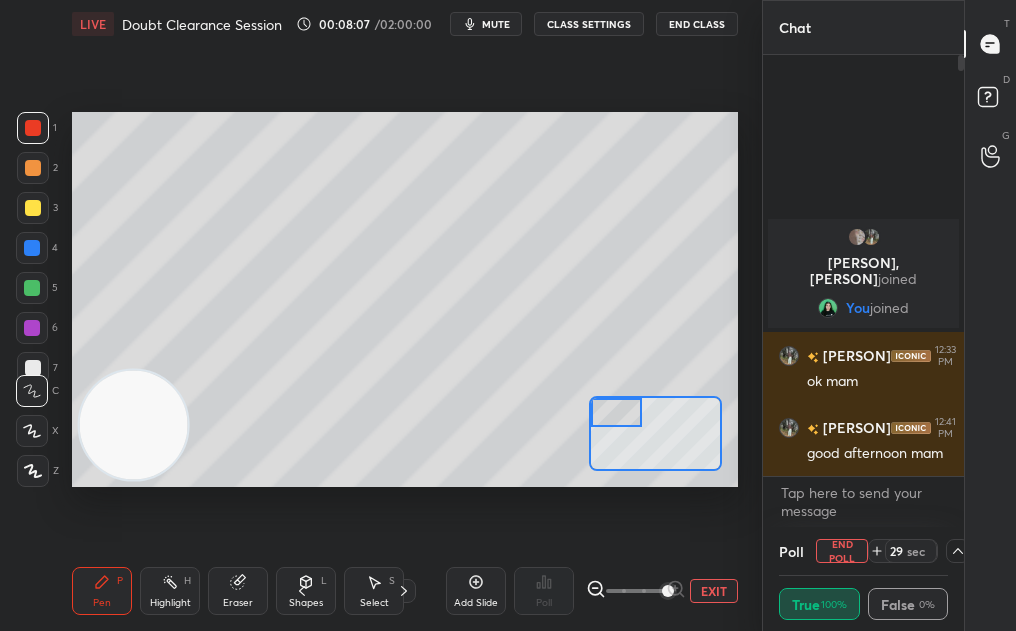 click 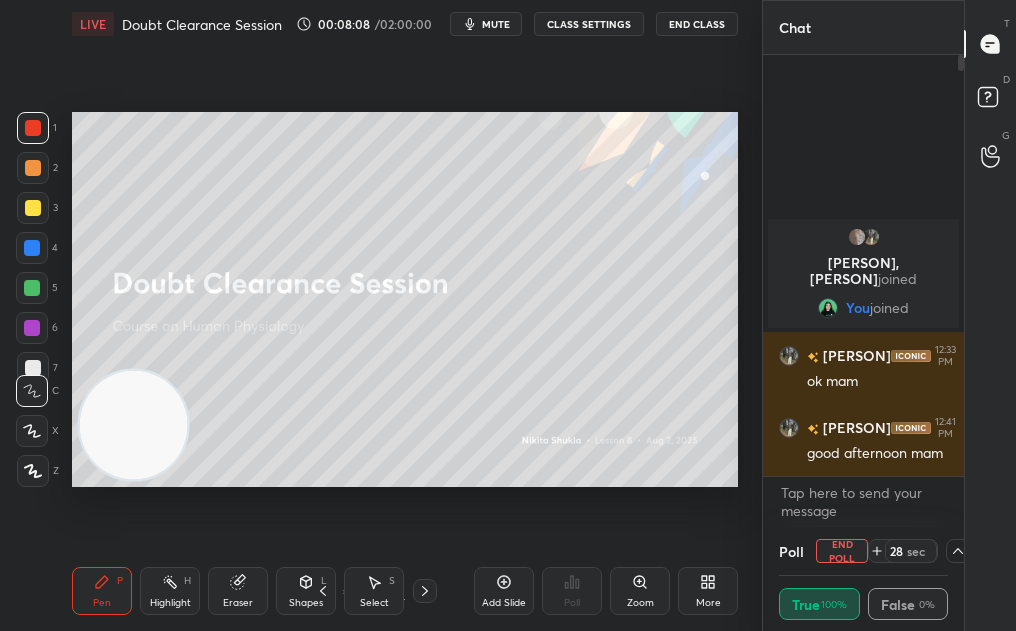 click 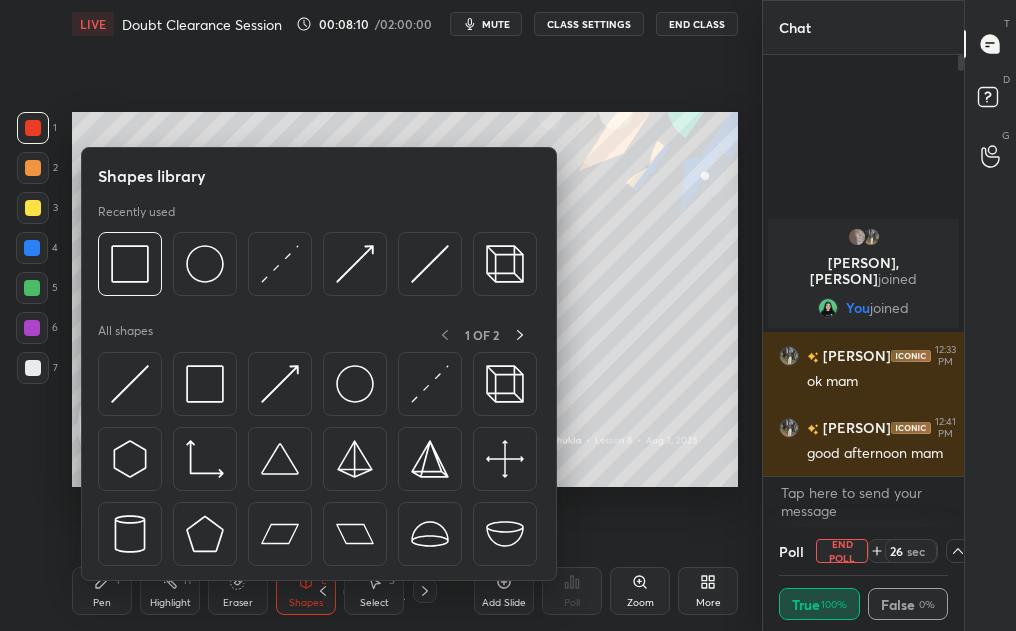 click on "Add Slide" at bounding box center (504, 591) 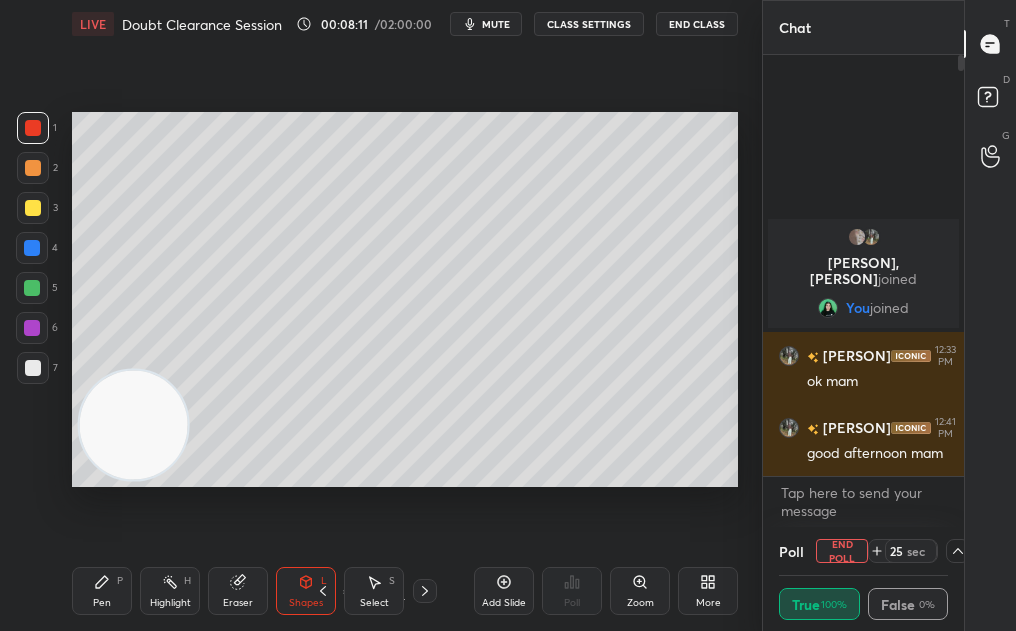 click on "End Poll" at bounding box center [842, 551] 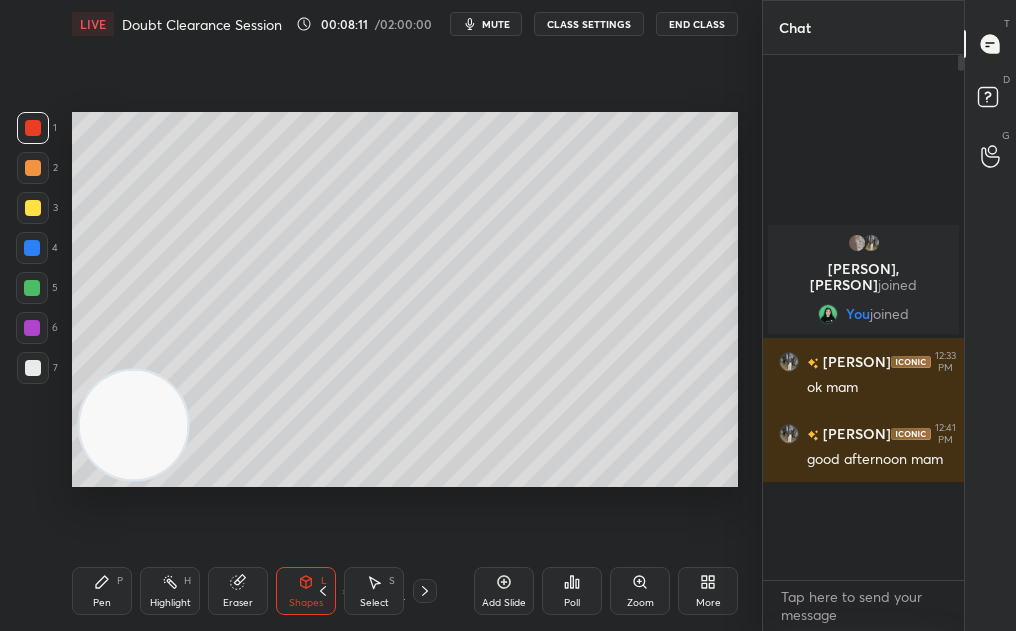 click on "Zoom" at bounding box center [640, 603] 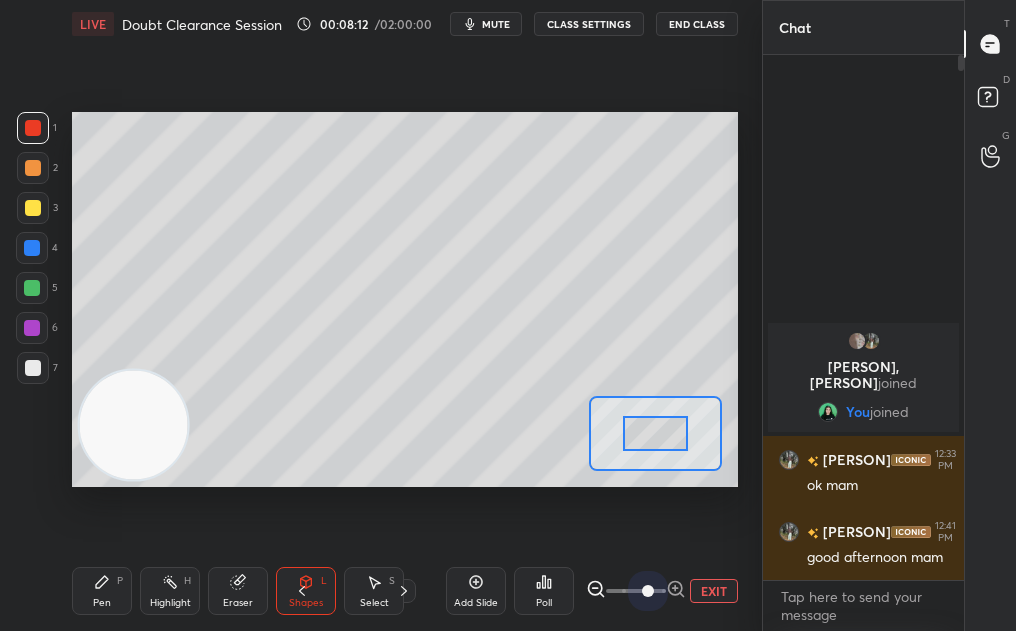 click on "1 2 3 4 5 6 7 C X Z C X Z E E Erase all   H H LIVE Doubt Clearance Session 00:08:12 /  02:00:00 mute CLASS SETTINGS End Class Setting up your live class Poll for   secs No correct answer Start poll Back Doubt Clearance Session • L8 of Course on Human Physiology [PERSON] Pen P Highlight H Eraser Shapes L Select S 3 / 6 Add Slide Poll EXIT" at bounding box center [381, 315] 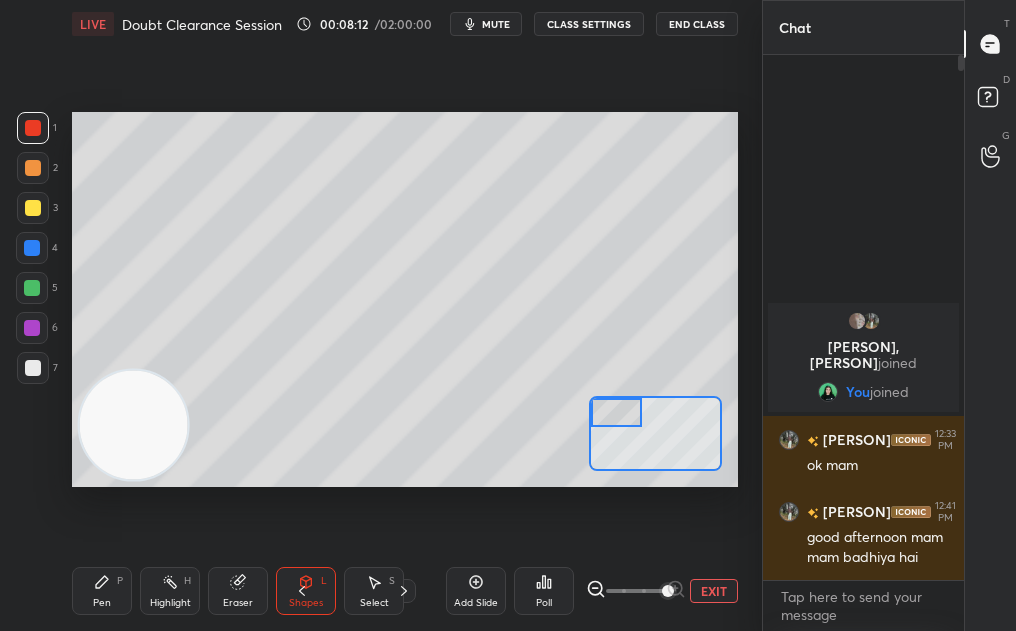 click on "Setting up your live class Poll for   secs No correct answer Start poll" at bounding box center (405, 299) 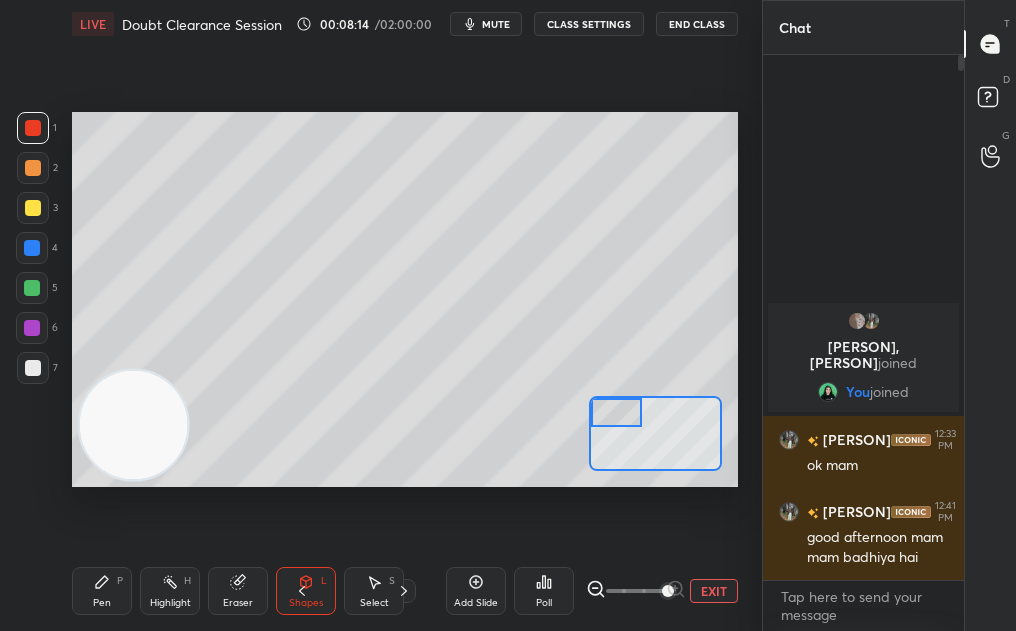 click on "Pen" at bounding box center [102, 603] 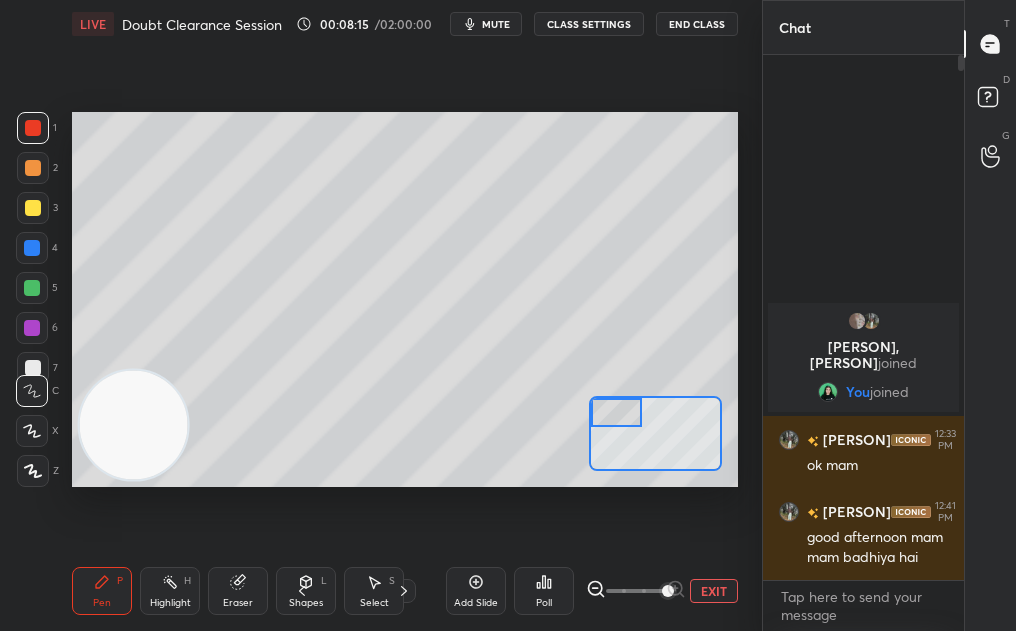 click on "Pen" at bounding box center (102, 603) 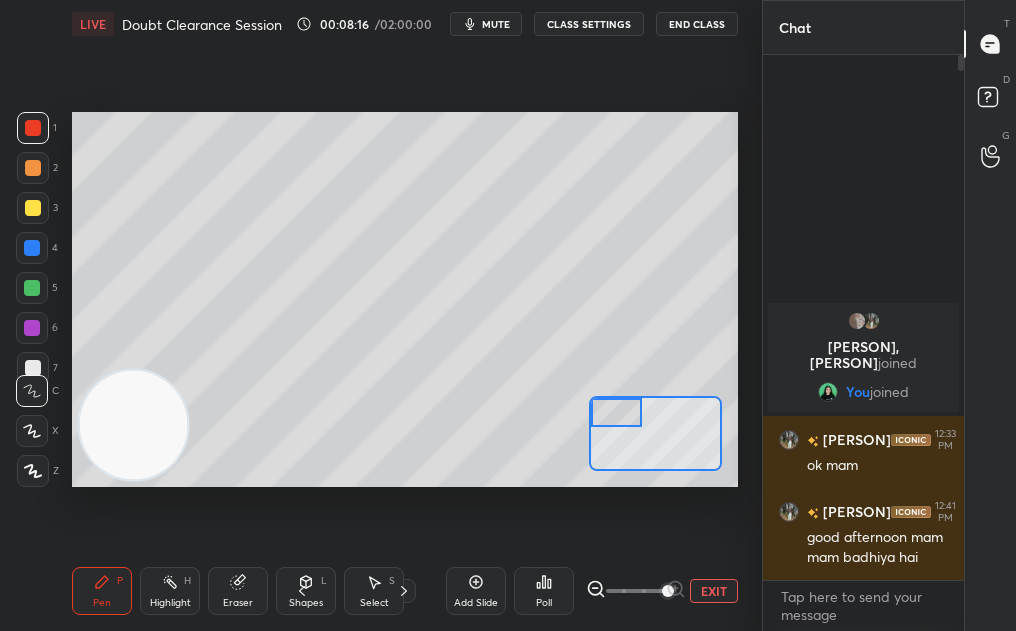 click at bounding box center [33, 208] 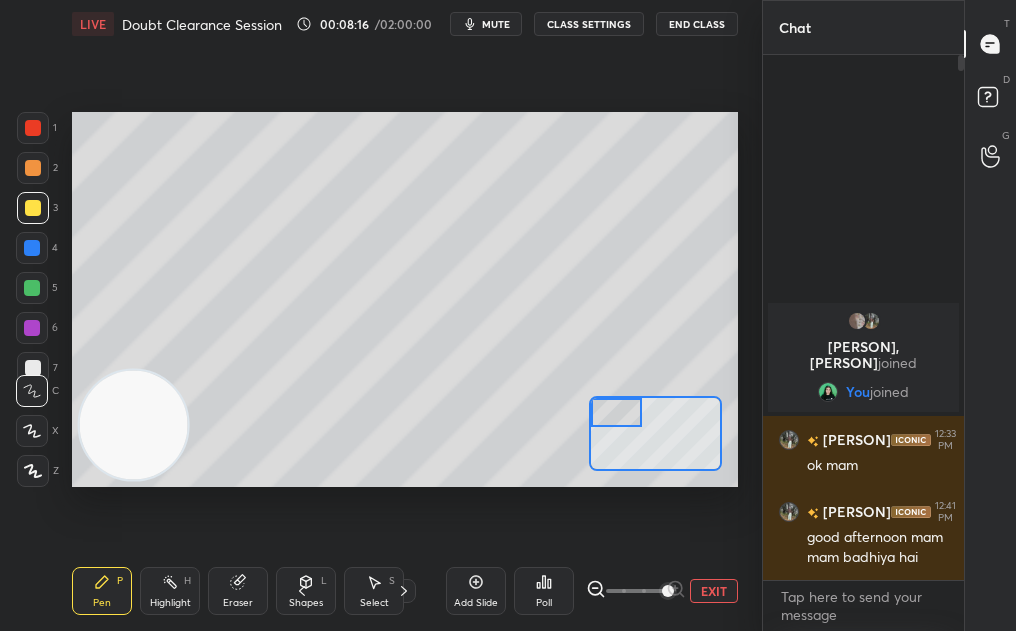 click at bounding box center [33, 208] 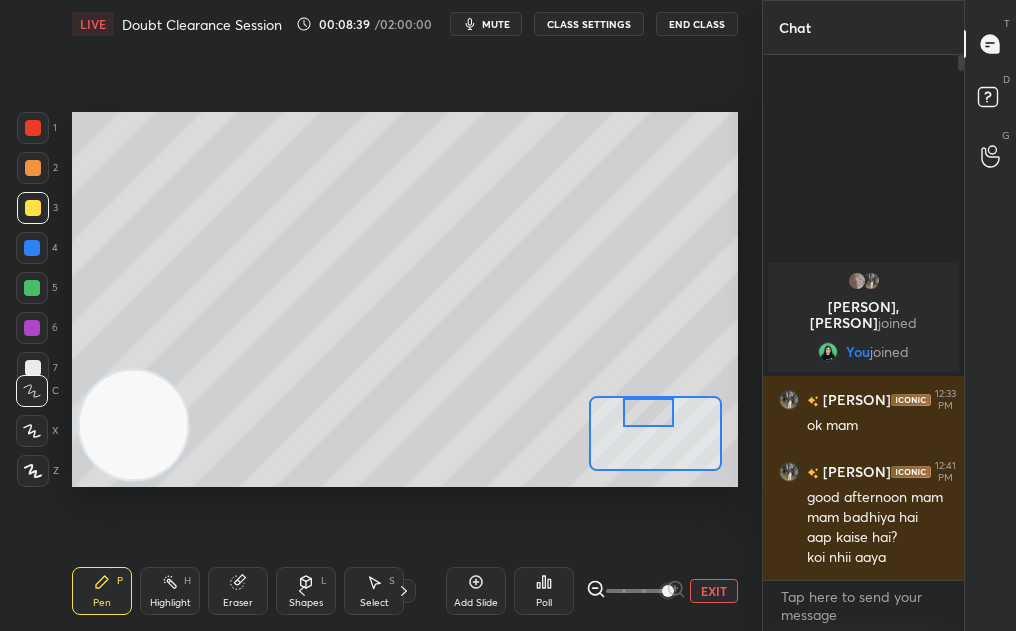 drag, startPoint x: 626, startPoint y: 424, endPoint x: 658, endPoint y: 423, distance: 32.01562 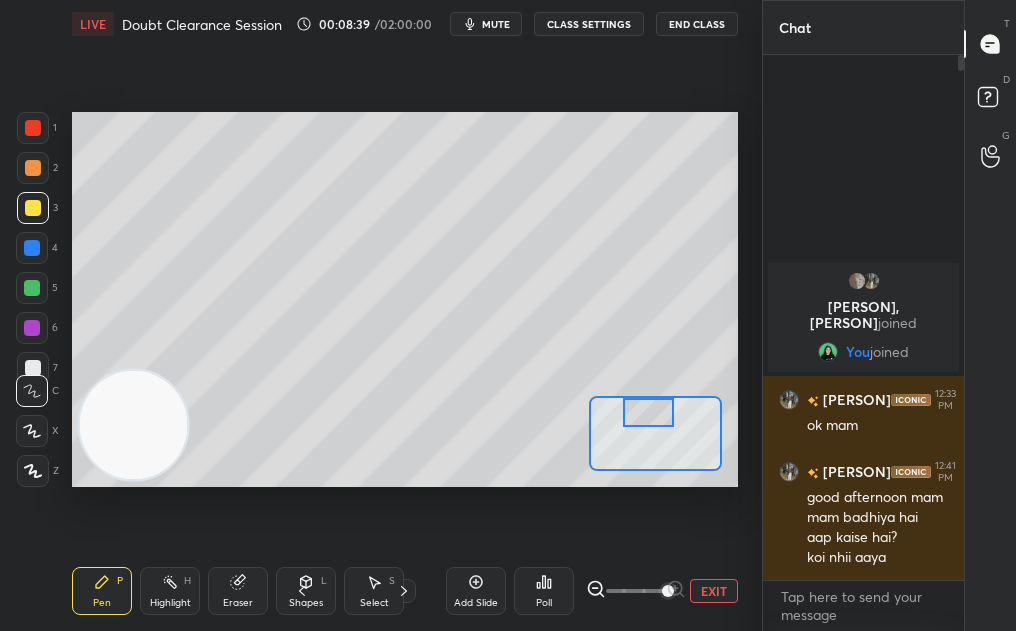 click at bounding box center [649, 412] 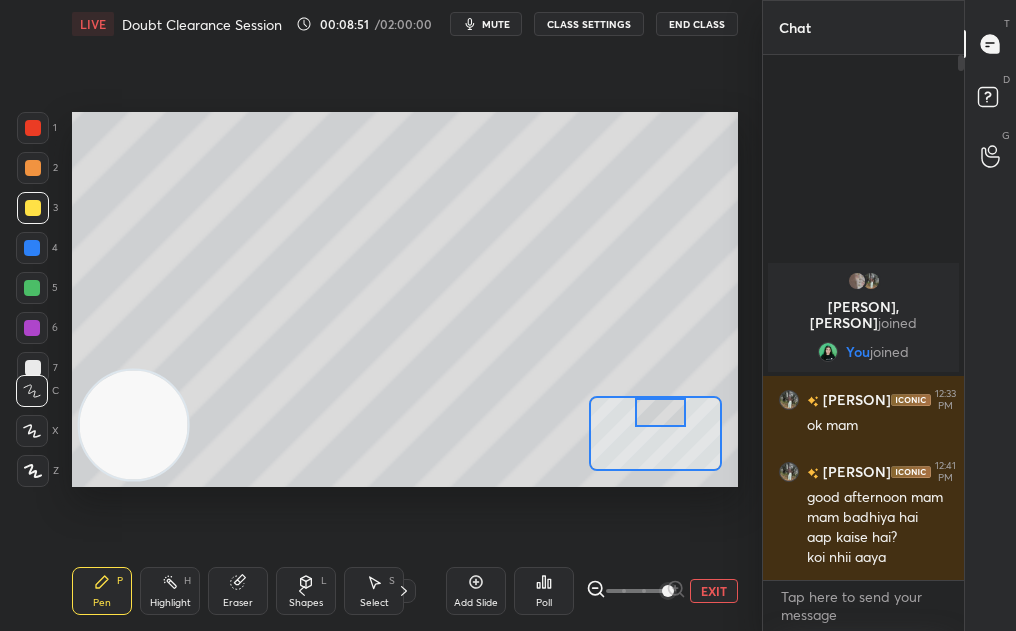 click at bounding box center [661, 412] 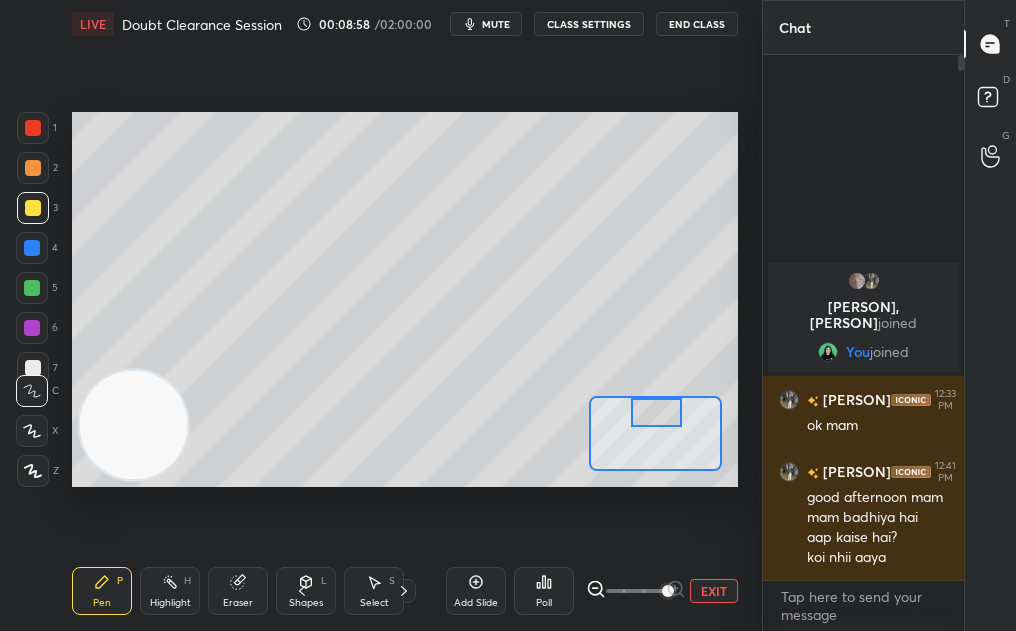 drag, startPoint x: 650, startPoint y: 419, endPoint x: 637, endPoint y: 419, distance: 13 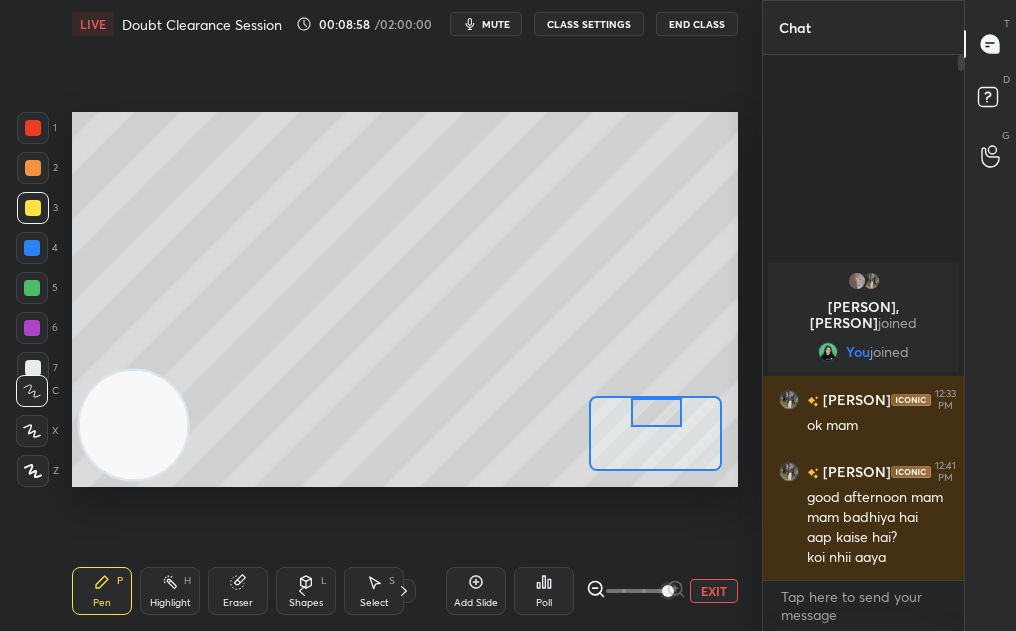 click at bounding box center [657, 412] 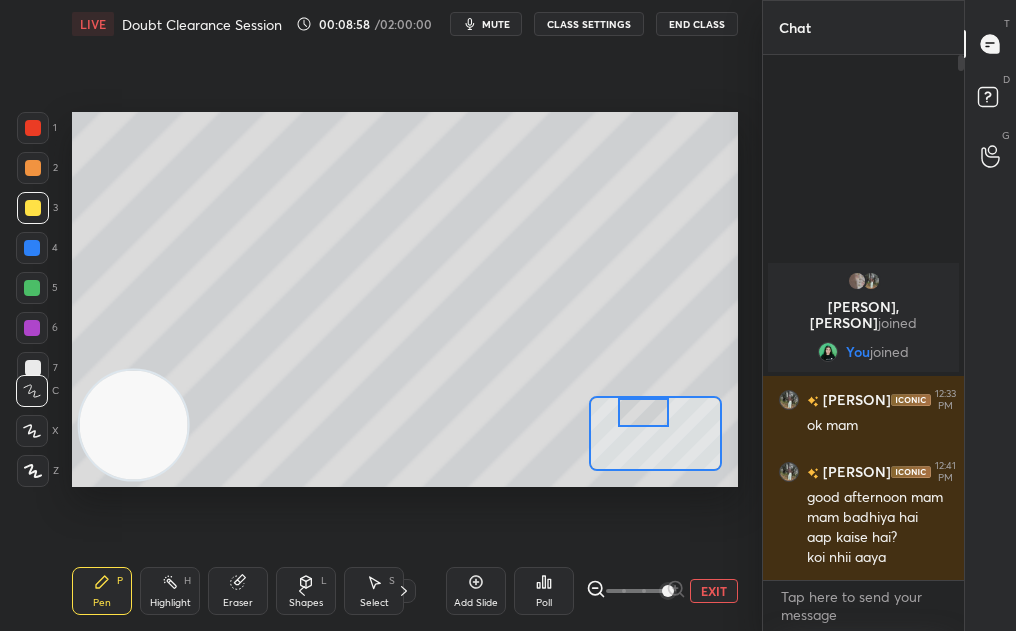 click at bounding box center (644, 412) 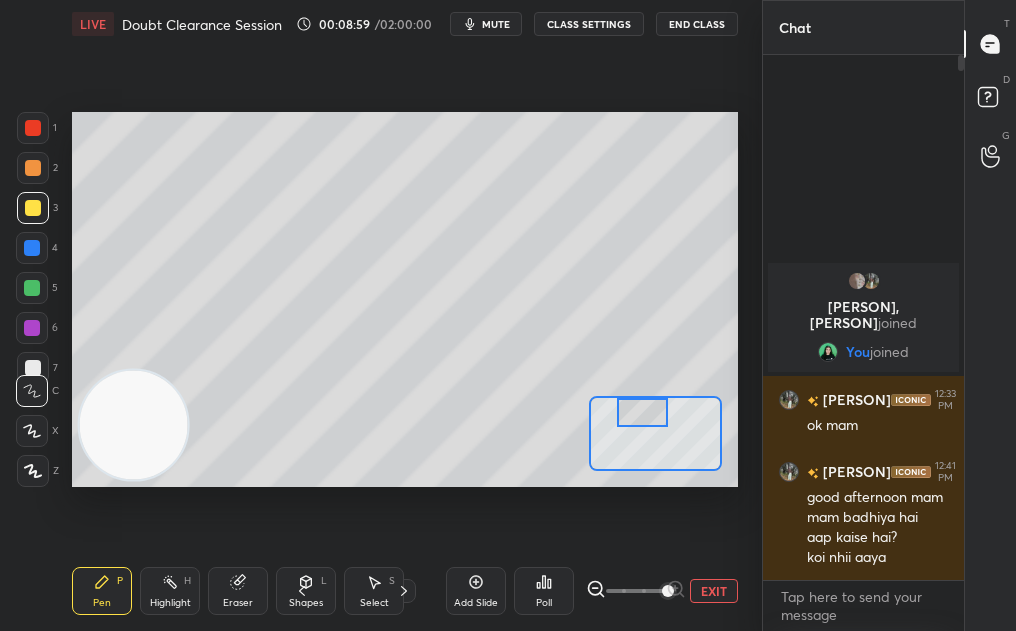 click at bounding box center (643, 412) 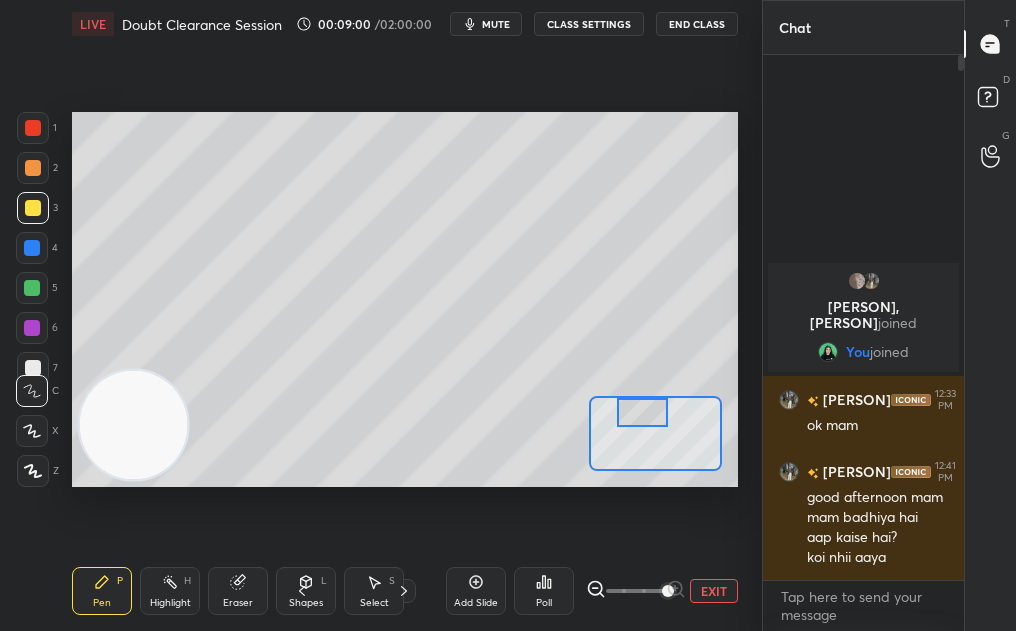 click on "4" at bounding box center [37, 252] 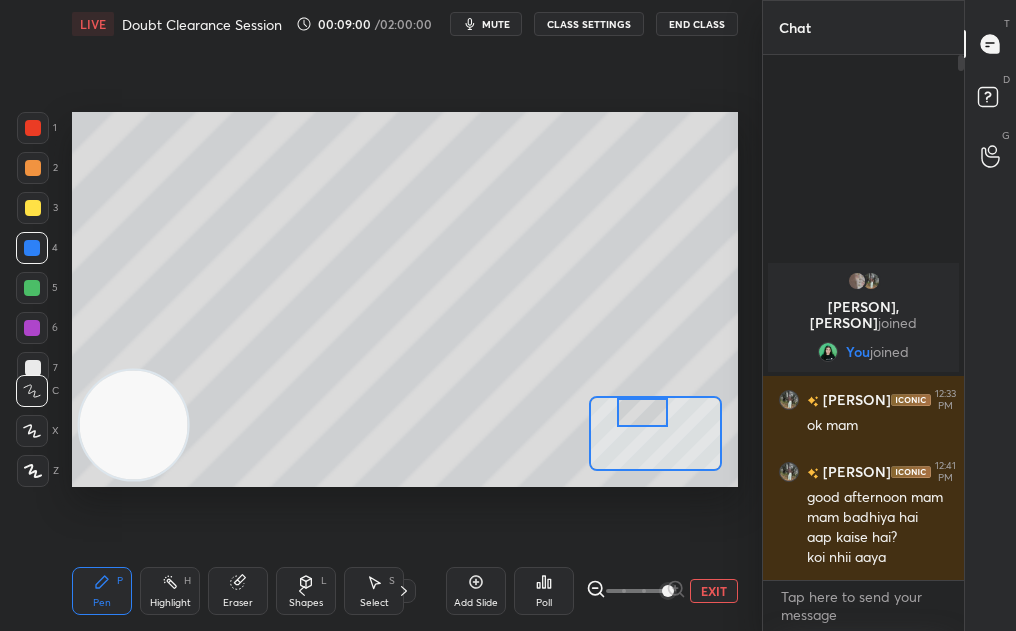 click at bounding box center [32, 248] 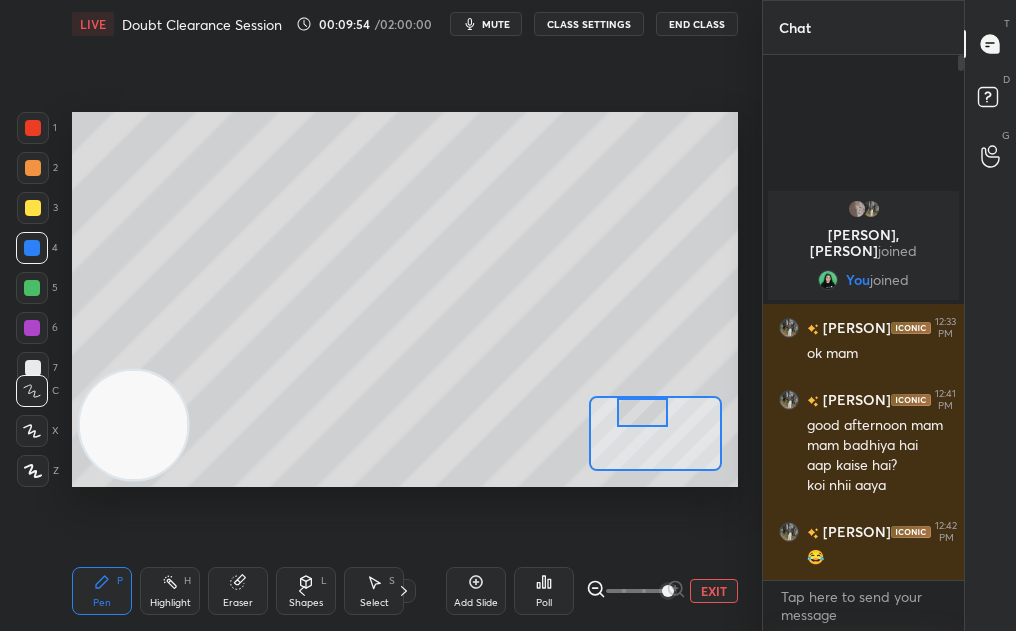 click on "Add Slide Poll EXIT" at bounding box center (592, 591) 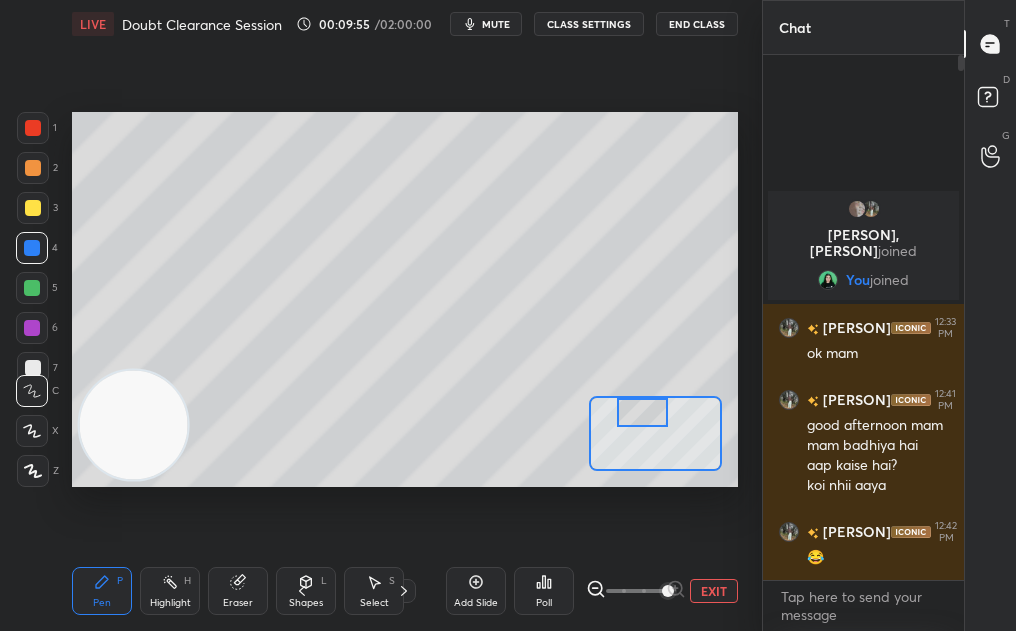 click on "EXIT" at bounding box center (714, 591) 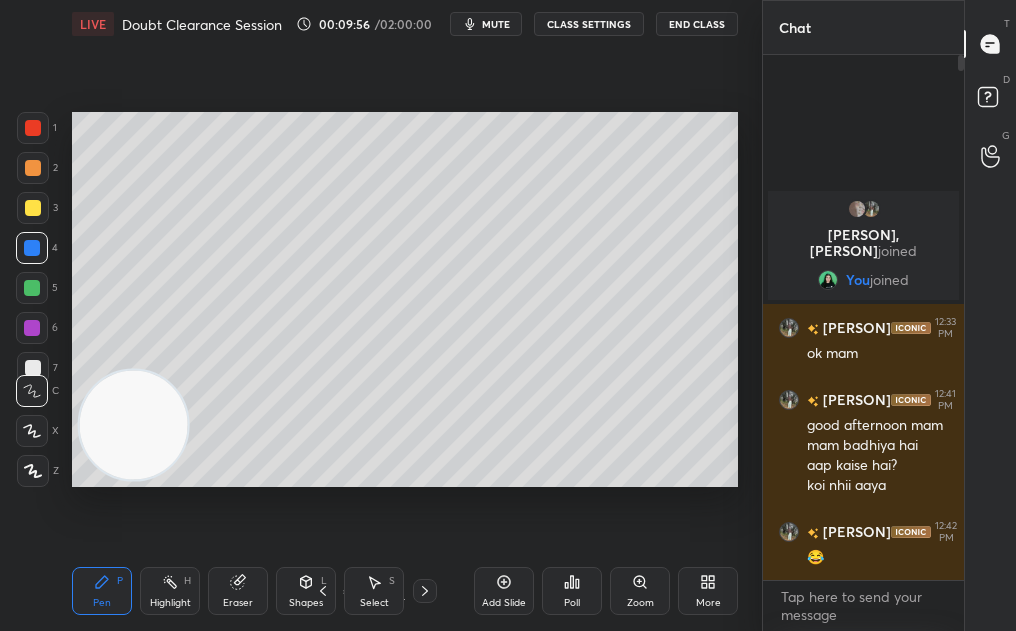 click on "More" at bounding box center (708, 603) 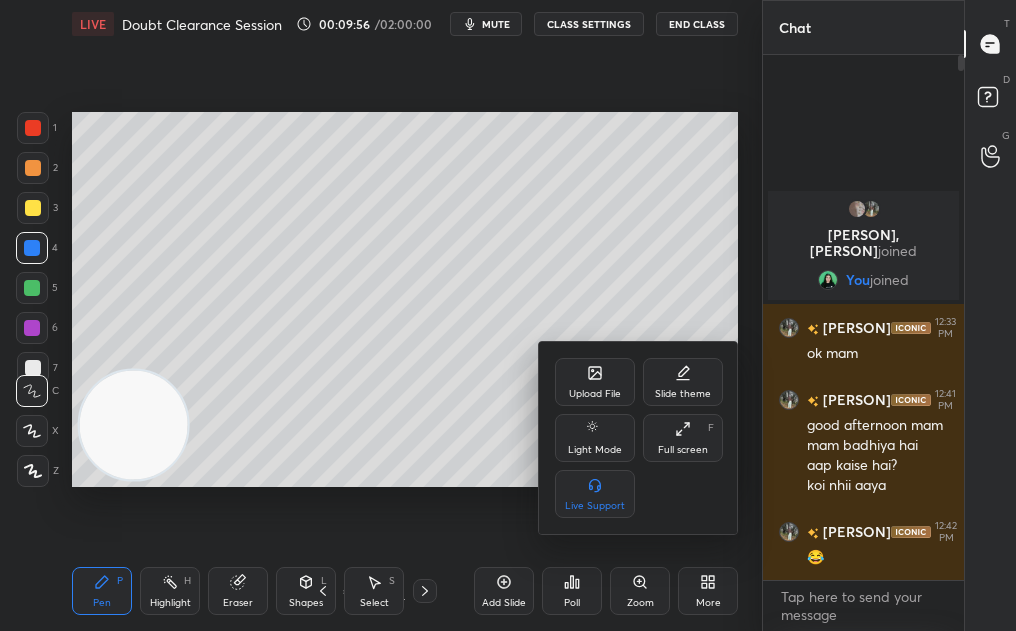 click on "Upload File" at bounding box center [595, 382] 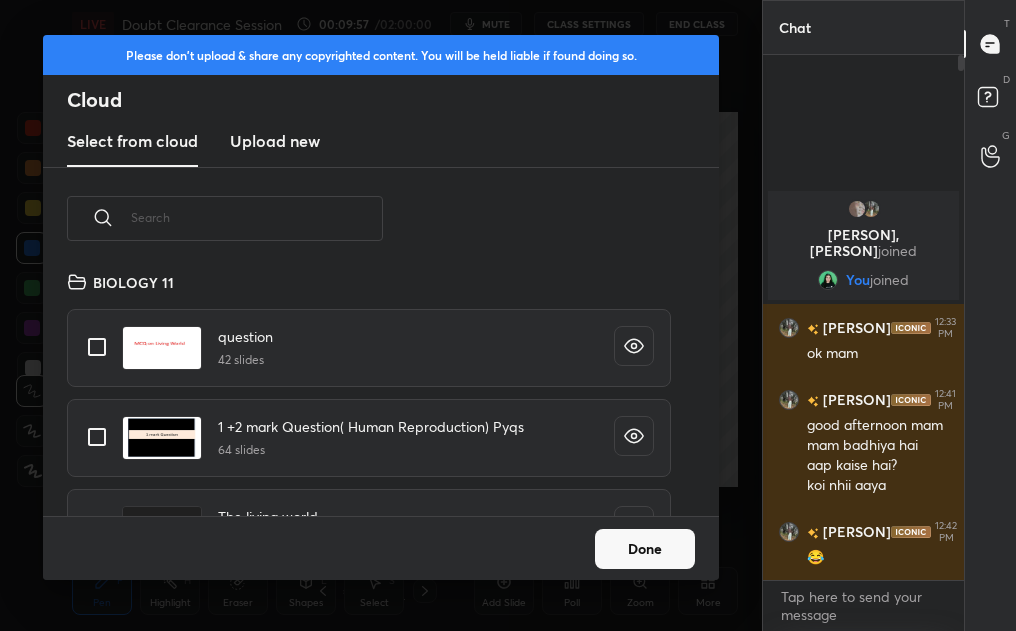 scroll, scrollTop: 7, scrollLeft: 11, axis: both 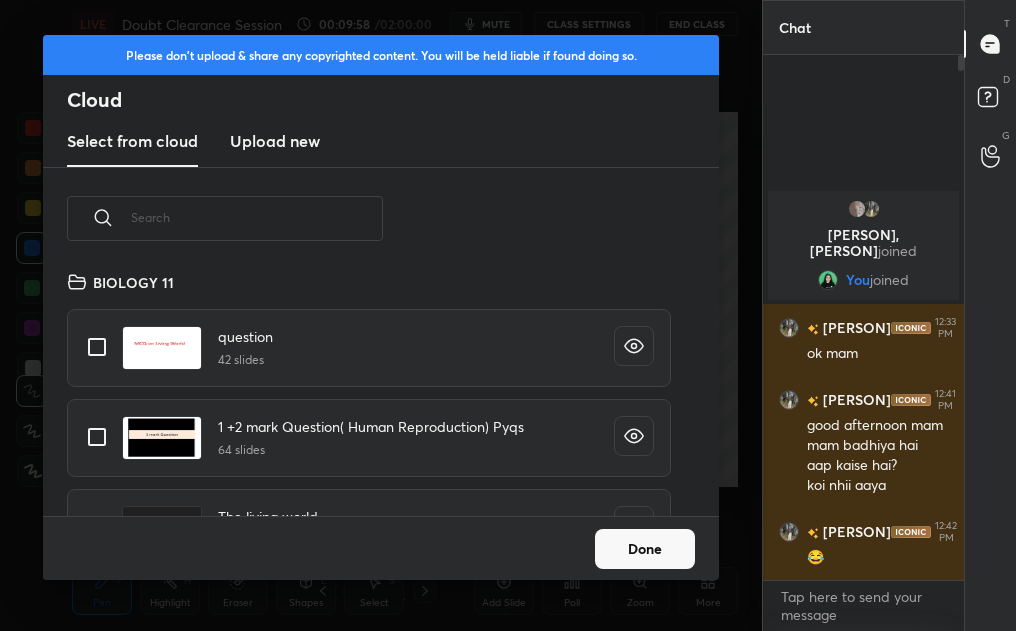 click at bounding box center [257, 217] 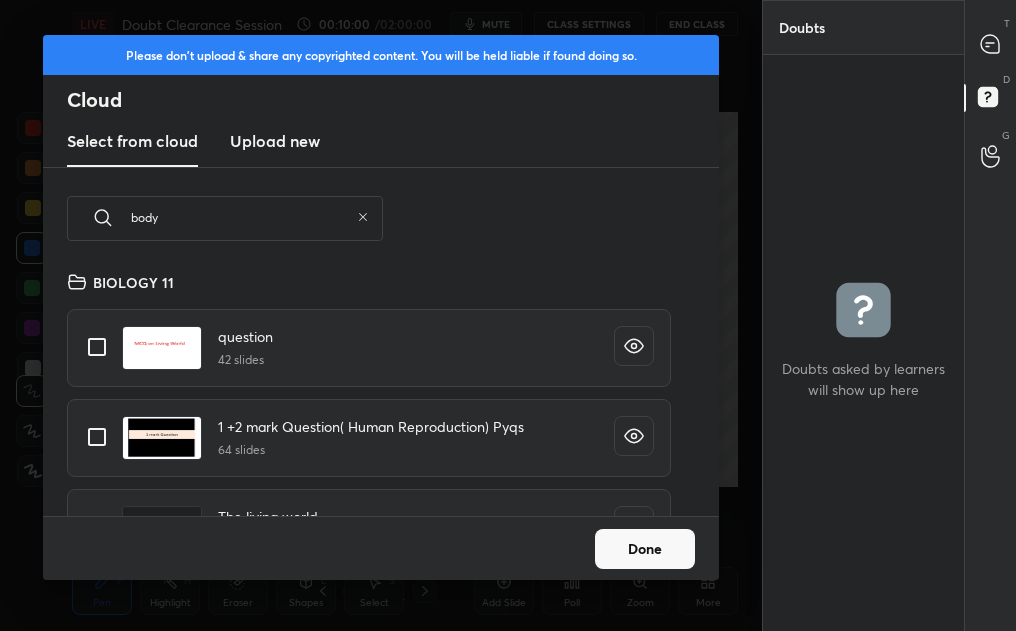 scroll, scrollTop: 150, scrollLeft: 642, axis: both 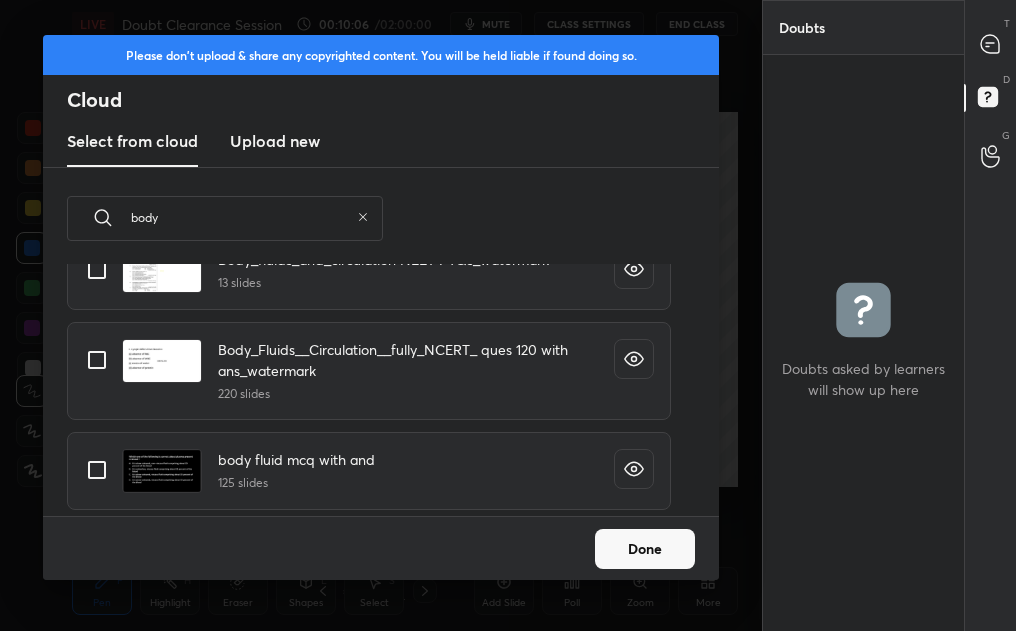 type on "body" 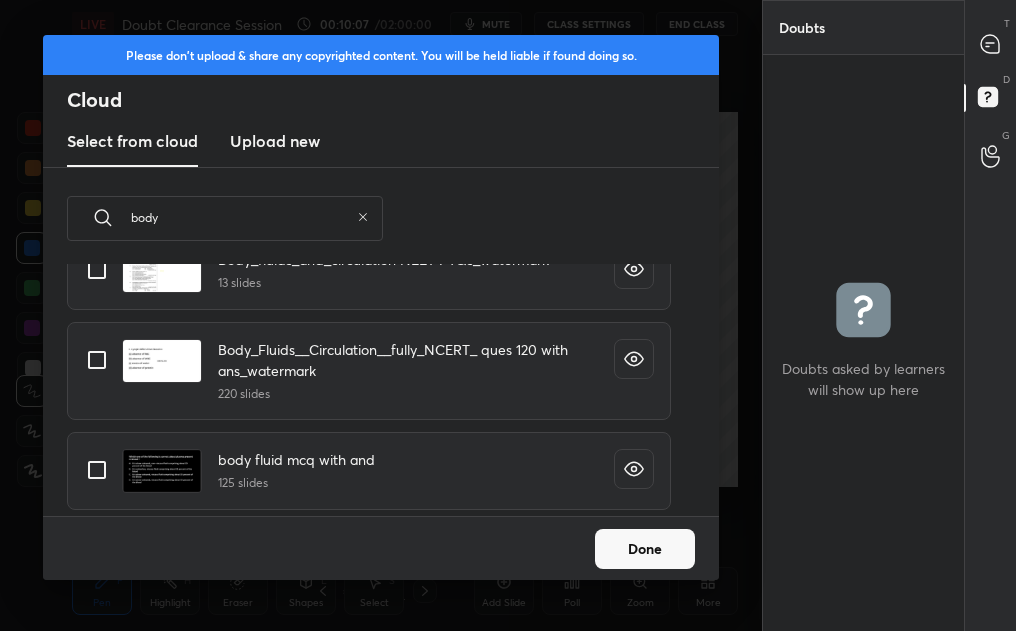 click at bounding box center [97, 470] 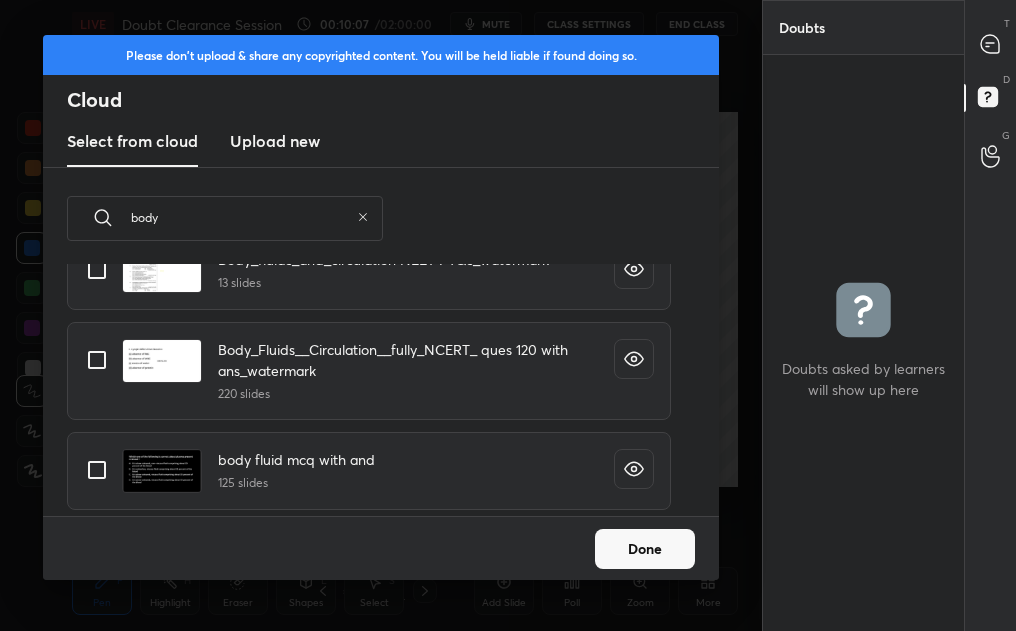 checkbox on "true" 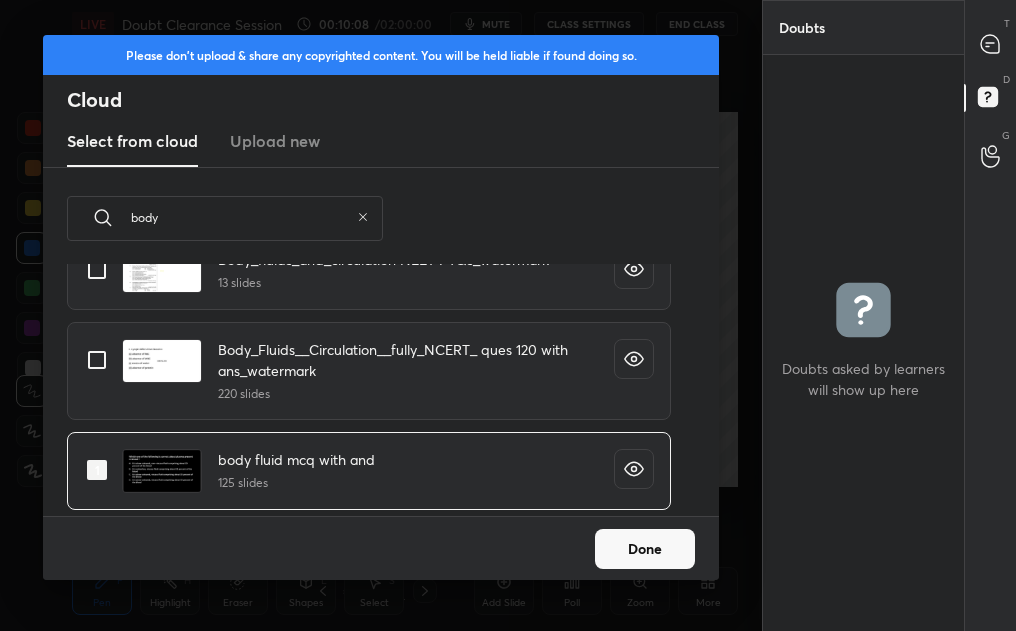 click on "Done" at bounding box center (381, 548) 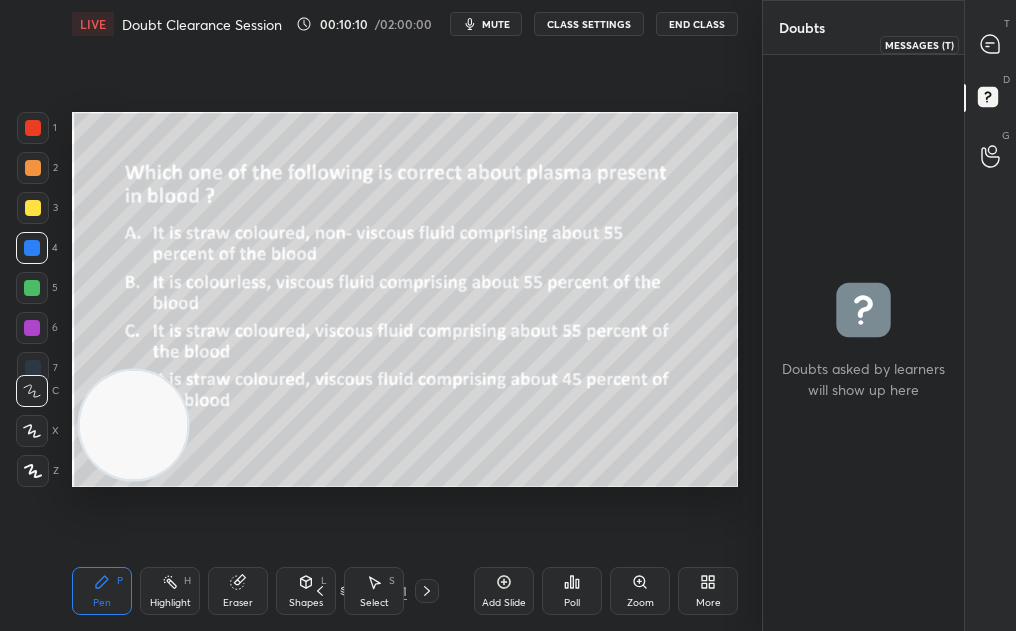 click 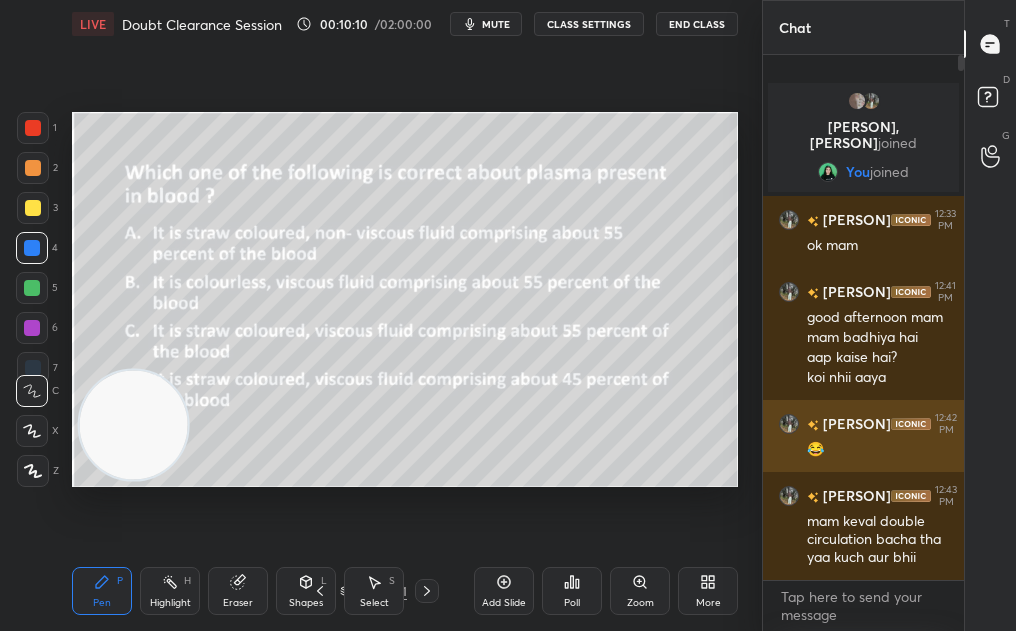 scroll, scrollTop: 7, scrollLeft: 7, axis: both 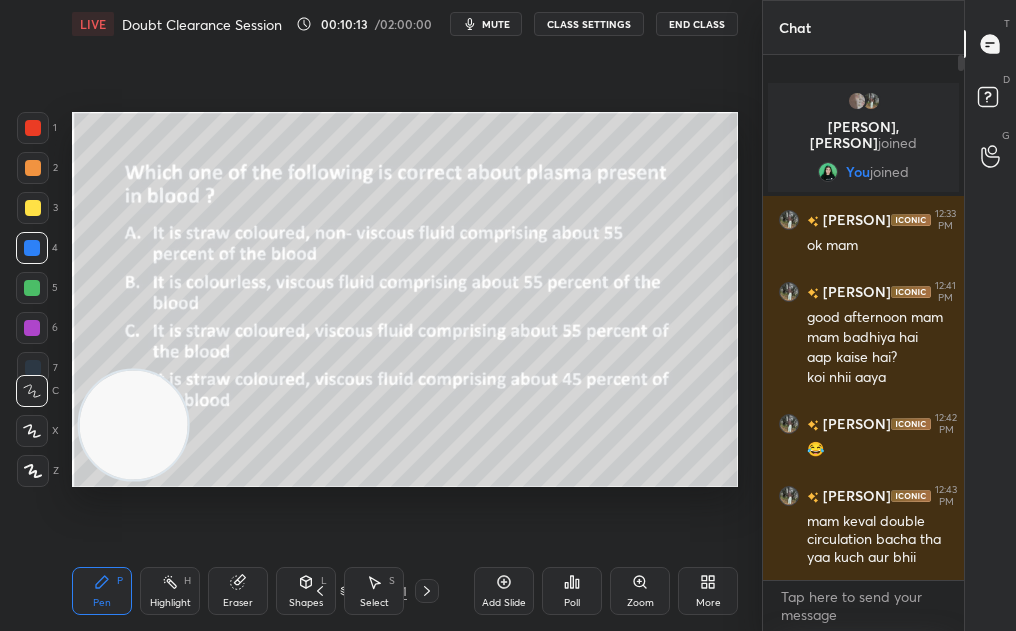 click 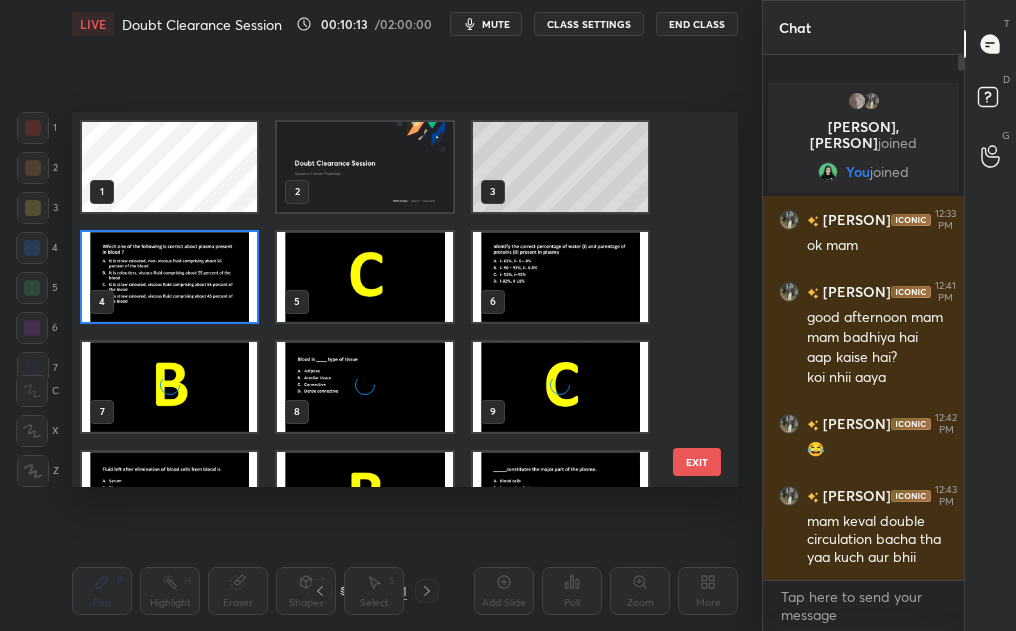 scroll, scrollTop: 7, scrollLeft: 11, axis: both 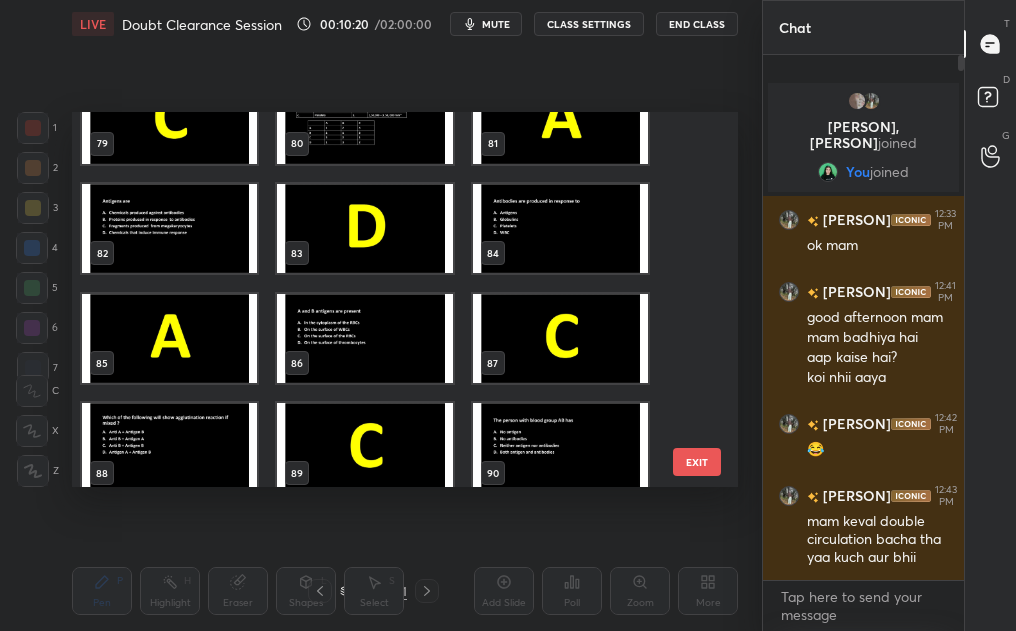 click at bounding box center (560, 229) 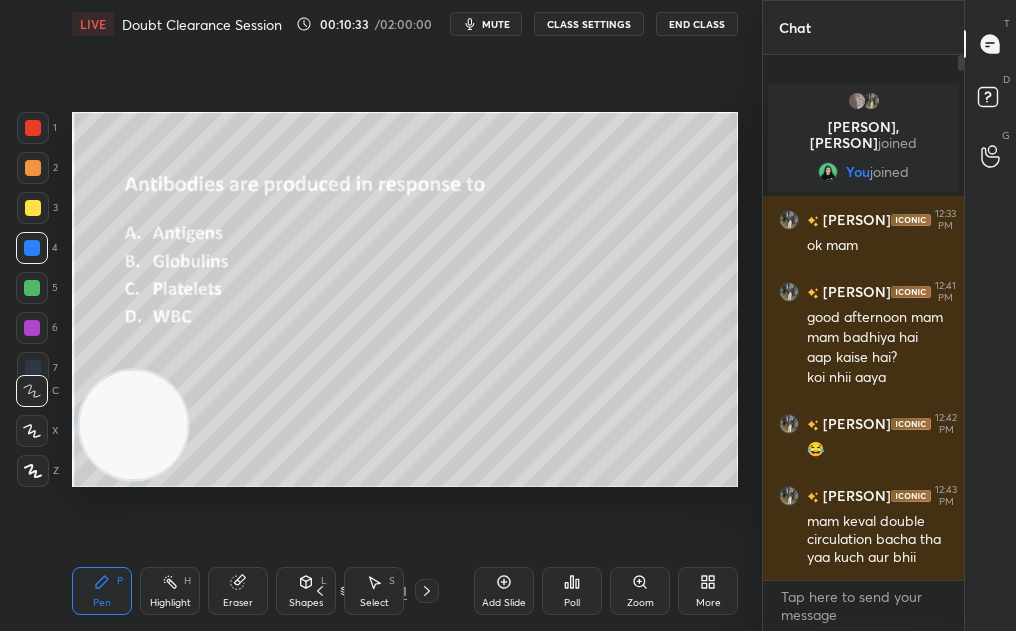click on "More" at bounding box center [708, 591] 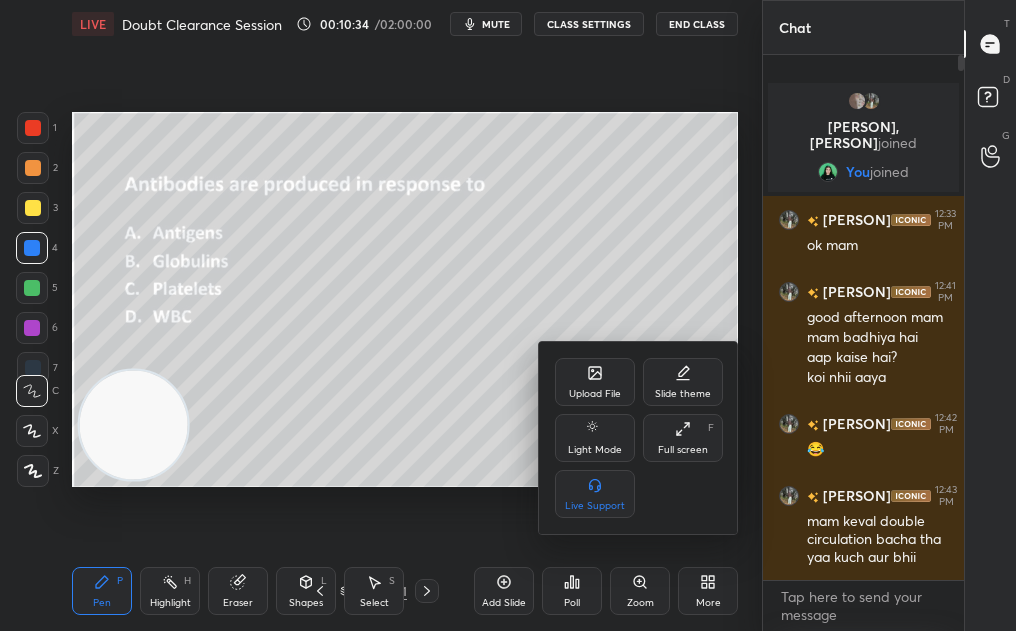 click on "Full screen F" at bounding box center (683, 438) 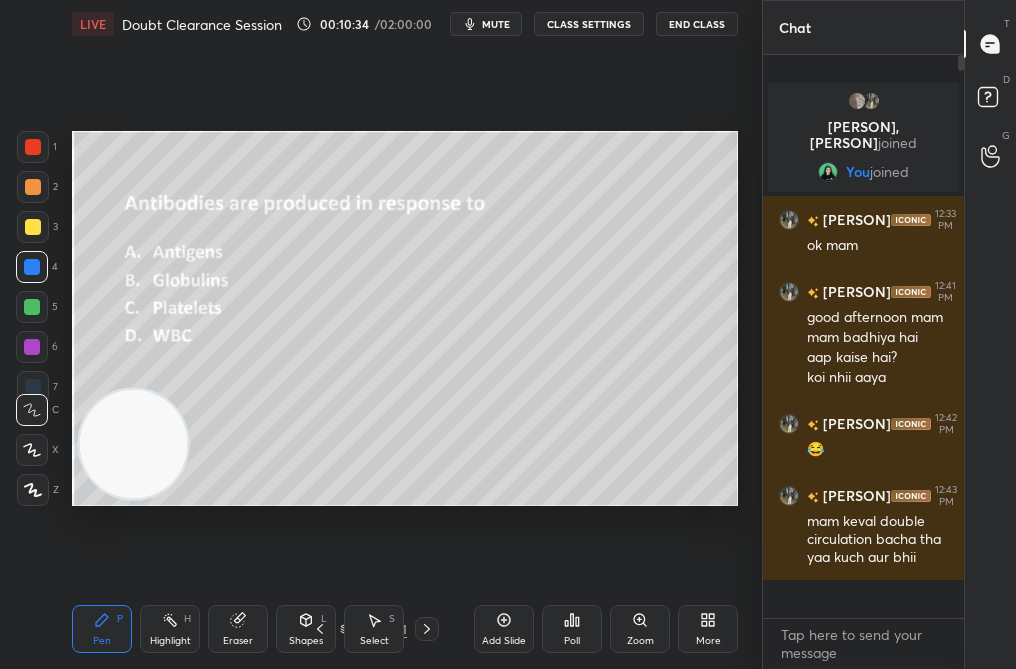 scroll, scrollTop: 99459, scrollLeft: 99318, axis: both 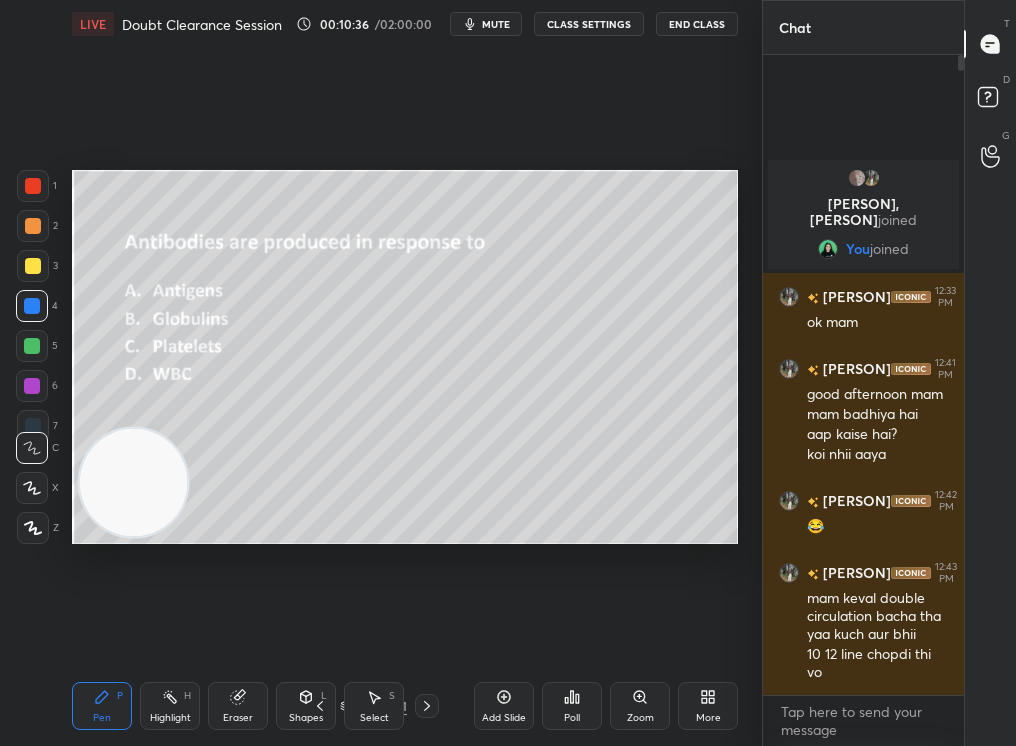 click 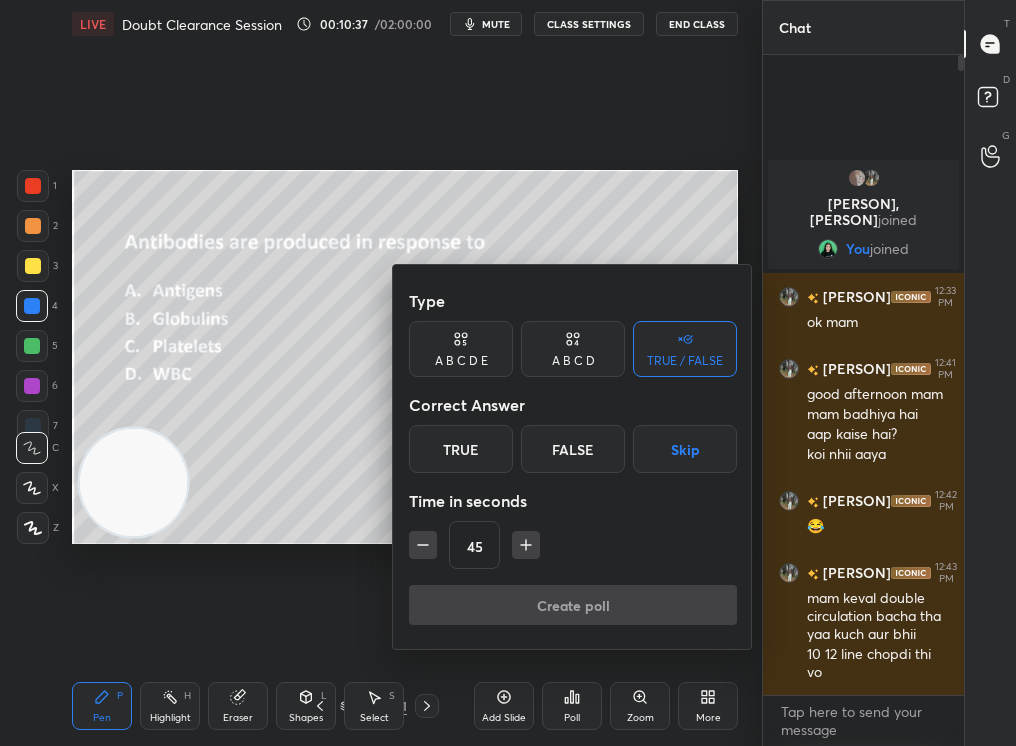 click on "A B C D" at bounding box center (573, 349) 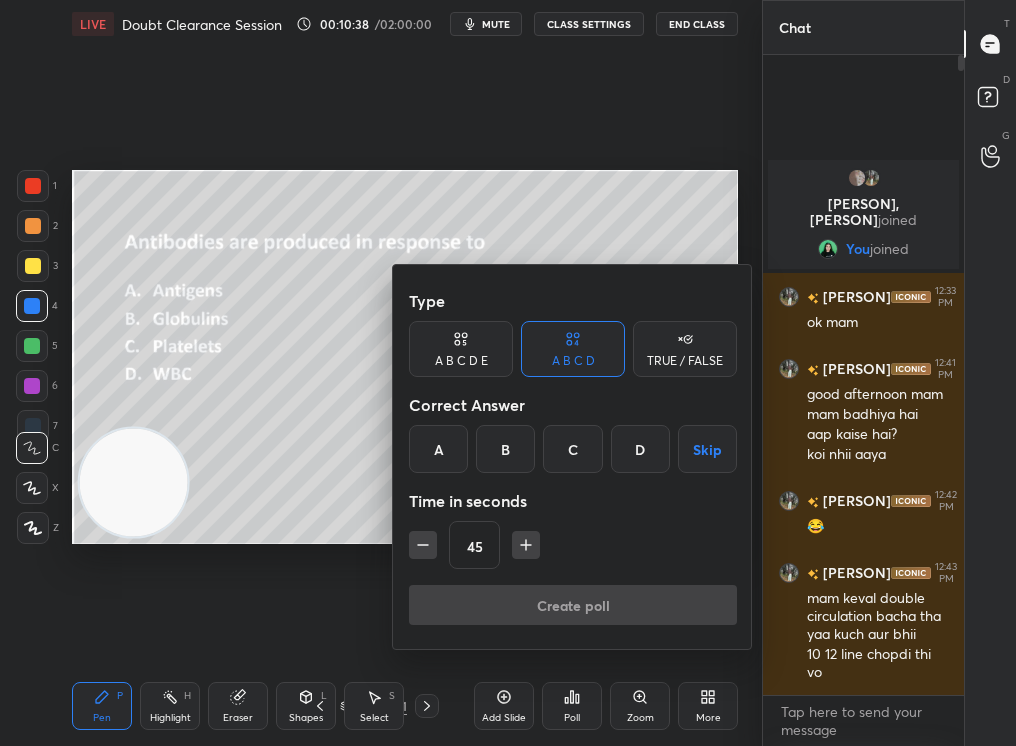 click on "Type A B C D E A B C D TRUE / FALSE Correct Answer A B C D Skip Time in seconds 45" at bounding box center (573, 433) 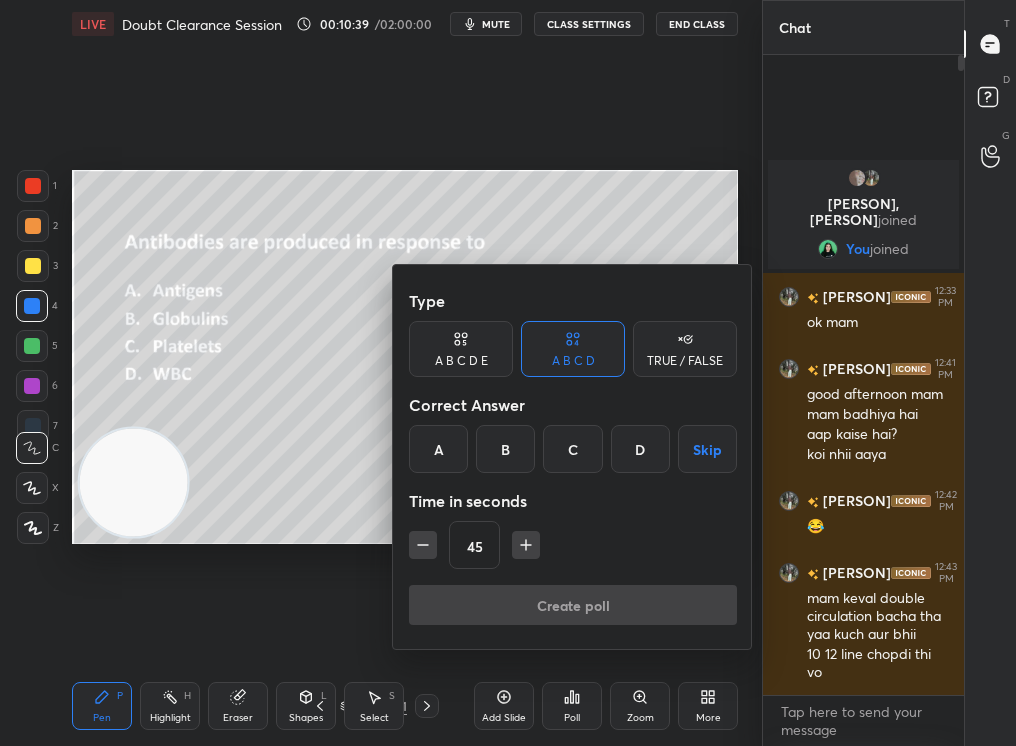 click on "A" at bounding box center [438, 449] 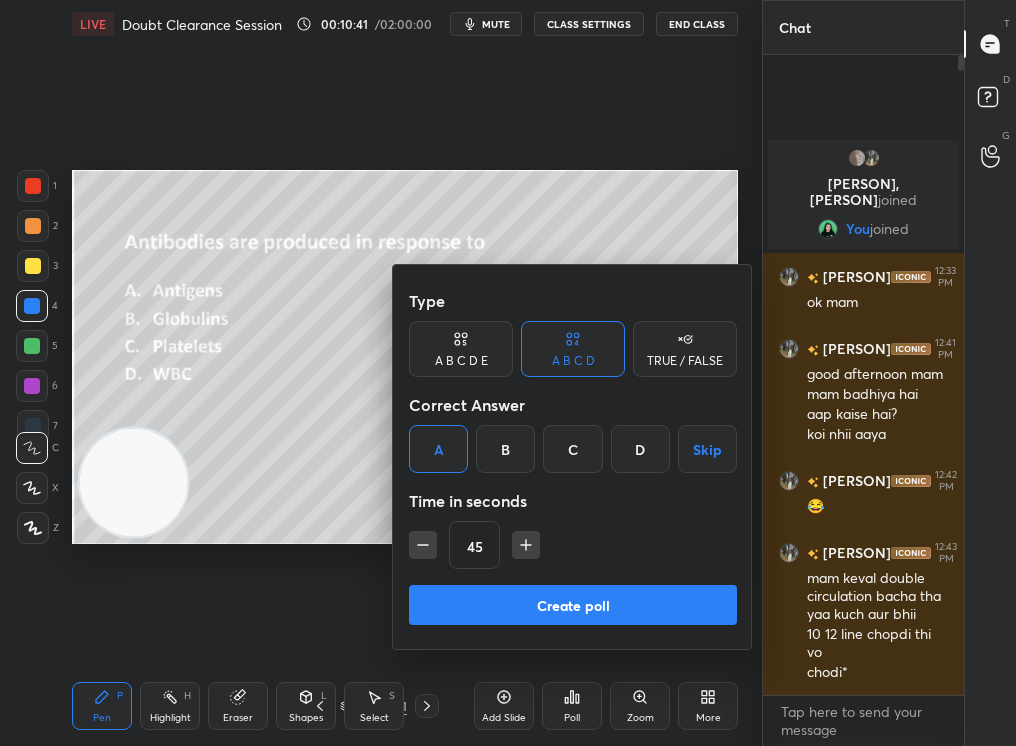click on "Type A B C D E A B C D TRUE / FALSE Correct Answer A B C D Skip Time in seconds 45" at bounding box center (573, 433) 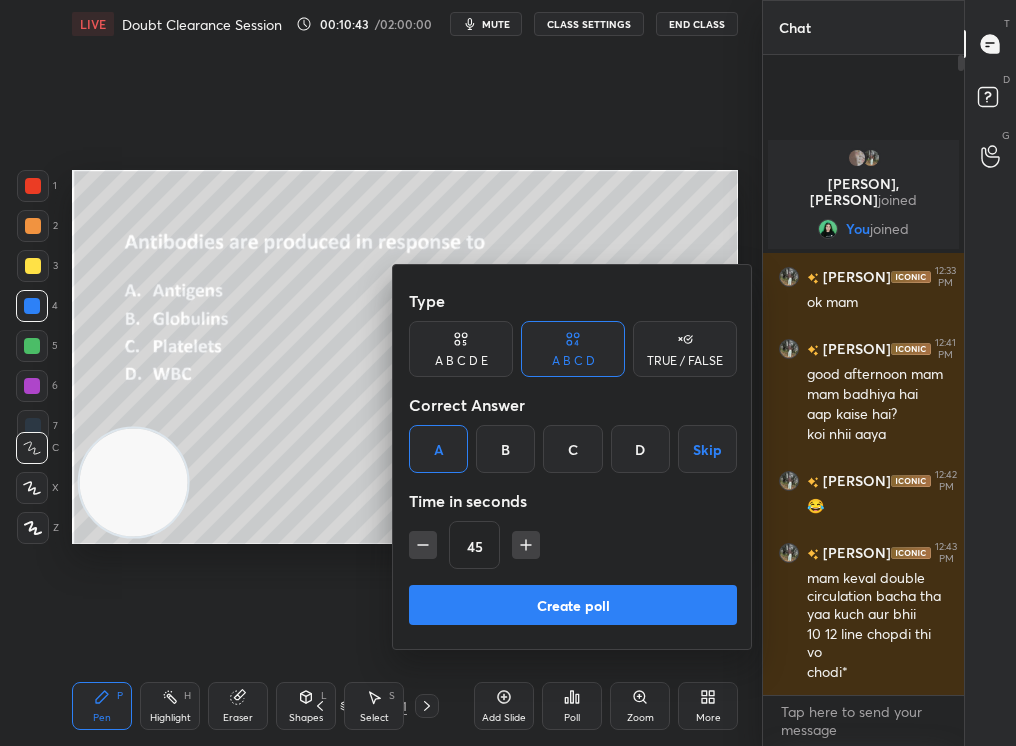 click on "Type A B C D E A B C D TRUE / FALSE Correct Answer A B C D Skip Time in seconds 45" at bounding box center (573, 433) 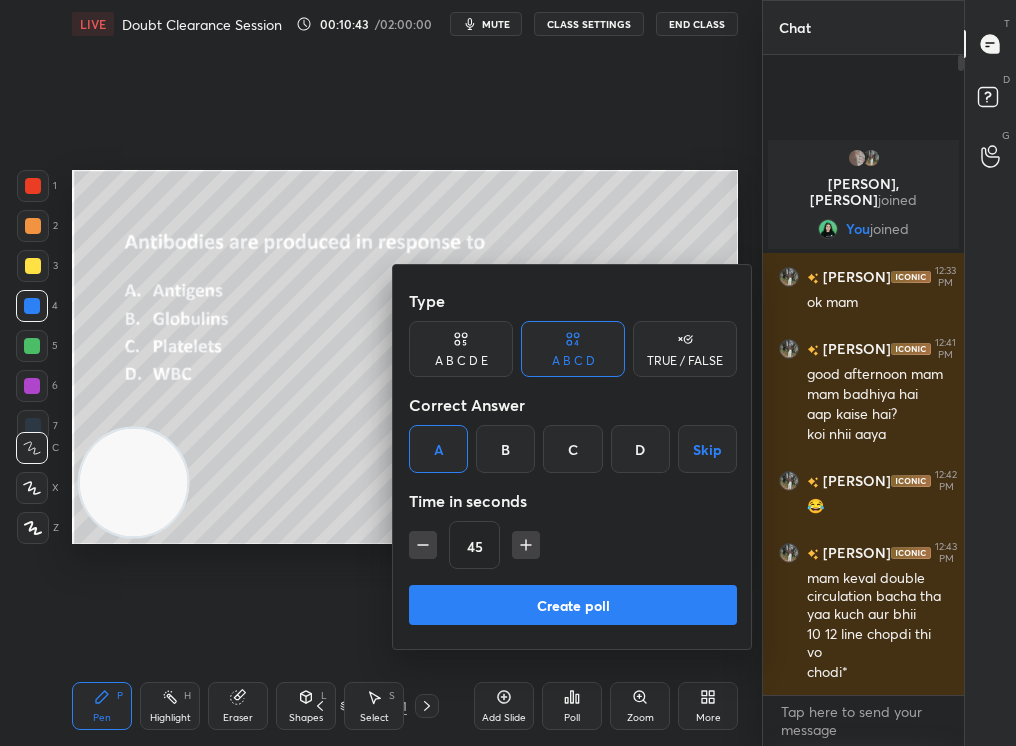 click on "Create poll" at bounding box center [573, 605] 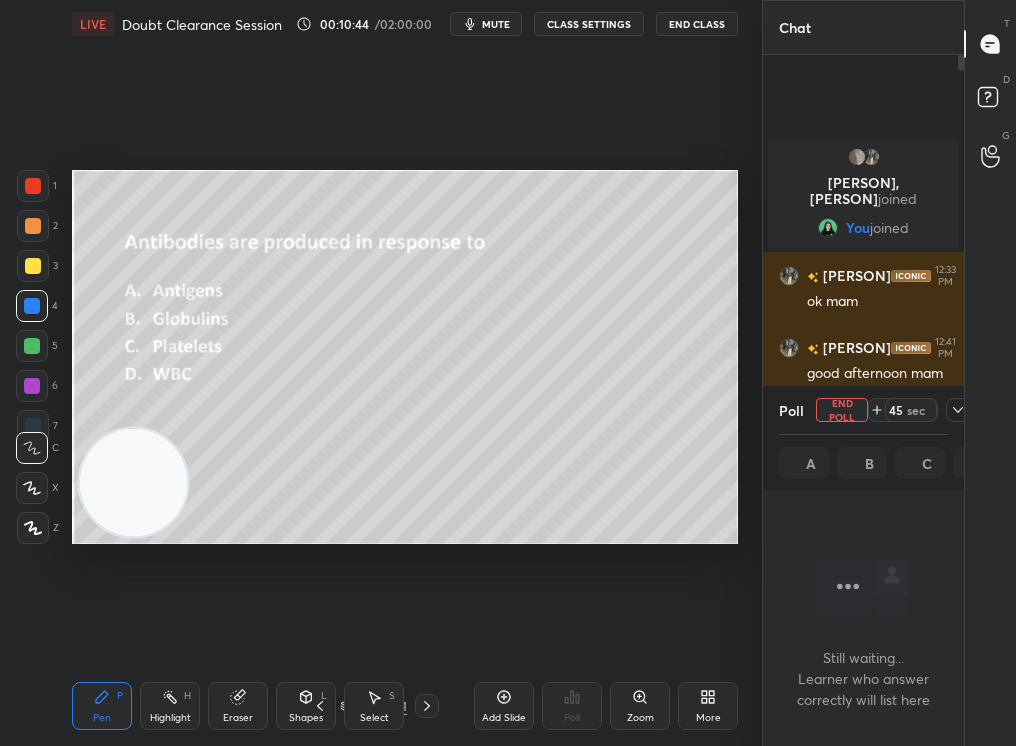 scroll, scrollTop: 540, scrollLeft: 195, axis: both 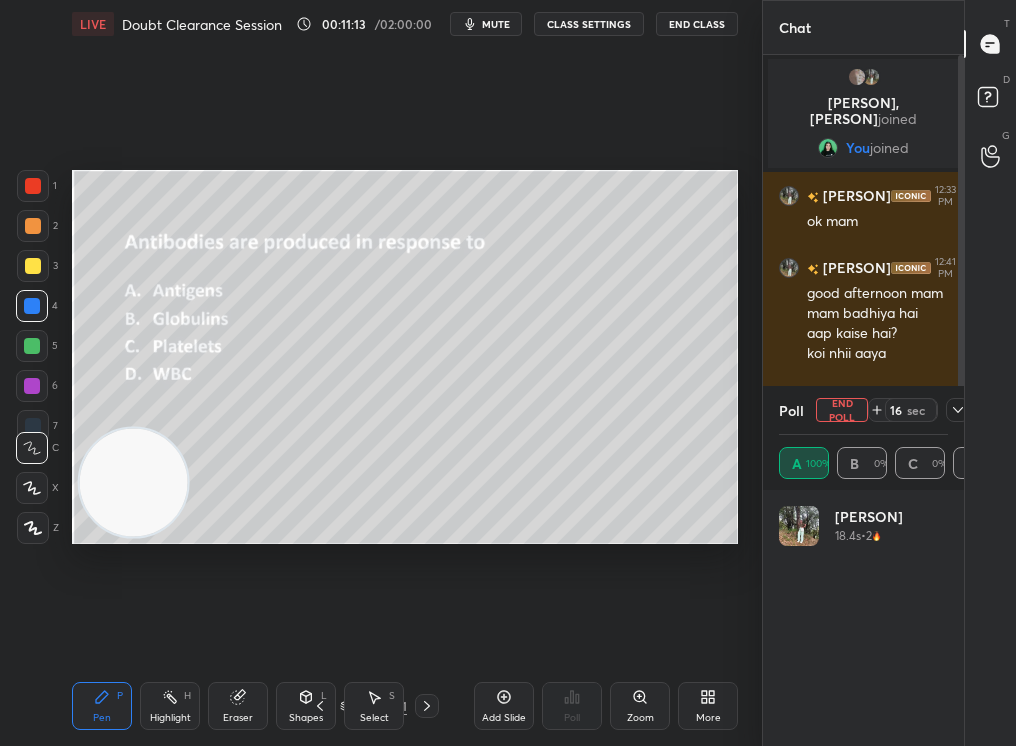 click on "End Poll" at bounding box center [842, 410] 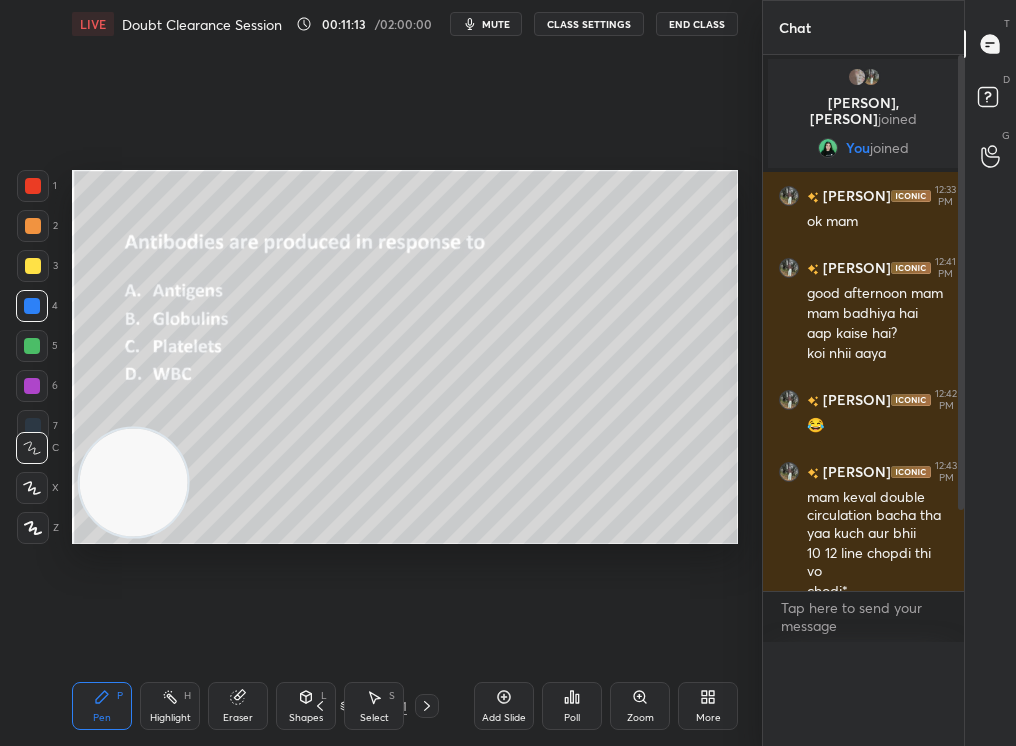 scroll, scrollTop: 0, scrollLeft: 0, axis: both 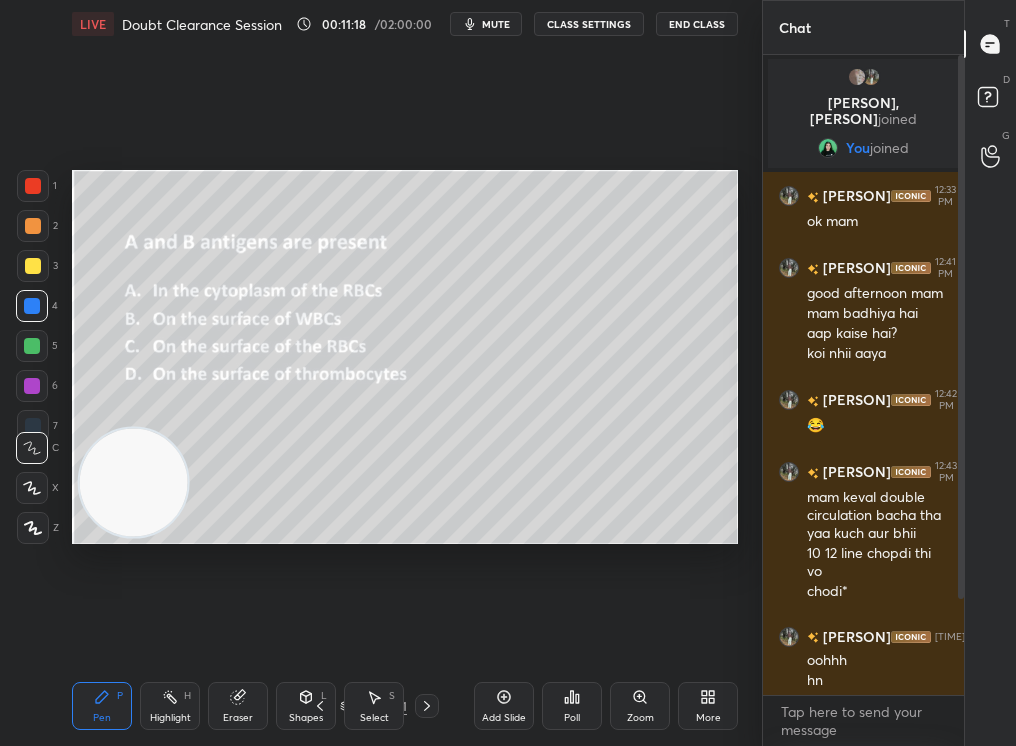 click 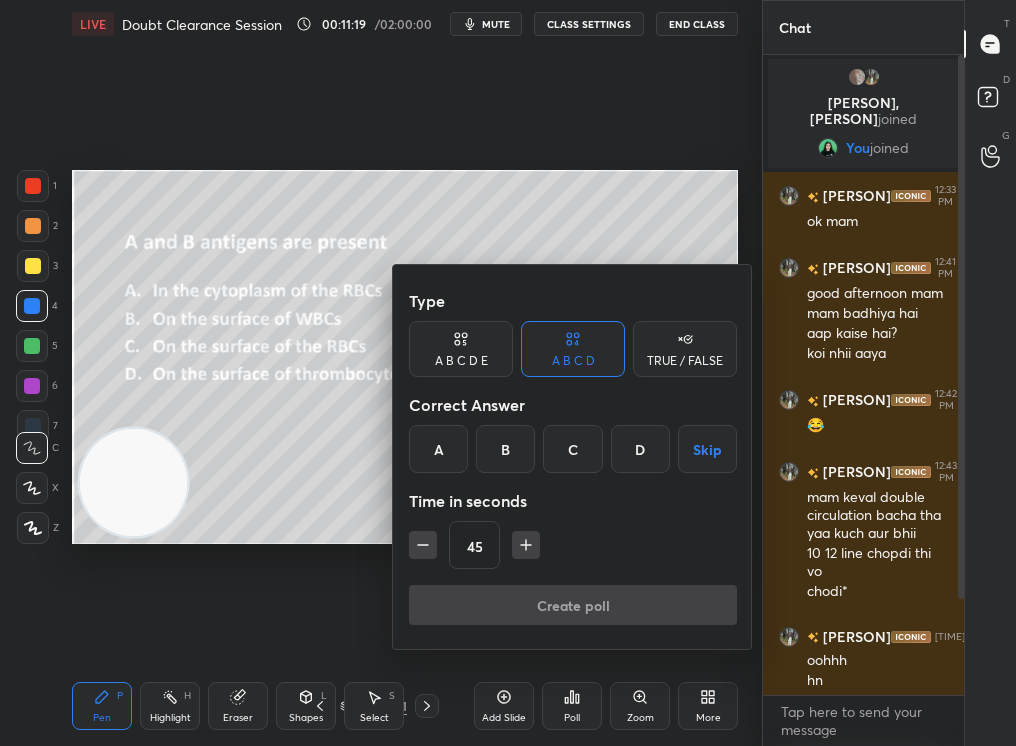 click on "Correct Answer" at bounding box center (573, 405) 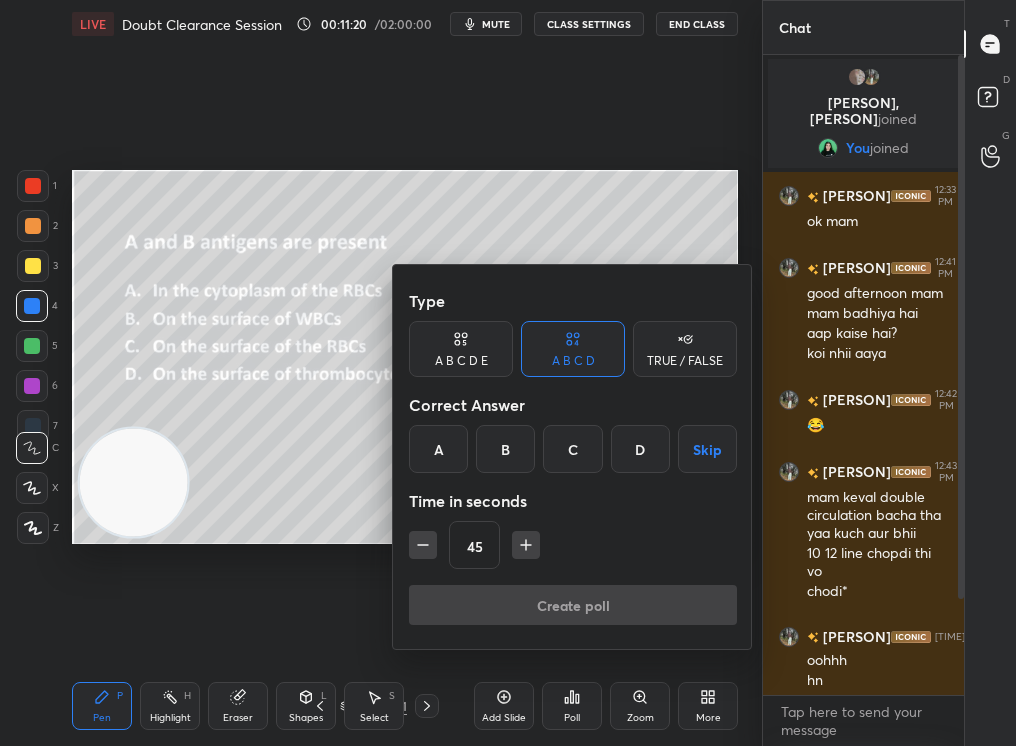 click on "C" at bounding box center [572, 449] 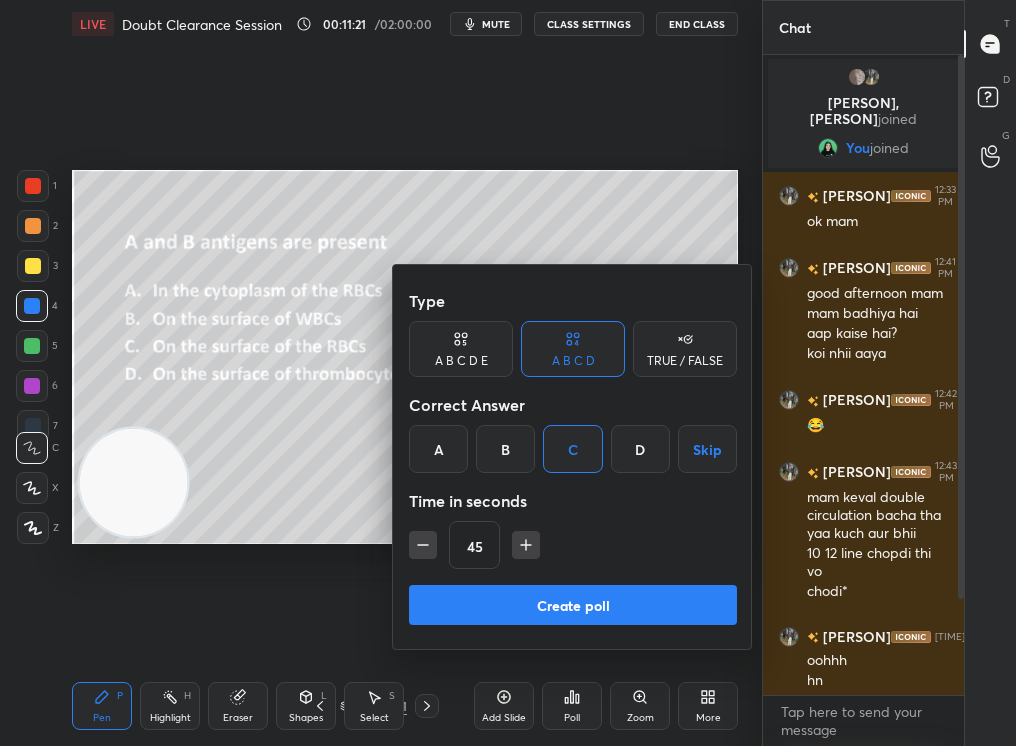 click on "Type A B C D E A B C D TRUE / FALSE Correct Answer A B C D Skip Time in seconds 45" at bounding box center [573, 433] 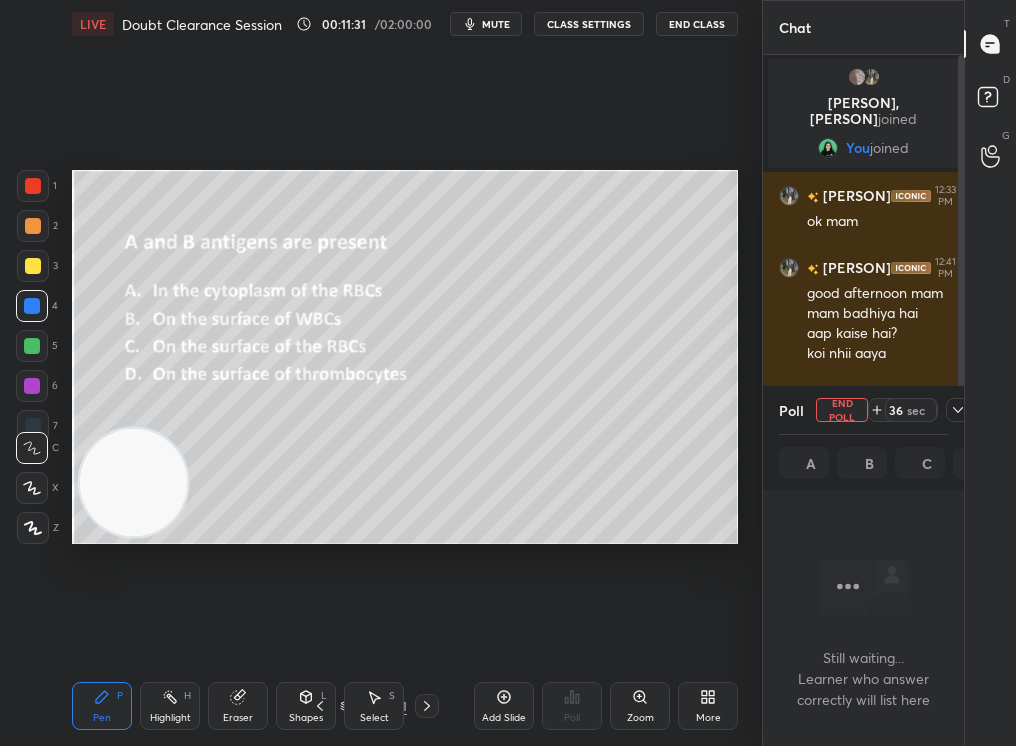 click on "mute" at bounding box center (486, 24) 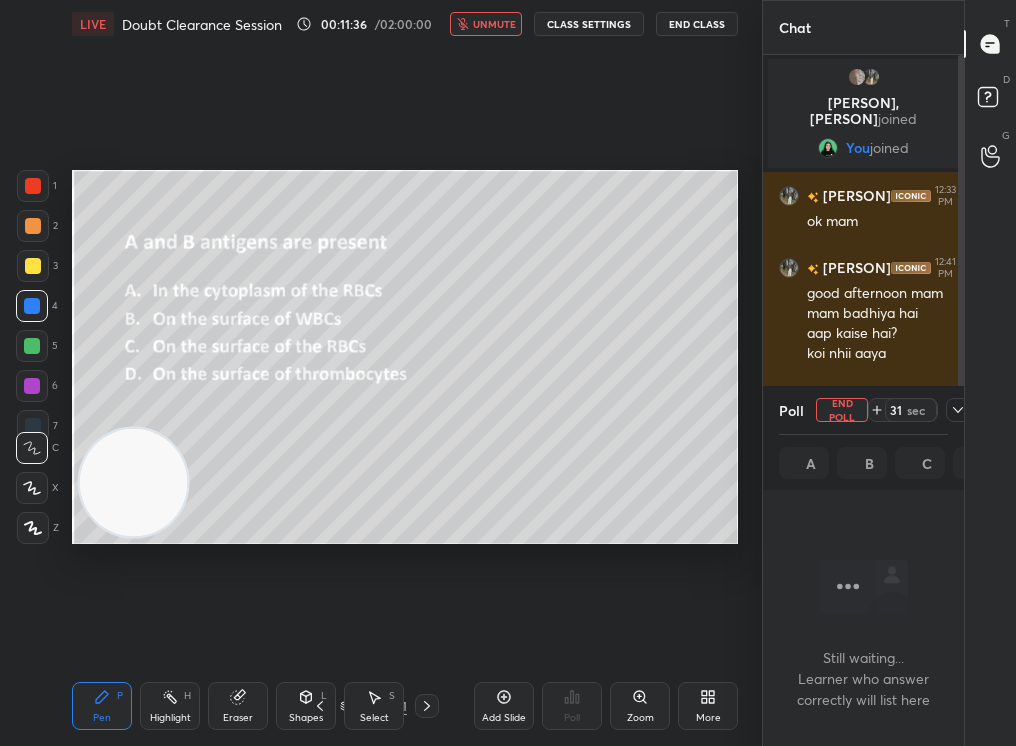 click on "unmute" at bounding box center (494, 24) 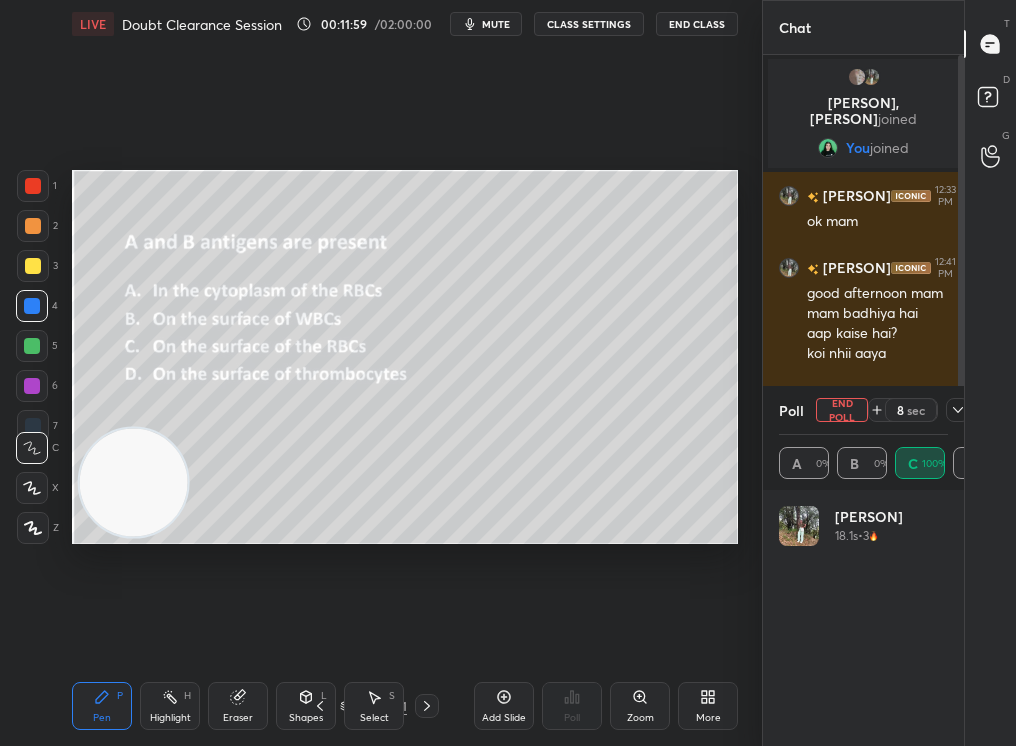 click on "Poll End Poll 8  sec" at bounding box center [863, 410] 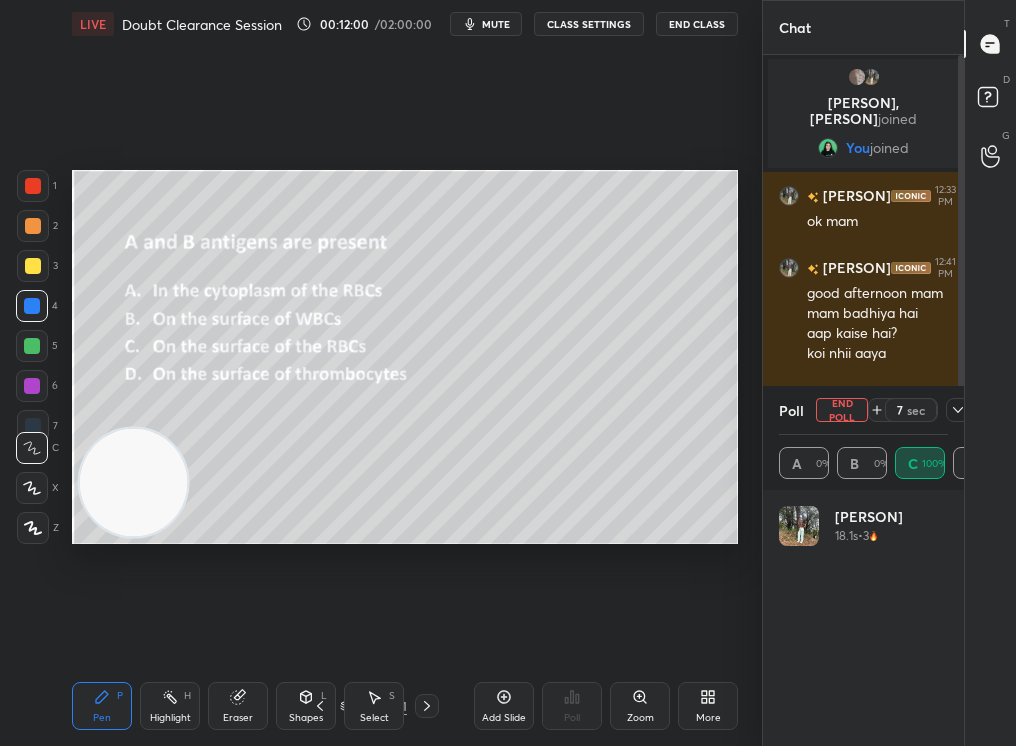 click on "End Poll" at bounding box center (842, 410) 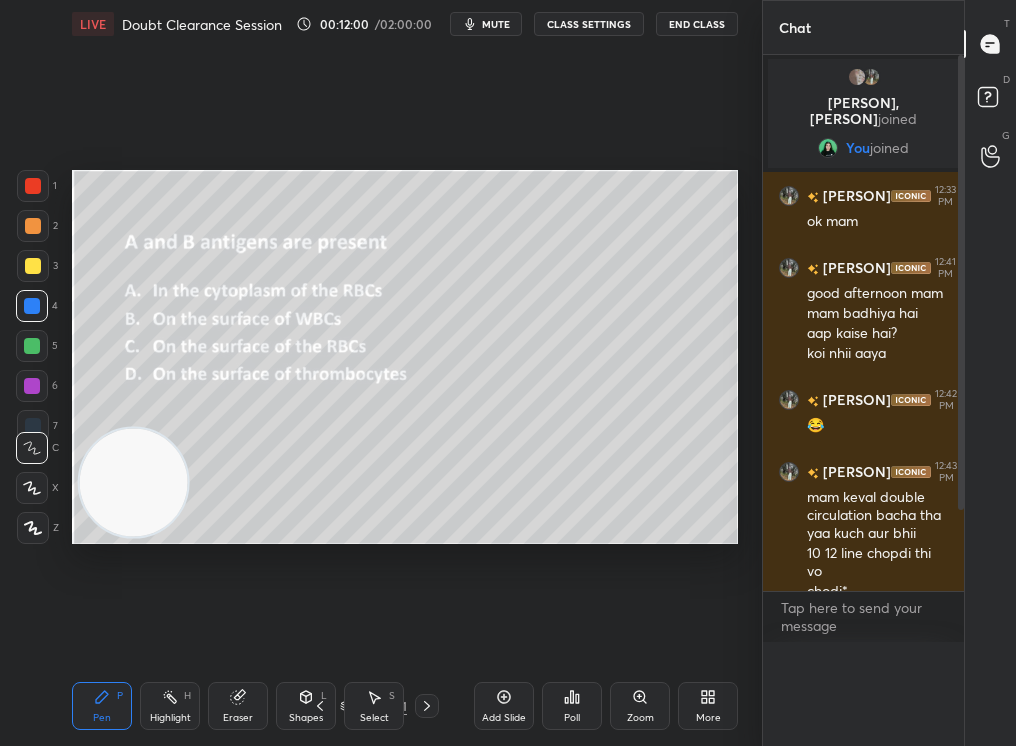 scroll, scrollTop: 0, scrollLeft: 0, axis: both 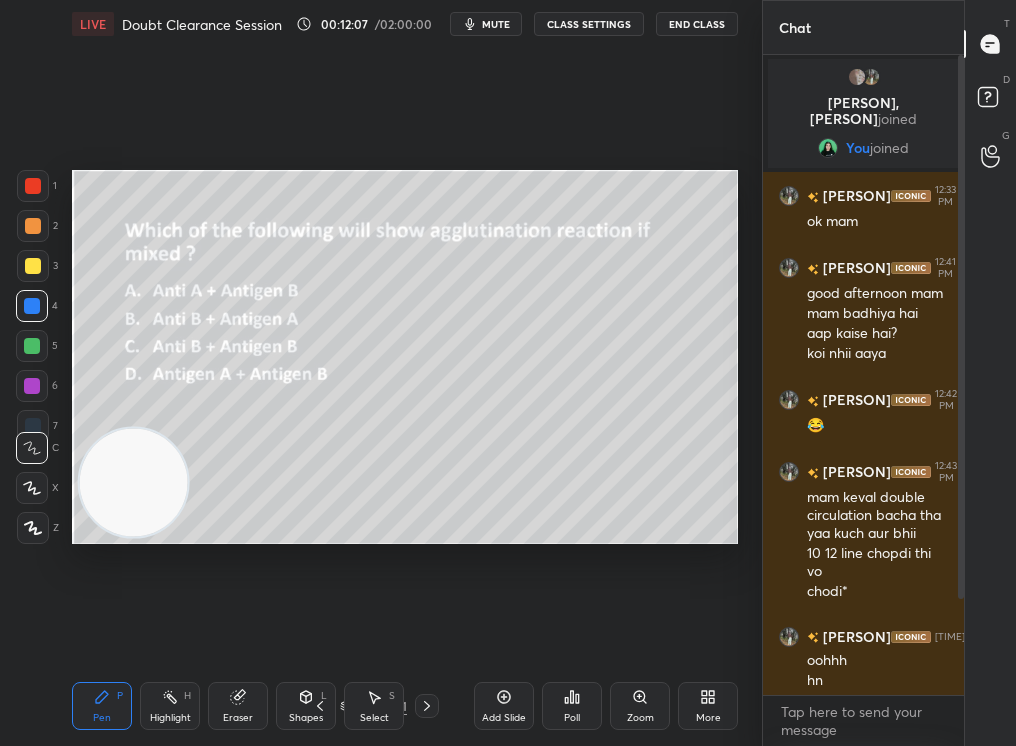 click on "Poll" at bounding box center [572, 706] 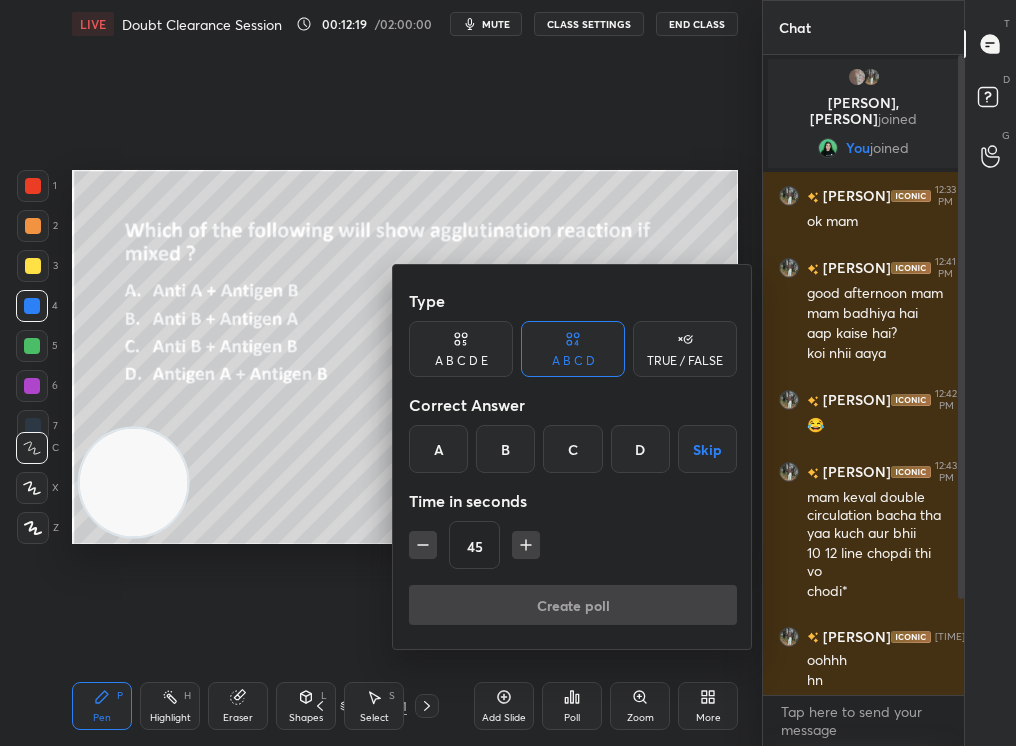 click on "C" at bounding box center [572, 449] 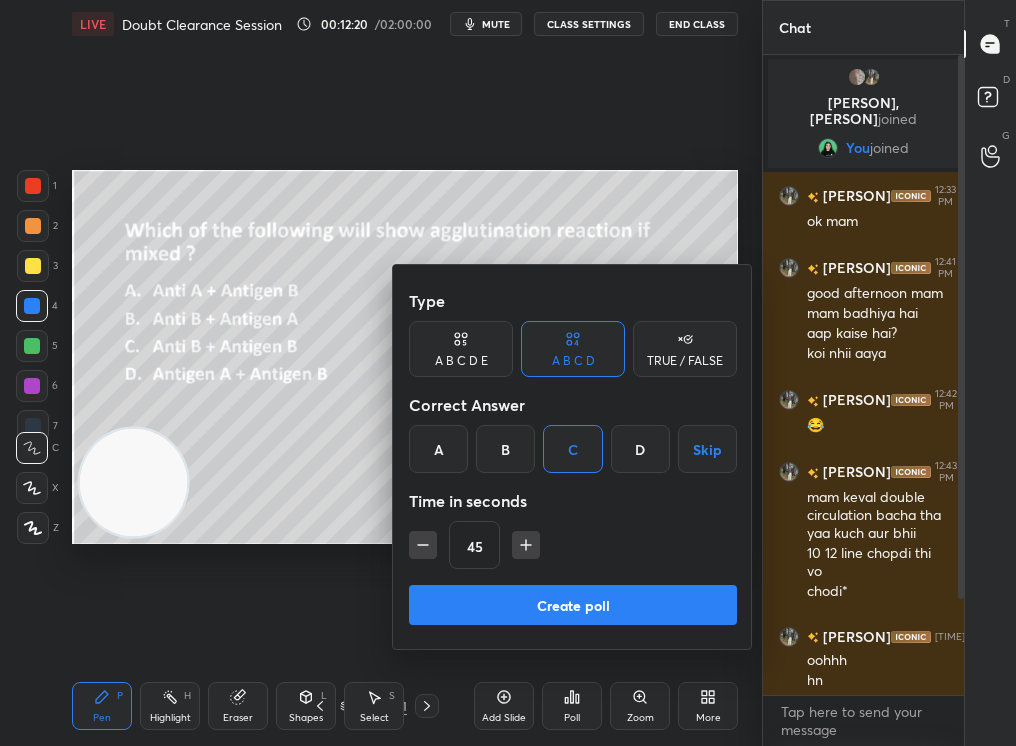 click on "Create poll" at bounding box center [573, 605] 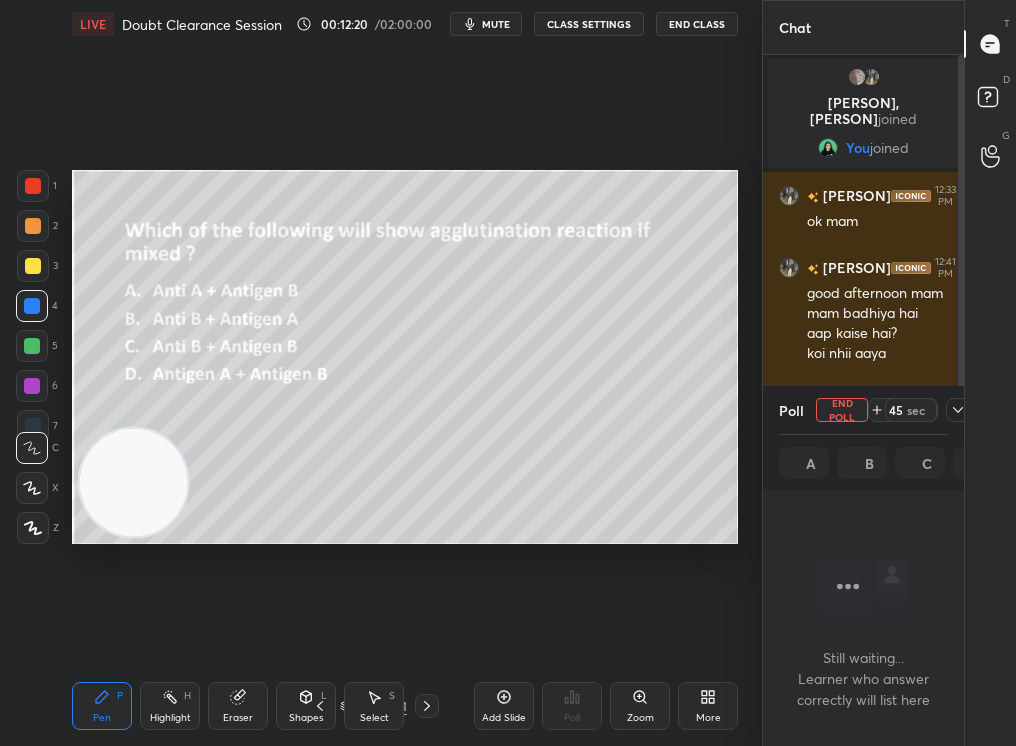 scroll, scrollTop: 536, scrollLeft: 195, axis: both 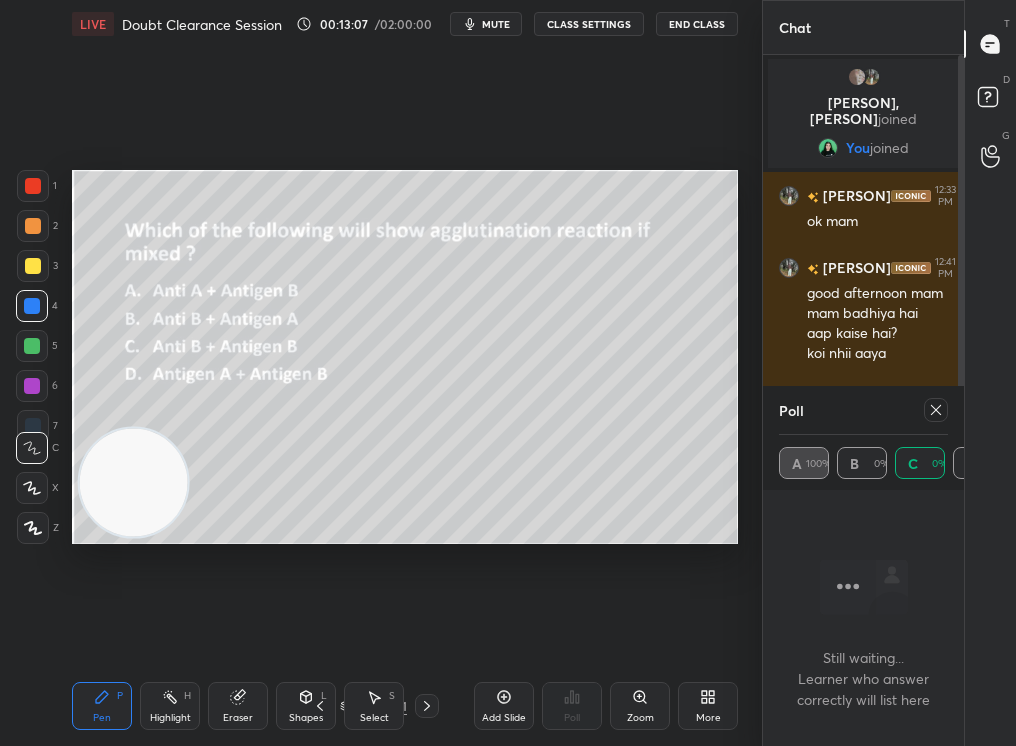 click at bounding box center (932, 410) 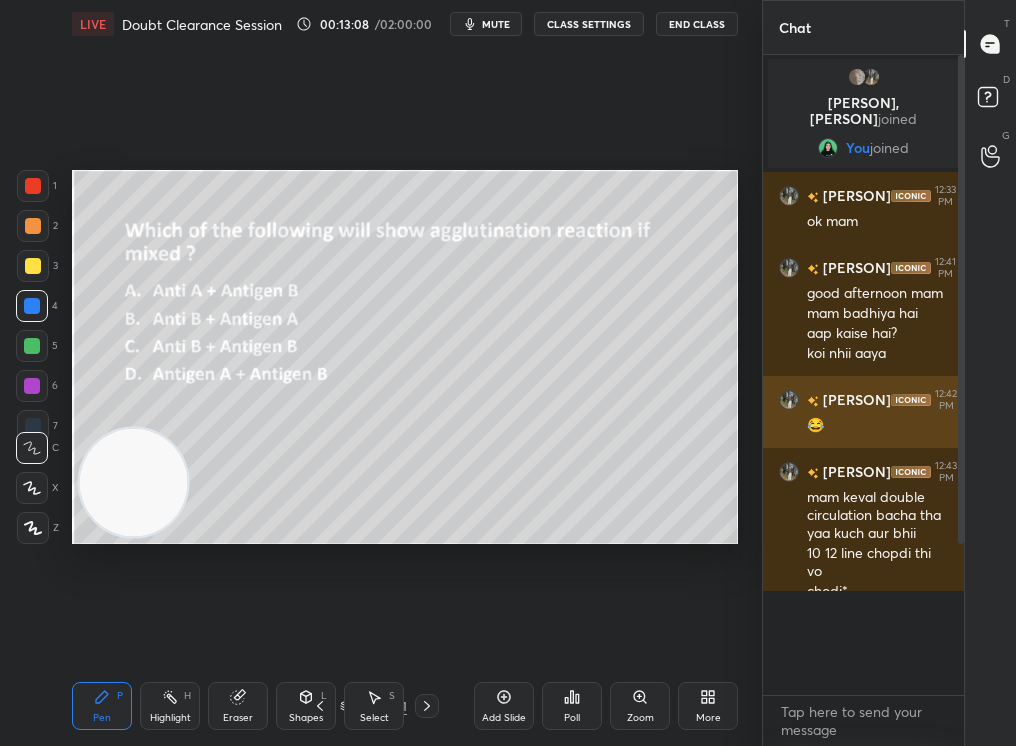 scroll, scrollTop: 6, scrollLeft: 7, axis: both 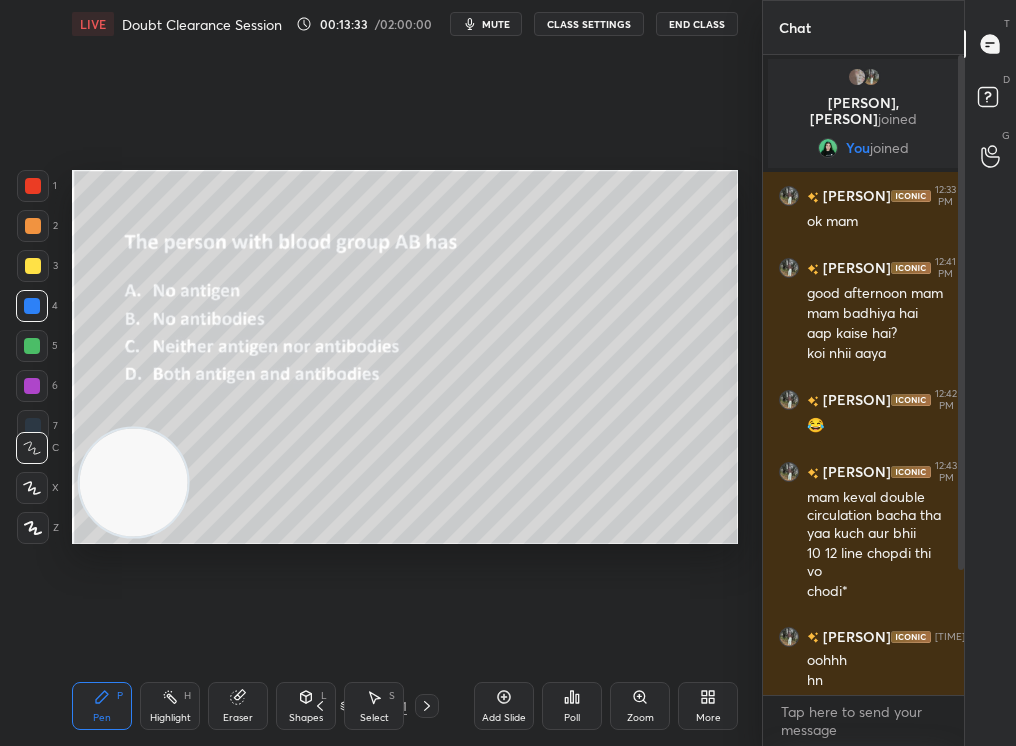 click on "Pen P" at bounding box center [102, 706] 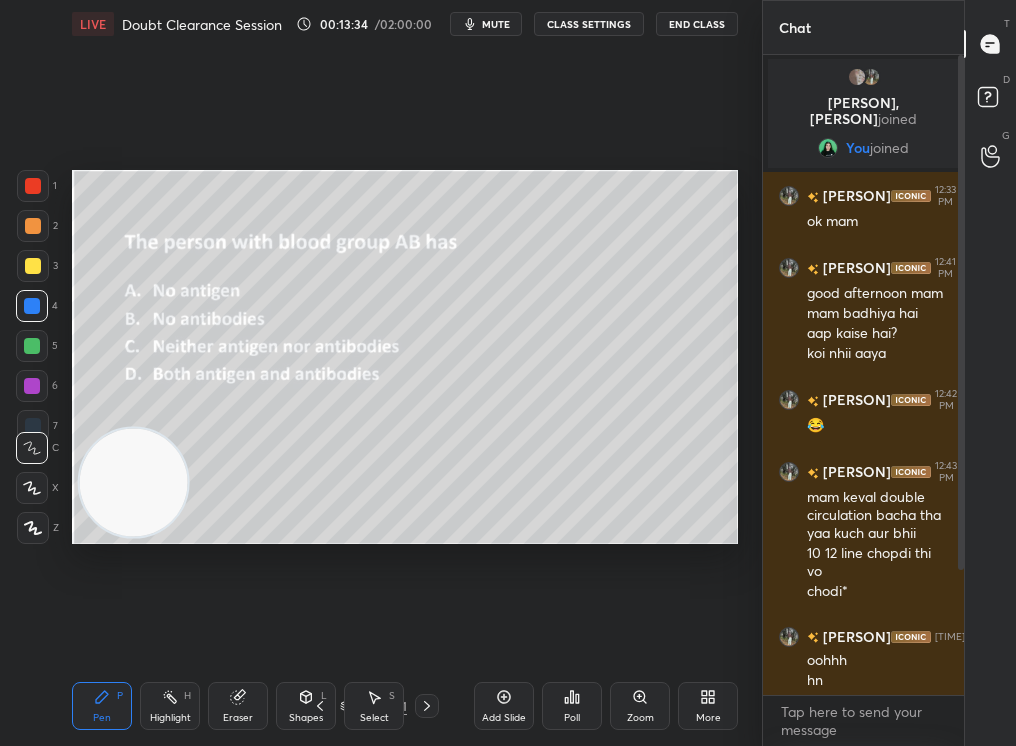 click at bounding box center [33, 186] 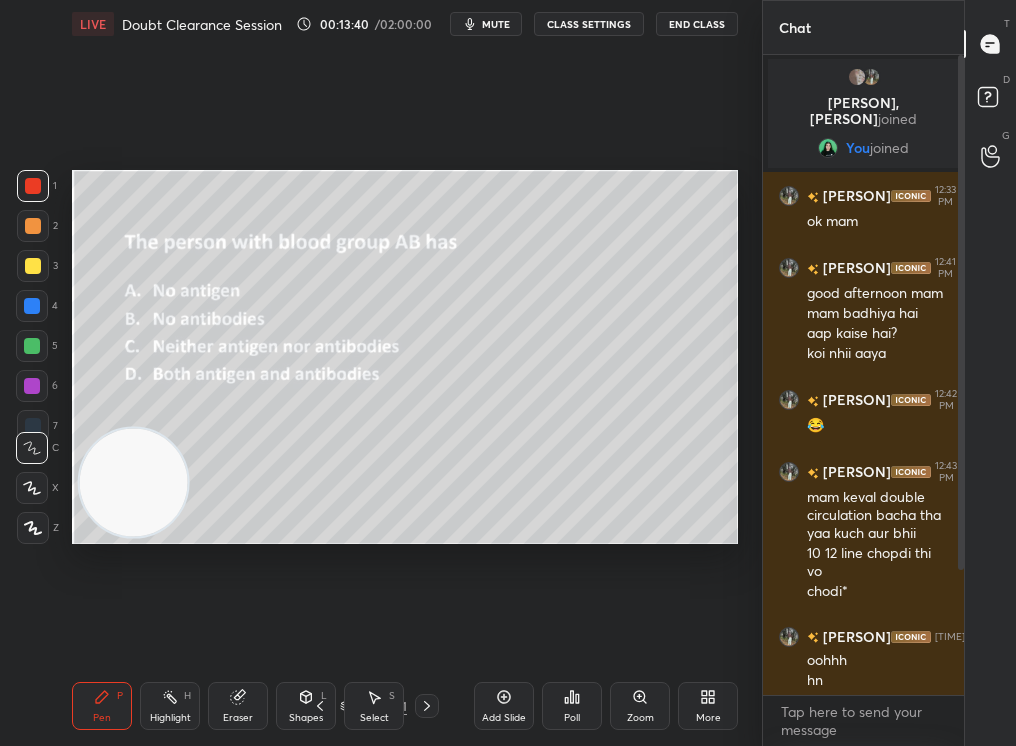 click on "Poll" at bounding box center (572, 706) 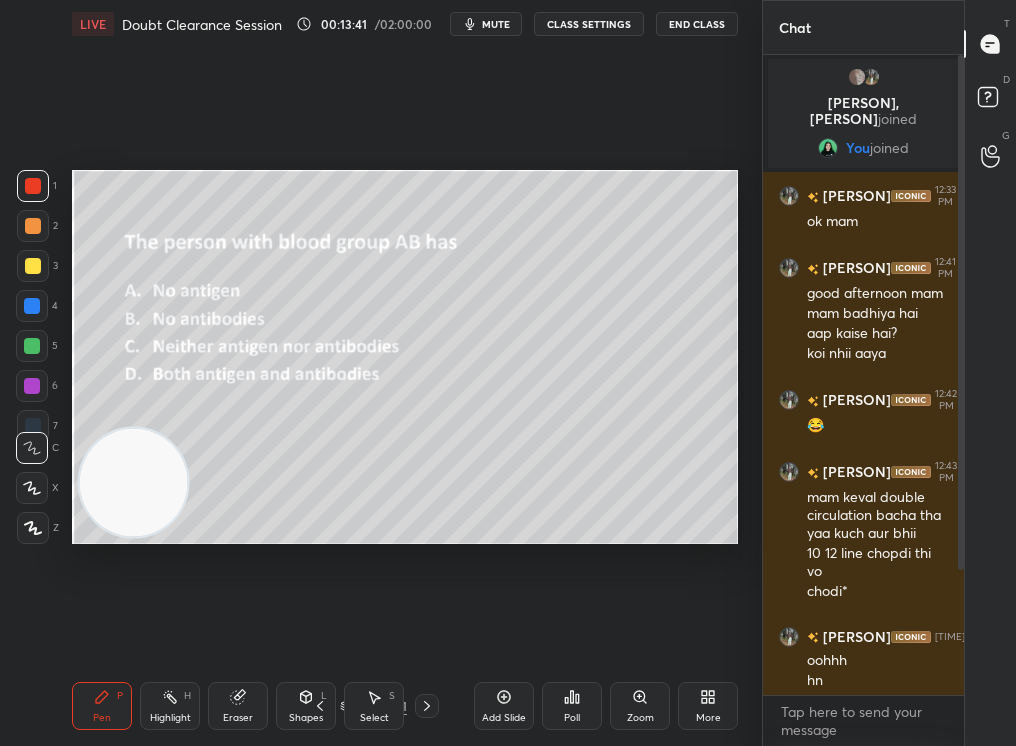click on "Poll" at bounding box center [572, 706] 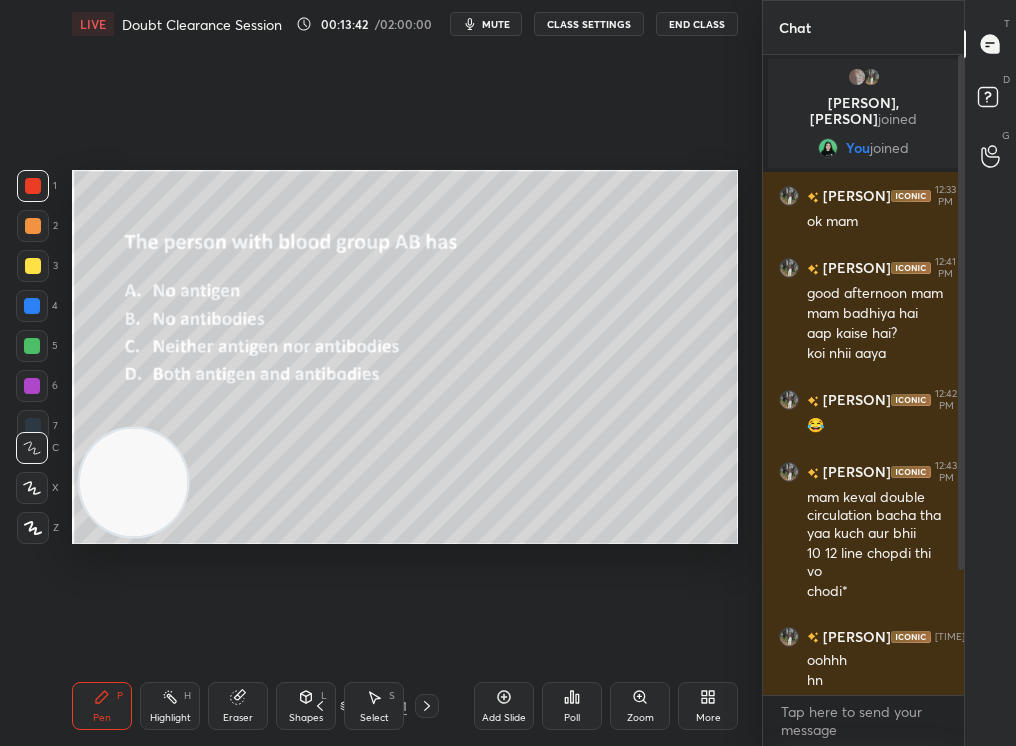 click on "Poll" at bounding box center [572, 706] 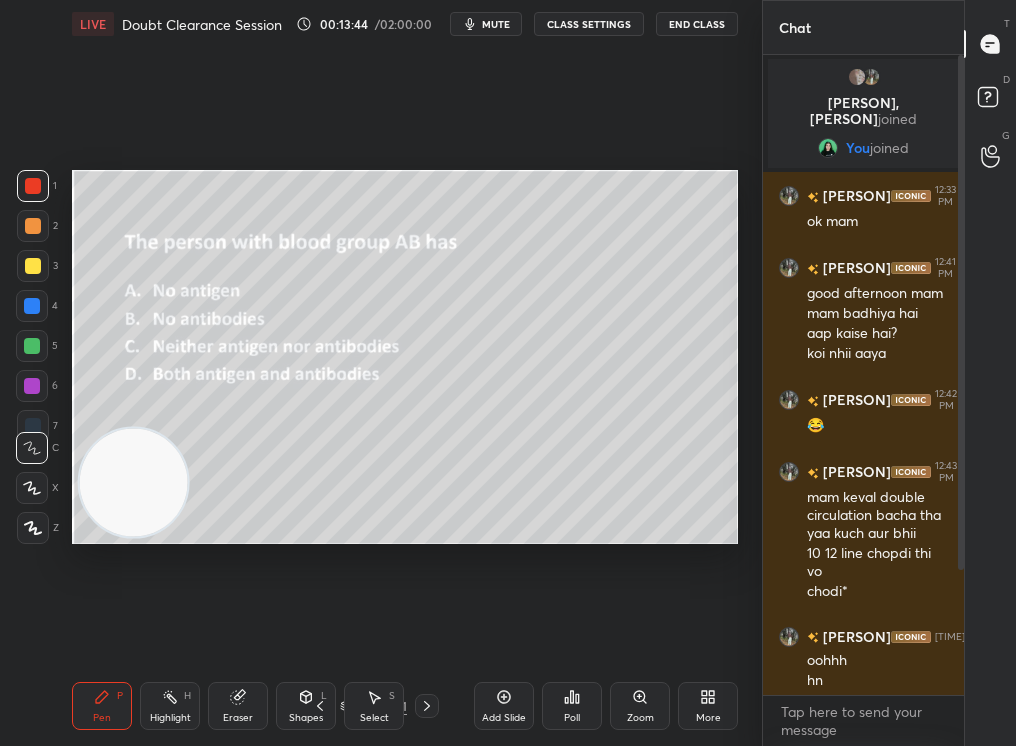 click on "Poll" at bounding box center [572, 706] 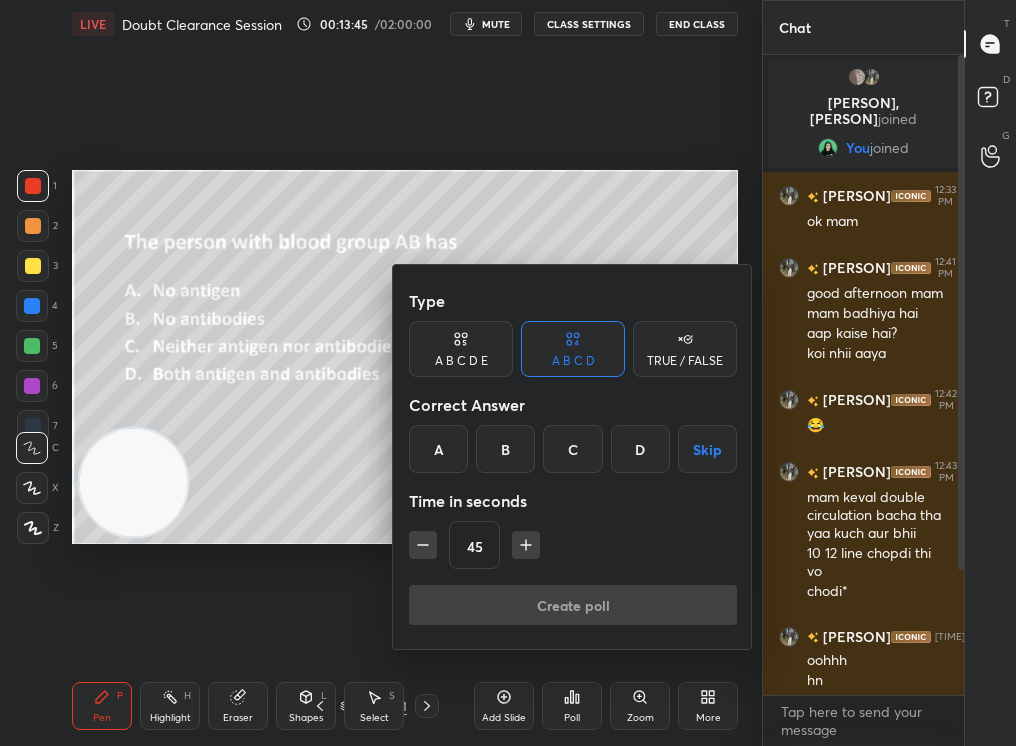 click on "B" at bounding box center [505, 449] 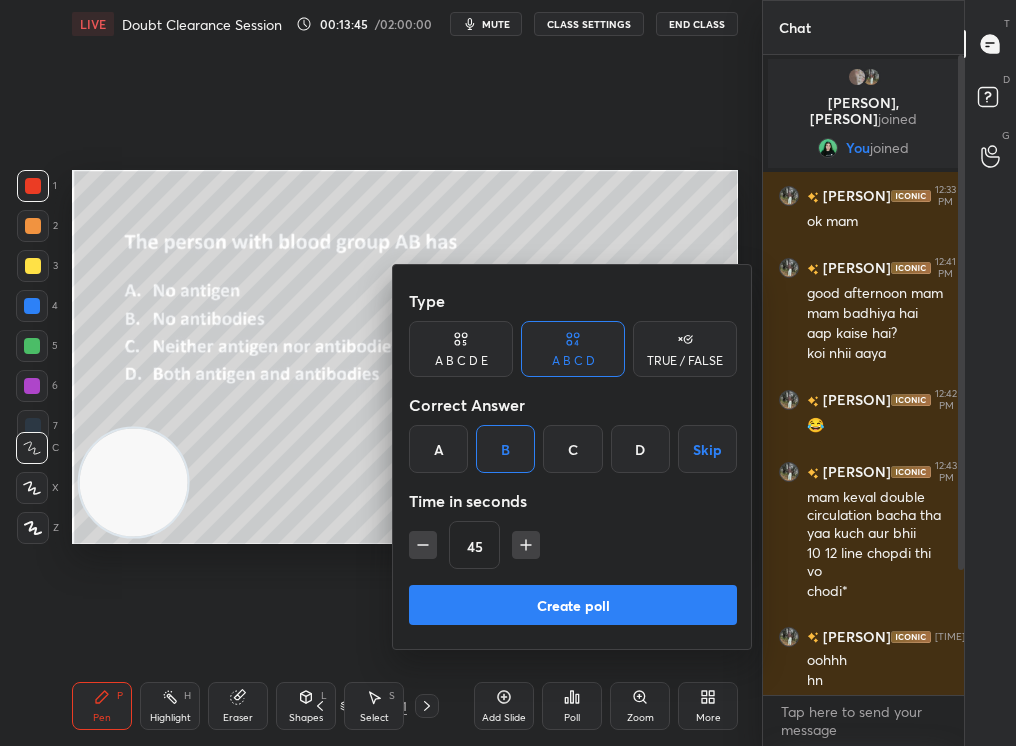 click on "Type A B C D E A B C D TRUE / FALSE Correct Answer A B C D Skip Time in seconds 45" at bounding box center [573, 433] 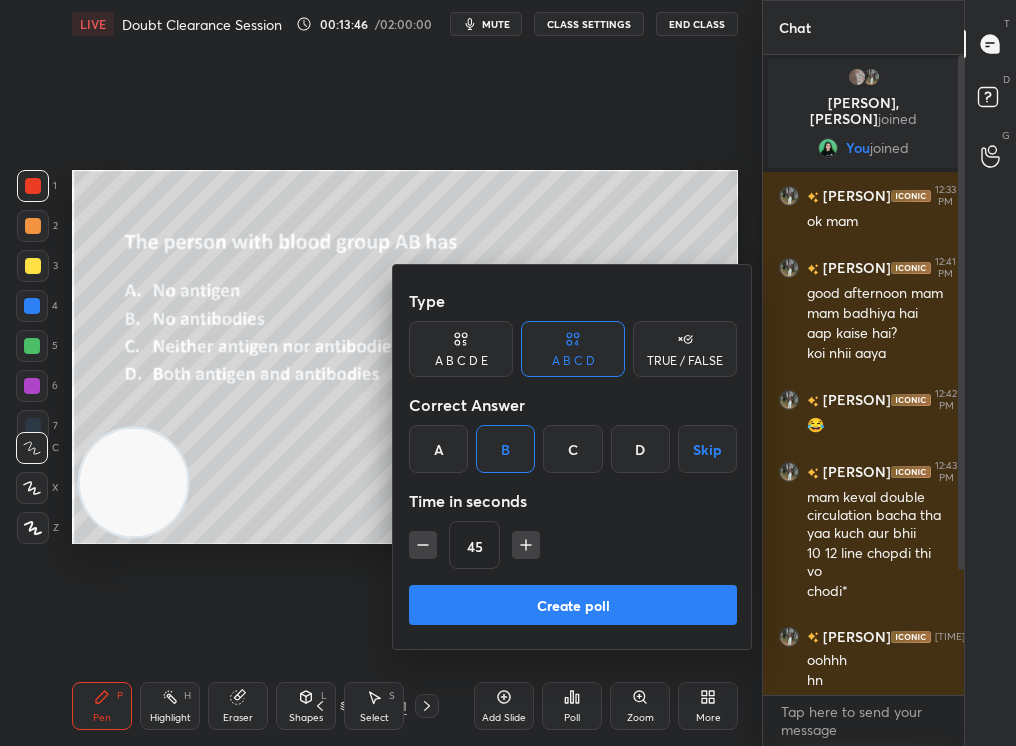 click on "Create poll" at bounding box center (573, 605) 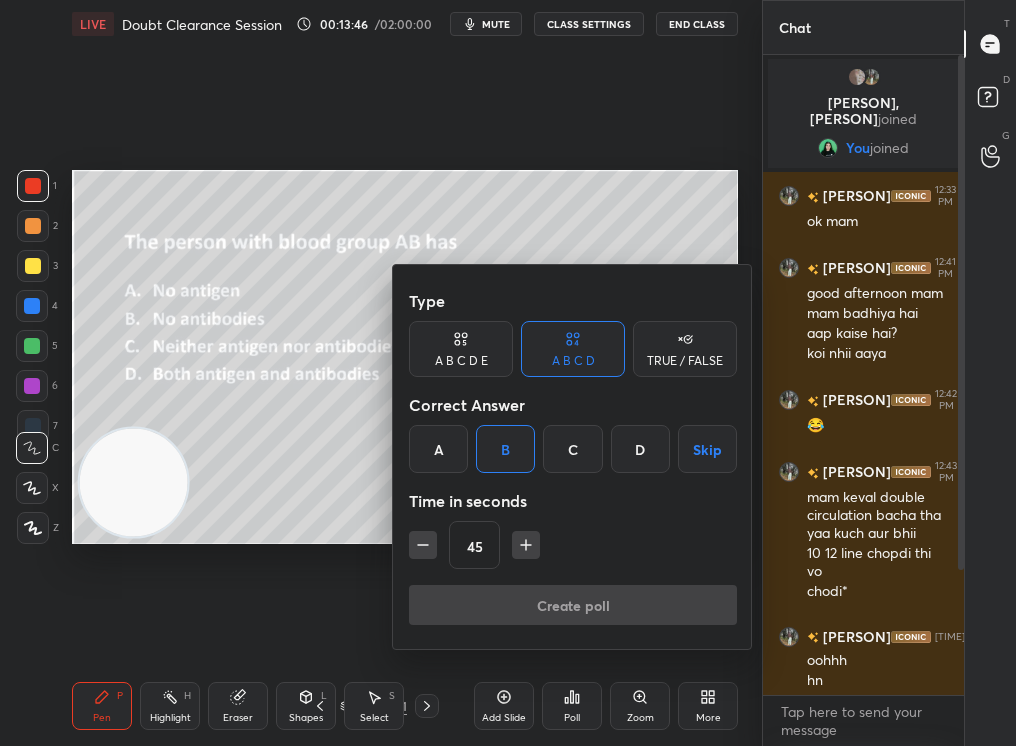 scroll, scrollTop: 591, scrollLeft: 195, axis: both 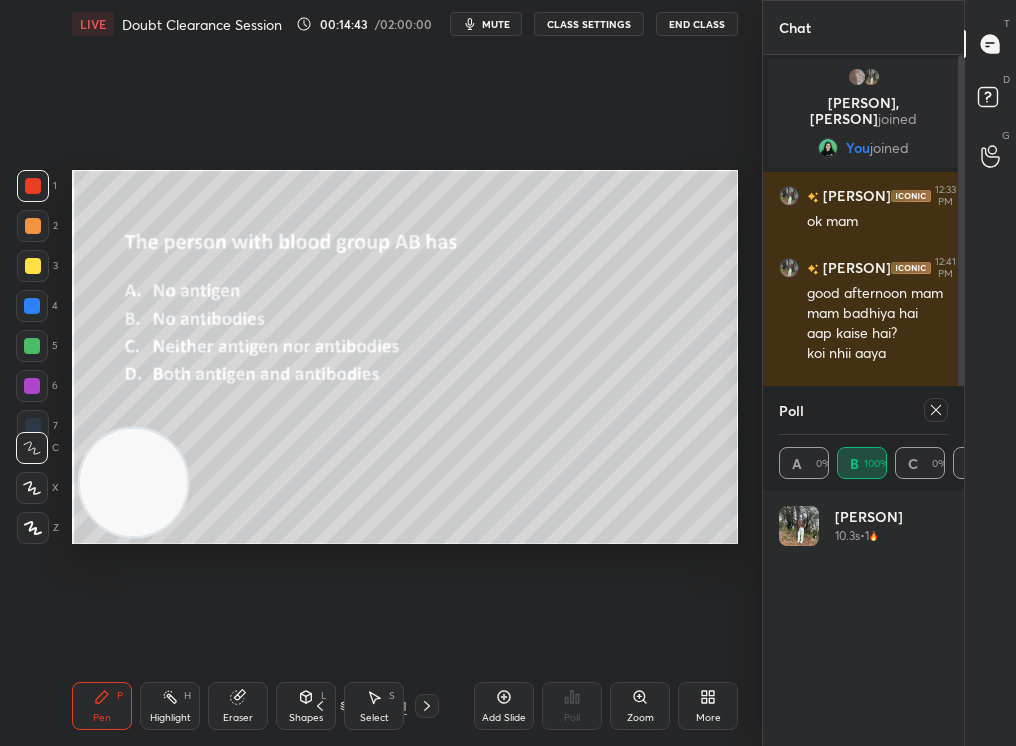 click at bounding box center (936, 410) 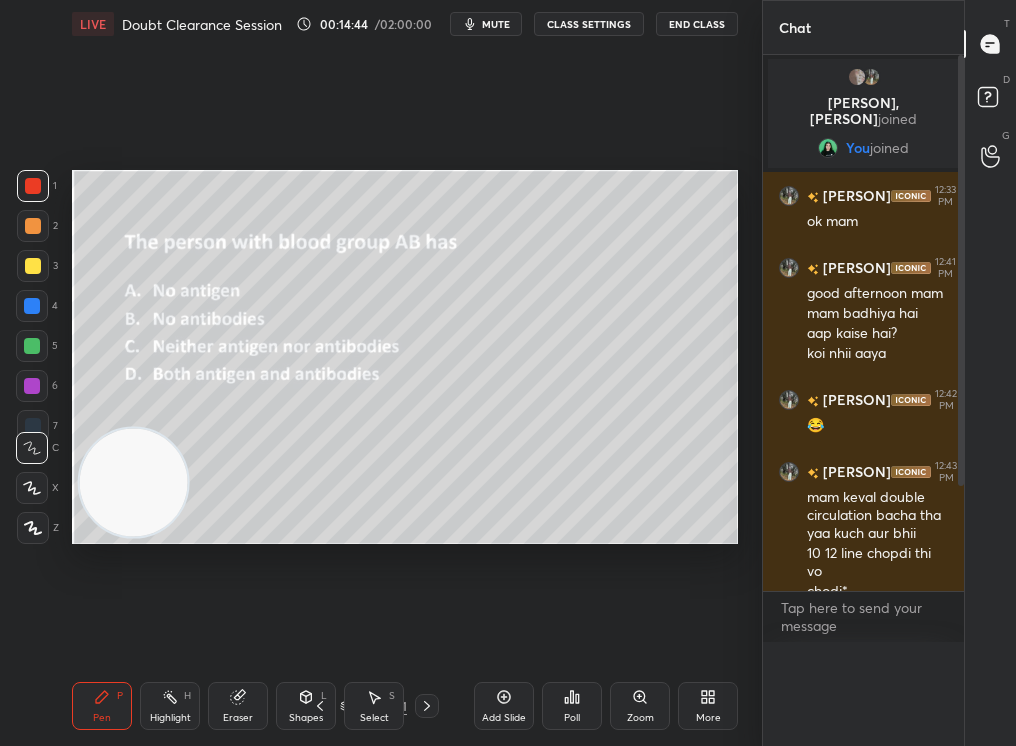 scroll, scrollTop: 0, scrollLeft: 0, axis: both 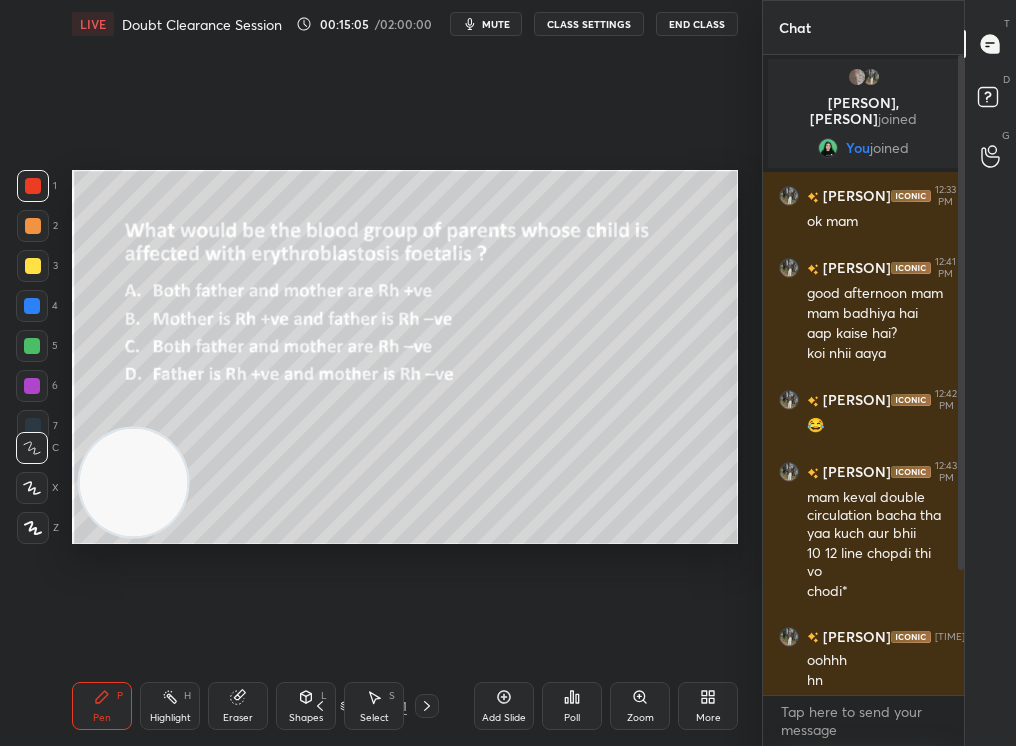 click on "Poll" at bounding box center (572, 718) 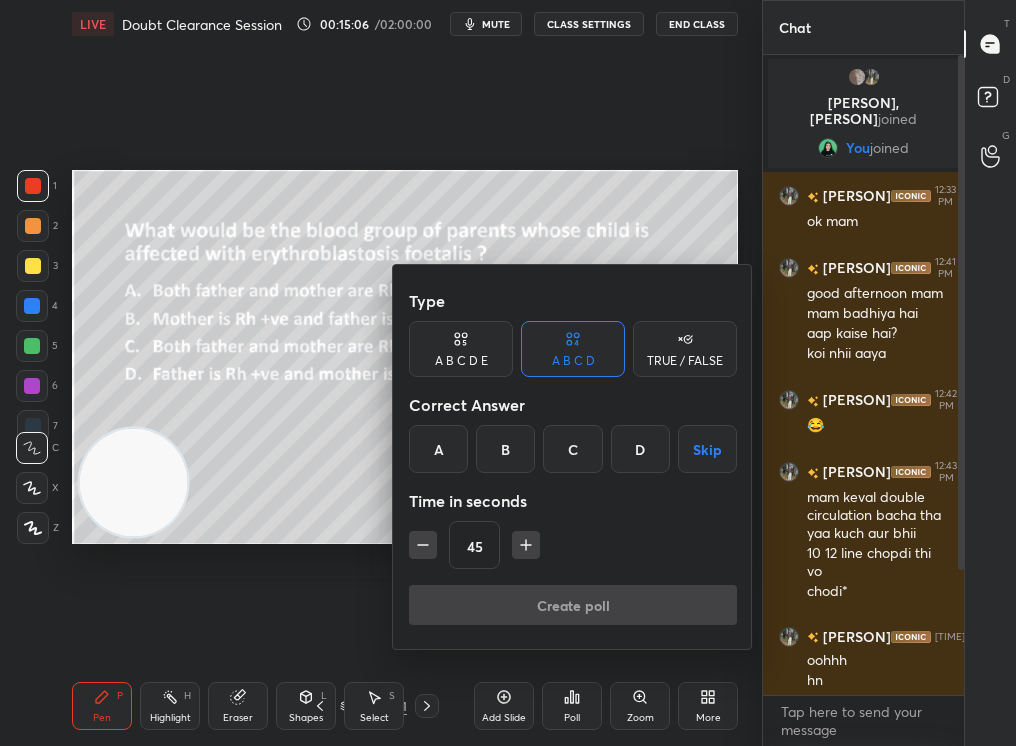 click on "D" at bounding box center [640, 449] 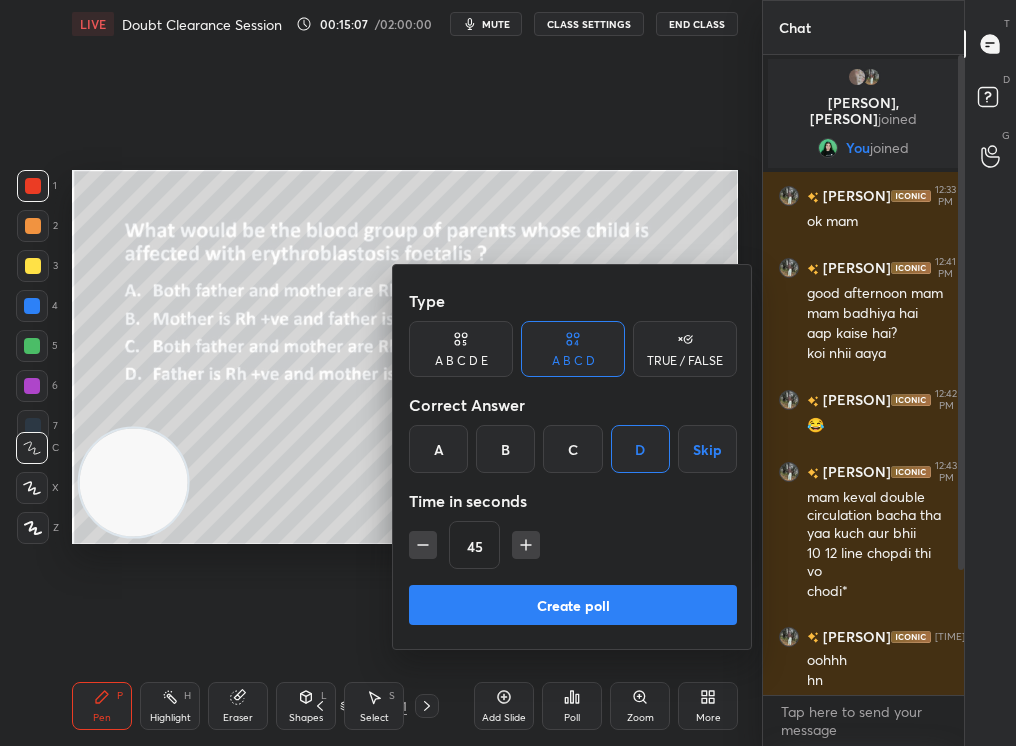 click on "Create poll" at bounding box center [573, 605] 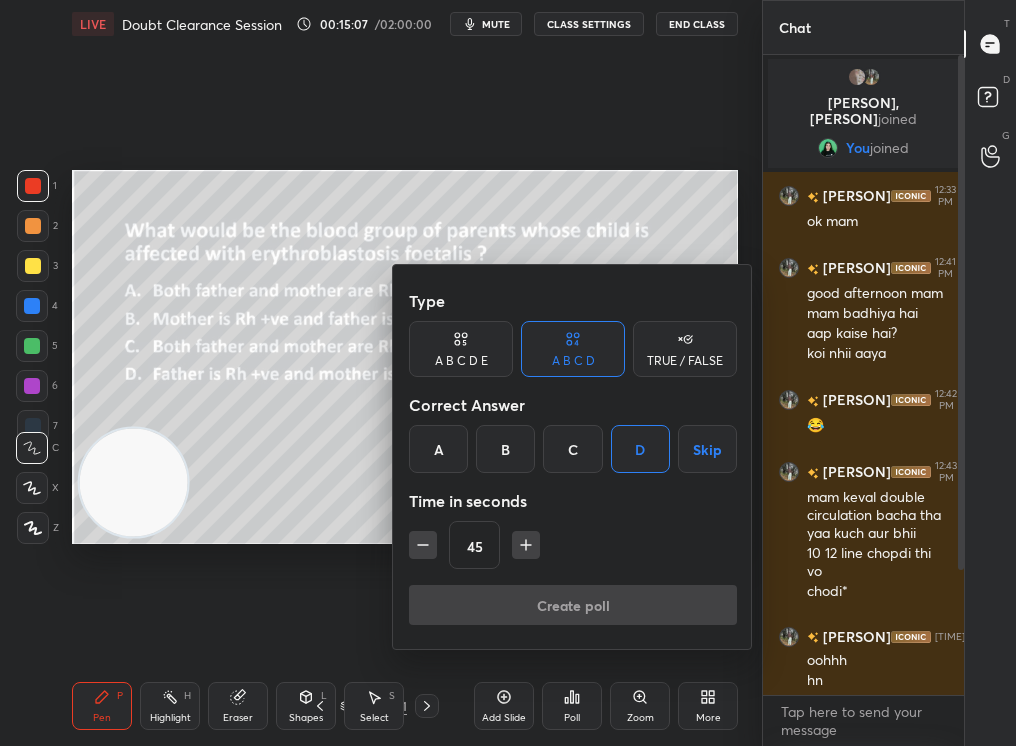 scroll, scrollTop: 601, scrollLeft: 195, axis: both 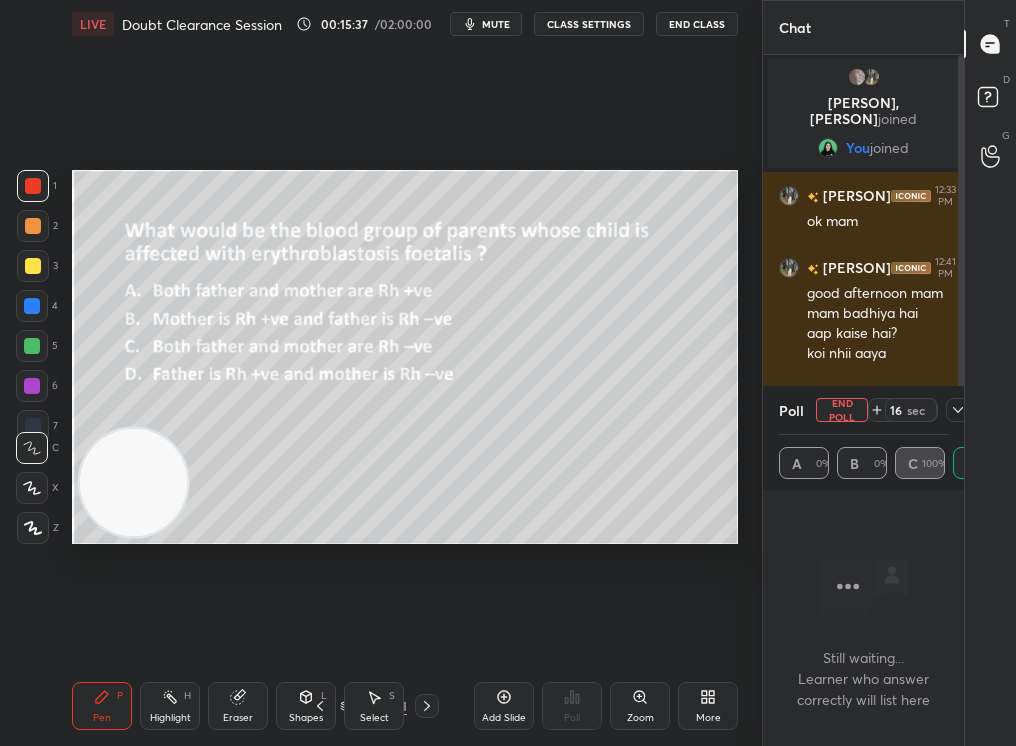 click on "End Poll" at bounding box center [842, 410] 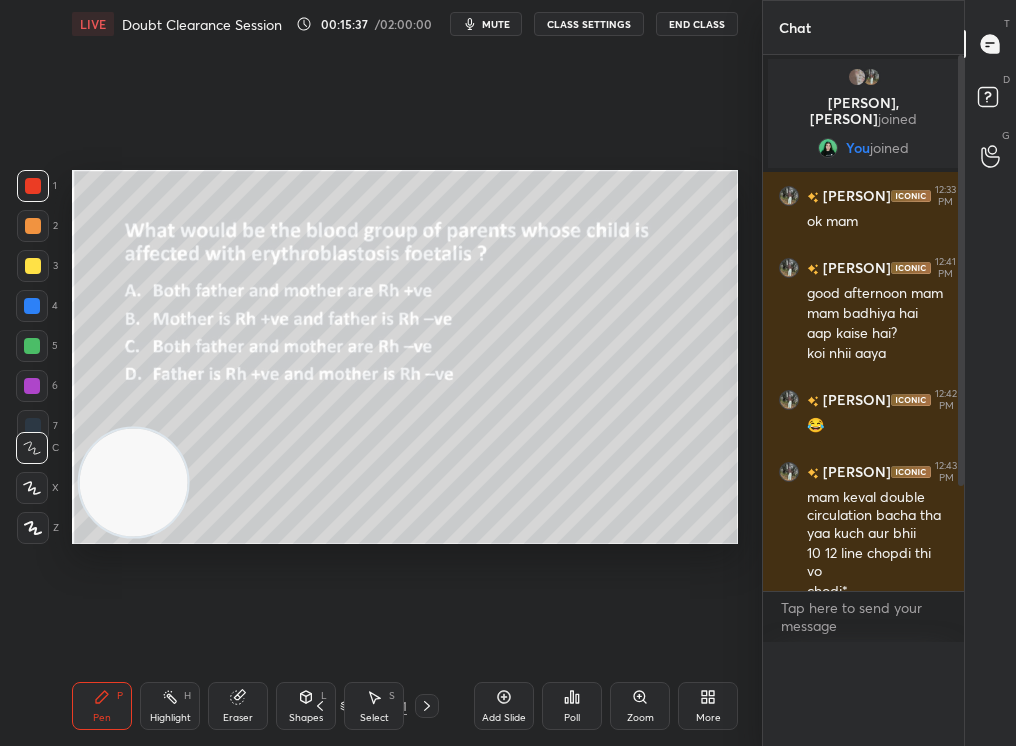 scroll, scrollTop: 7, scrollLeft: 7, axis: both 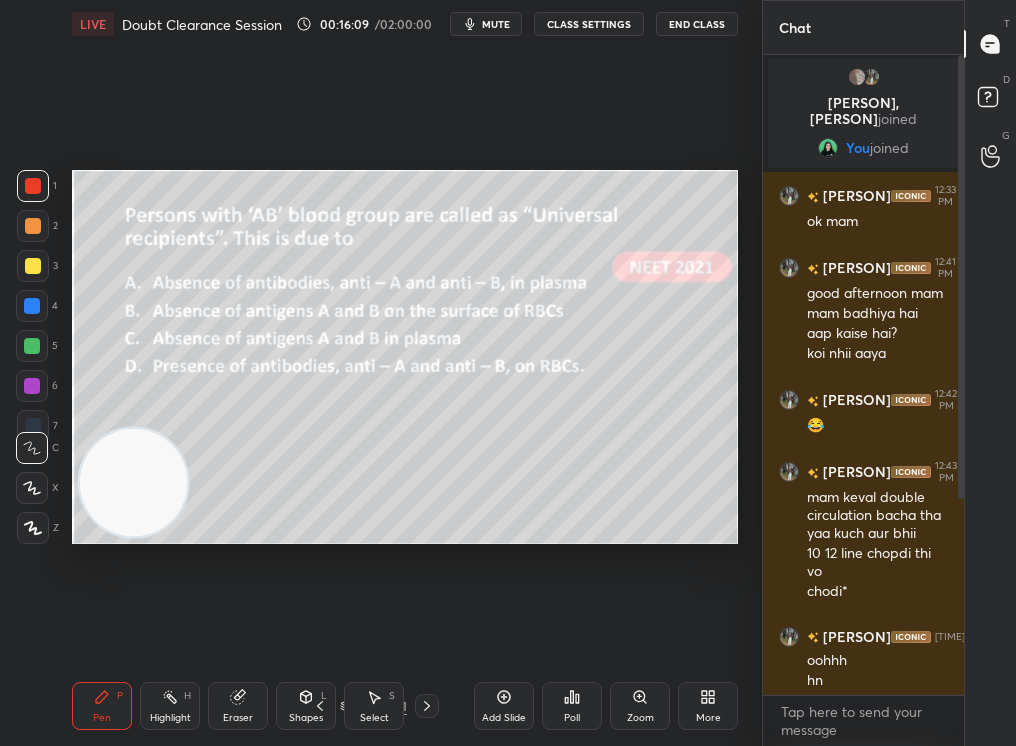 click on "Add Slide" at bounding box center (504, 706) 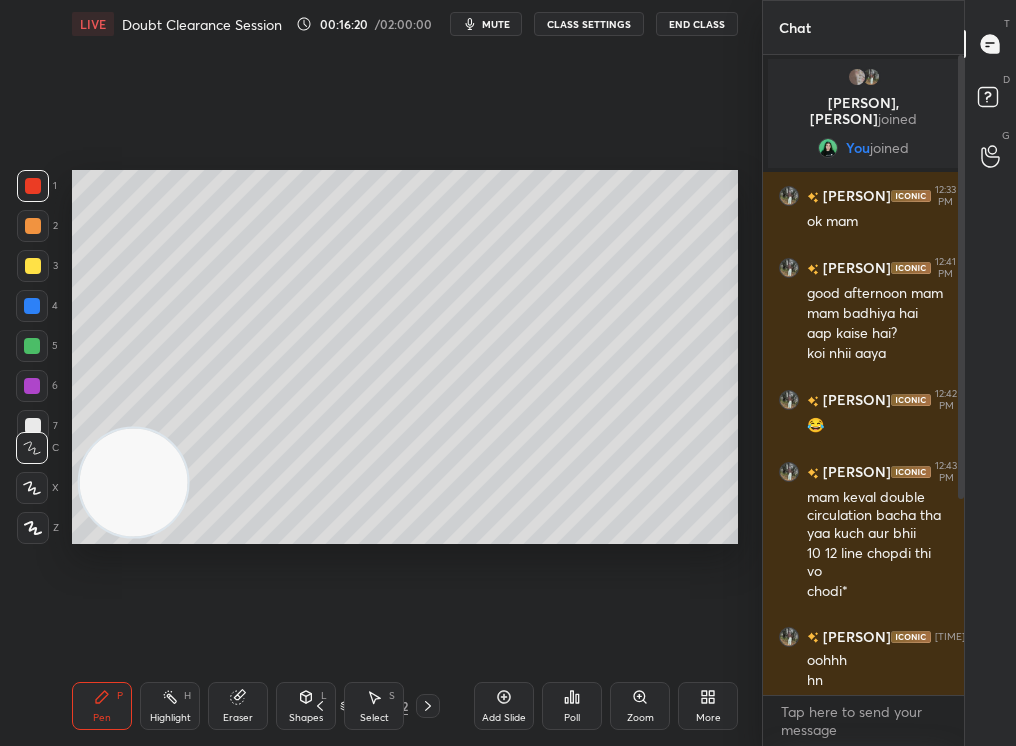 click on "Pen P Highlight H Eraser Shapes L Select S 98 / 132 Add Slide Poll Zoom More" at bounding box center [405, 706] 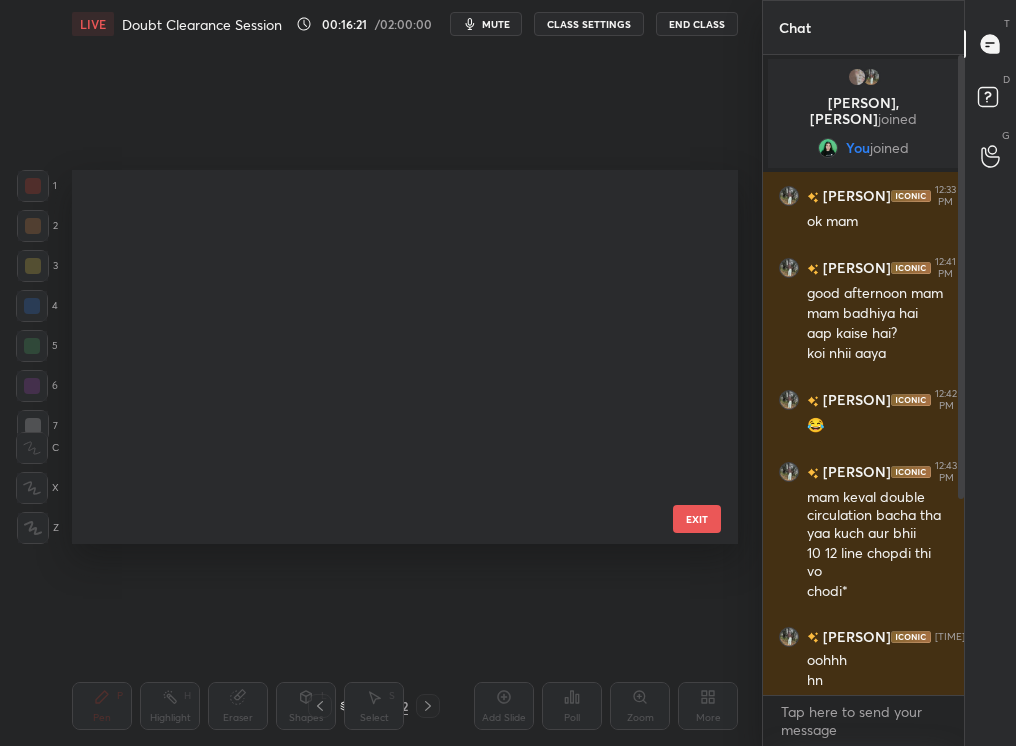 scroll, scrollTop: 3251, scrollLeft: 0, axis: vertical 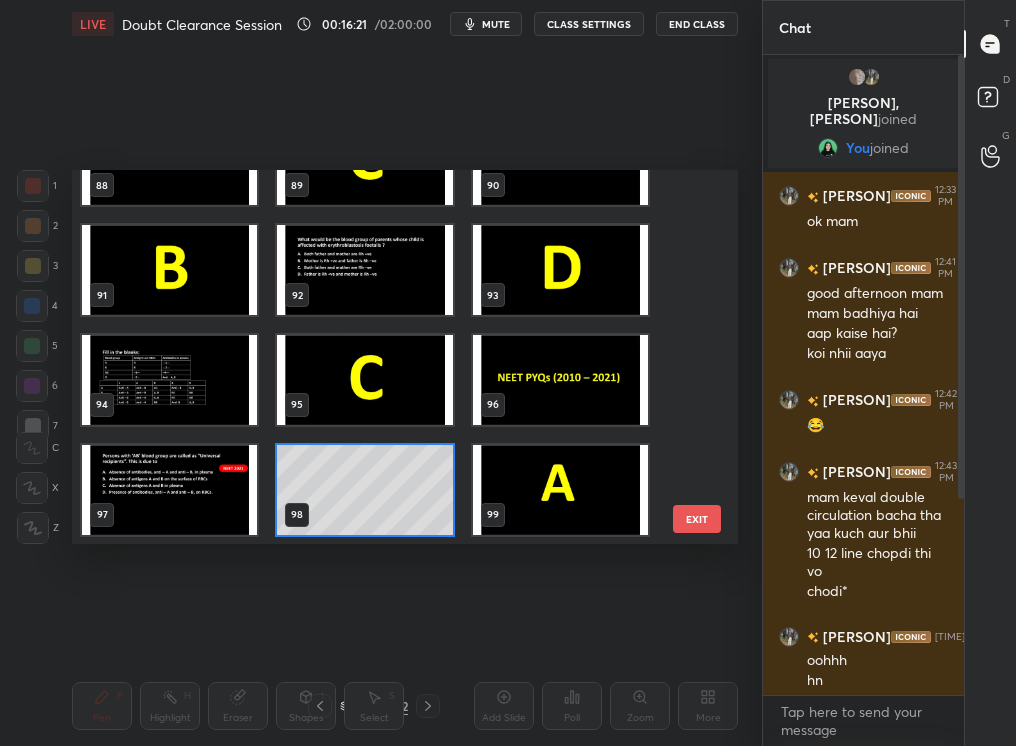 click 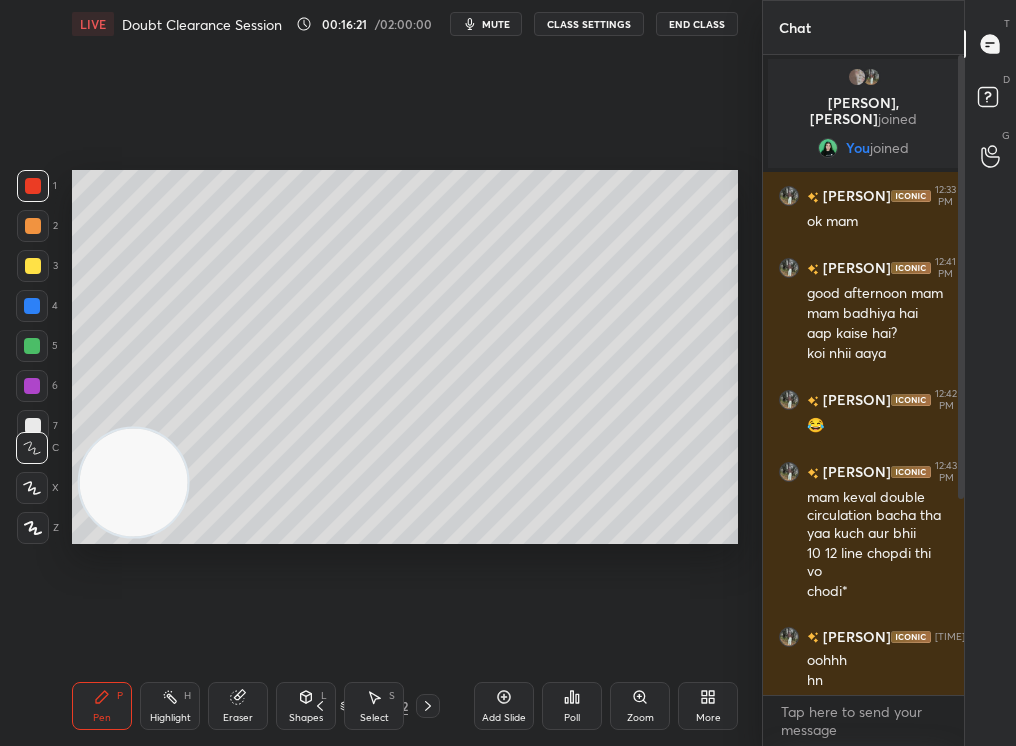 click 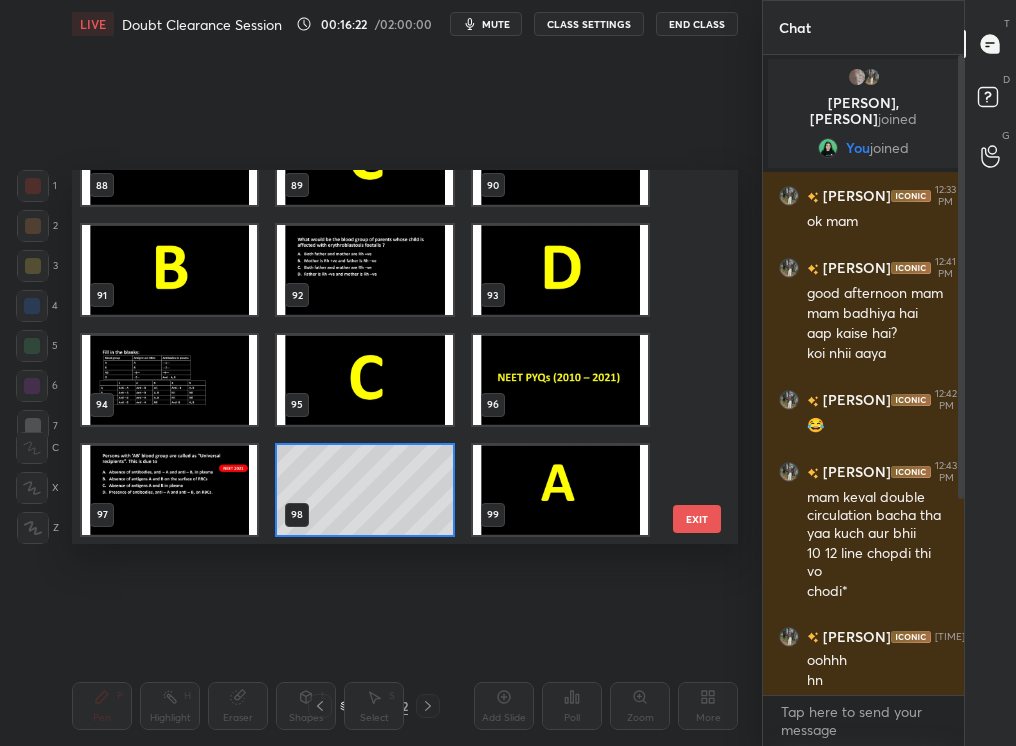scroll, scrollTop: 70, scrollLeft: 0, axis: vertical 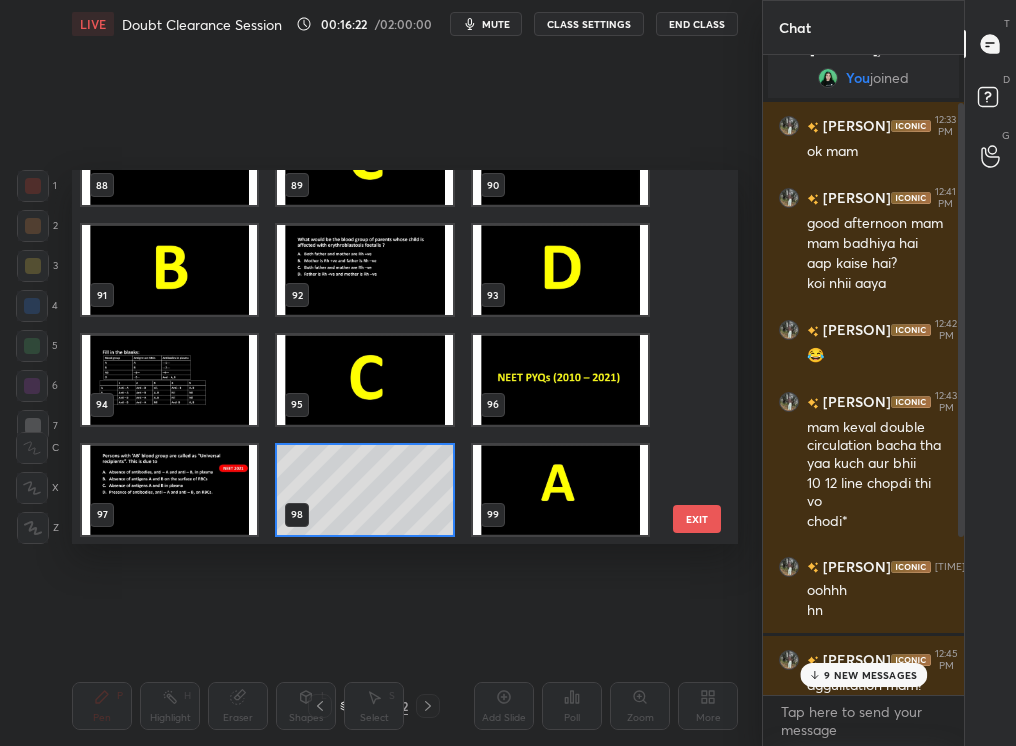 click on "88 89 90 91 92 93 94 95 96 97 98 99 100 101 102 103 104 105 EXIT" at bounding box center [405, 357] 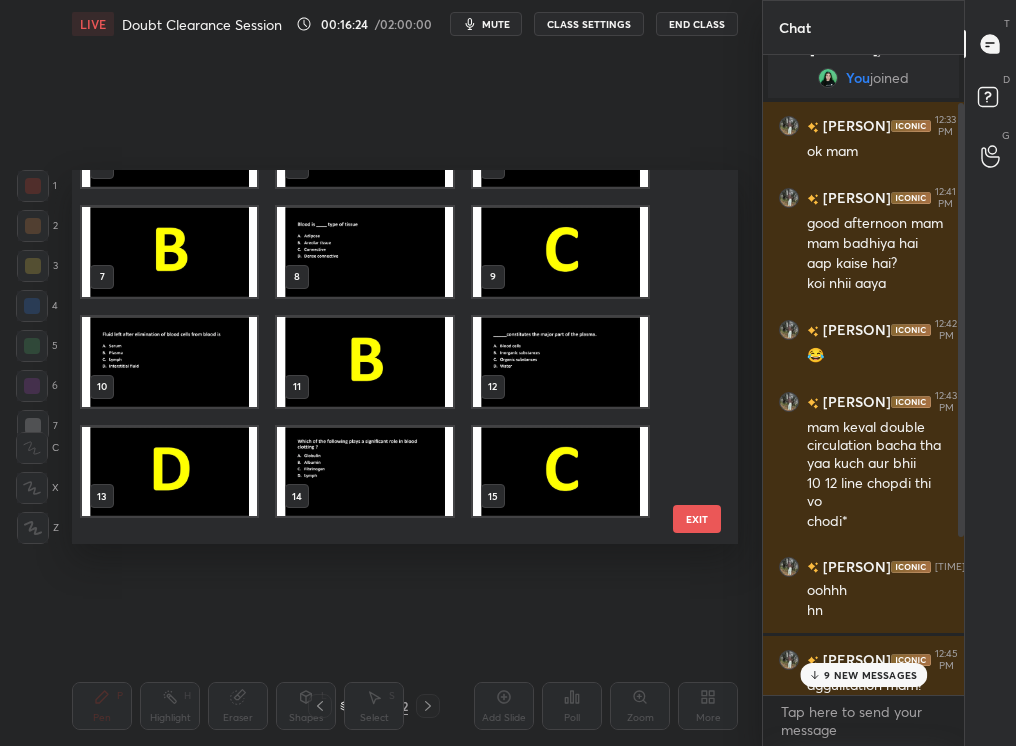scroll, scrollTop: 0, scrollLeft: 0, axis: both 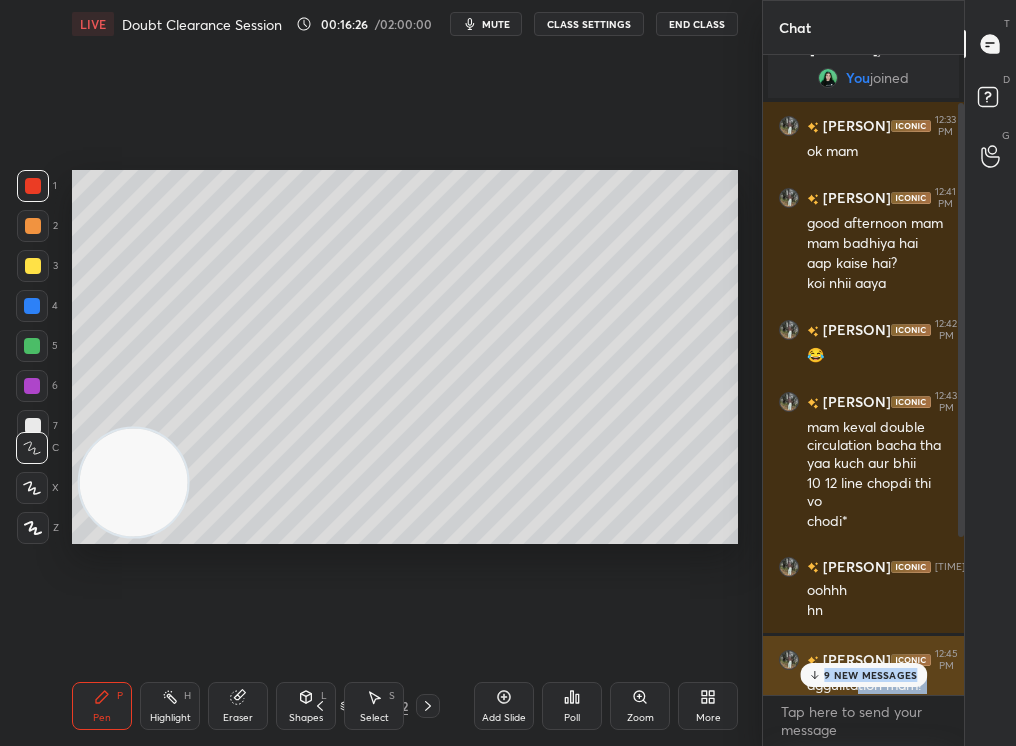 click on "aggulitation mam?" at bounding box center [877, 686] 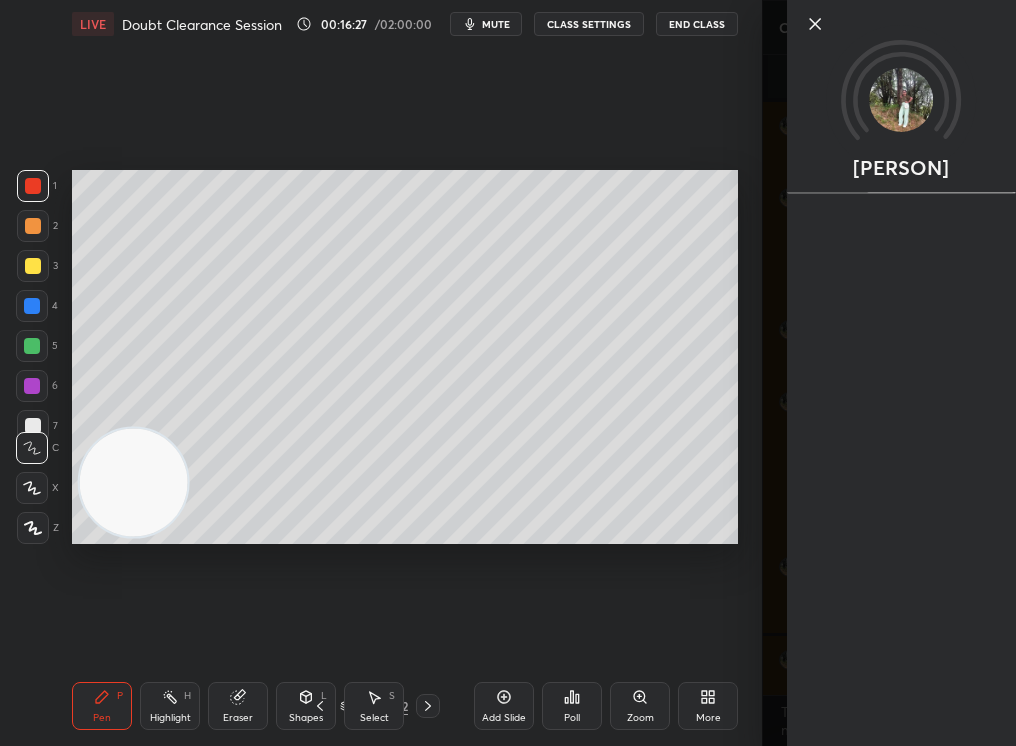 click on "Setting up your live class Poll for   secs No correct answer Start poll" at bounding box center [405, 357] 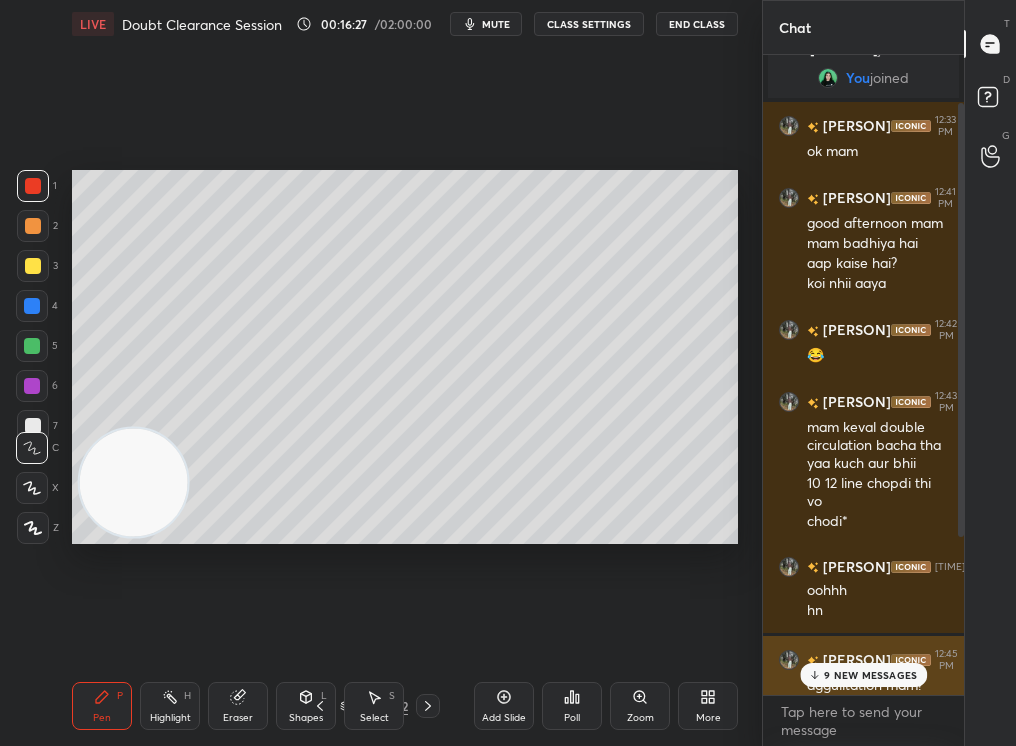 click on "aggulitation mam?" at bounding box center [877, 686] 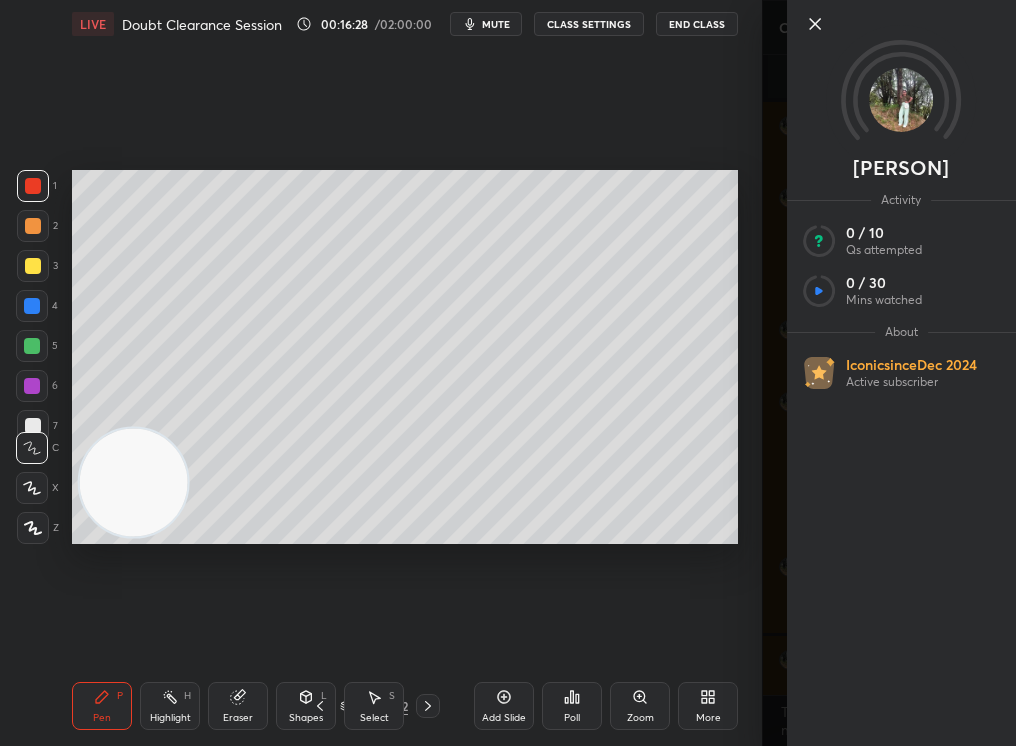 click on "[PERSON] Activity 0 / 10 Qs attempted 0 / 30 Mins watched About Iconic  since  Dec   2024 Active subscriber" at bounding box center [889, 373] 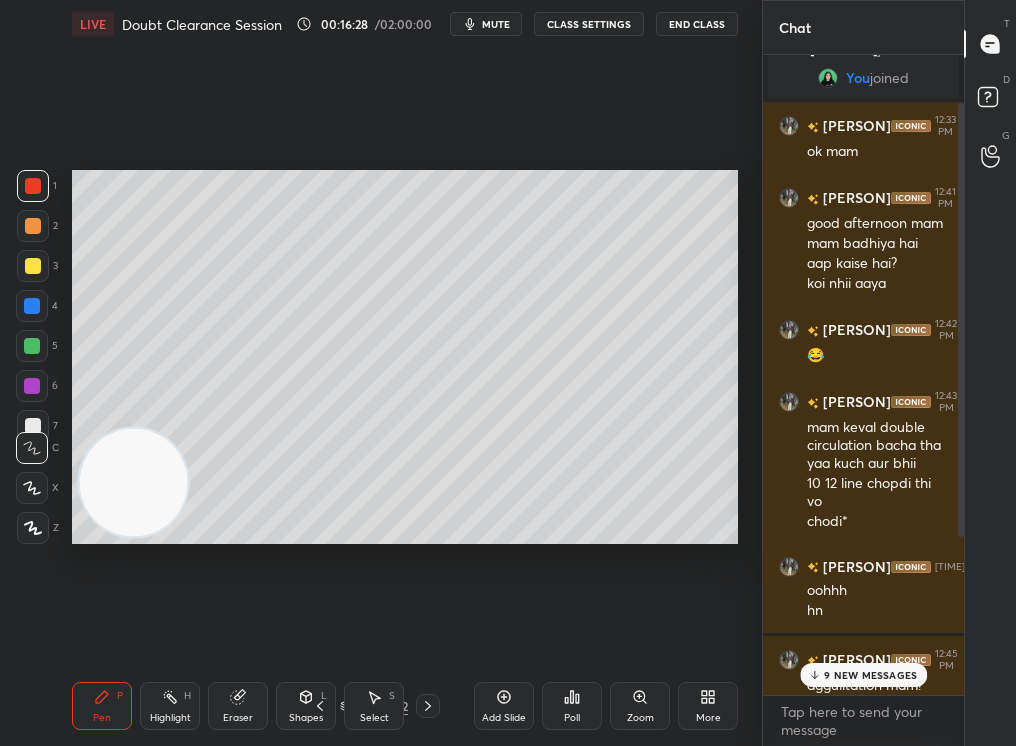 click on "Setting up your live class Poll for   secs No correct answer Start poll" at bounding box center (405, 357) 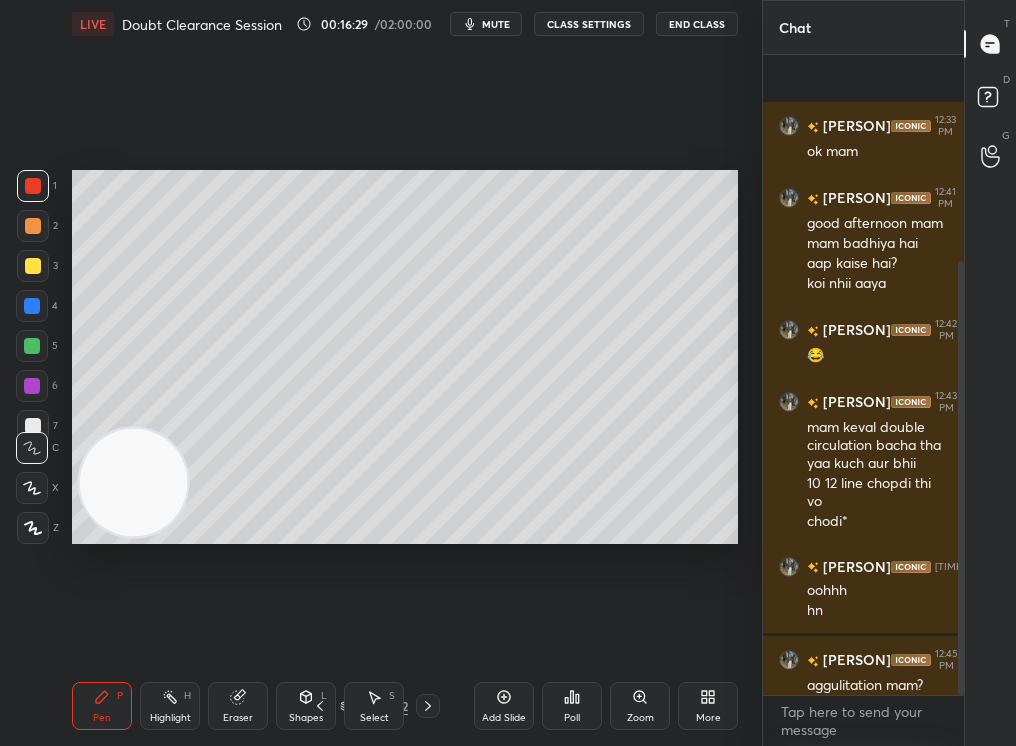scroll, scrollTop: 303, scrollLeft: 0, axis: vertical 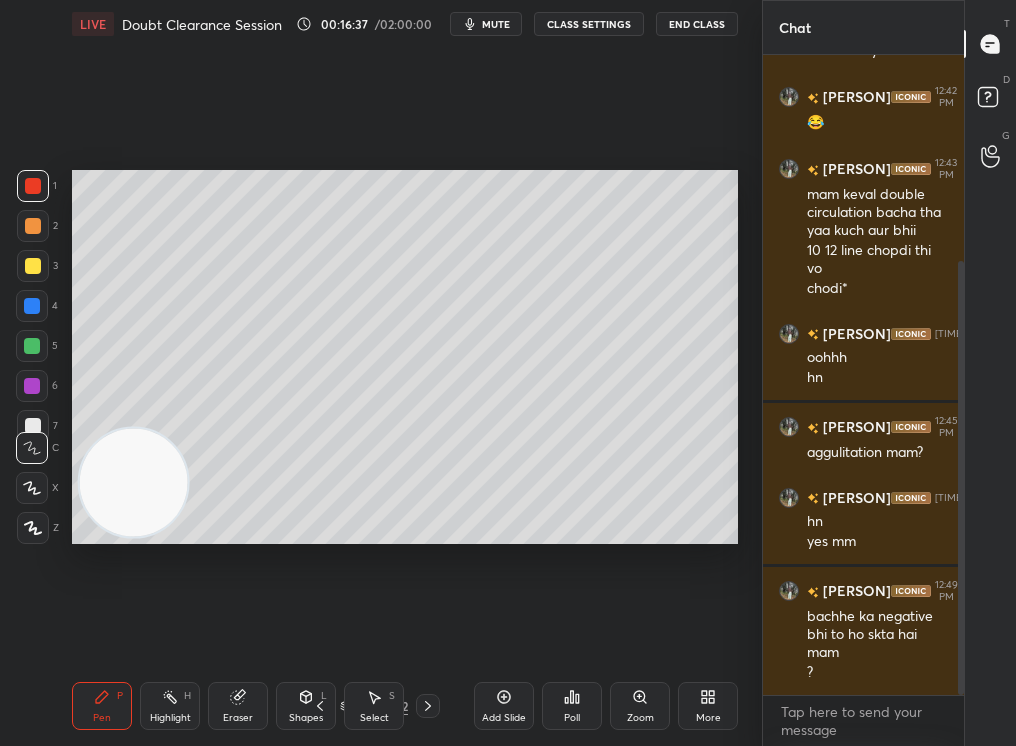 click on "Zoom" at bounding box center [640, 706] 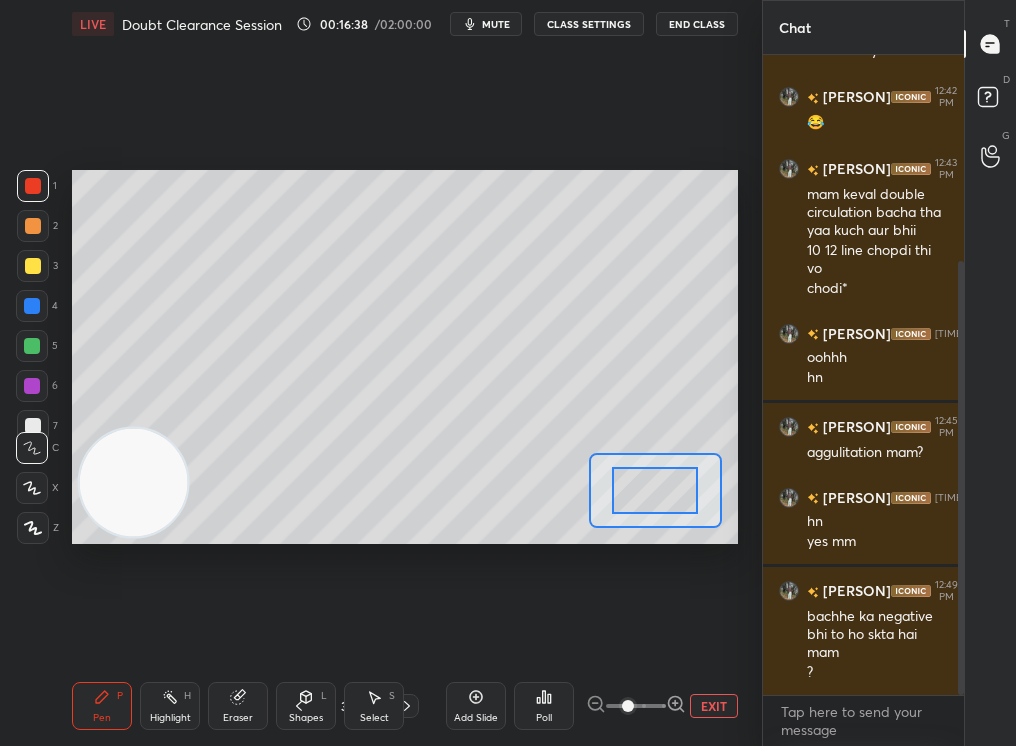 click at bounding box center [628, 706] 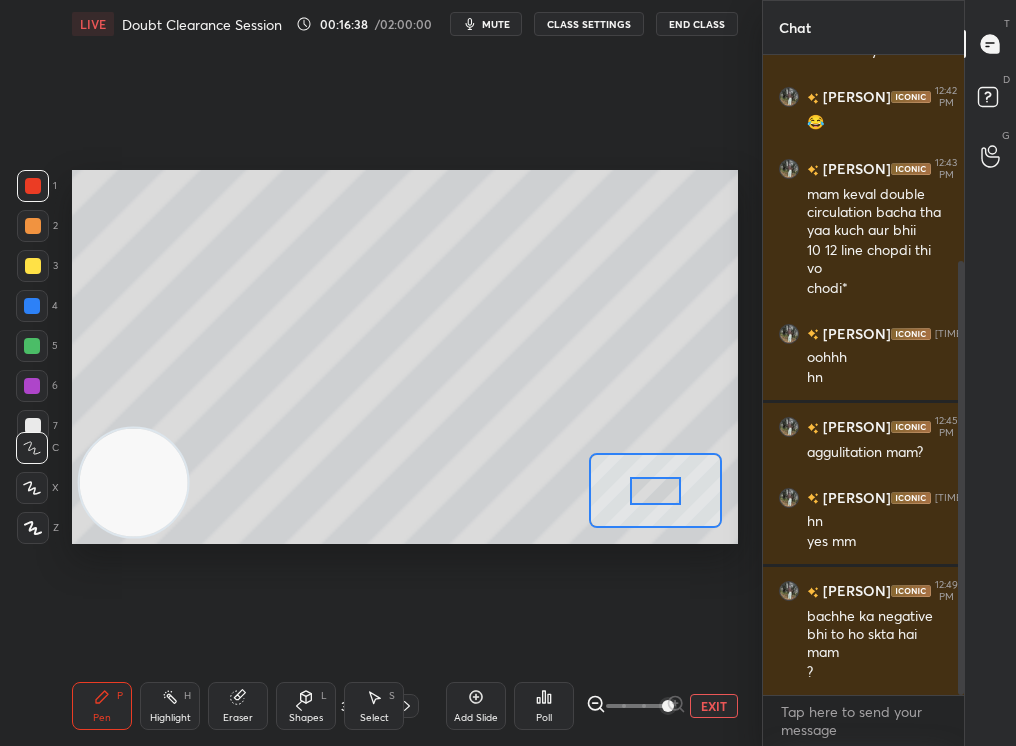 drag, startPoint x: 624, startPoint y: 705, endPoint x: 665, endPoint y: 708, distance: 41.109608 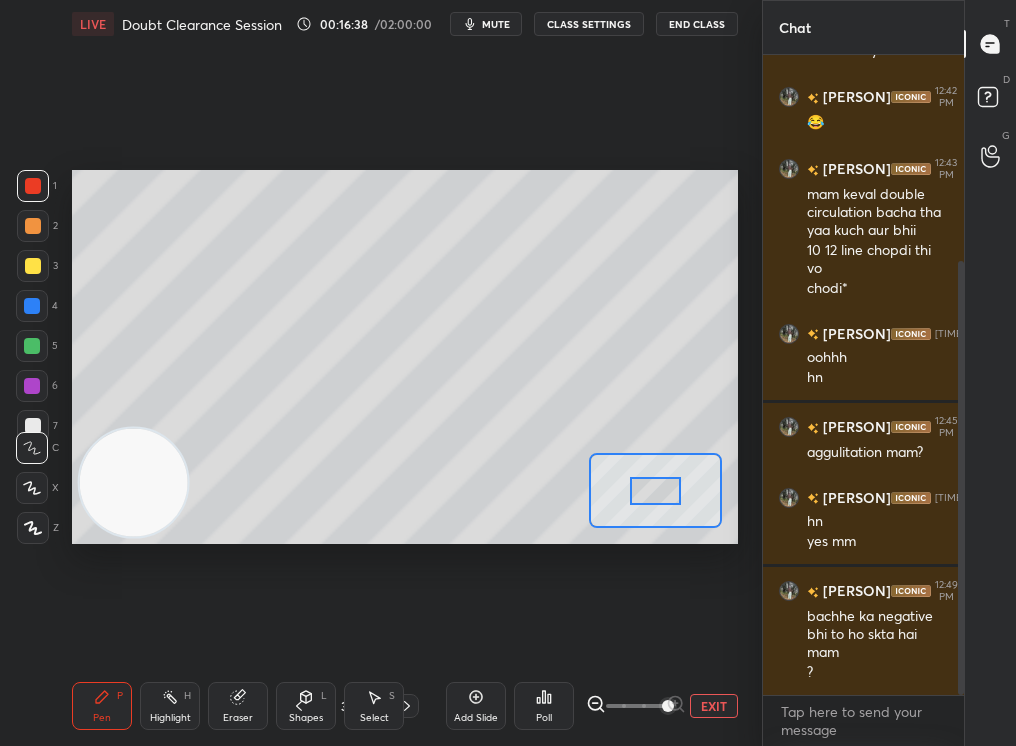 click at bounding box center [668, 706] 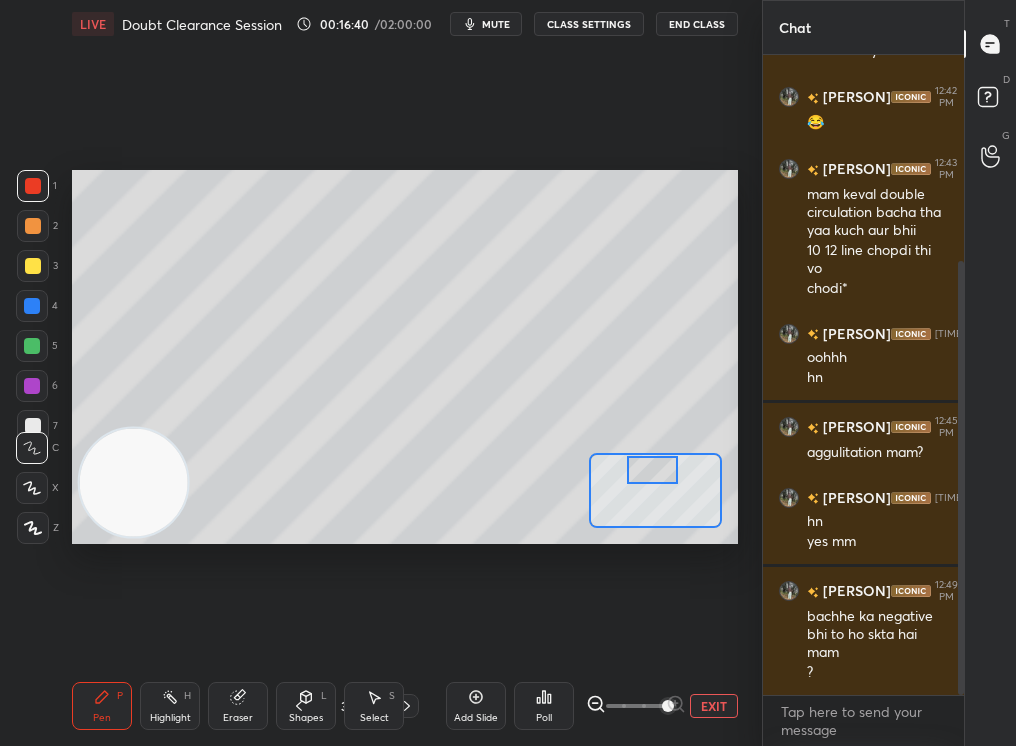 drag, startPoint x: 652, startPoint y: 478, endPoint x: 651, endPoint y: 461, distance: 17.029387 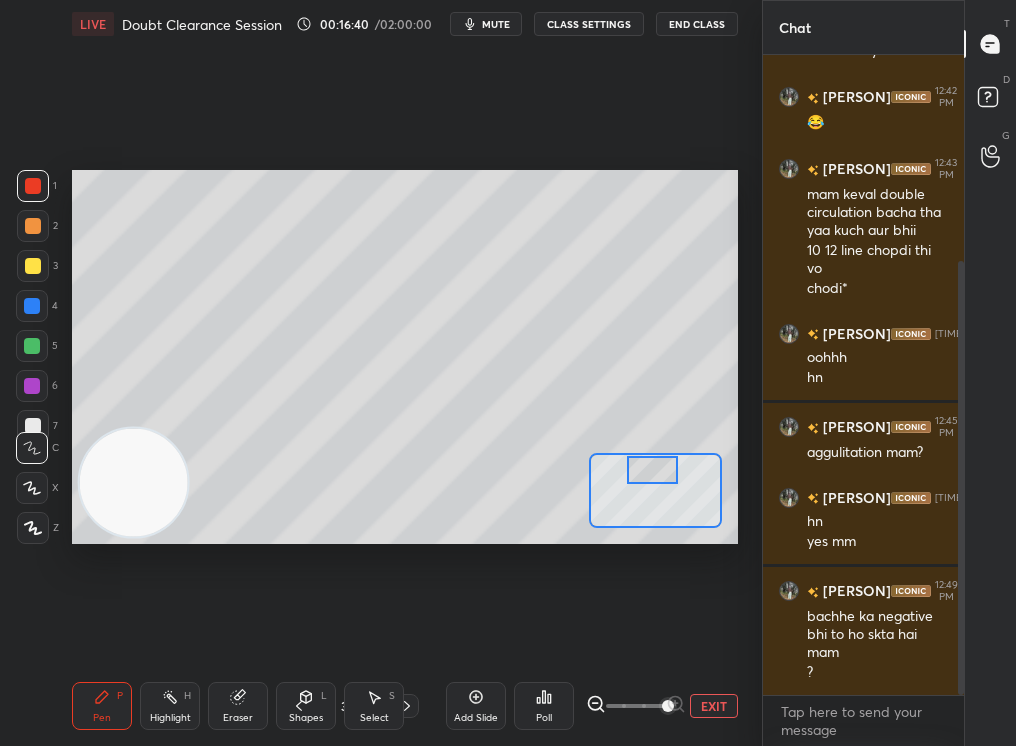 click at bounding box center [653, 470] 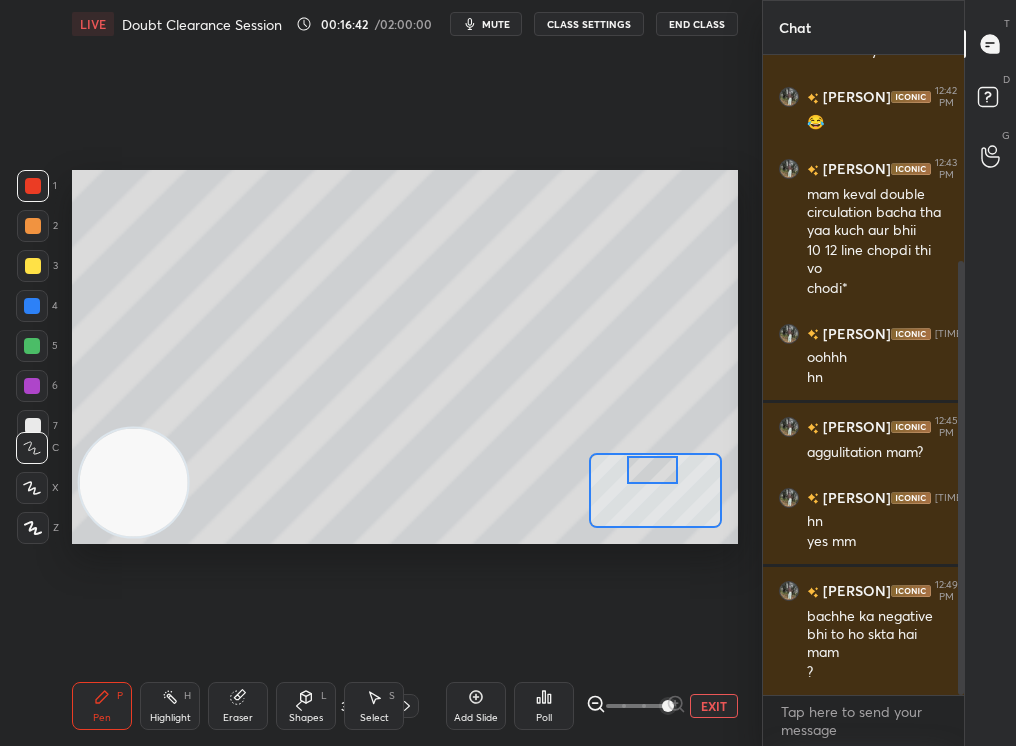 drag, startPoint x: 29, startPoint y: 329, endPoint x: 24, endPoint y: 318, distance: 12.083046 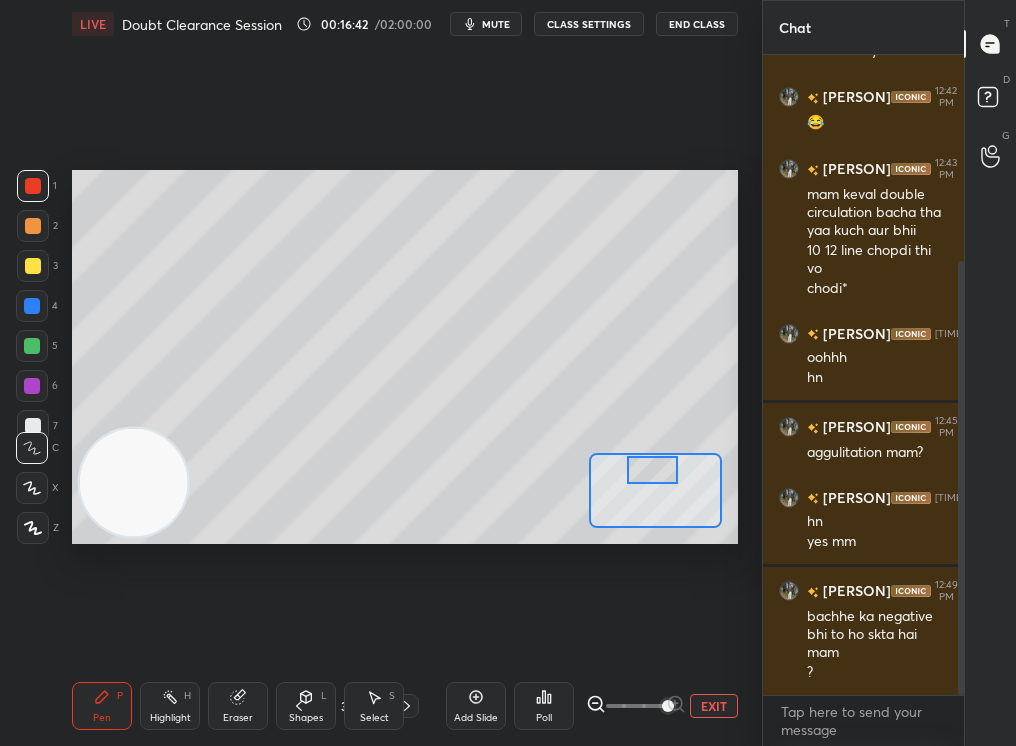 click on "1 2 3 4 5 6 7" at bounding box center [37, 310] 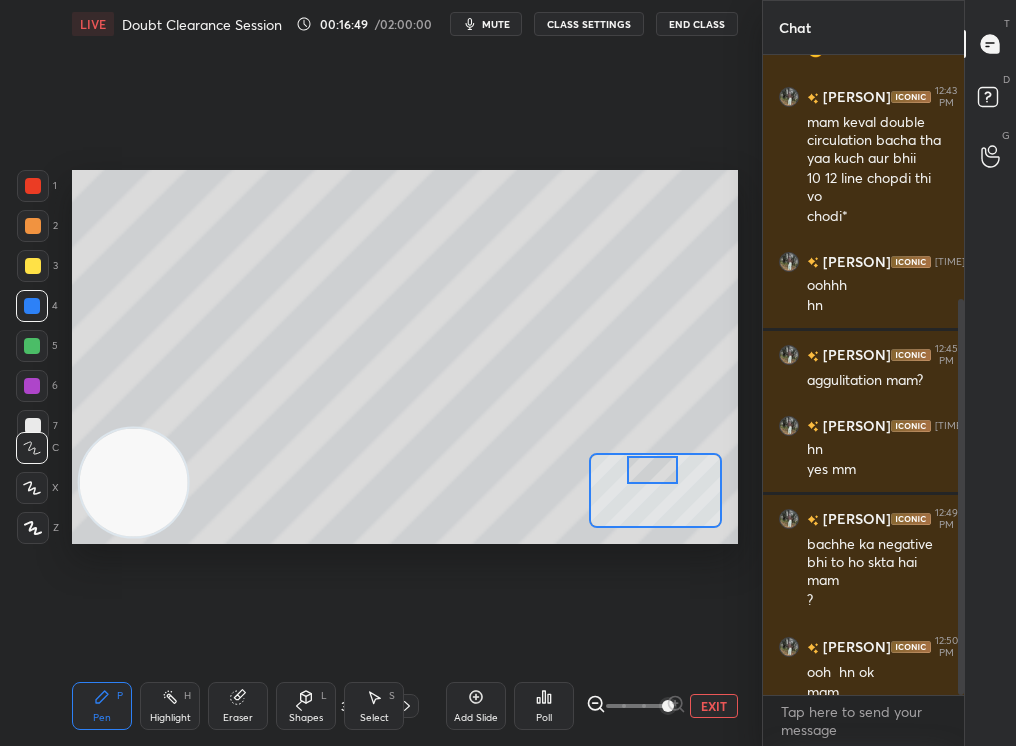 scroll, scrollTop: 395, scrollLeft: 0, axis: vertical 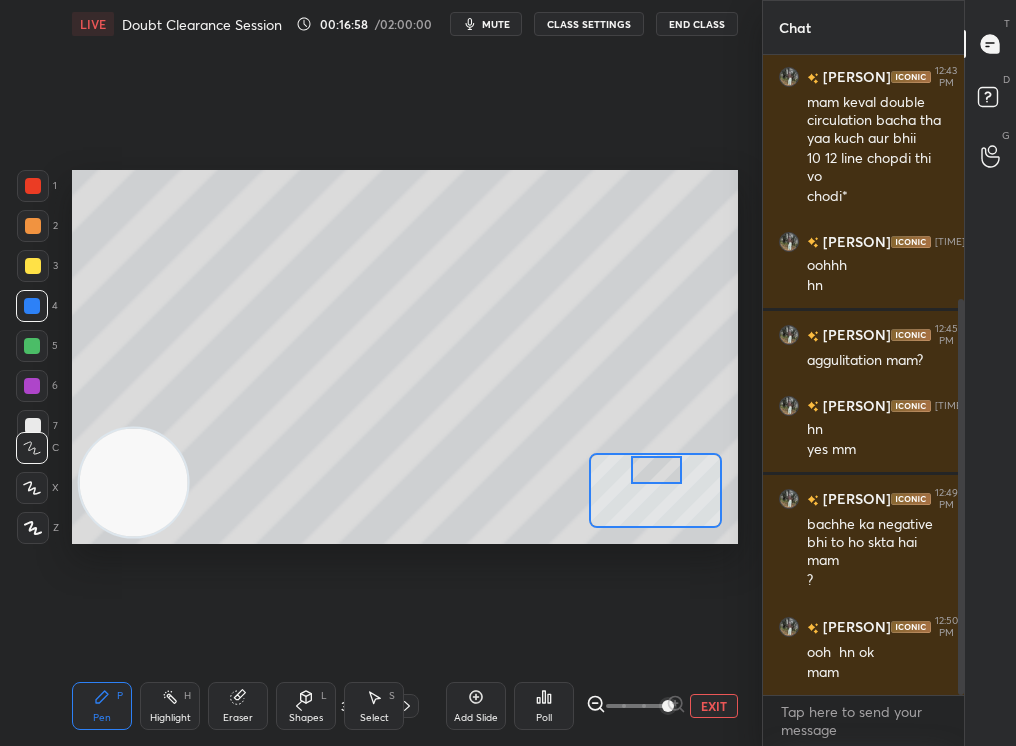 click on "Setting up your live class Poll for   secs No correct answer Start poll" at bounding box center (405, 357) 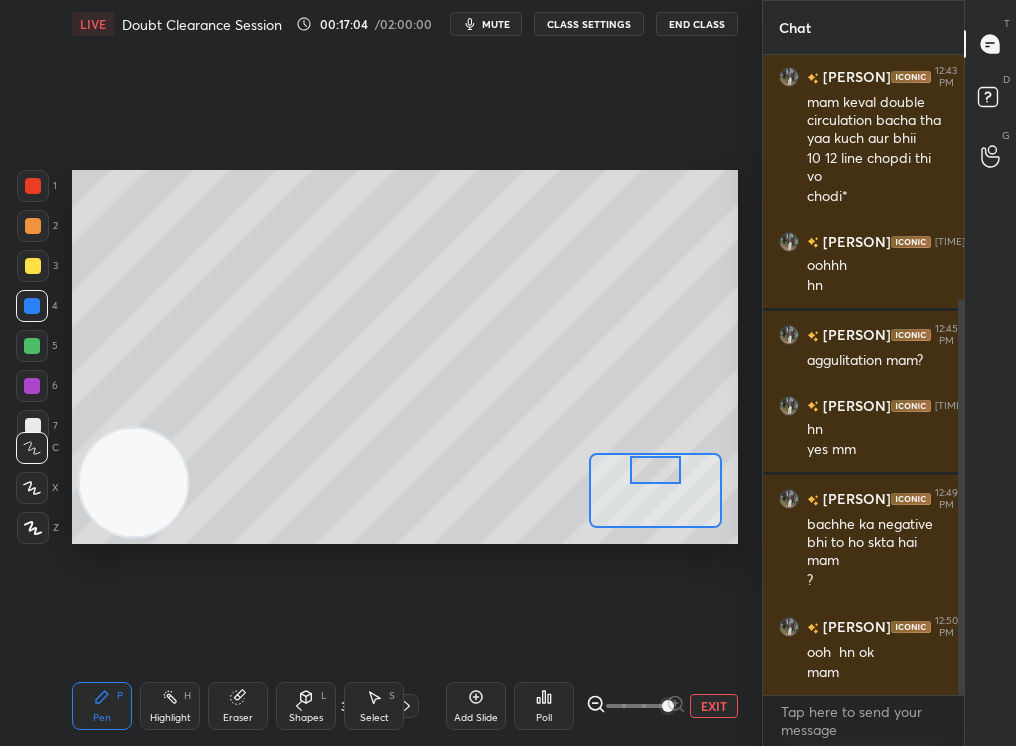 click at bounding box center (33, 226) 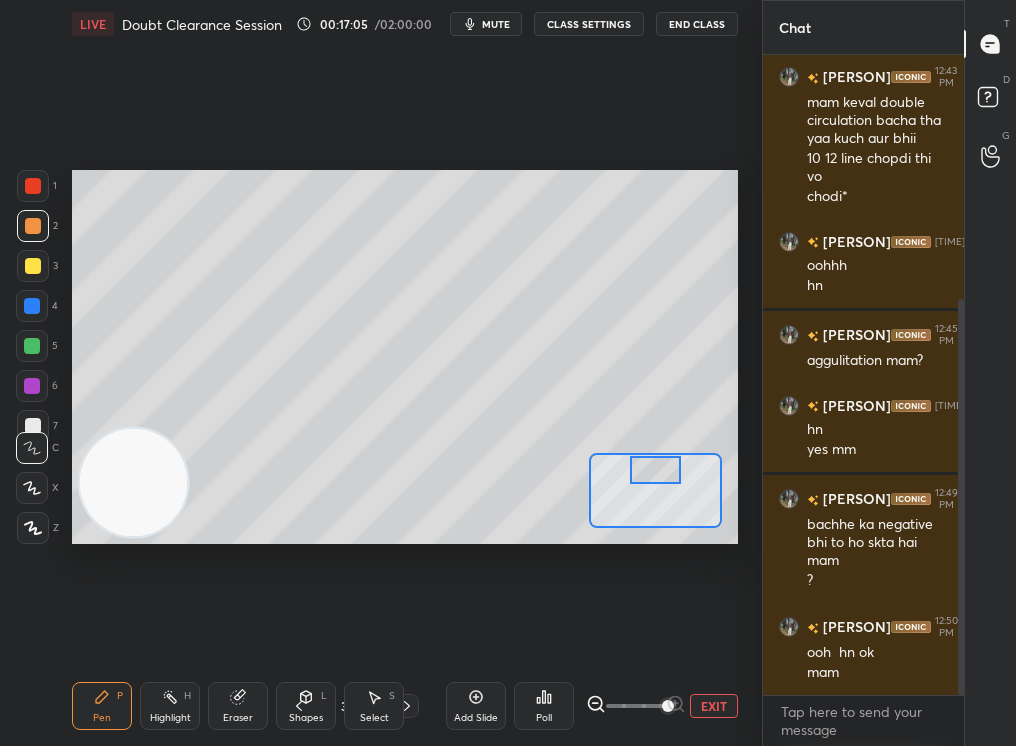 click at bounding box center (33, 226) 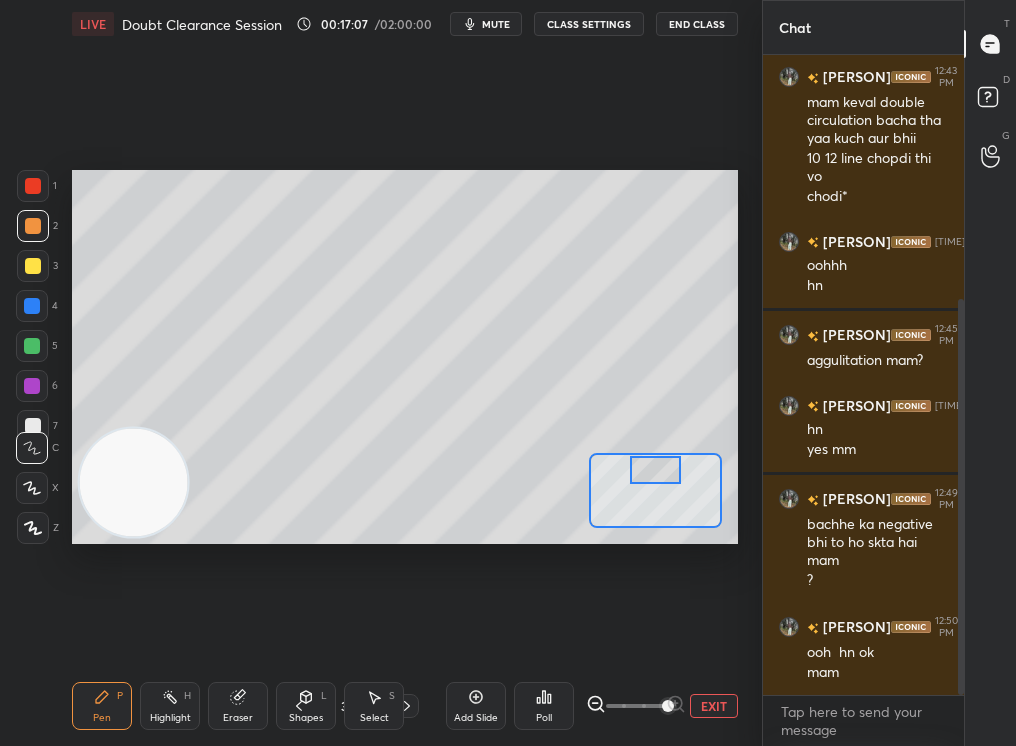 click at bounding box center (33, 186) 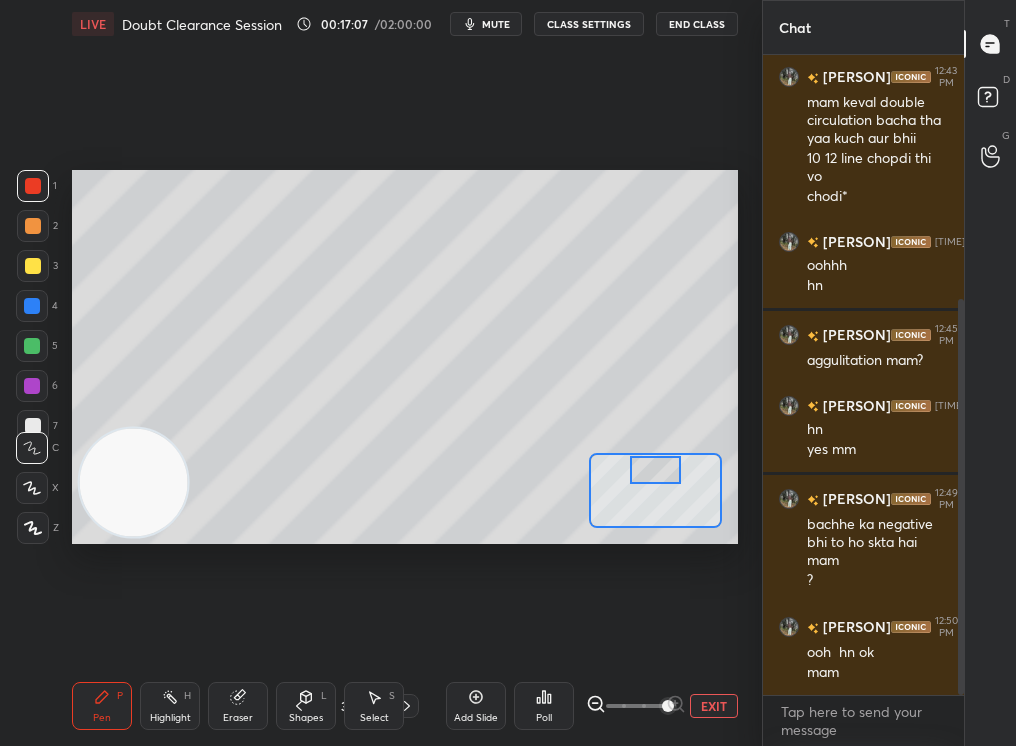 click at bounding box center (33, 186) 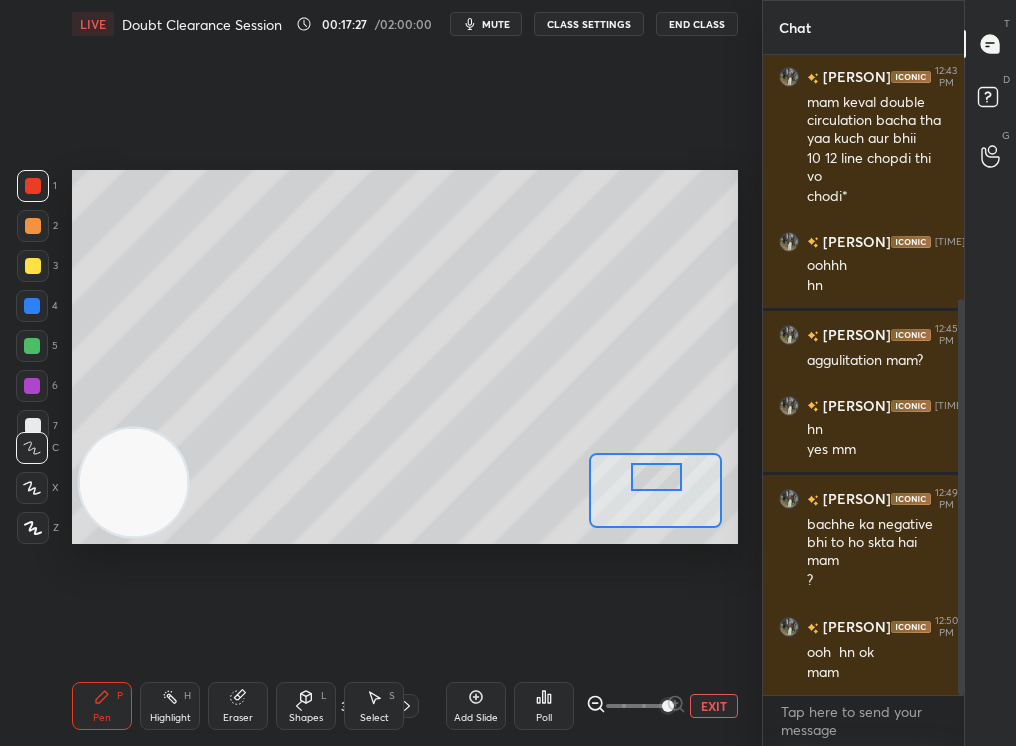 click at bounding box center [657, 477] 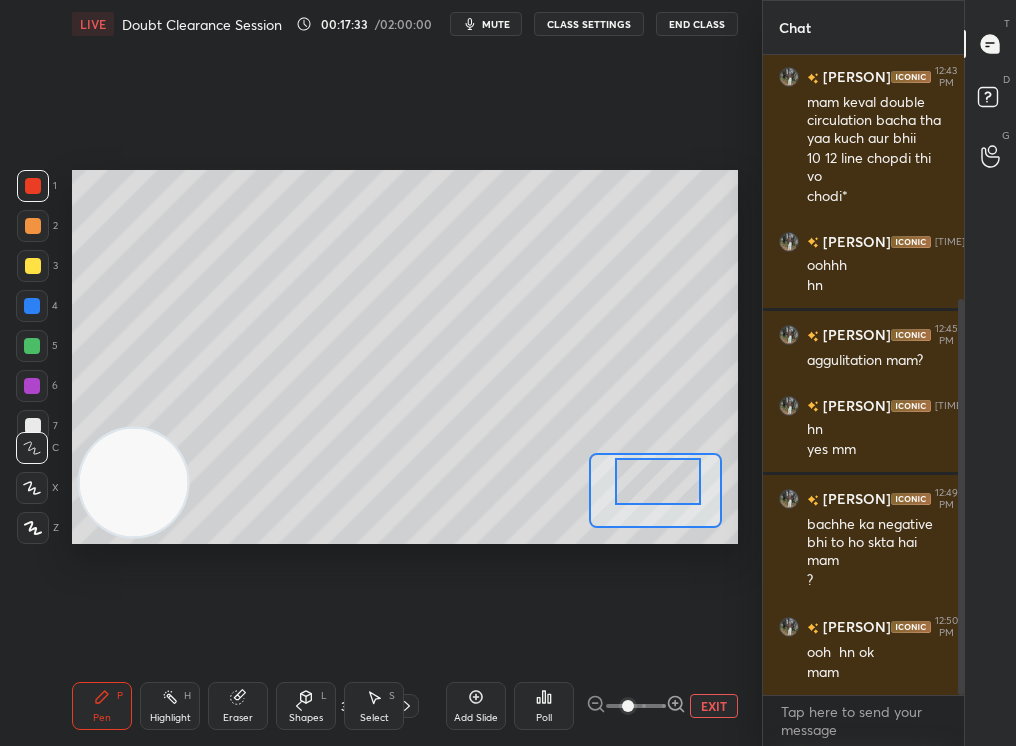 click at bounding box center (636, 706) 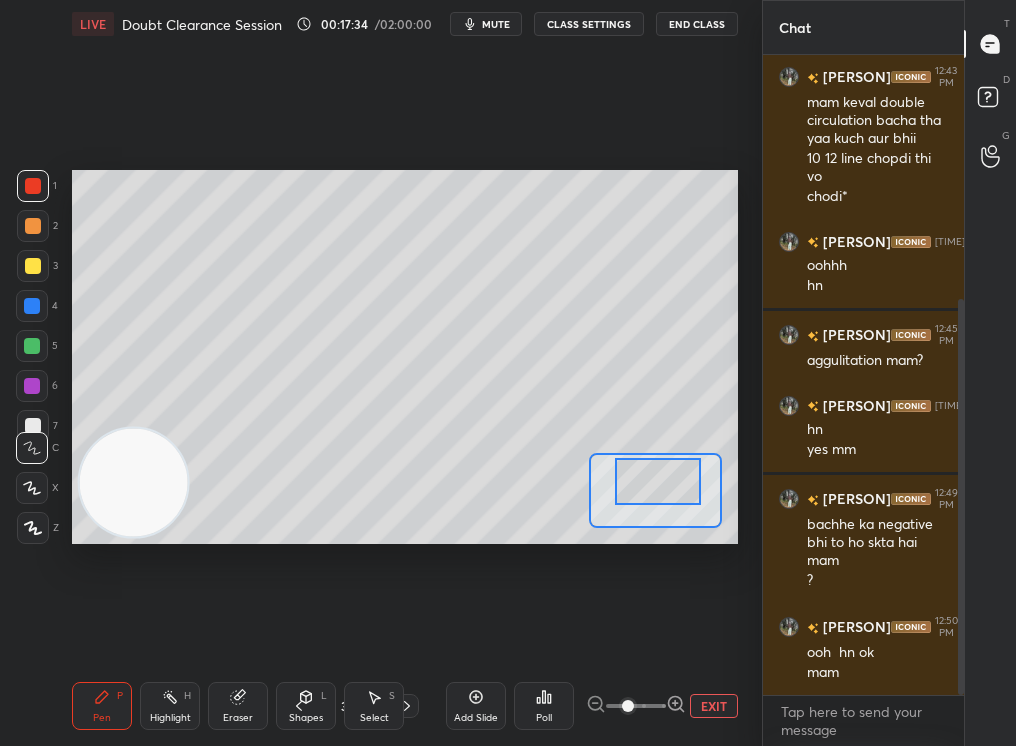 click at bounding box center (33, 266) 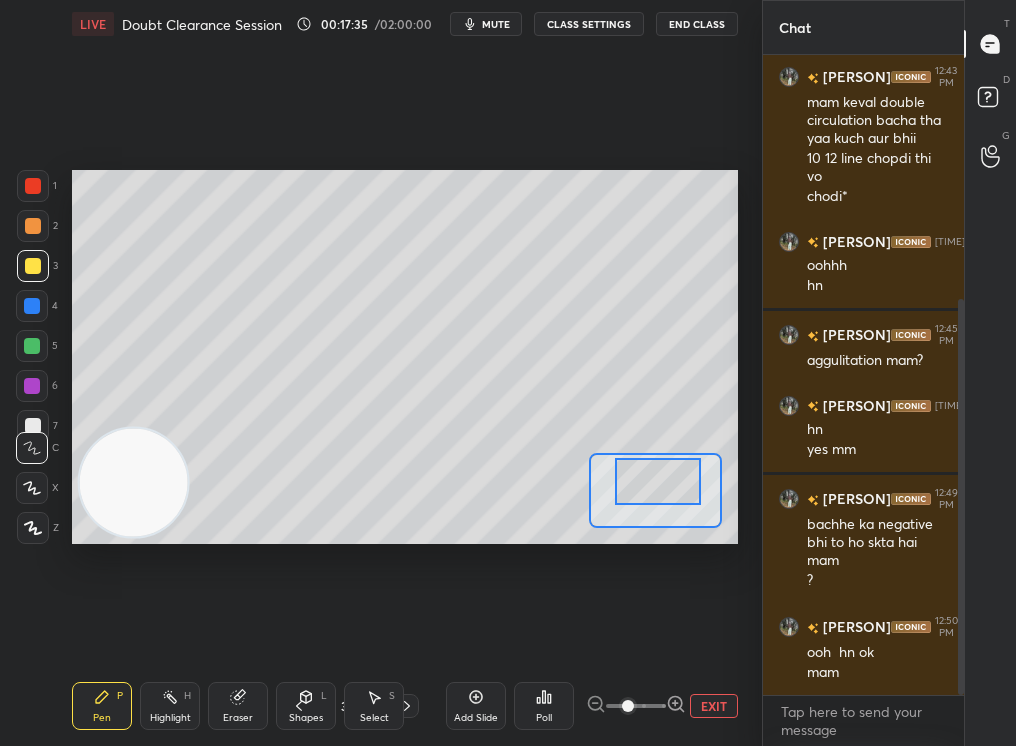 click at bounding box center (32, 306) 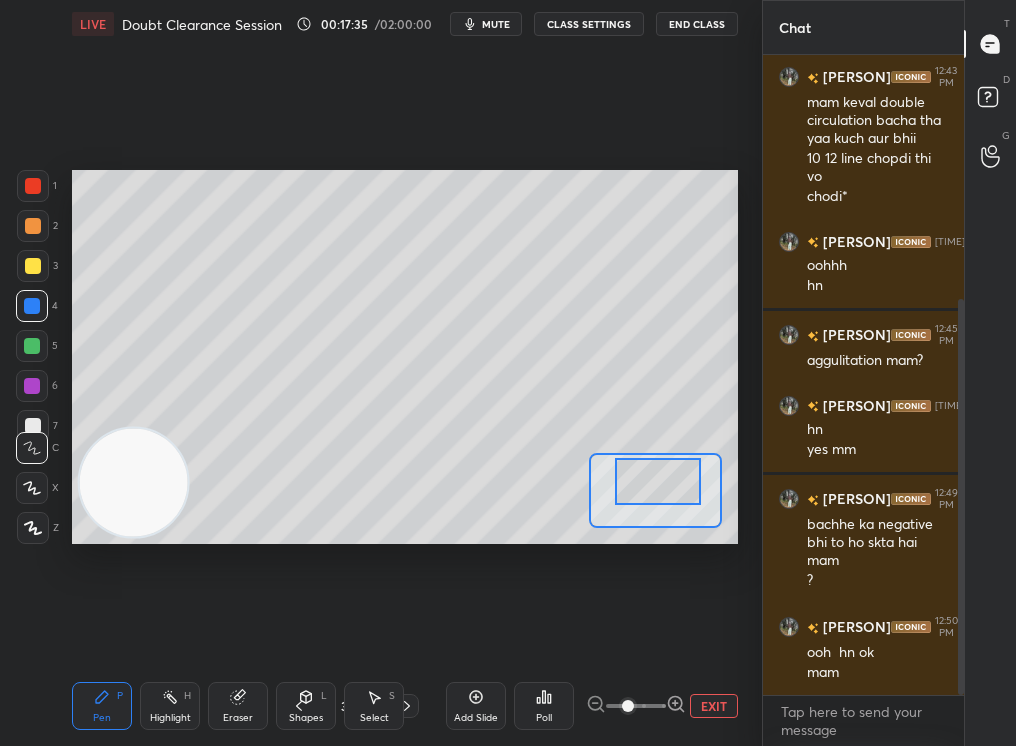 click at bounding box center (32, 306) 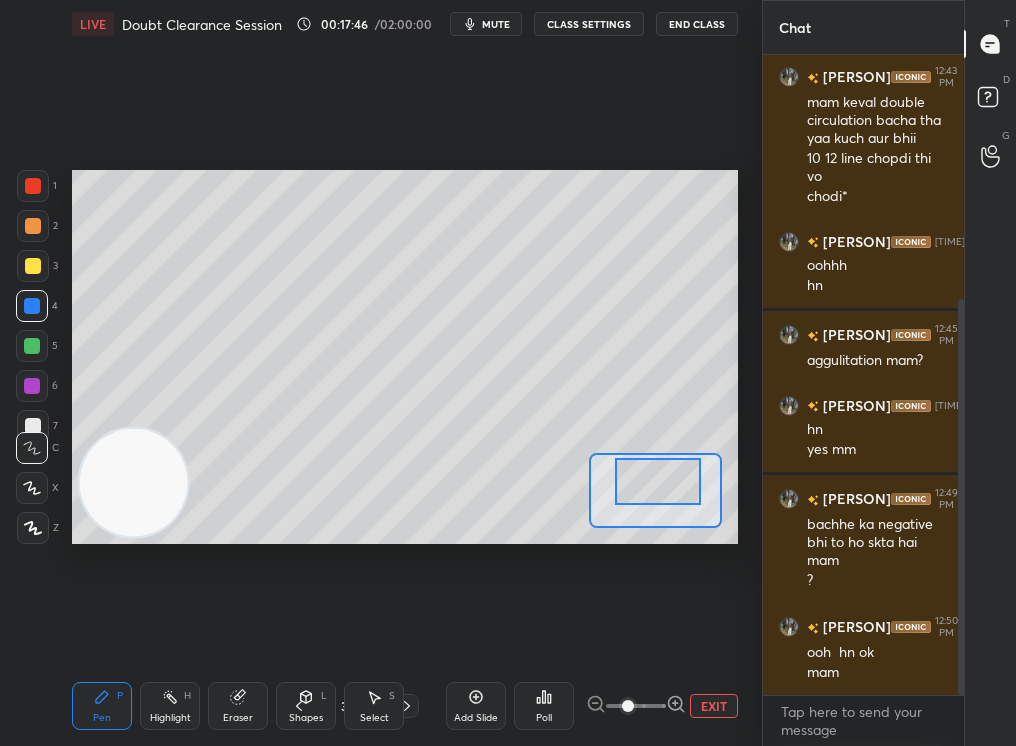 click on "Highlight H" at bounding box center (170, 706) 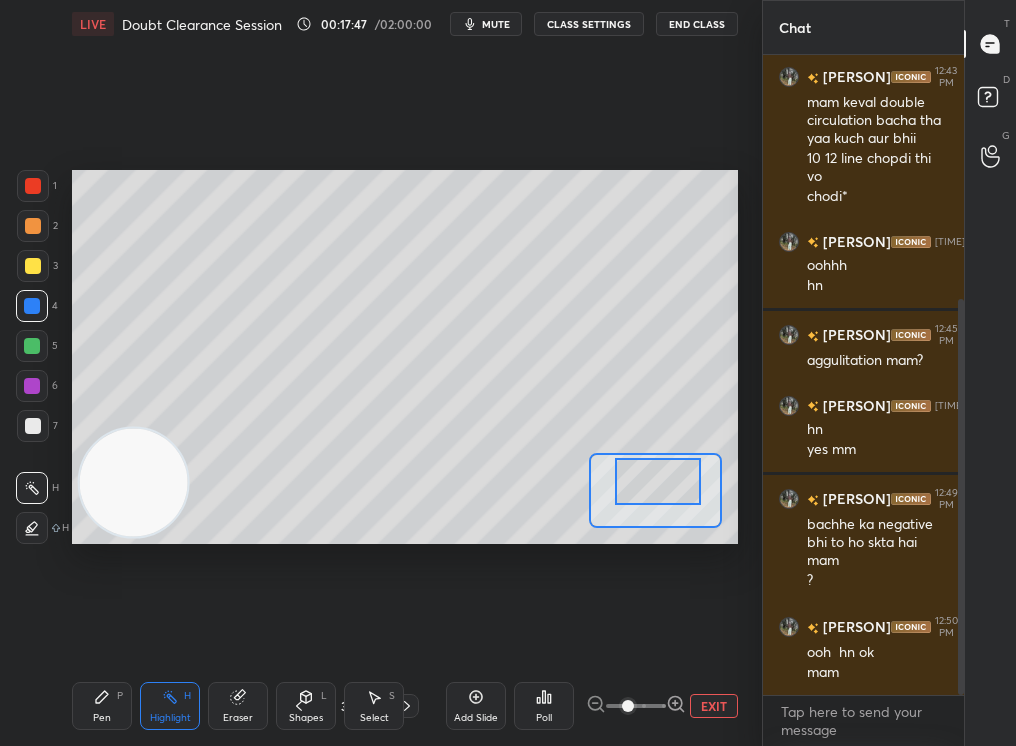 click on "Highlight H" at bounding box center (170, 706) 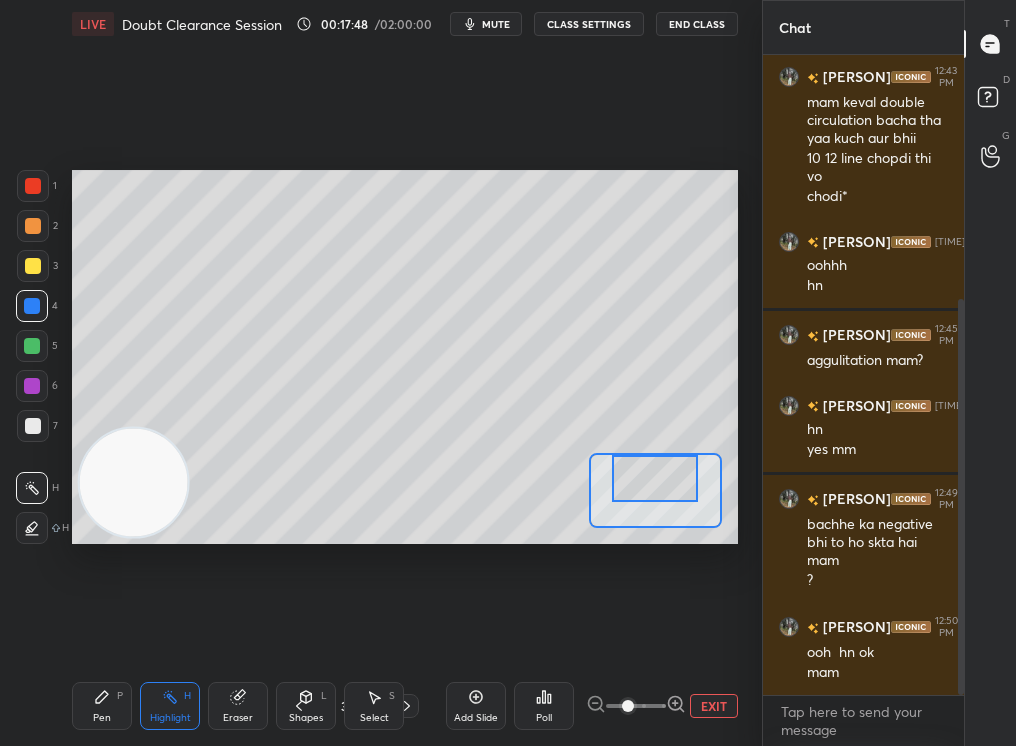 click at bounding box center [655, 478] 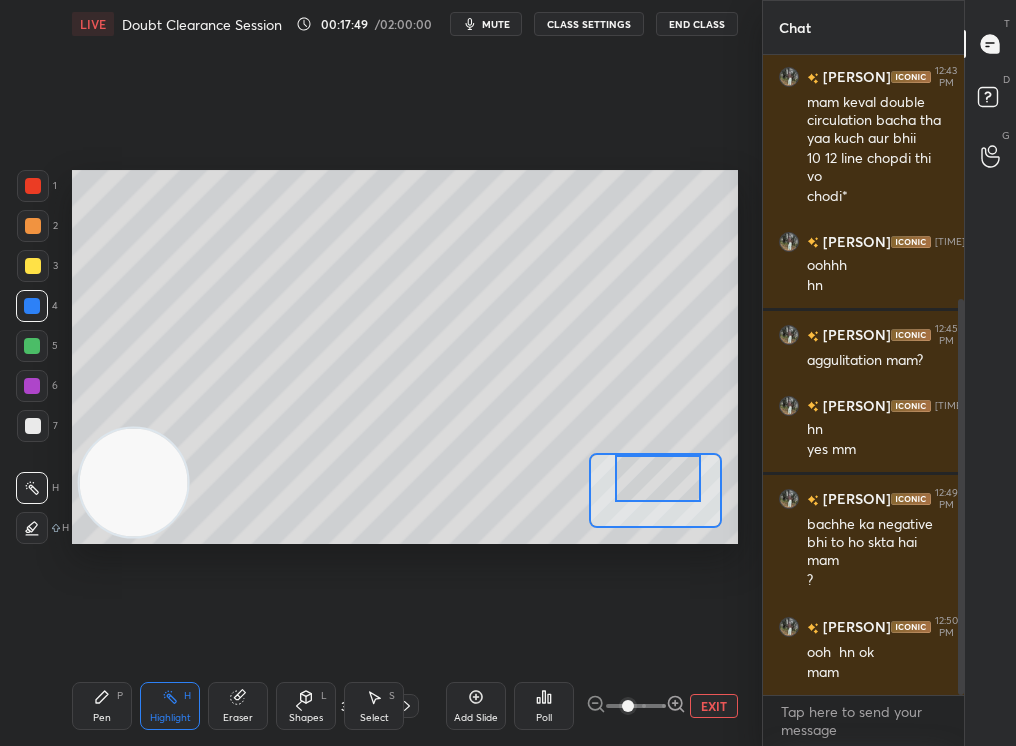 click at bounding box center (658, 478) 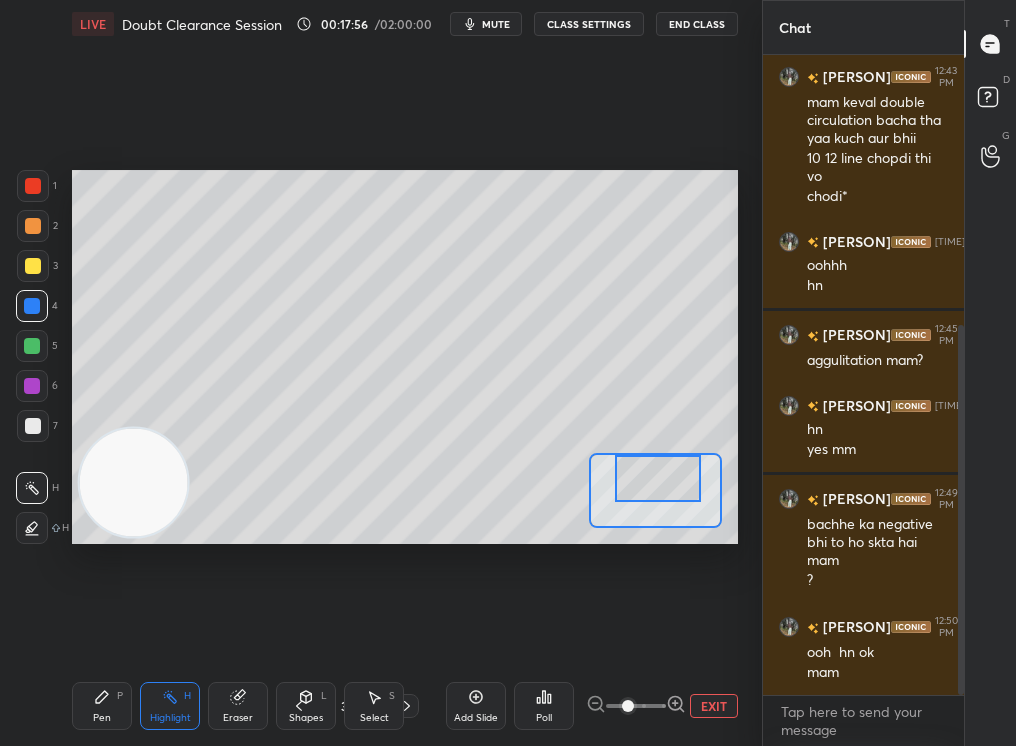scroll, scrollTop: 467, scrollLeft: 0, axis: vertical 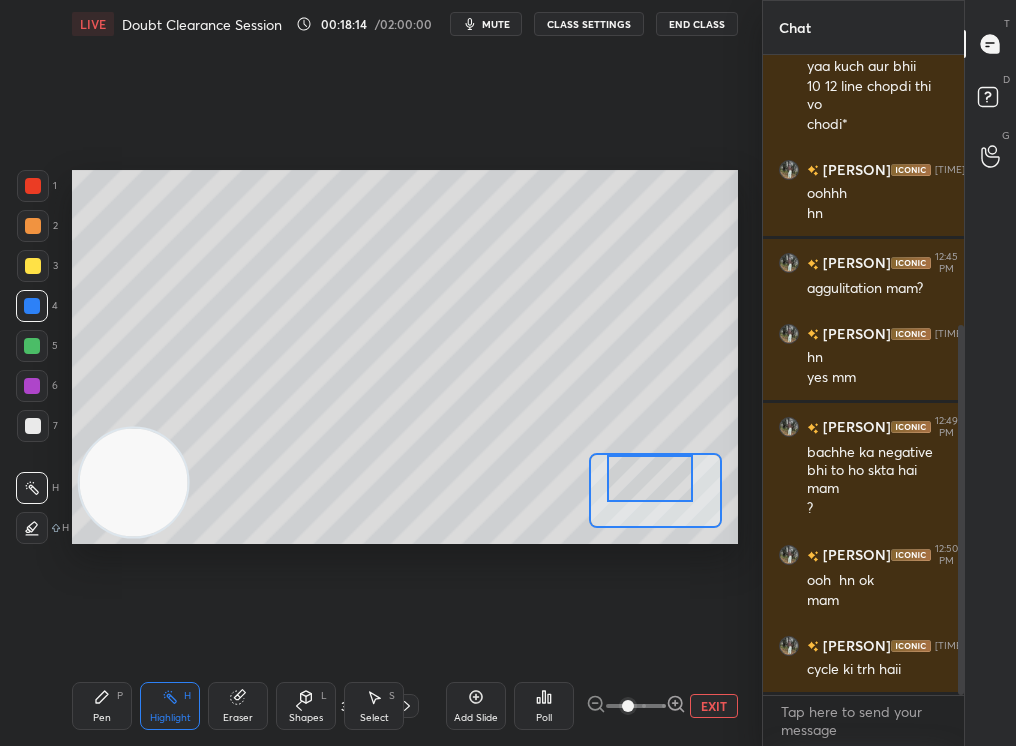 drag, startPoint x: 647, startPoint y: 481, endPoint x: 608, endPoint y: 478, distance: 39.115215 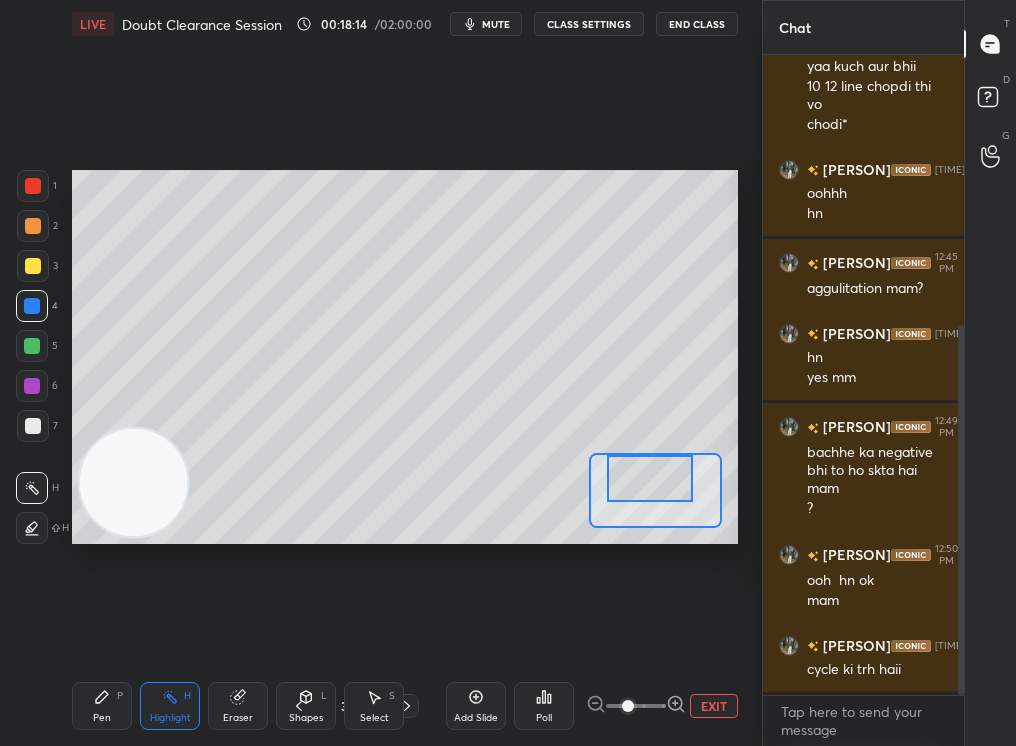 click at bounding box center [650, 478] 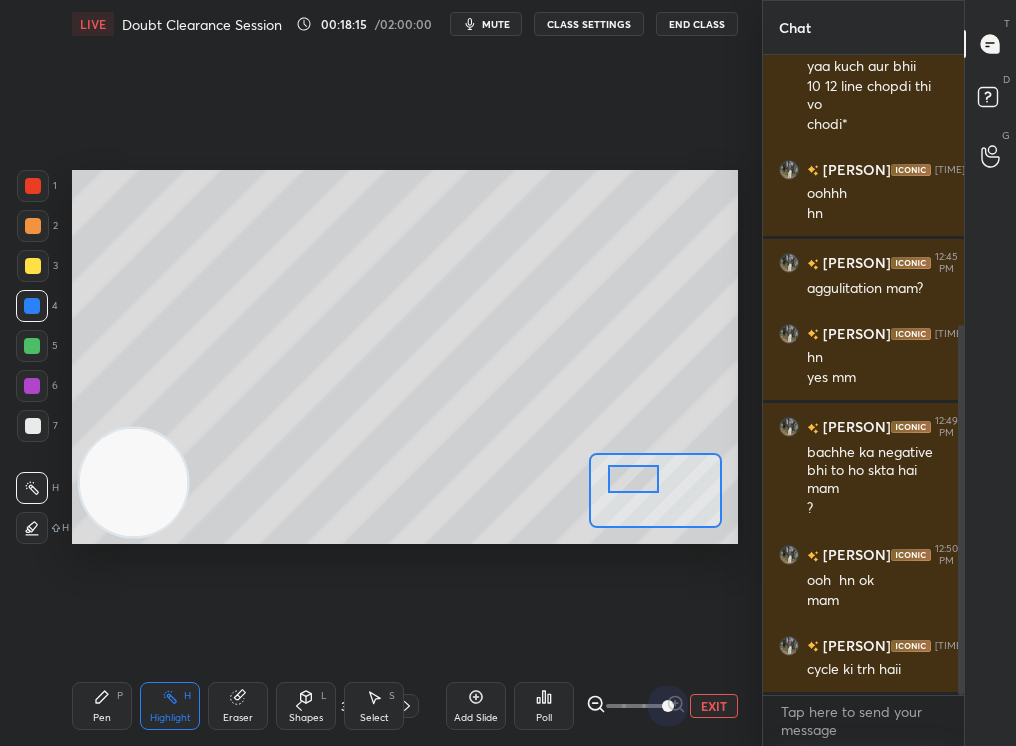 click on "EXIT" at bounding box center (662, 706) 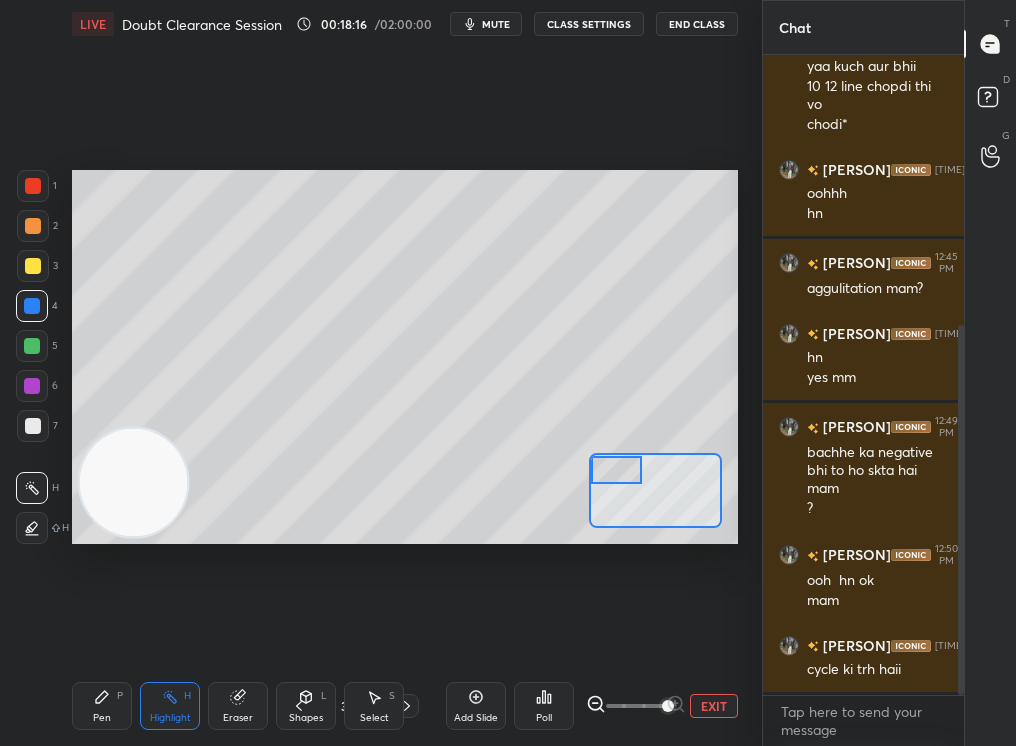 click on "Setting up your live class Poll for   secs No correct answer Start poll" at bounding box center (405, 357) 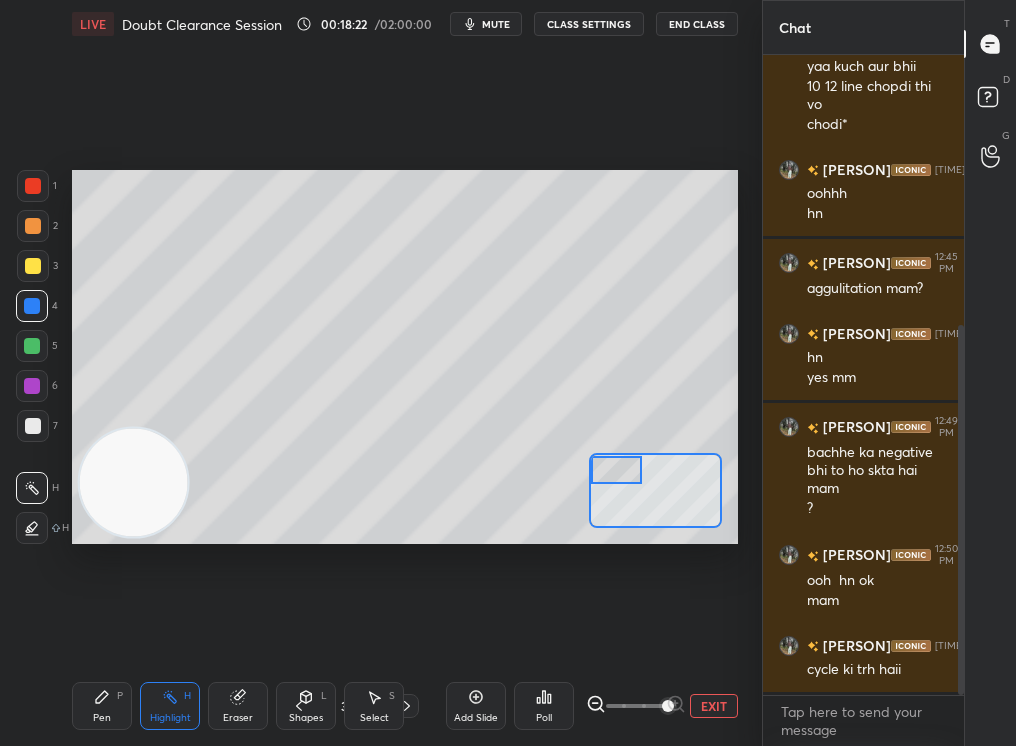 click on "Pen P Highlight H Eraser Shapes L Select S 3 / 132 Add Slide Poll EXIT" at bounding box center [405, 706] 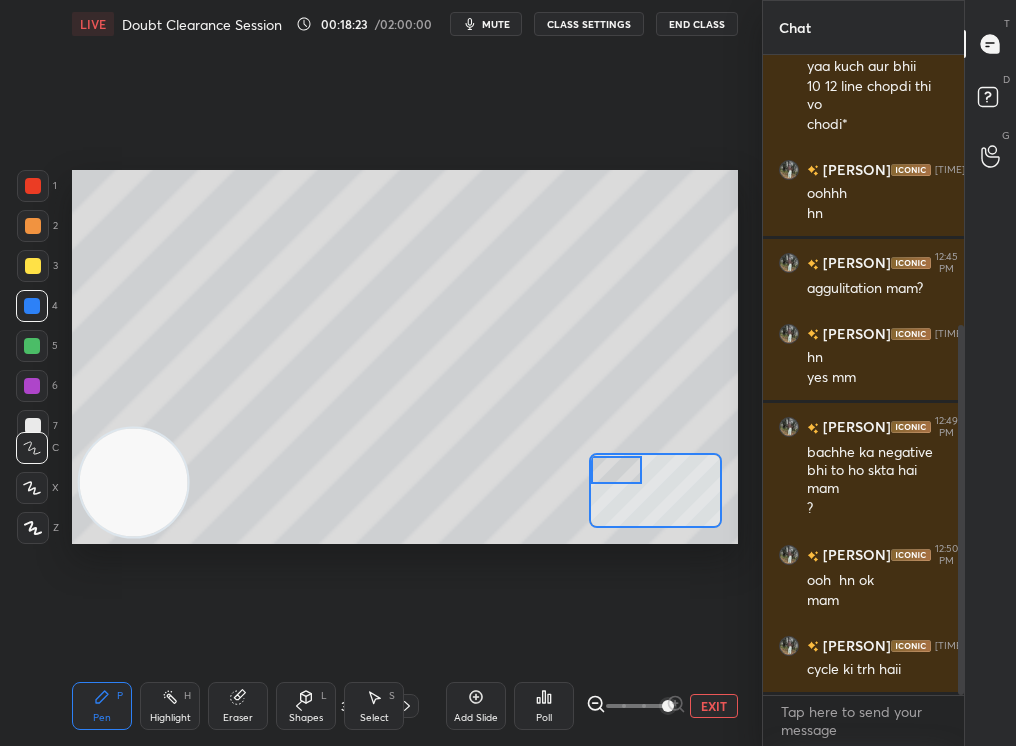 click on "Pen P" at bounding box center (102, 706) 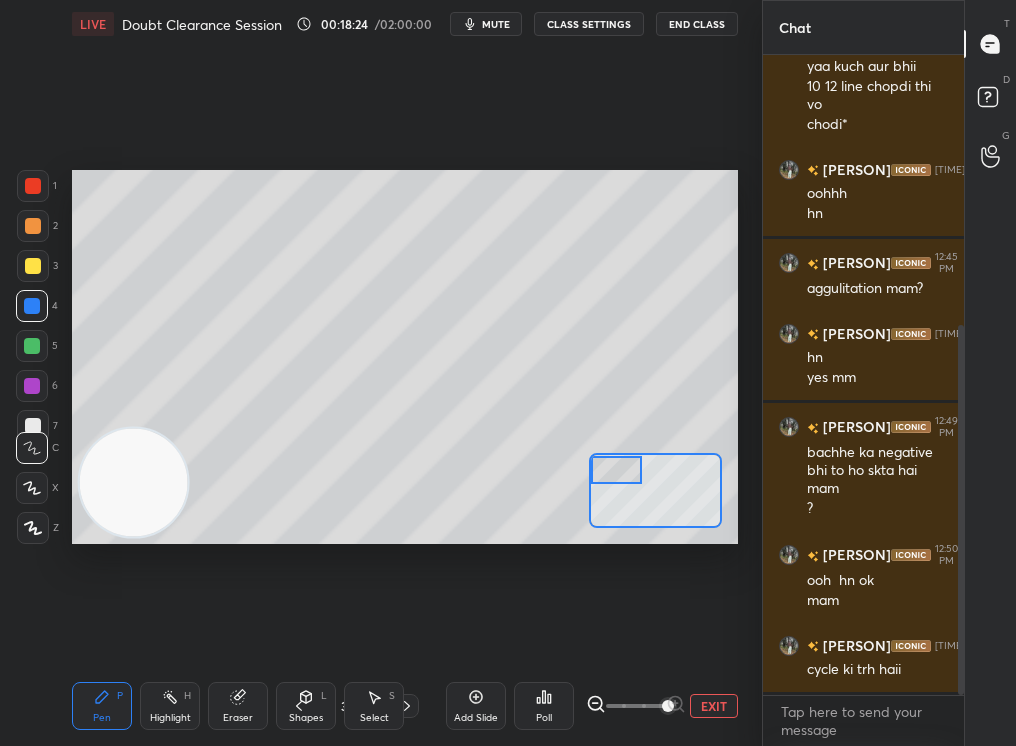 click at bounding box center (33, 266) 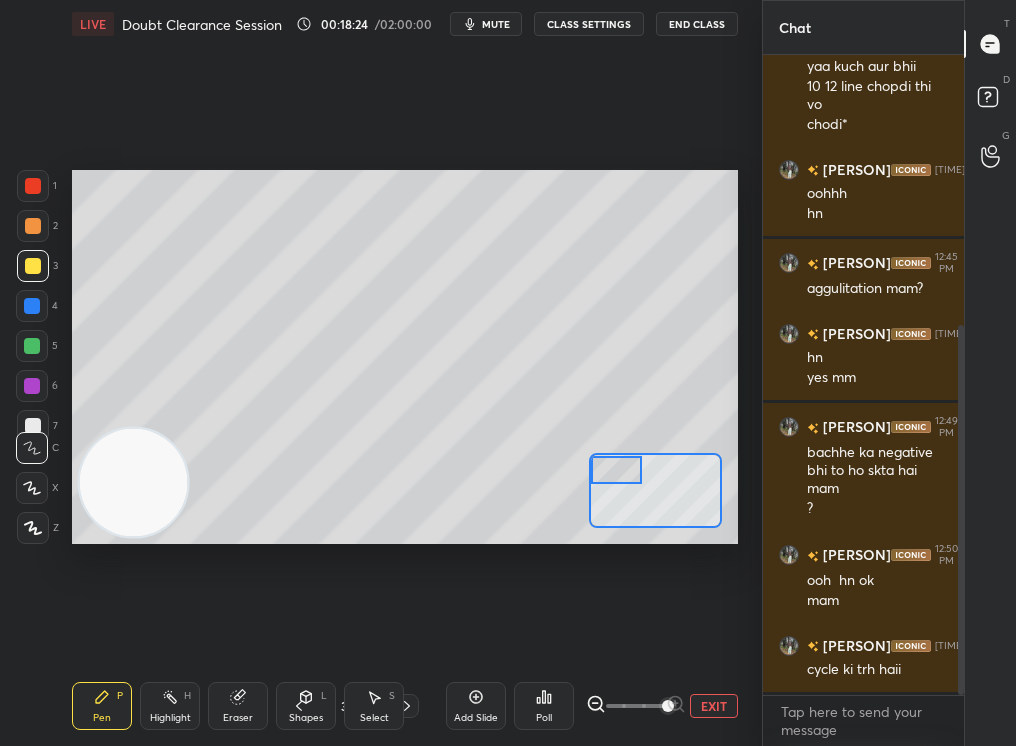 click at bounding box center [33, 266] 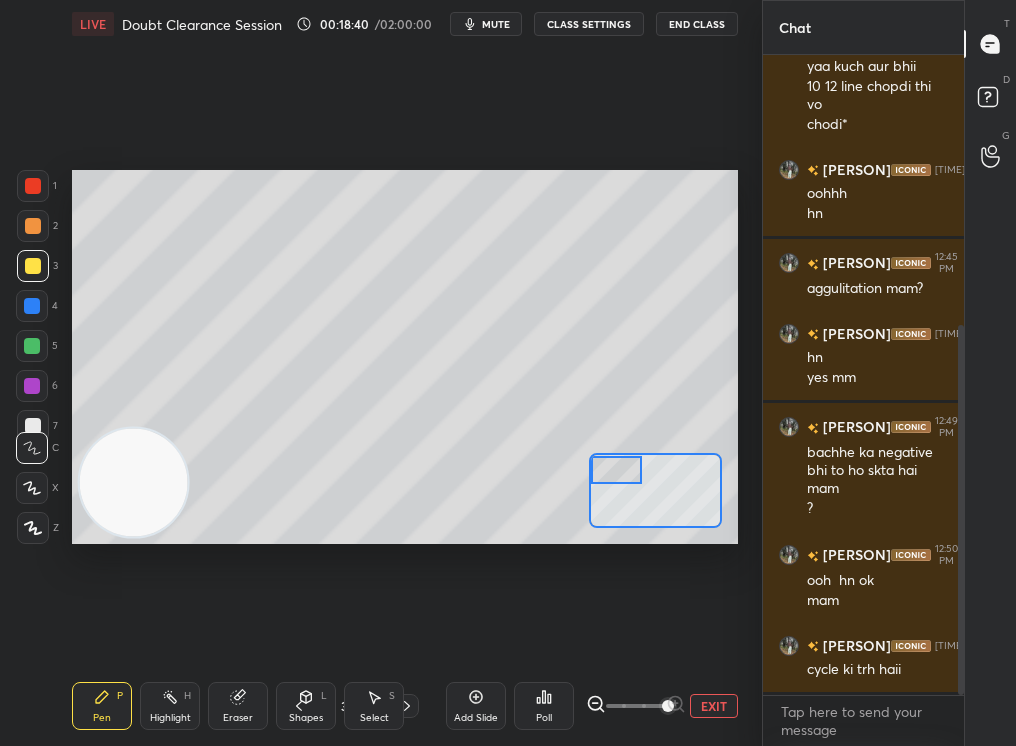 click on "Eraser" at bounding box center [238, 706] 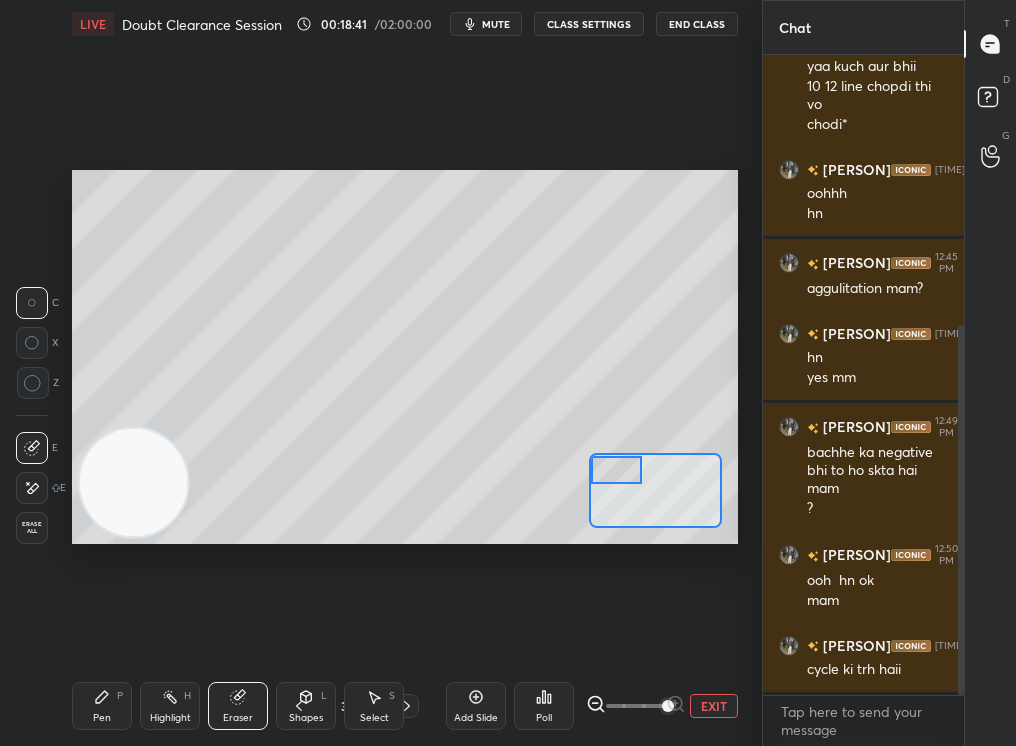 click on "Pen P" at bounding box center (102, 706) 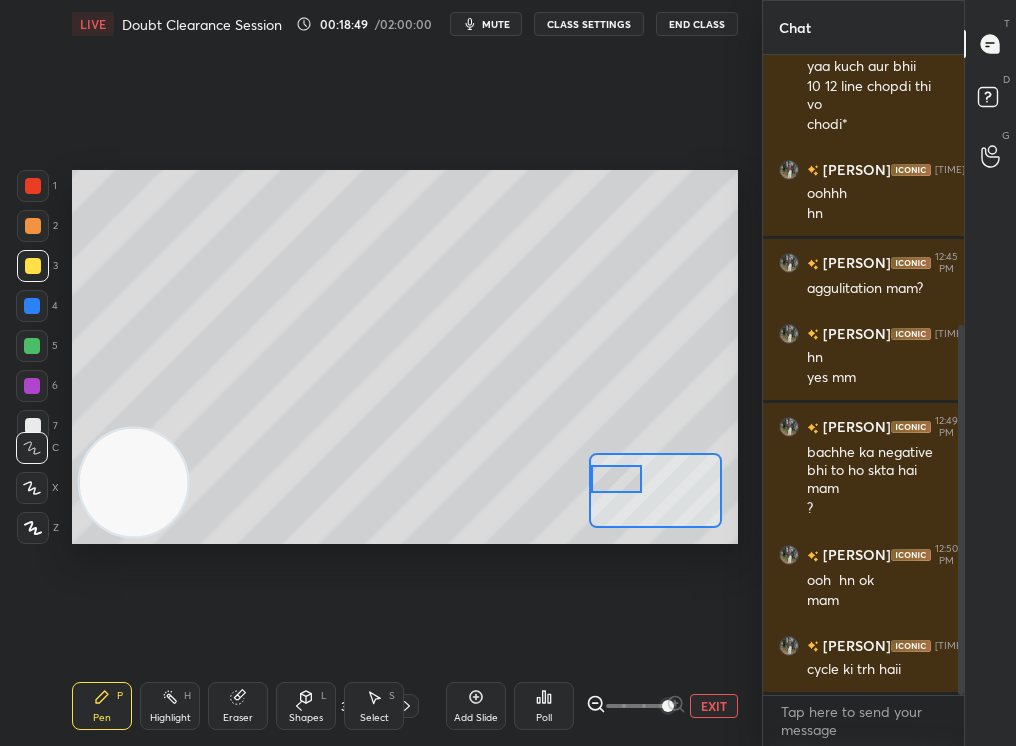 click at bounding box center (617, 479) 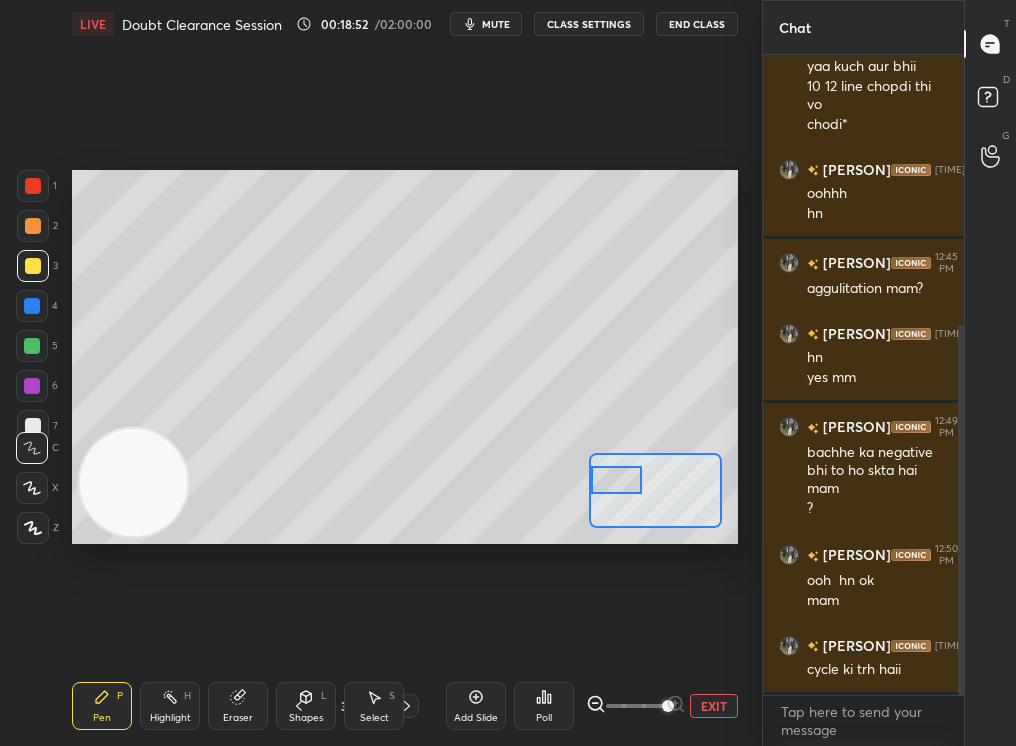 click on "Setting up your live class Poll for   secs No correct answer Start poll" at bounding box center [405, 357] 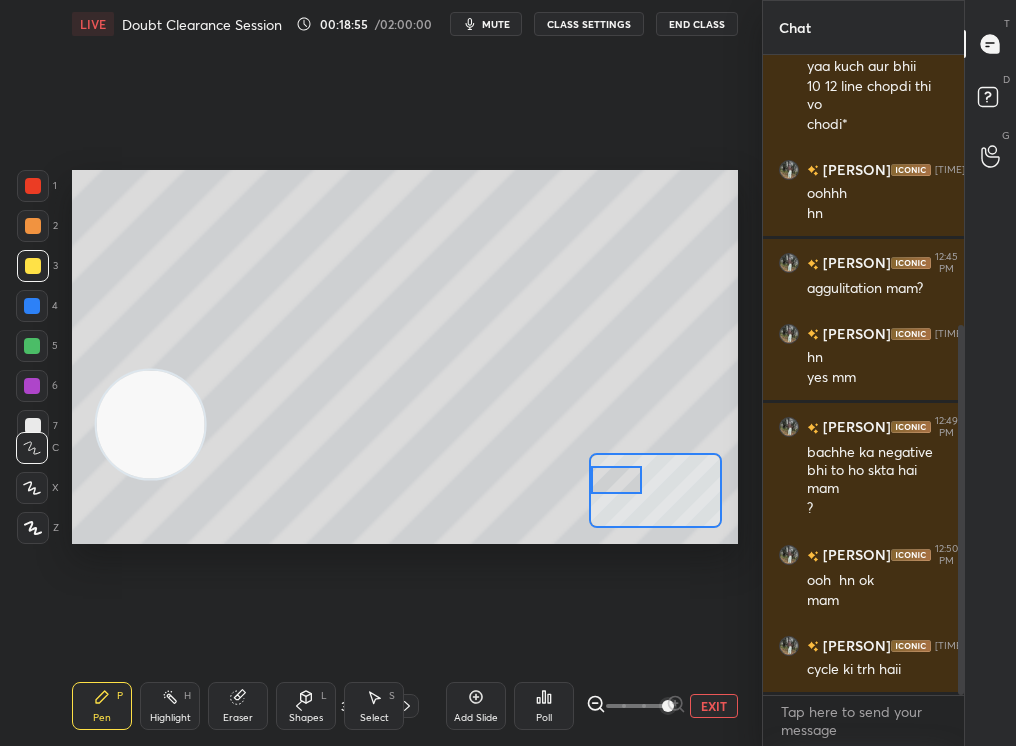 drag, startPoint x: 155, startPoint y: 428, endPoint x: 197, endPoint y: 317, distance: 118.680244 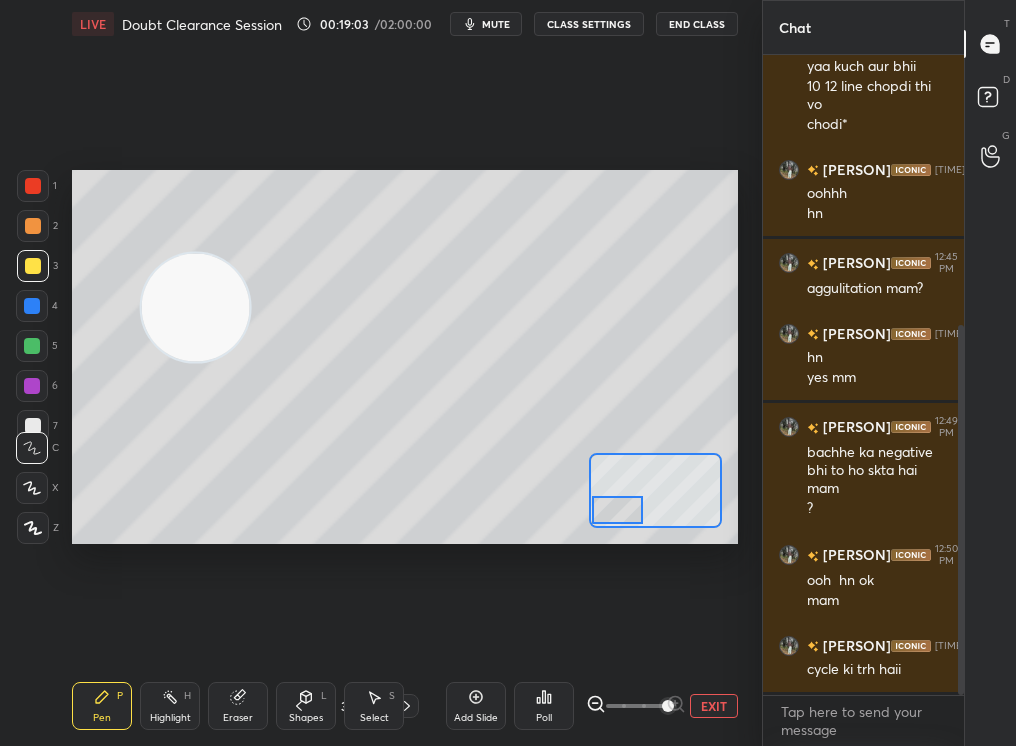 drag, startPoint x: 615, startPoint y: 486, endPoint x: 614, endPoint y: 499, distance: 13.038404 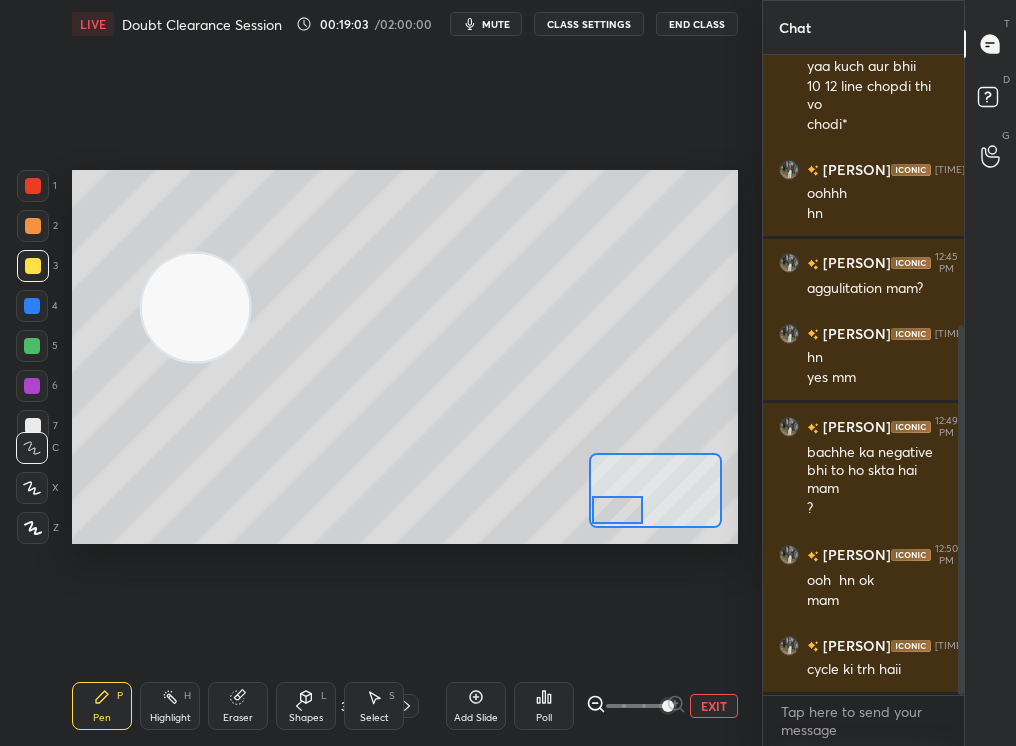 click at bounding box center [618, 510] 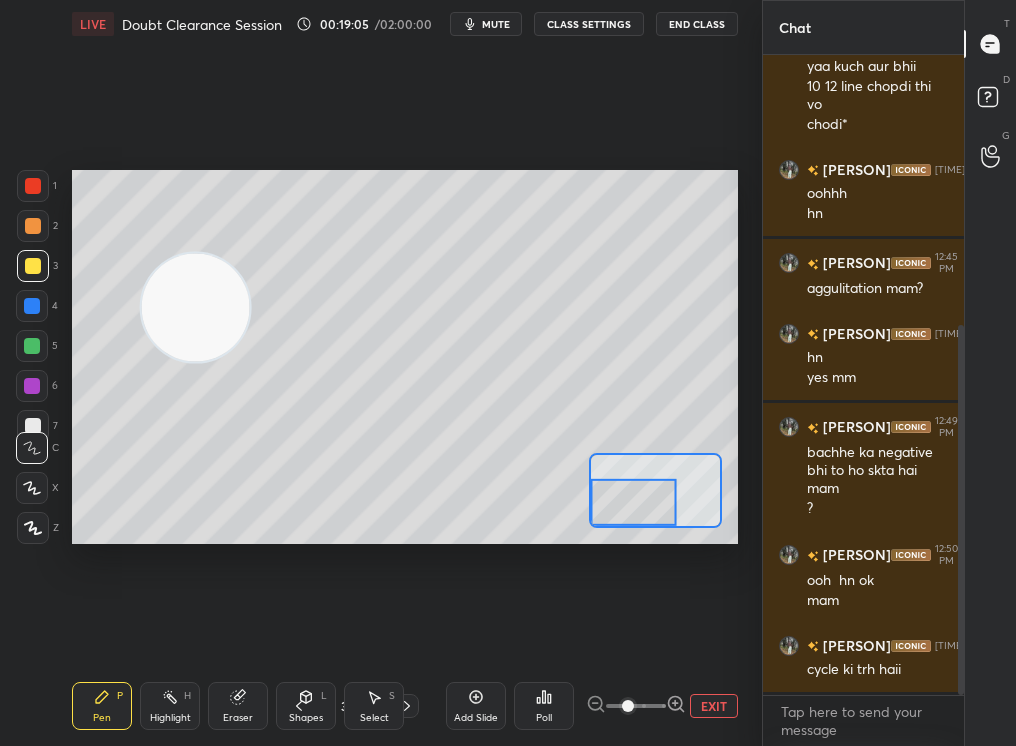 click at bounding box center [636, 706] 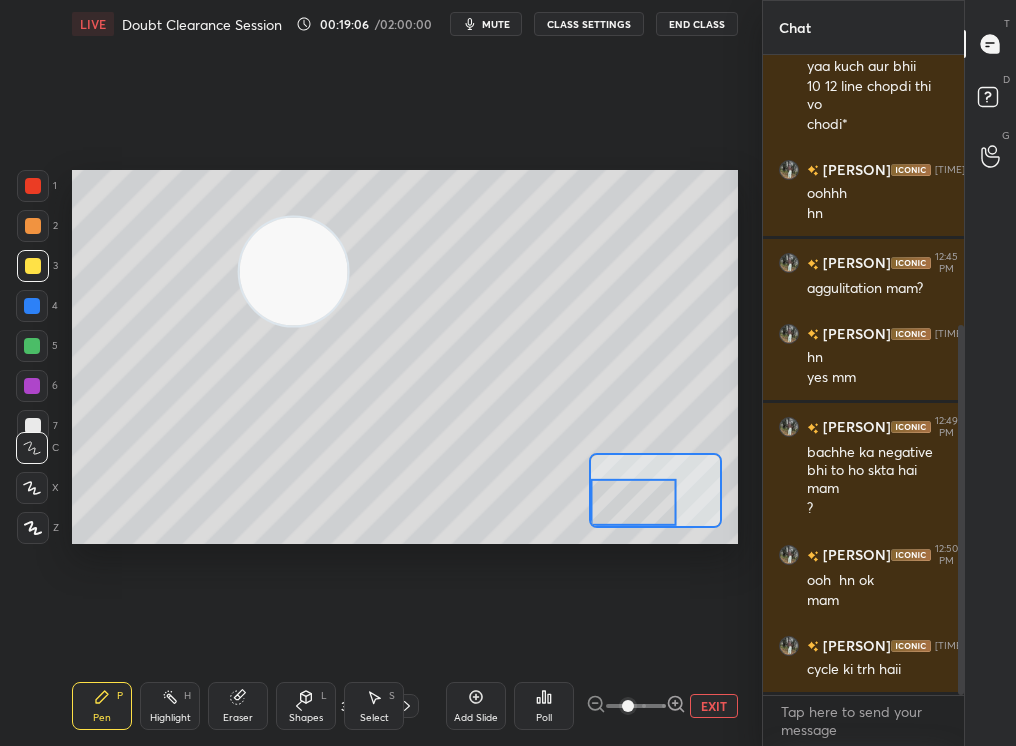 drag, startPoint x: 278, startPoint y: 289, endPoint x: 565, endPoint y: 247, distance: 290.0569 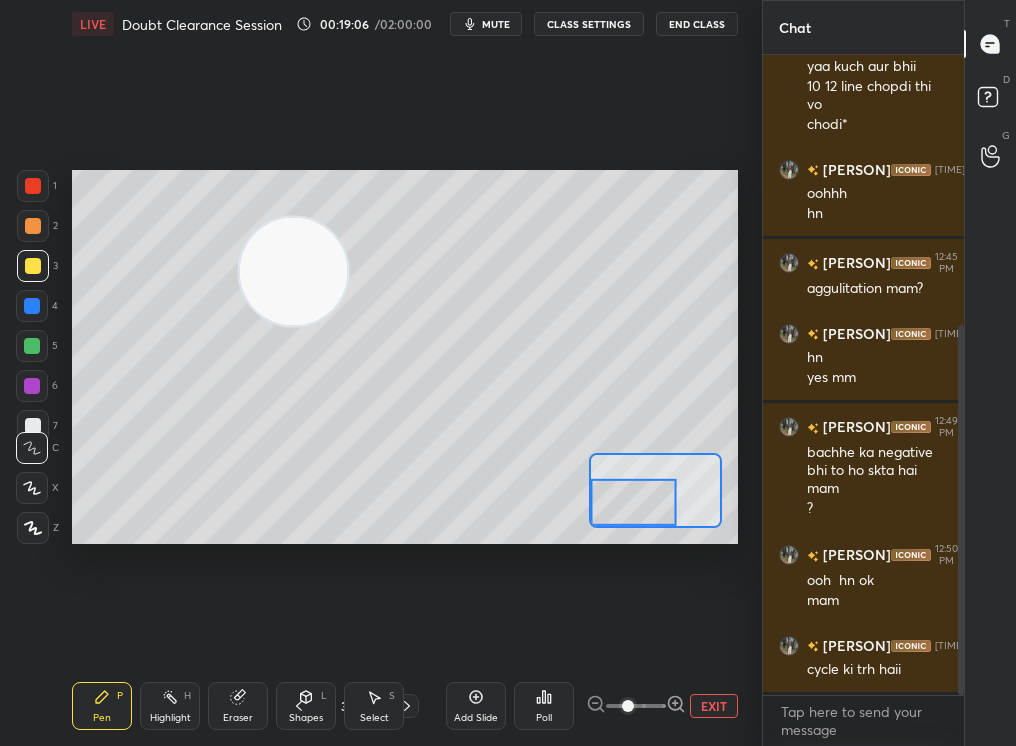click at bounding box center (294, 271) 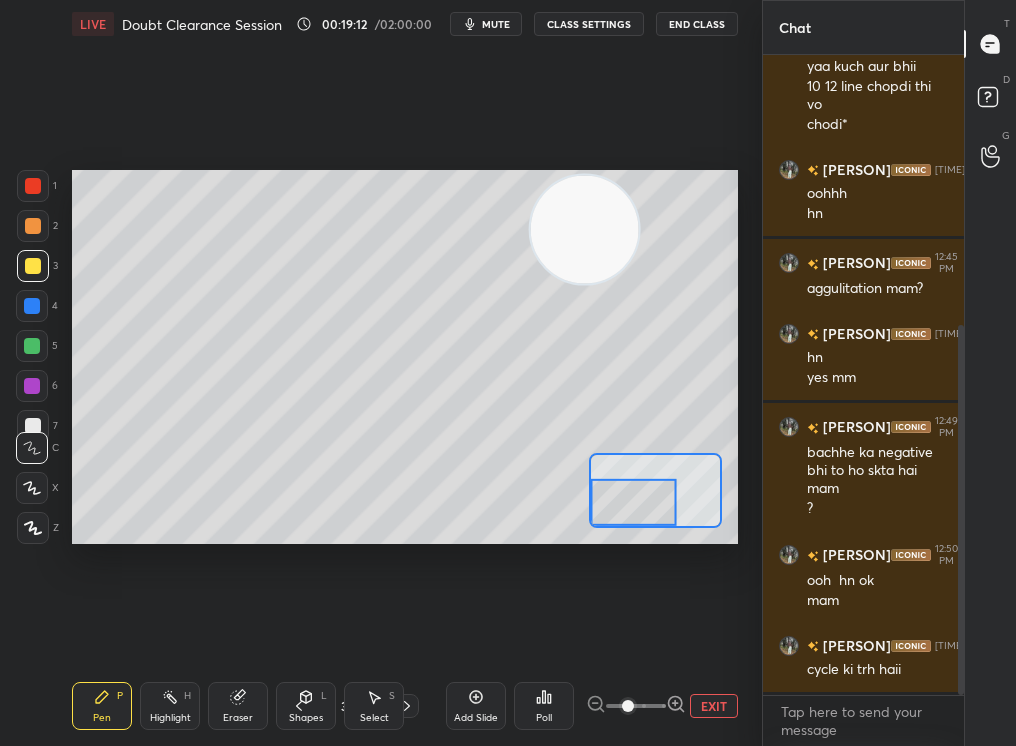 click at bounding box center (33, 226) 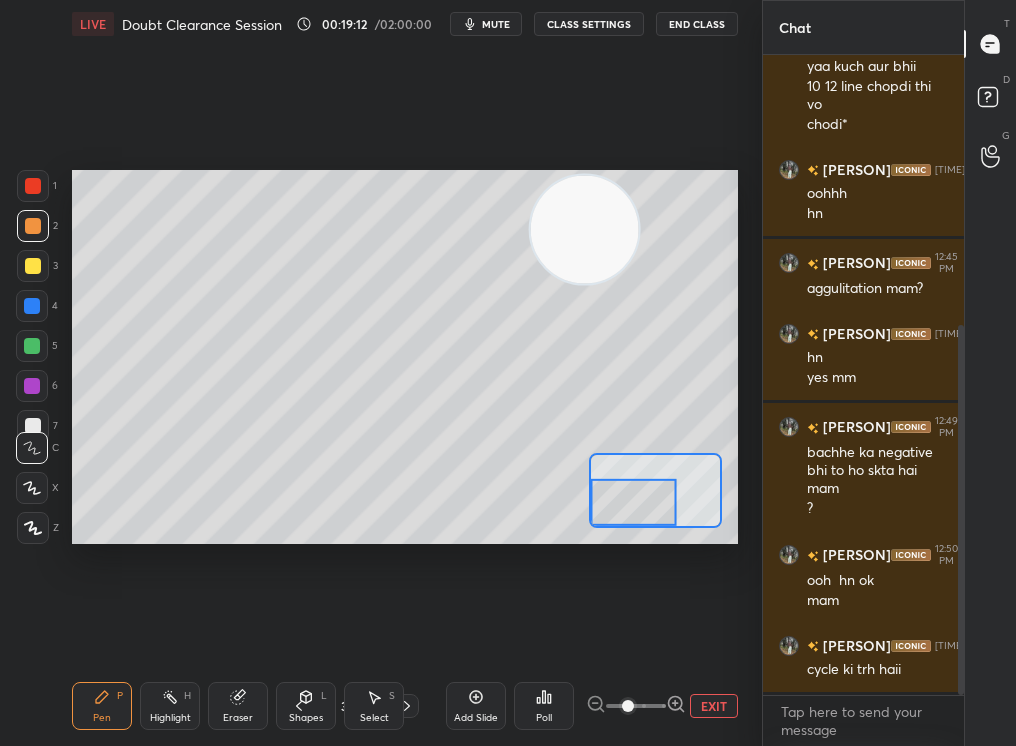 click at bounding box center [33, 226] 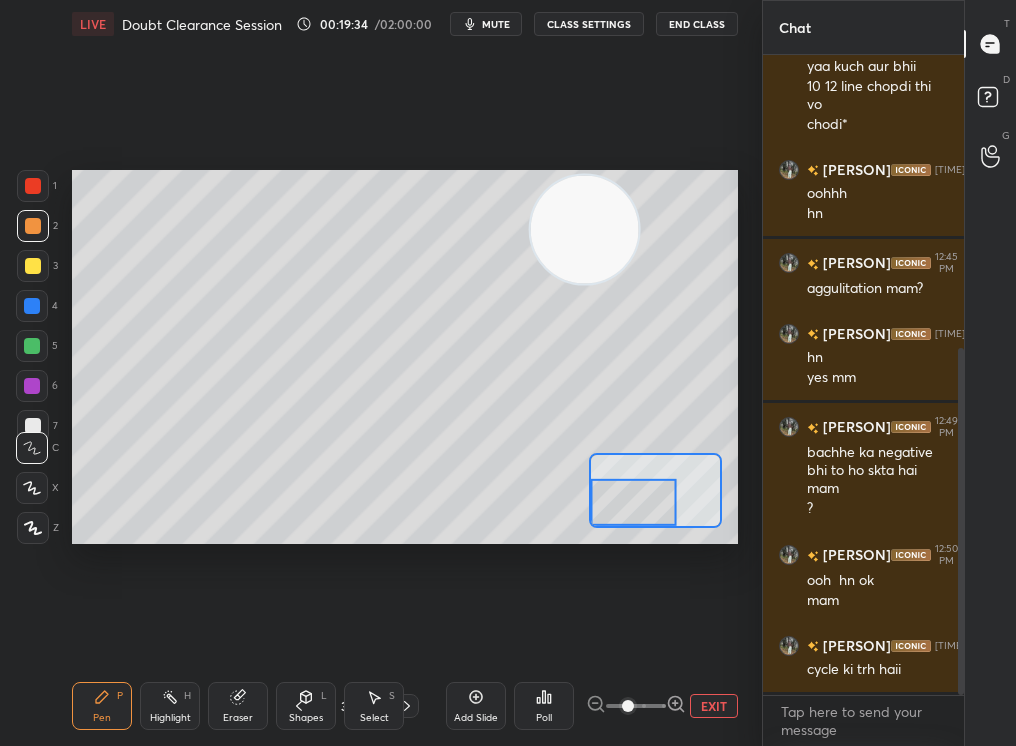 scroll, scrollTop: 539, scrollLeft: 0, axis: vertical 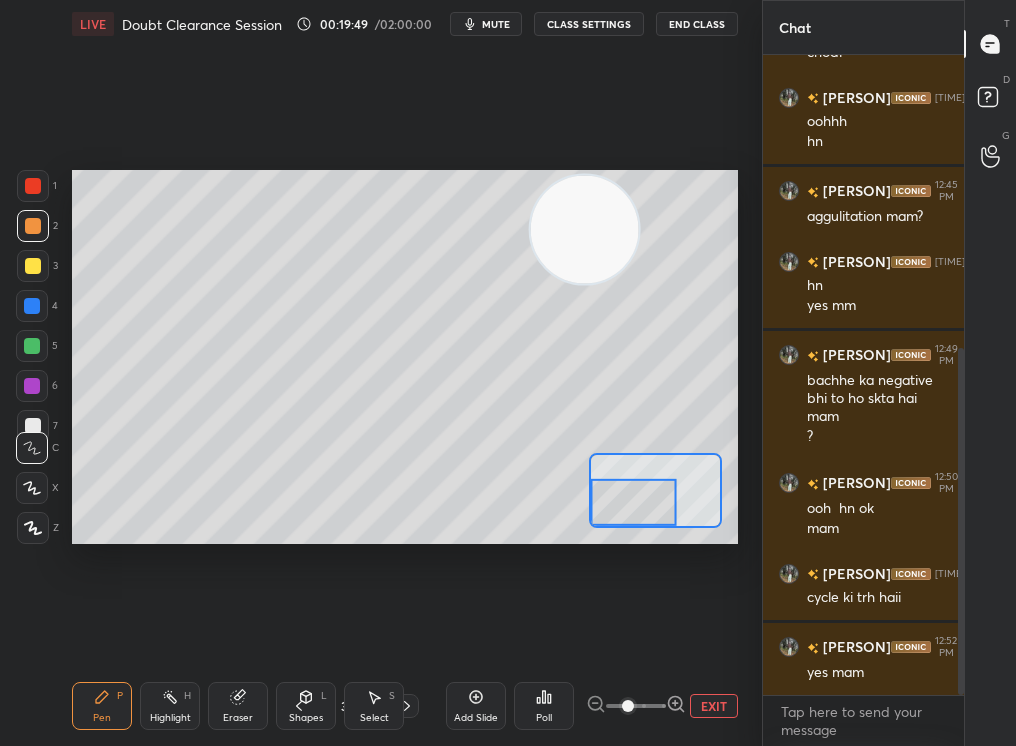 click at bounding box center [634, 502] 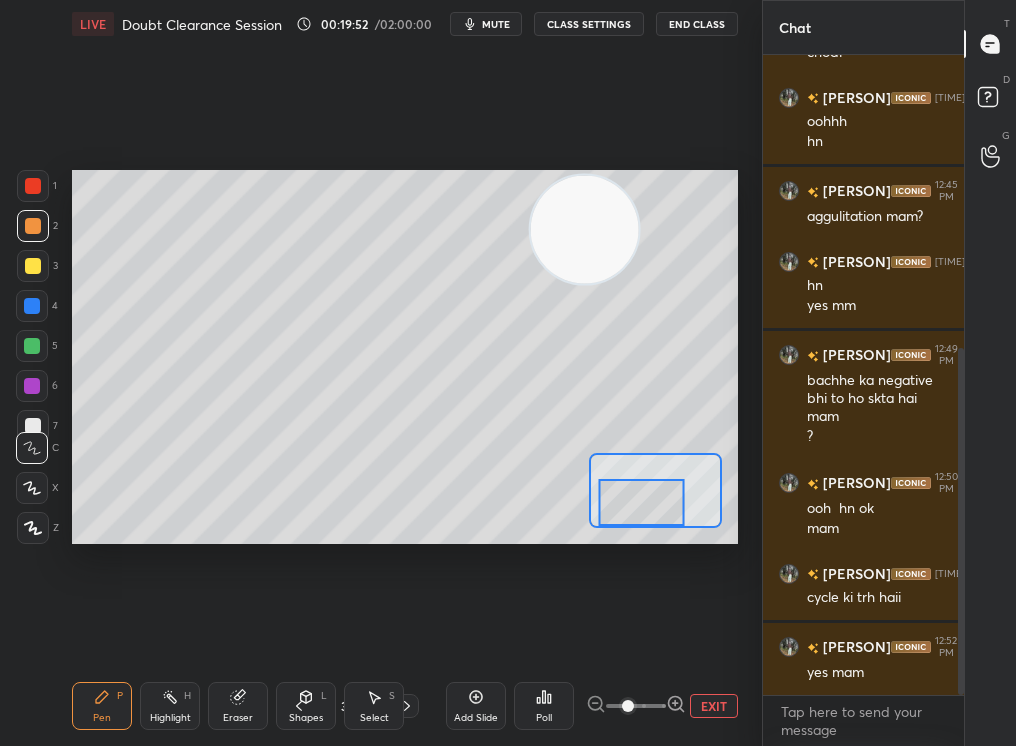 click on "EXIT" at bounding box center [714, 706] 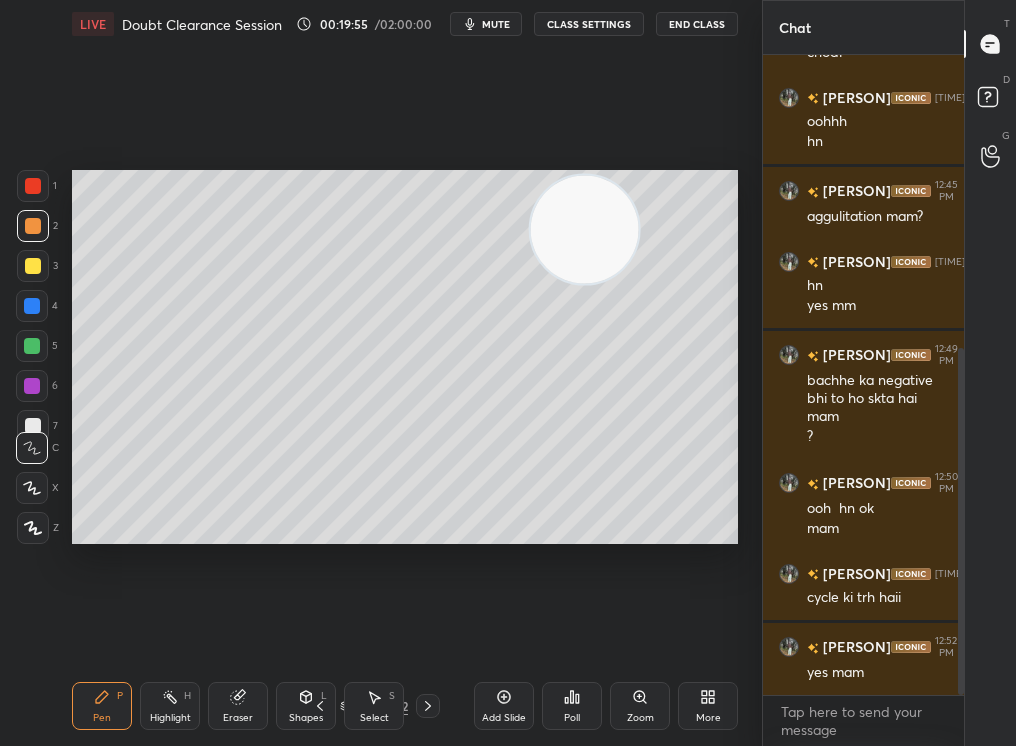 click 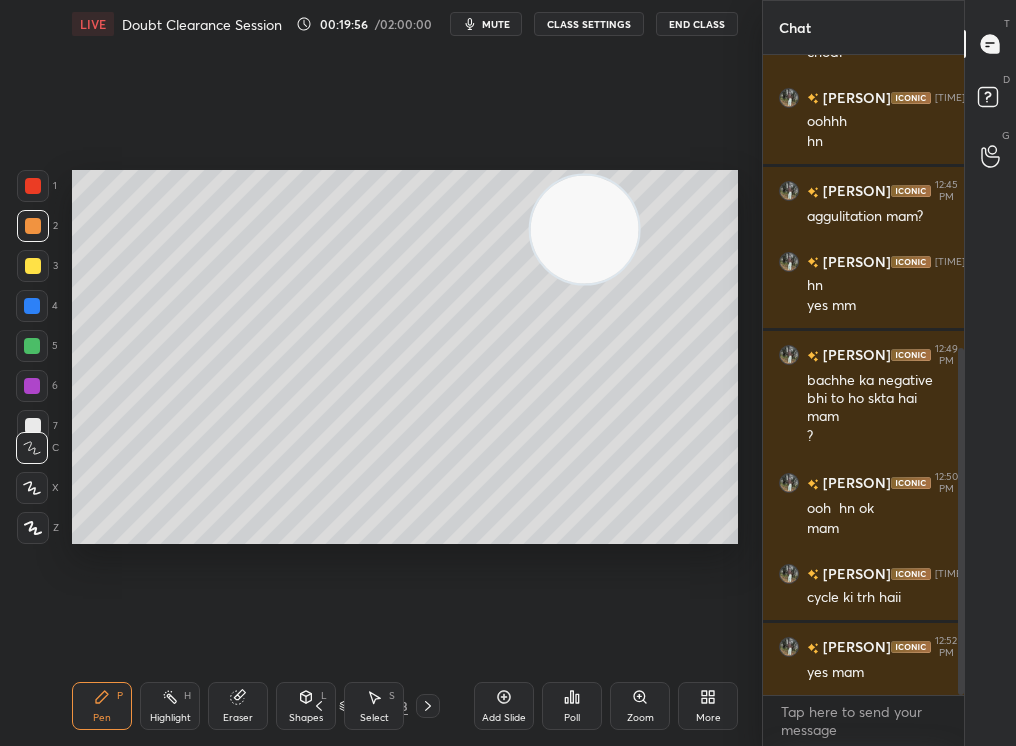 click at bounding box center [33, 266] 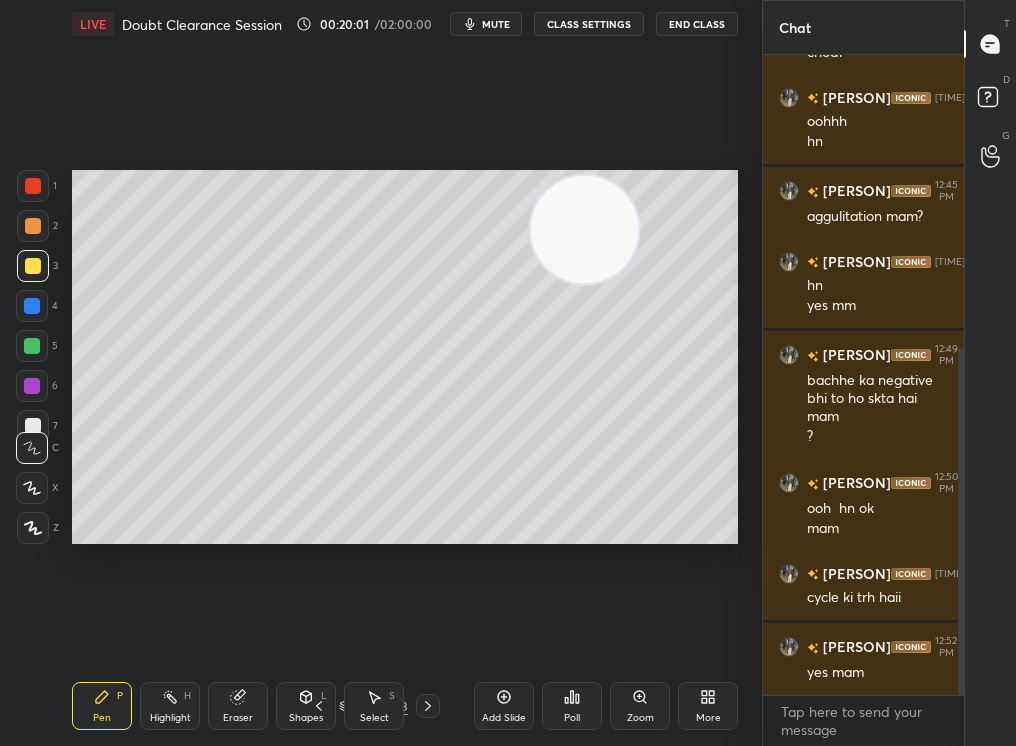 click at bounding box center [585, 229] 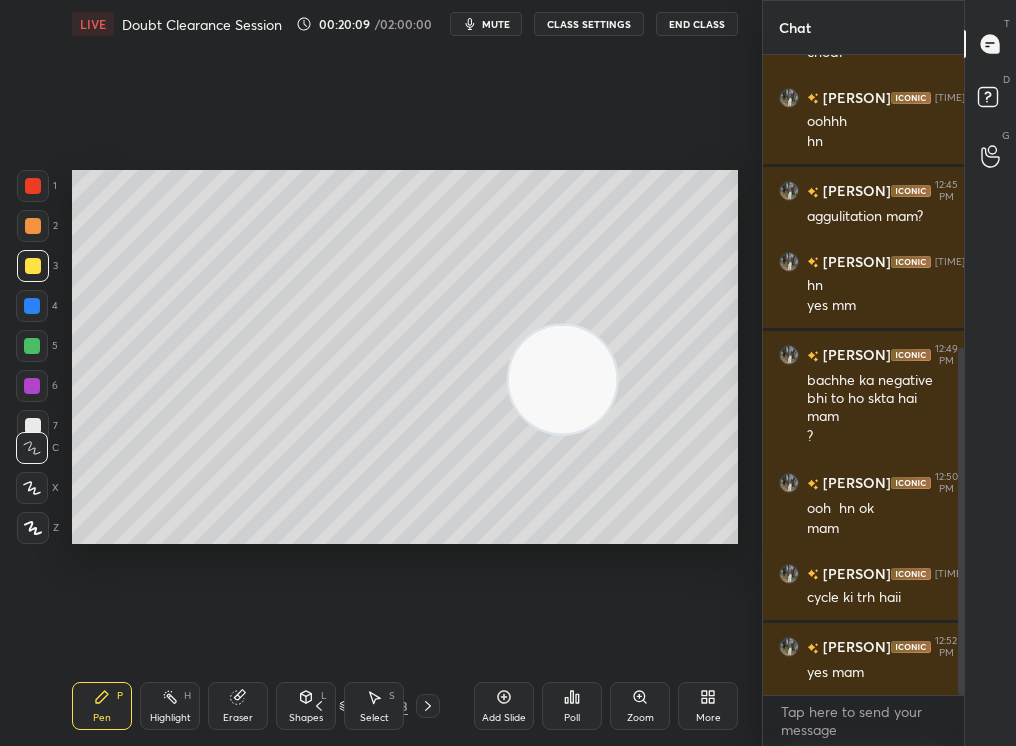 click at bounding box center [33, 186] 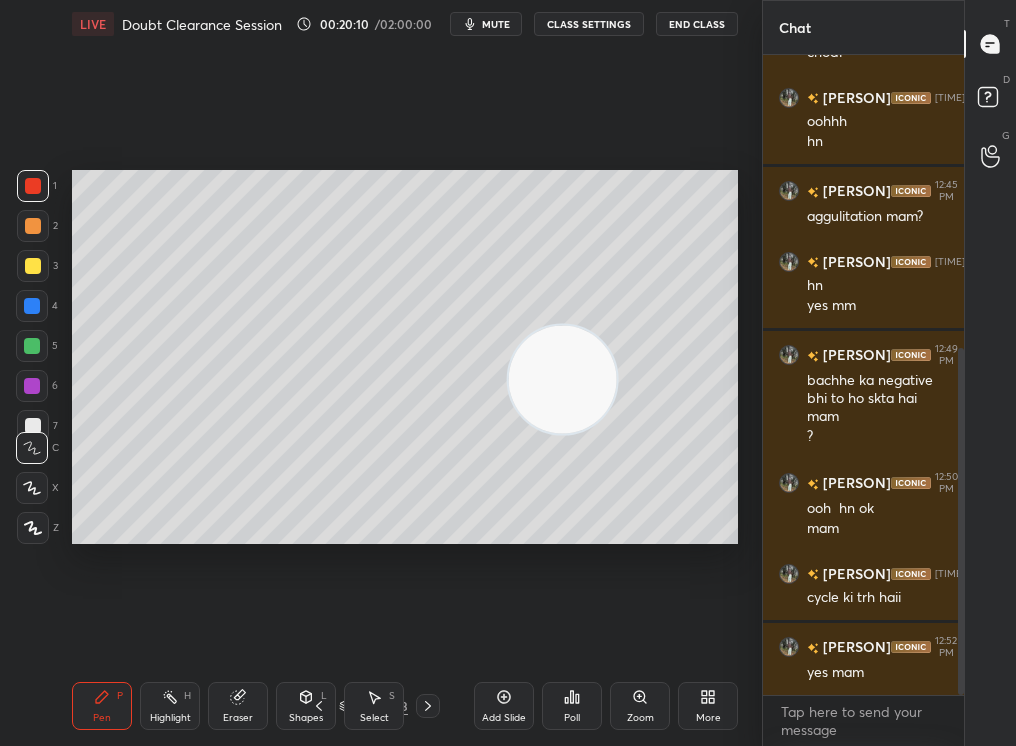 click at bounding box center (33, 186) 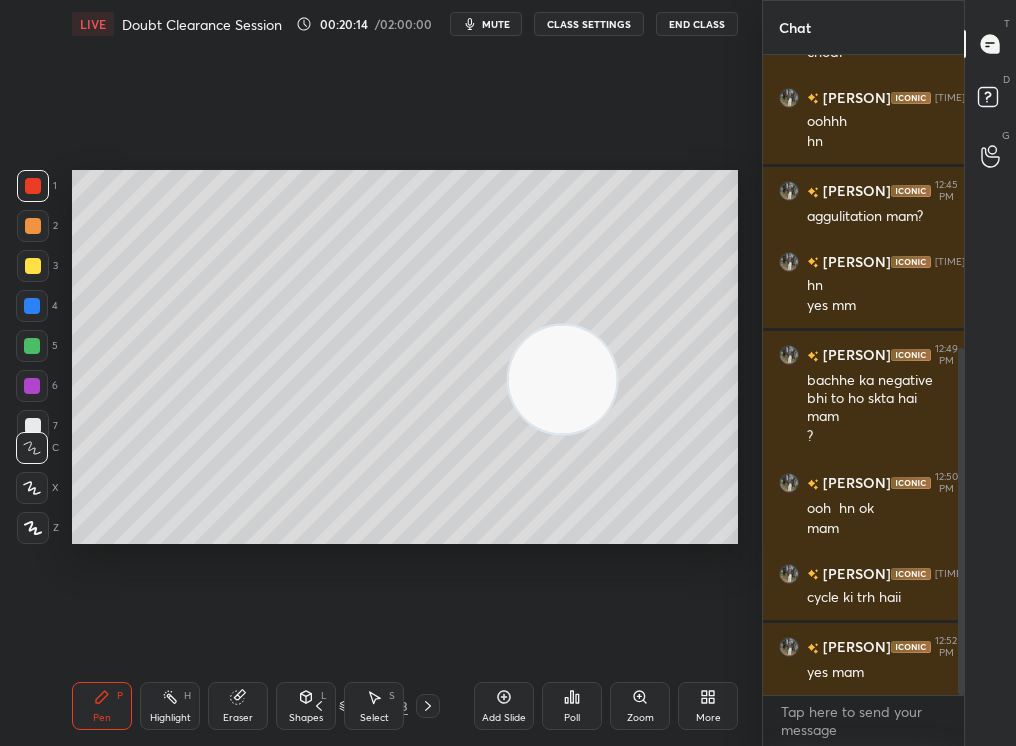 drag, startPoint x: 228, startPoint y: 712, endPoint x: 238, endPoint y: 706, distance: 11.661903 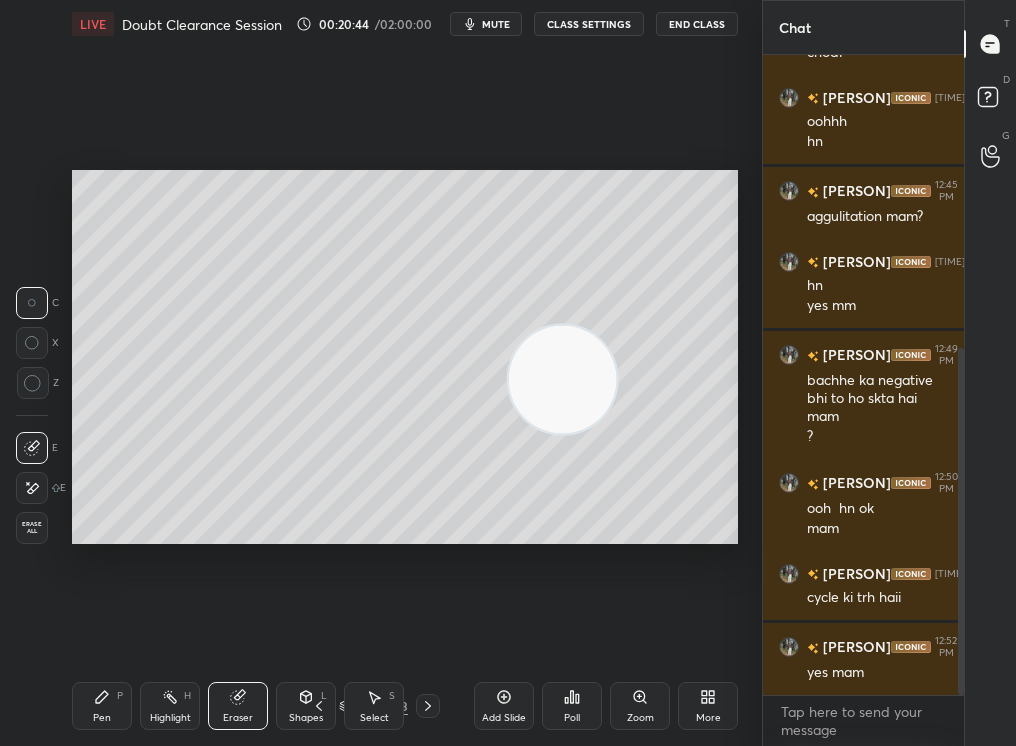 click 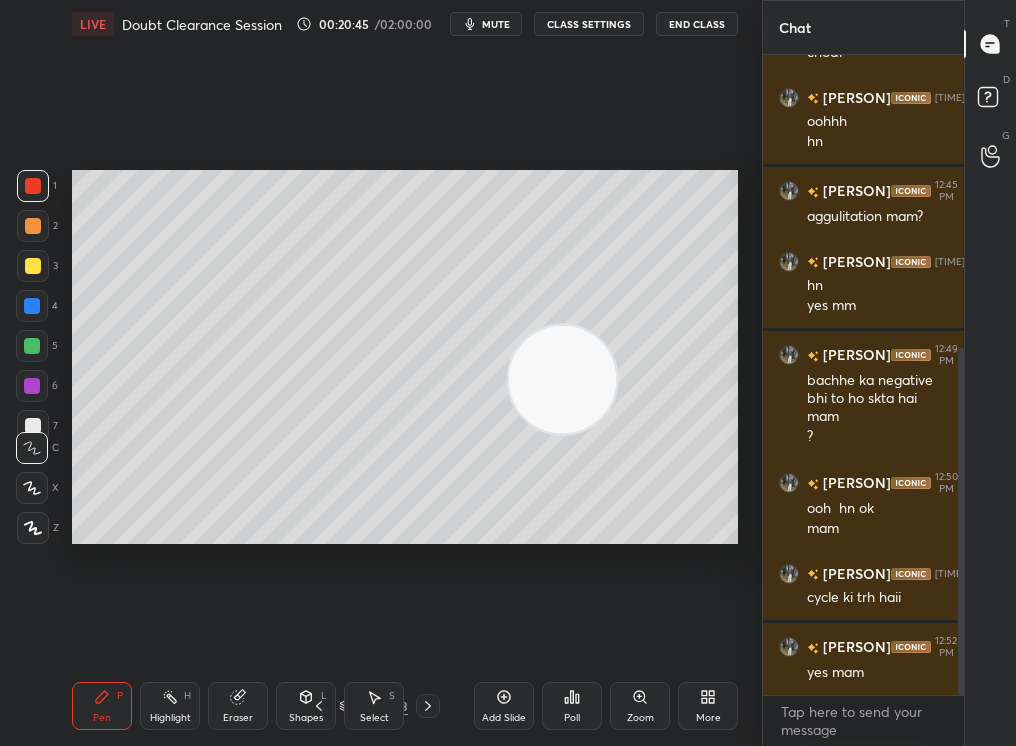 click on "Eraser" at bounding box center [238, 718] 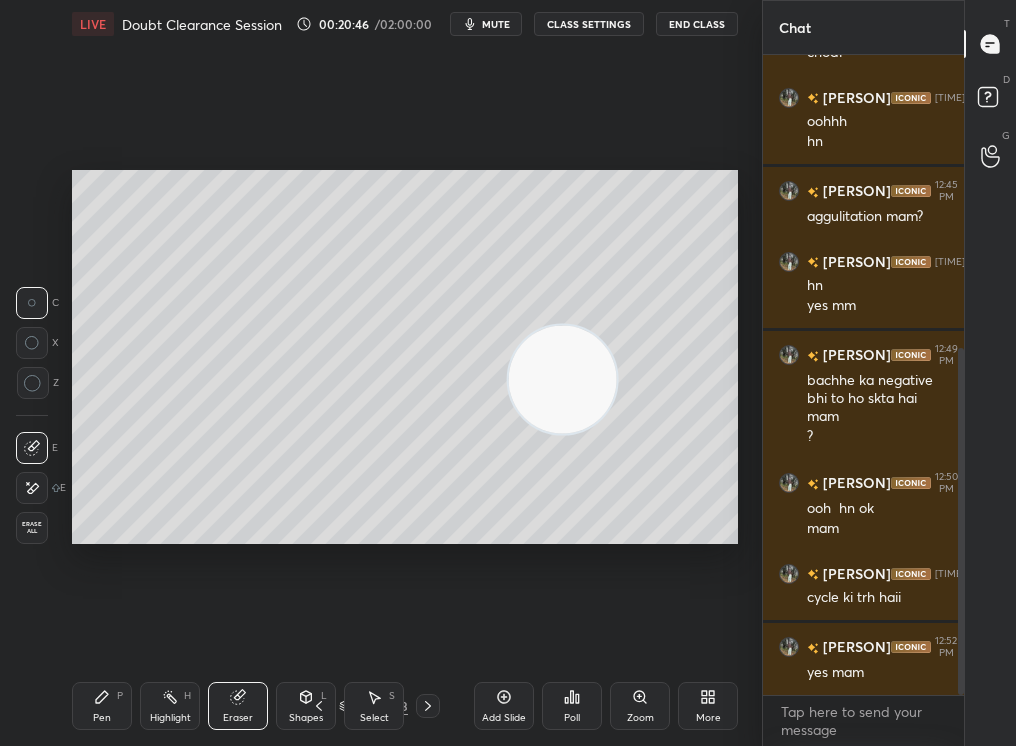click on "LIVE Doubt Clearance Session 00:20:46 /  02:00:00 mute CLASS SETTINGS End Class Setting up your live class Poll for   secs No correct answer Start poll Back Doubt Clearance Session • L8 of Course on Human Physiology [PERSON] Pen P Highlight H Eraser Shapes L Select S 4 / 133 Add Slide Poll Zoom More" at bounding box center [405, 373] 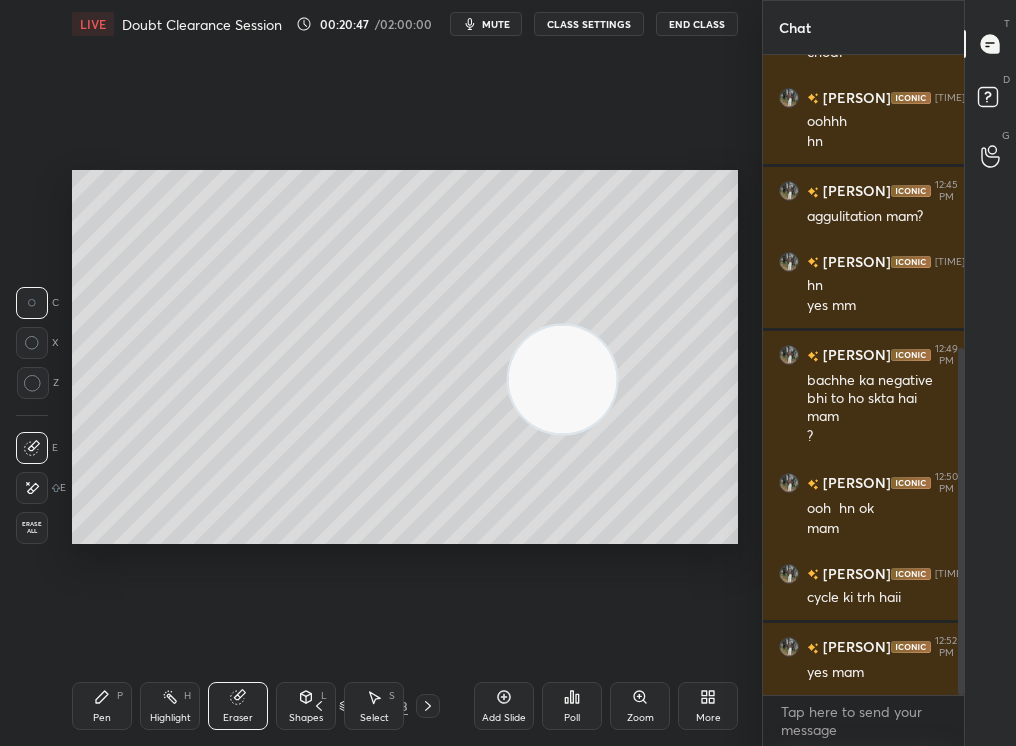 click on "Pen P Highlight H Eraser Shapes L Select S 4 / 133 Add Slide Poll Zoom More" at bounding box center [405, 706] 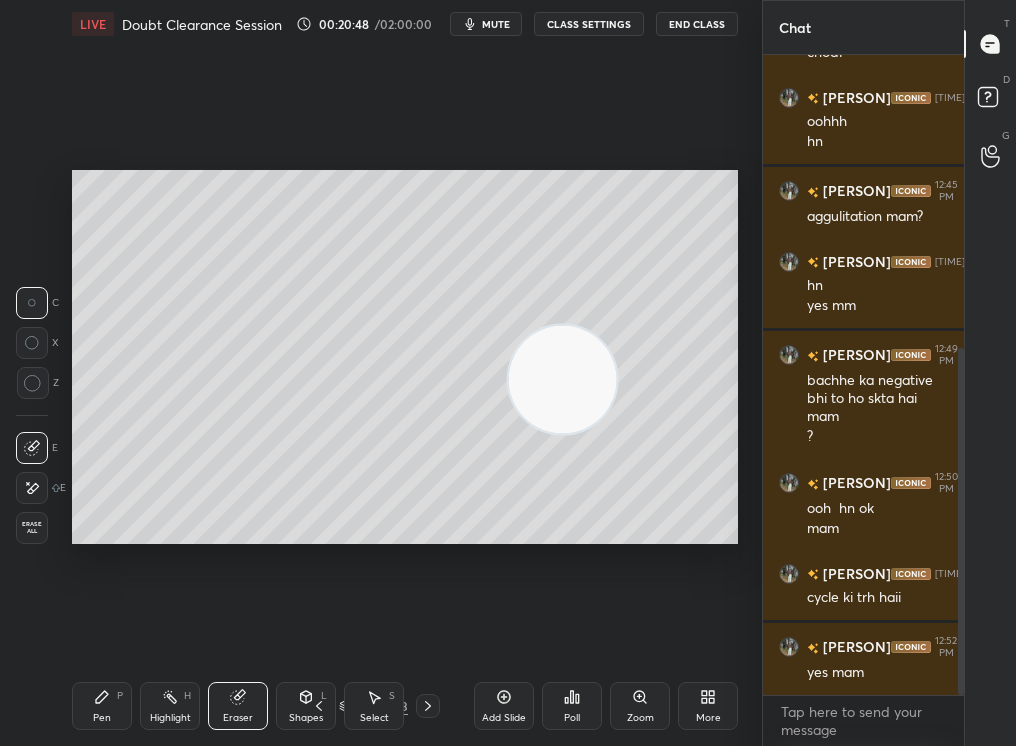 click on "Pen P" at bounding box center (102, 706) 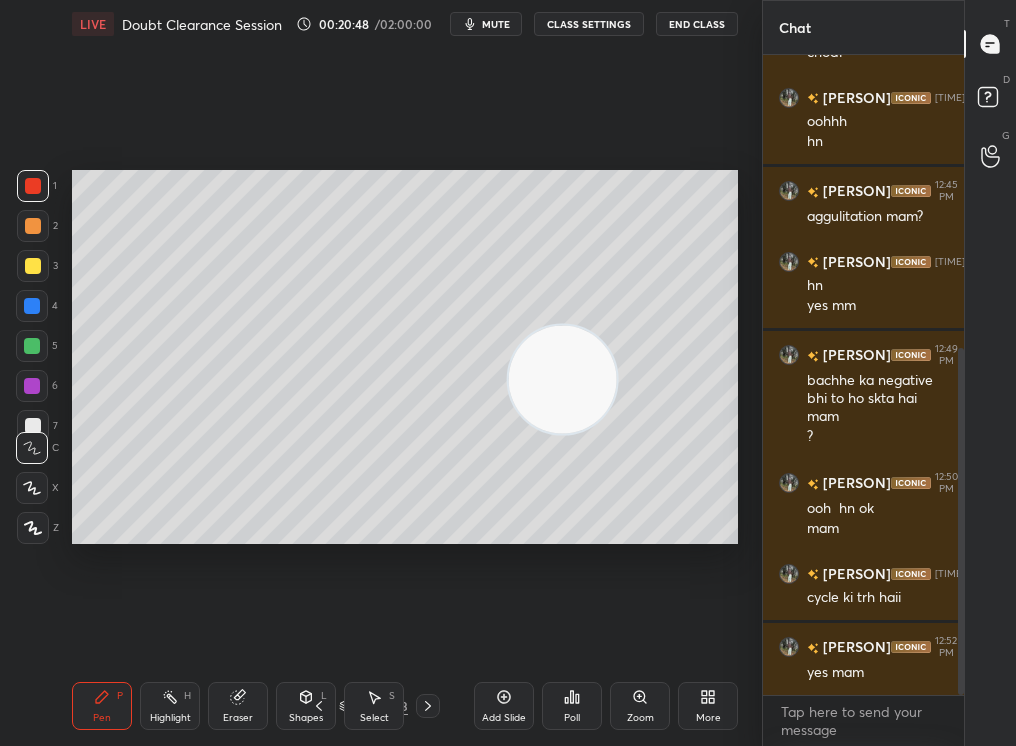click on "Pen P" at bounding box center [102, 706] 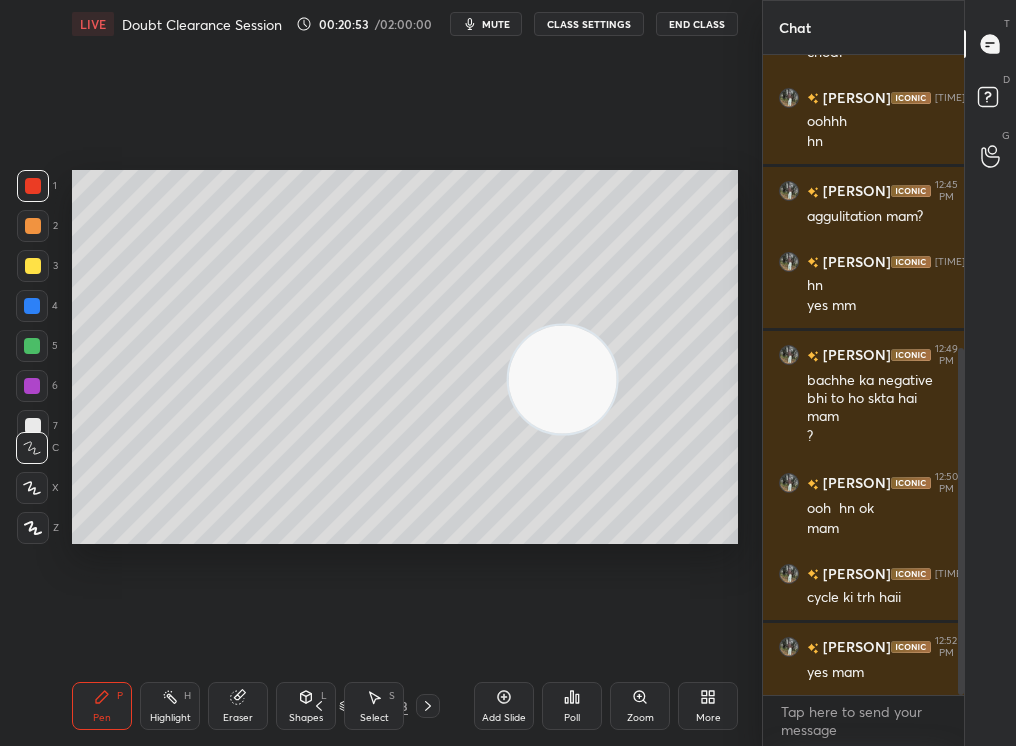 click at bounding box center (563, 379) 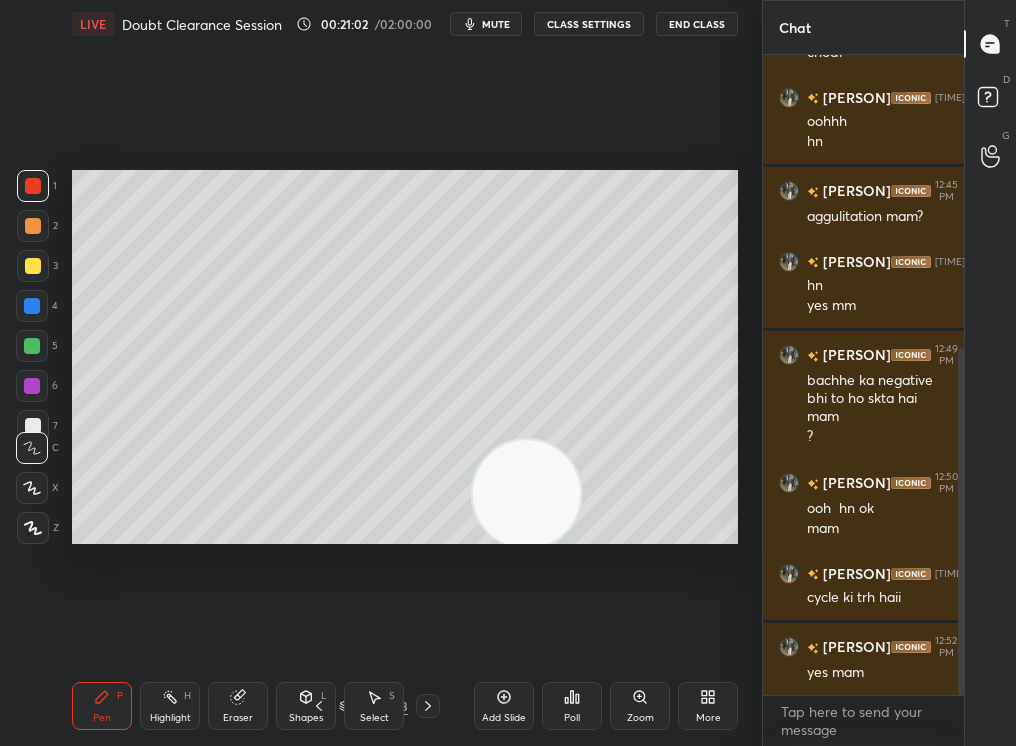 click on "3" at bounding box center (37, 270) 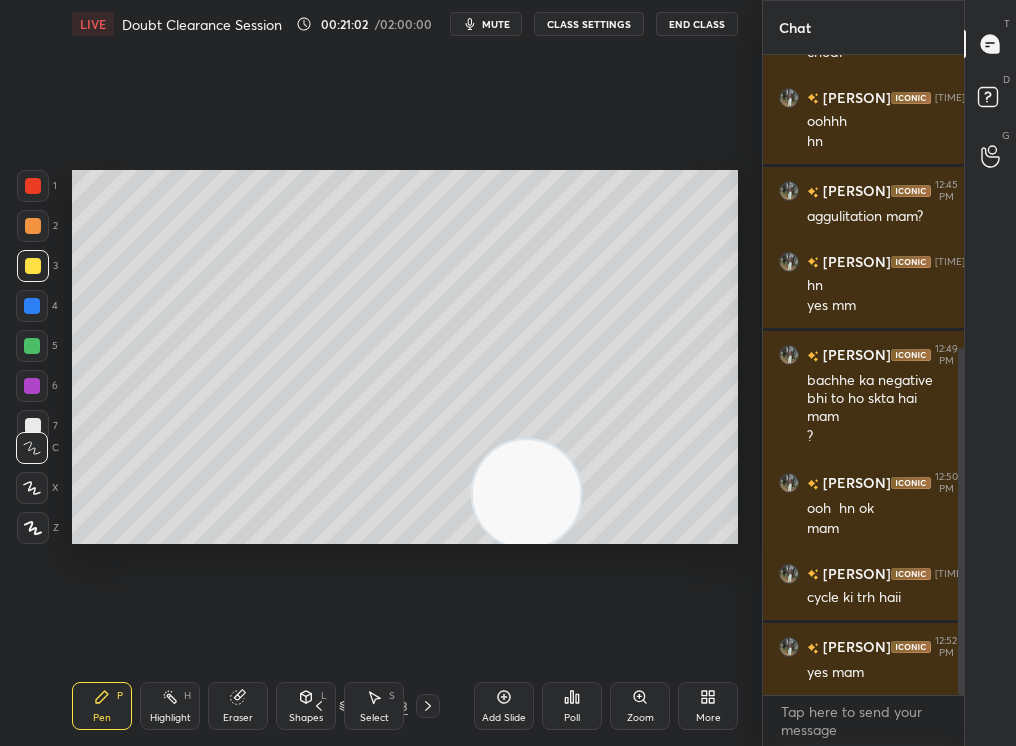 click at bounding box center [33, 266] 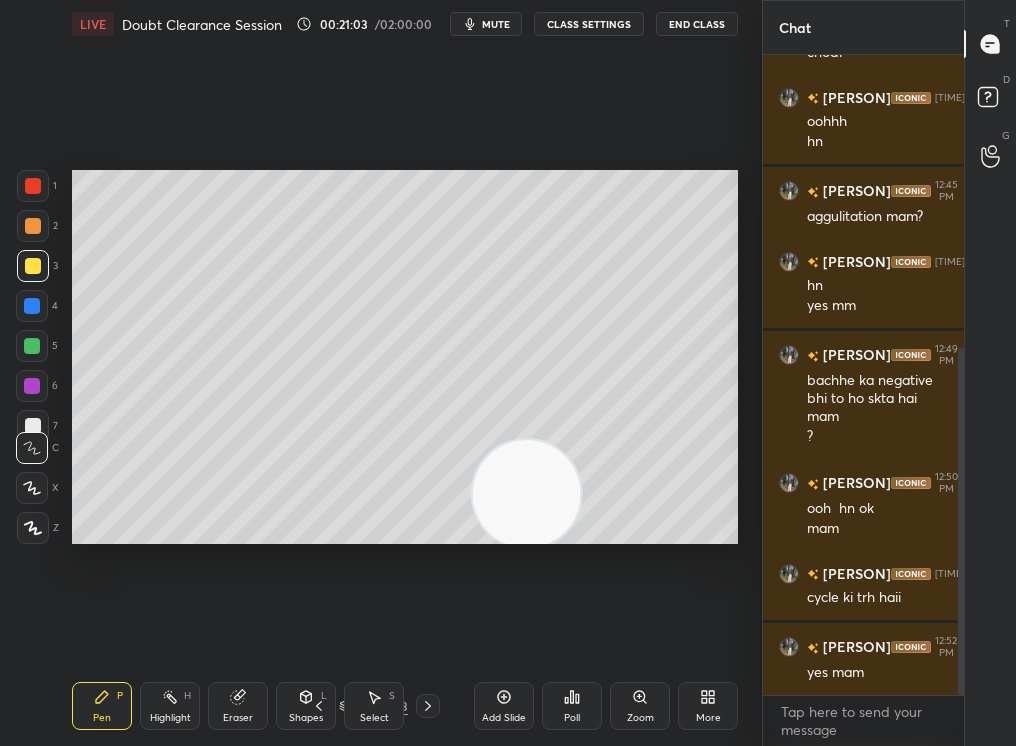 click 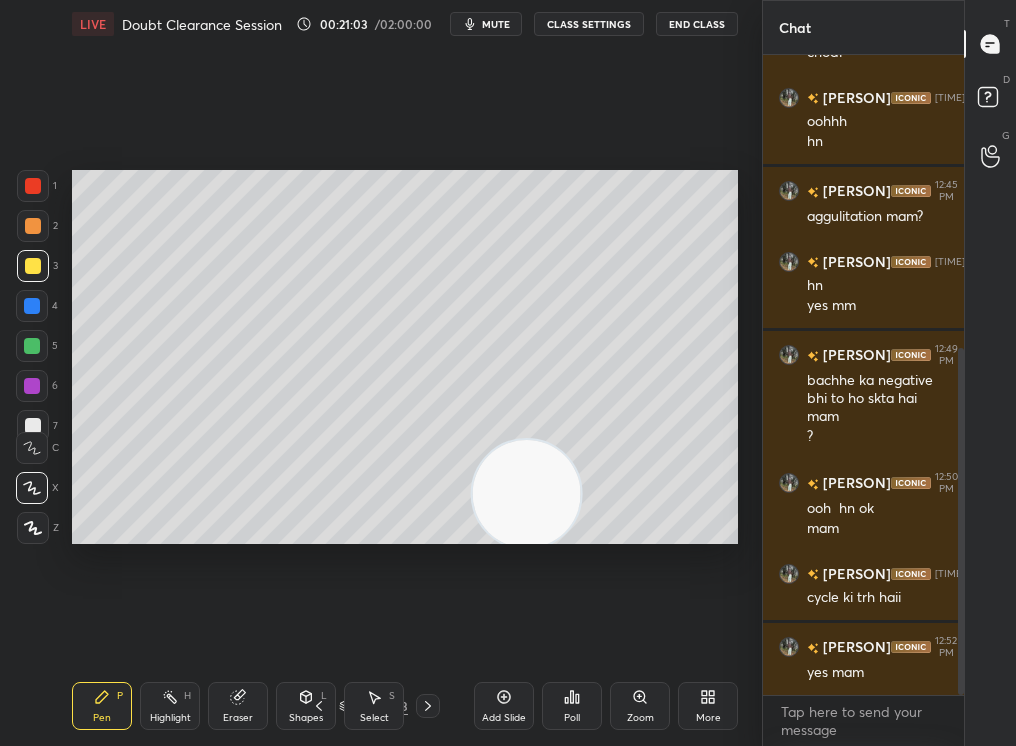 click at bounding box center (32, 488) 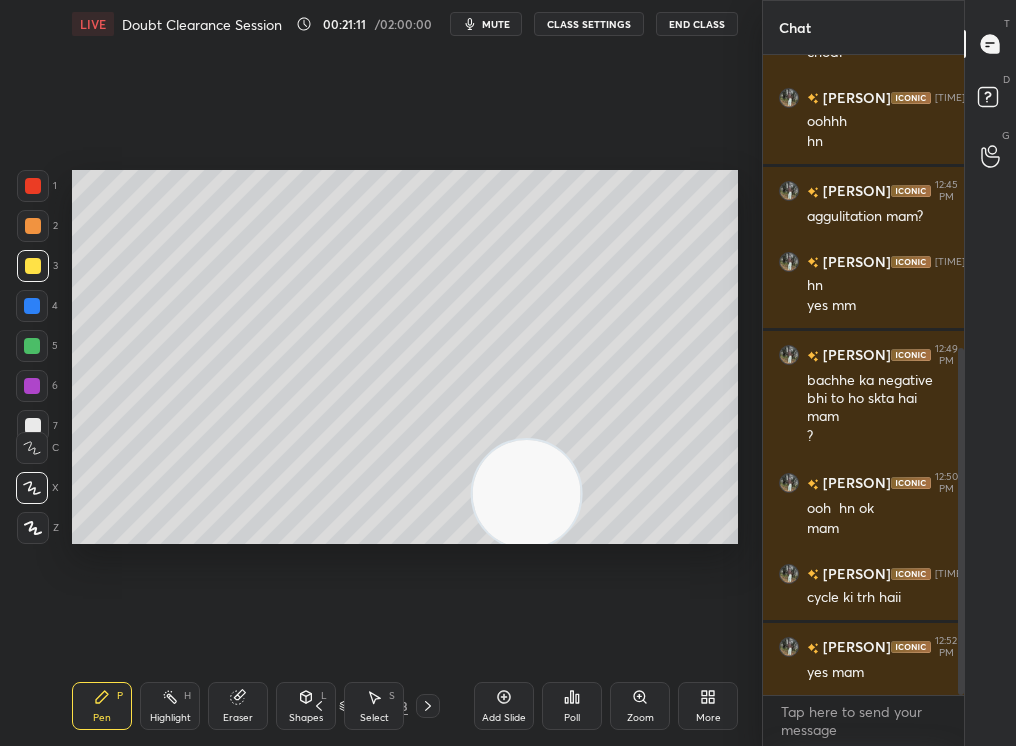 click at bounding box center (527, 494) 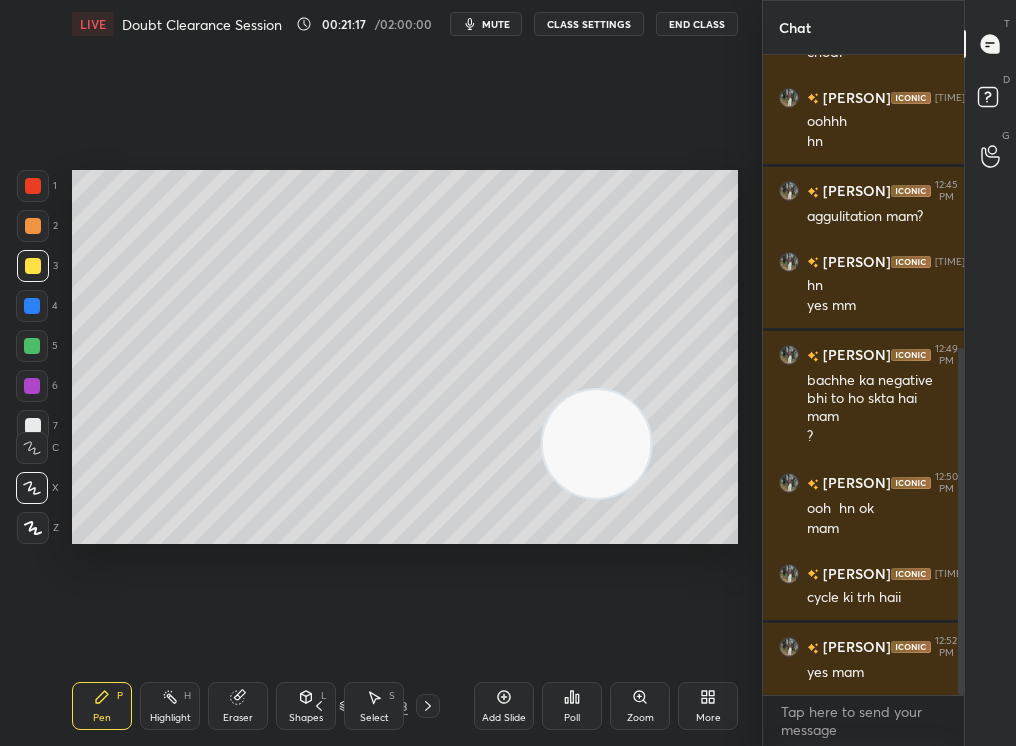 click on "Eraser" at bounding box center (238, 706) 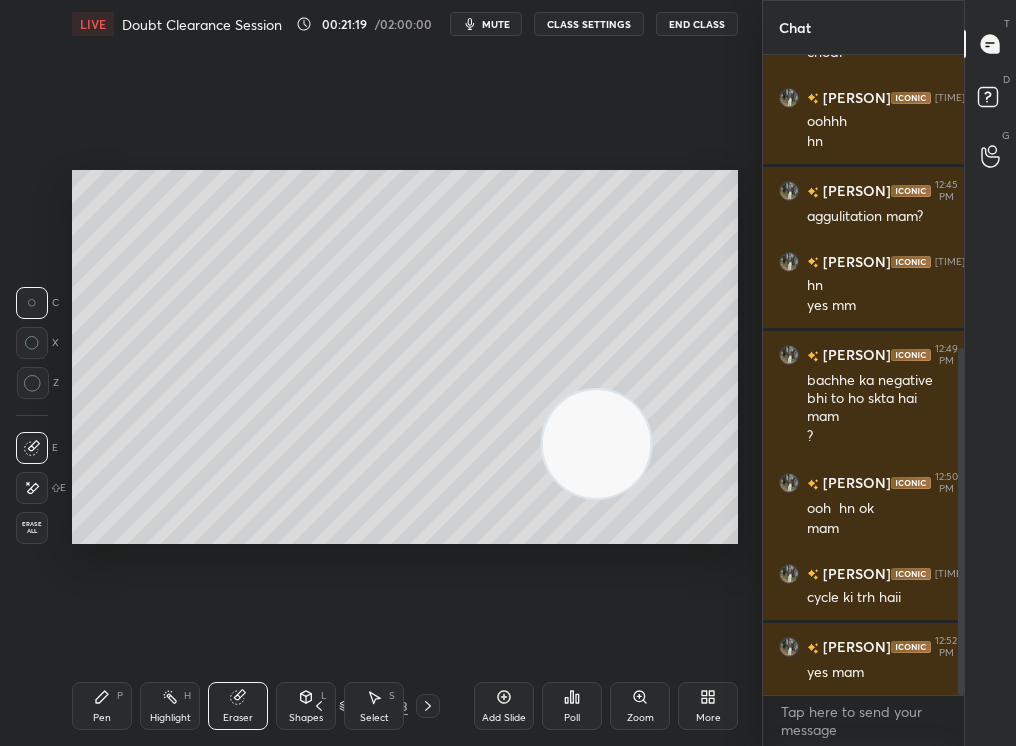 click on "Pen P" at bounding box center (102, 706) 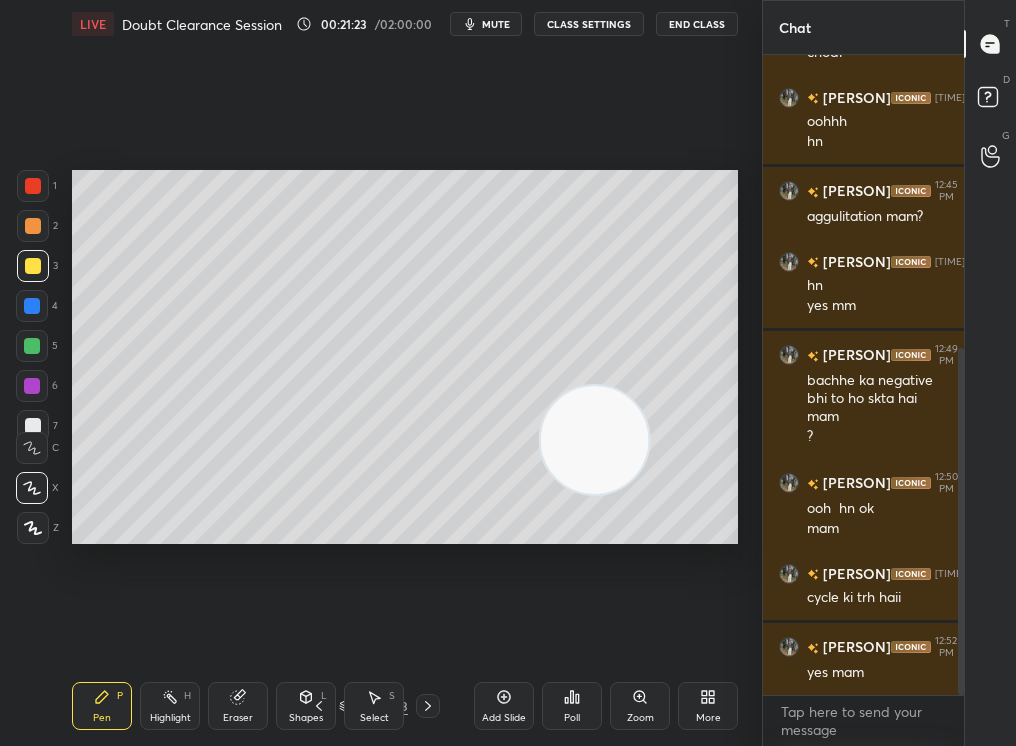 drag, startPoint x: 611, startPoint y: 436, endPoint x: 654, endPoint y: 328, distance: 116.24543 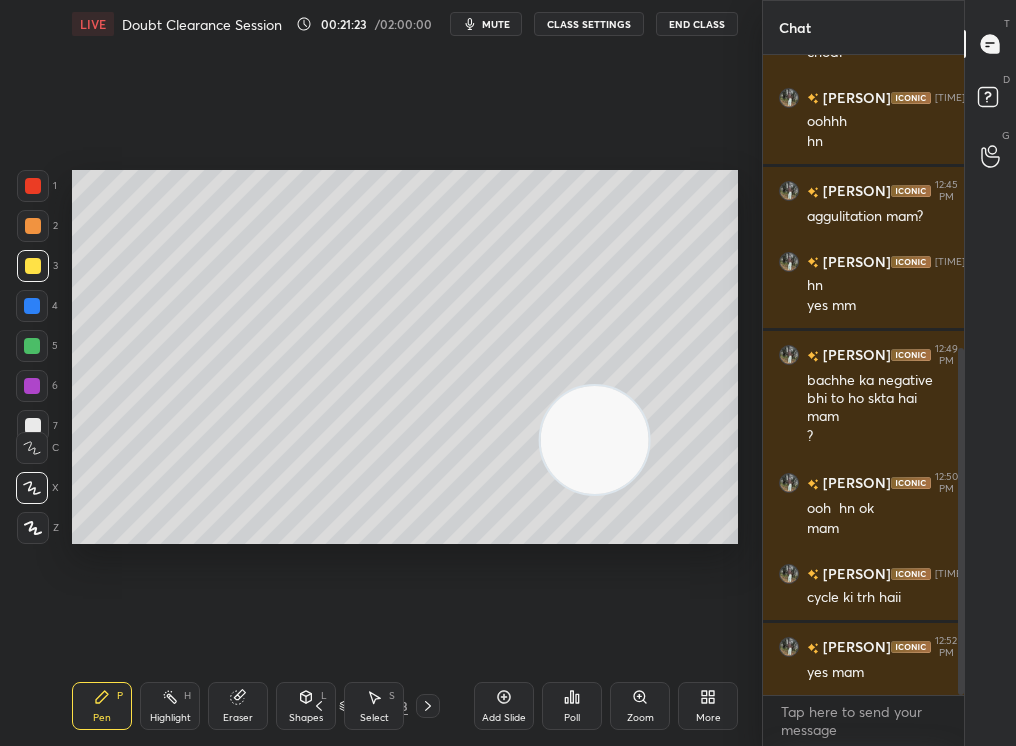 click at bounding box center (595, 440) 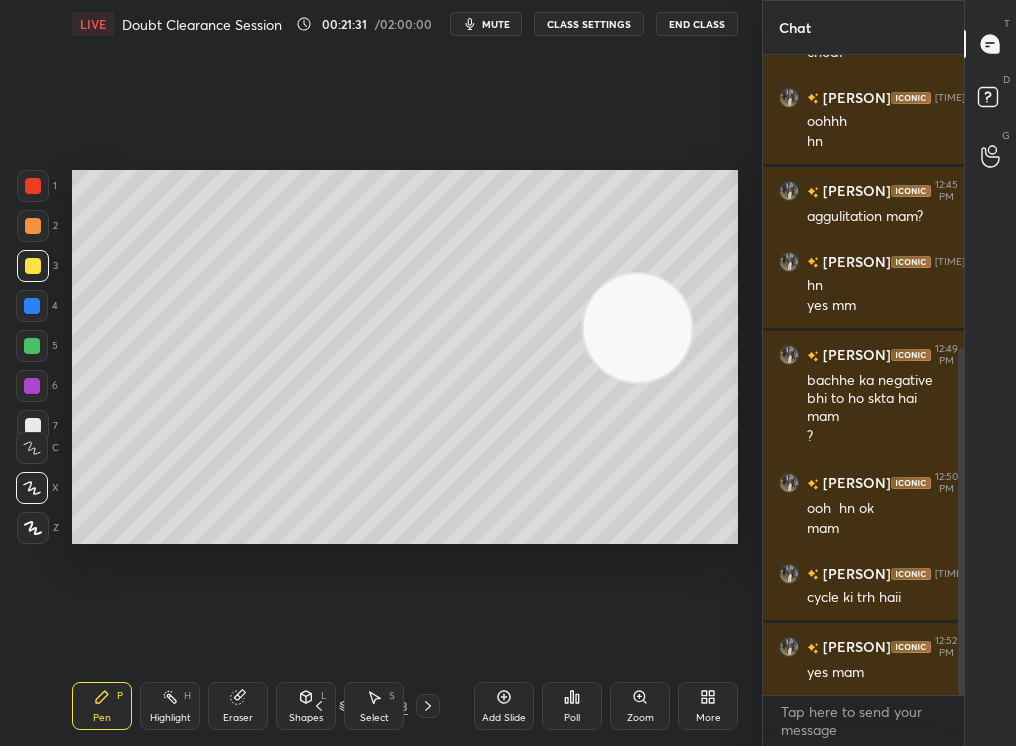 click at bounding box center (32, 306) 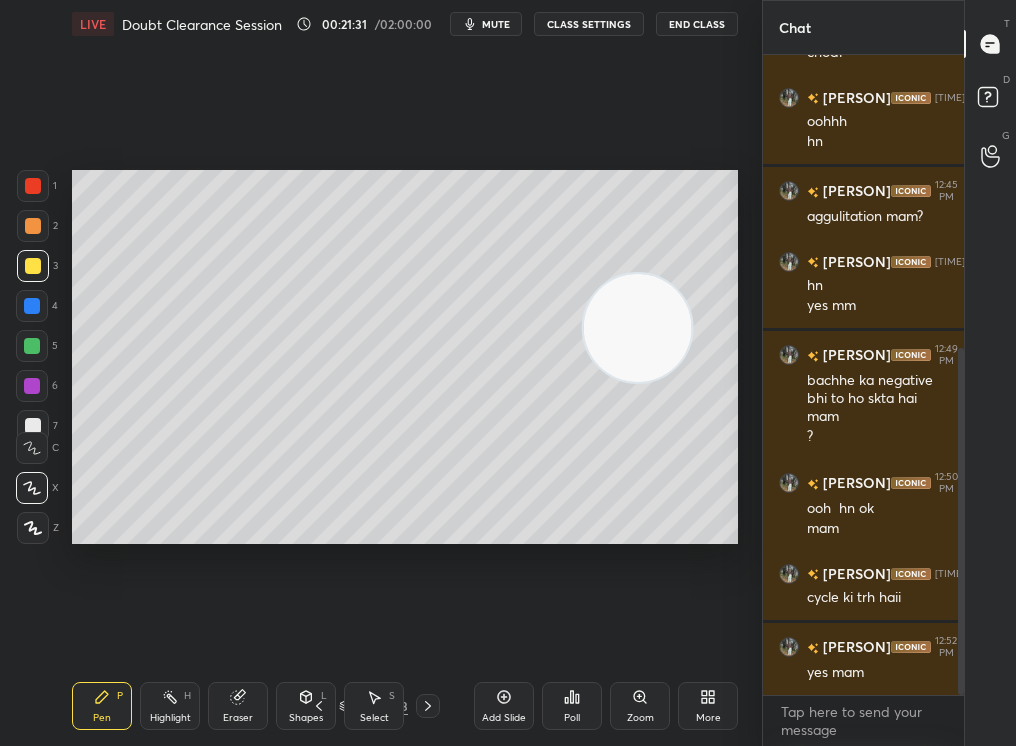 click at bounding box center (32, 306) 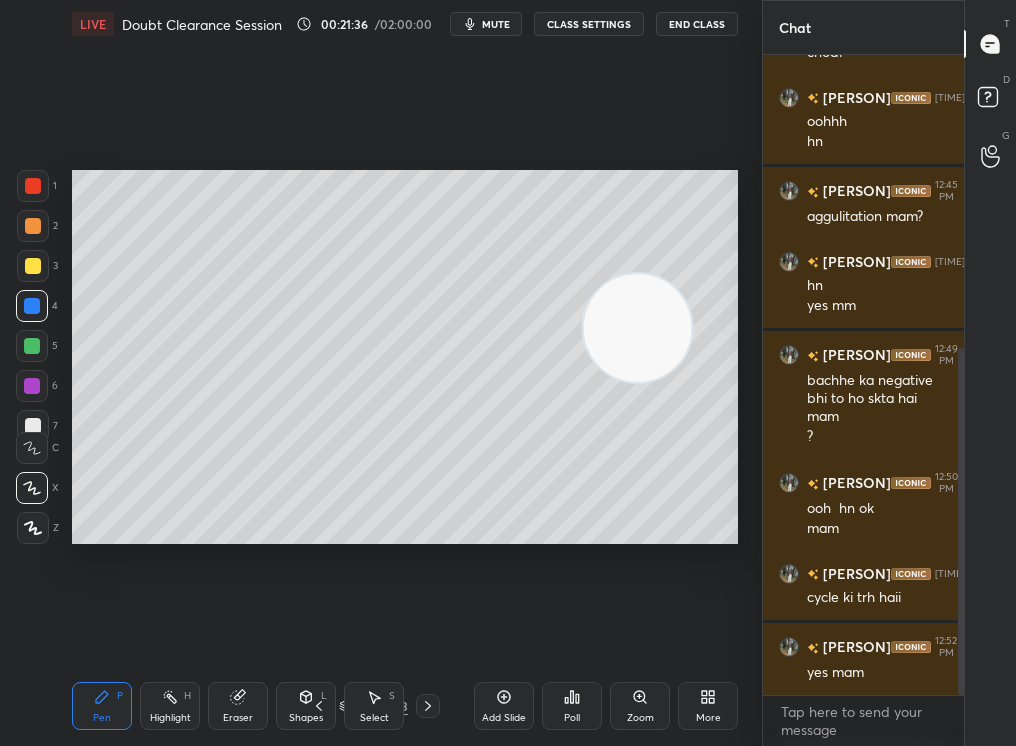 click at bounding box center (33, 266) 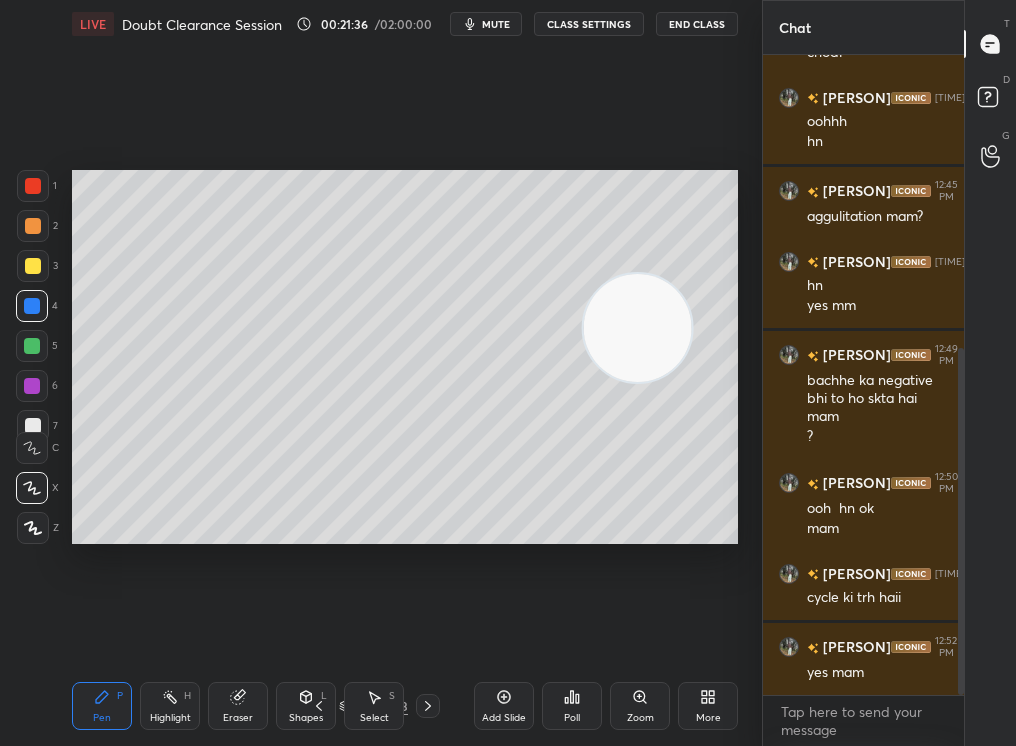 click at bounding box center (33, 266) 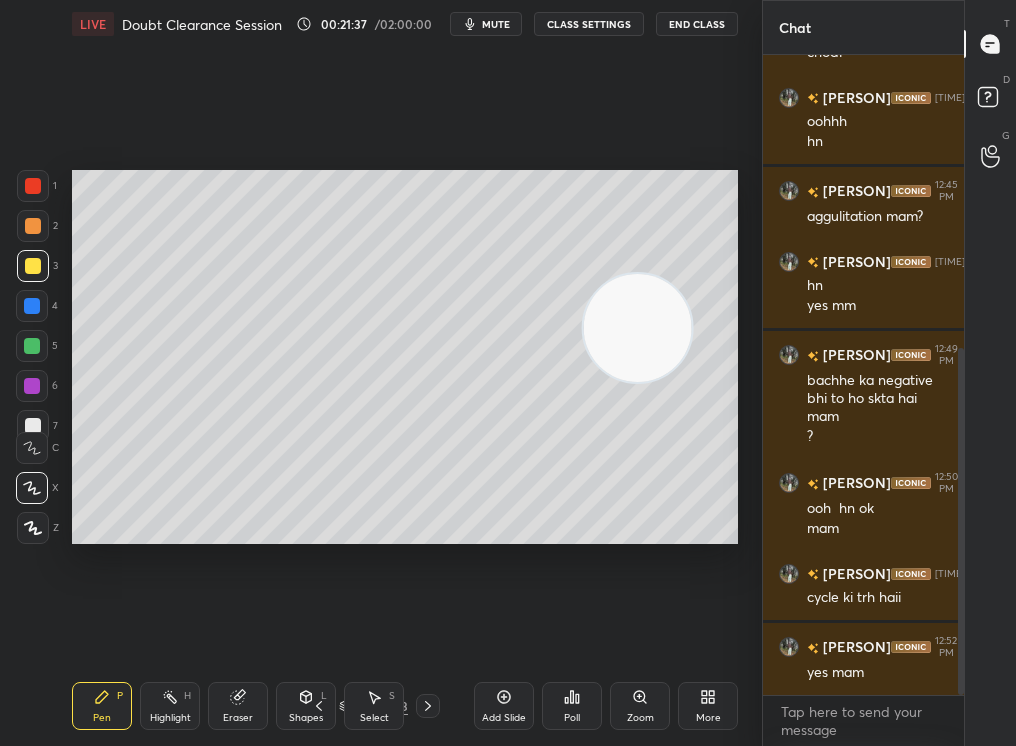 click at bounding box center [33, 266] 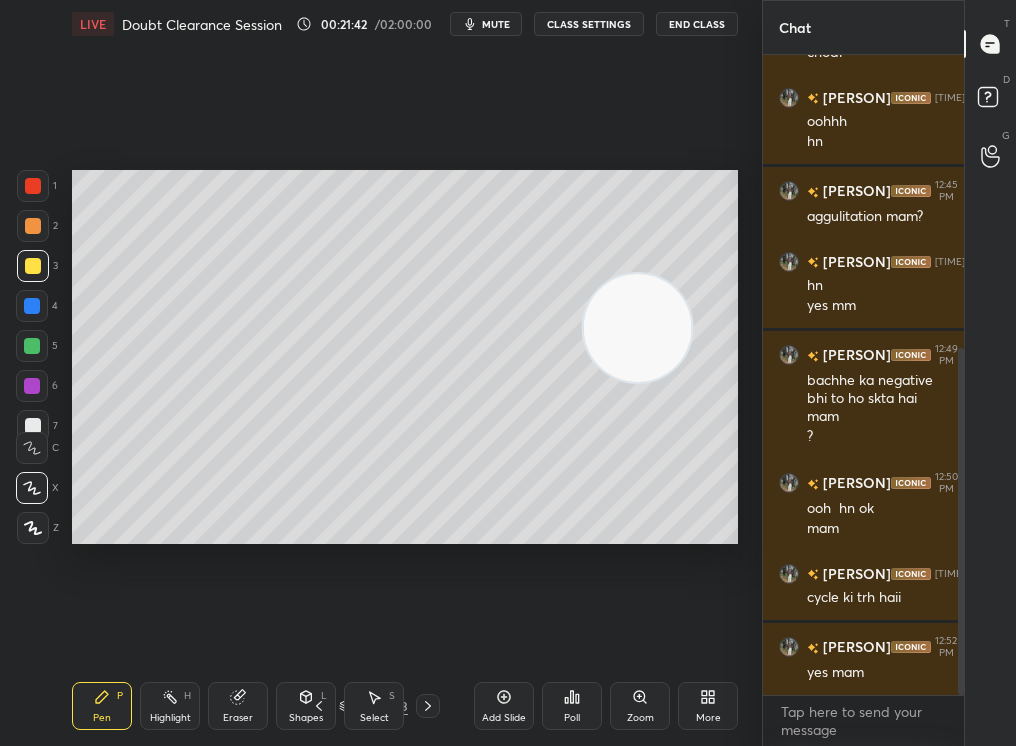 click on "Setting up your live class Poll for   secs No correct answer Start poll" at bounding box center [405, 357] 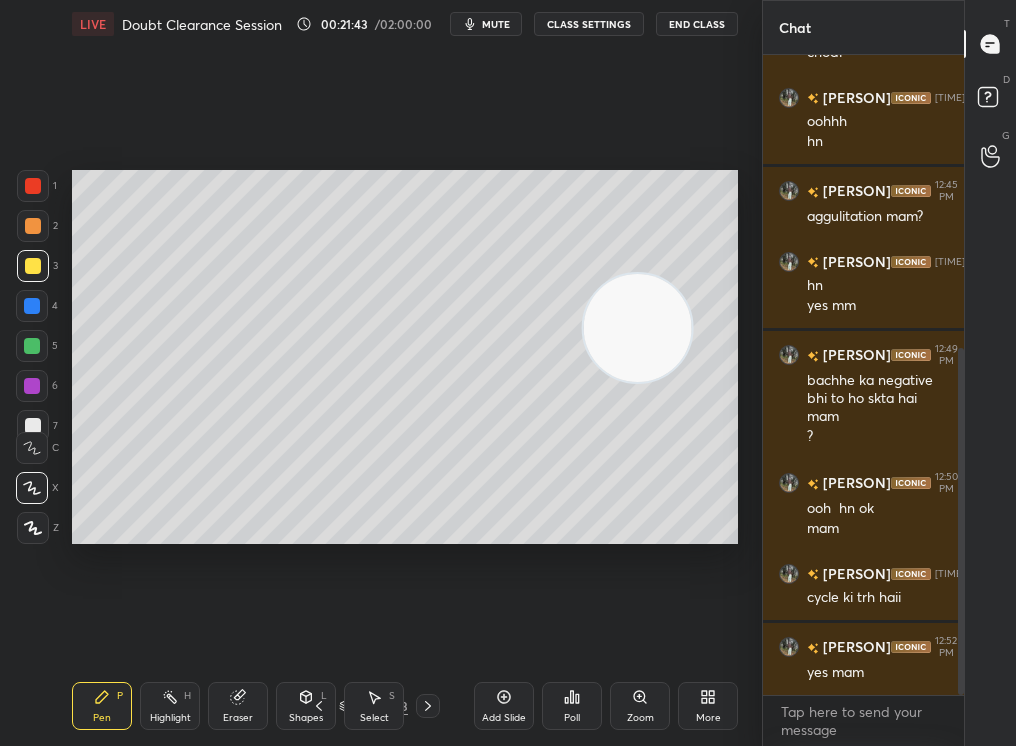 click on "Setting up your live class Poll for   secs No correct answer Start poll" at bounding box center (405, 357) 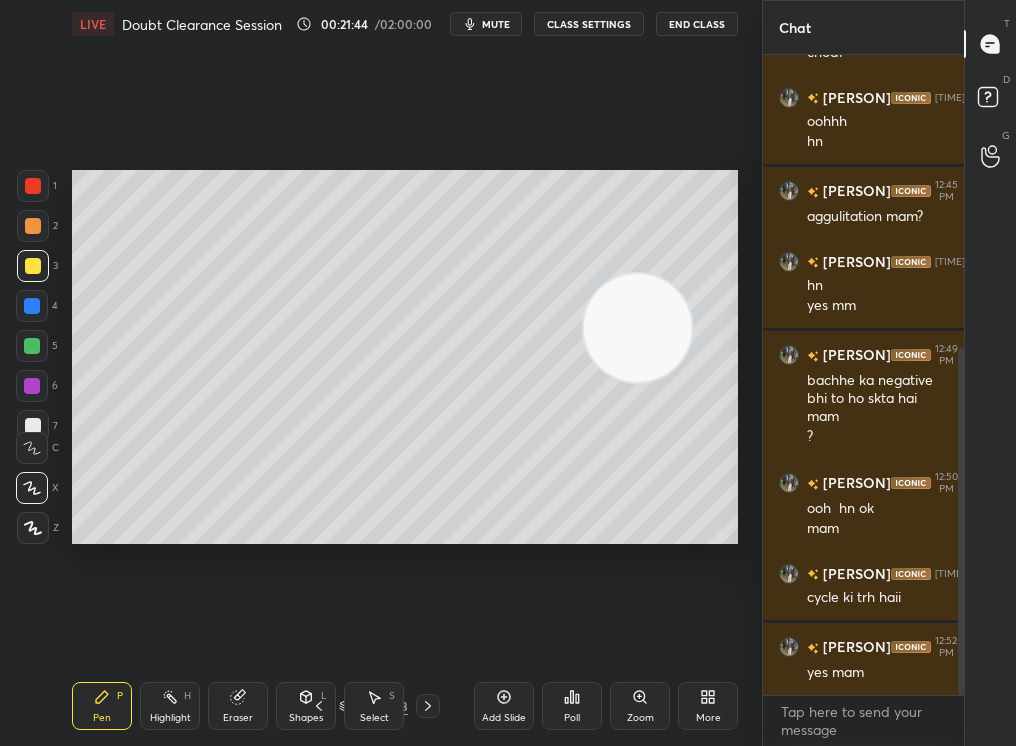 click on "Setting up your live class Poll for   secs No correct answer Start poll" at bounding box center (405, 357) 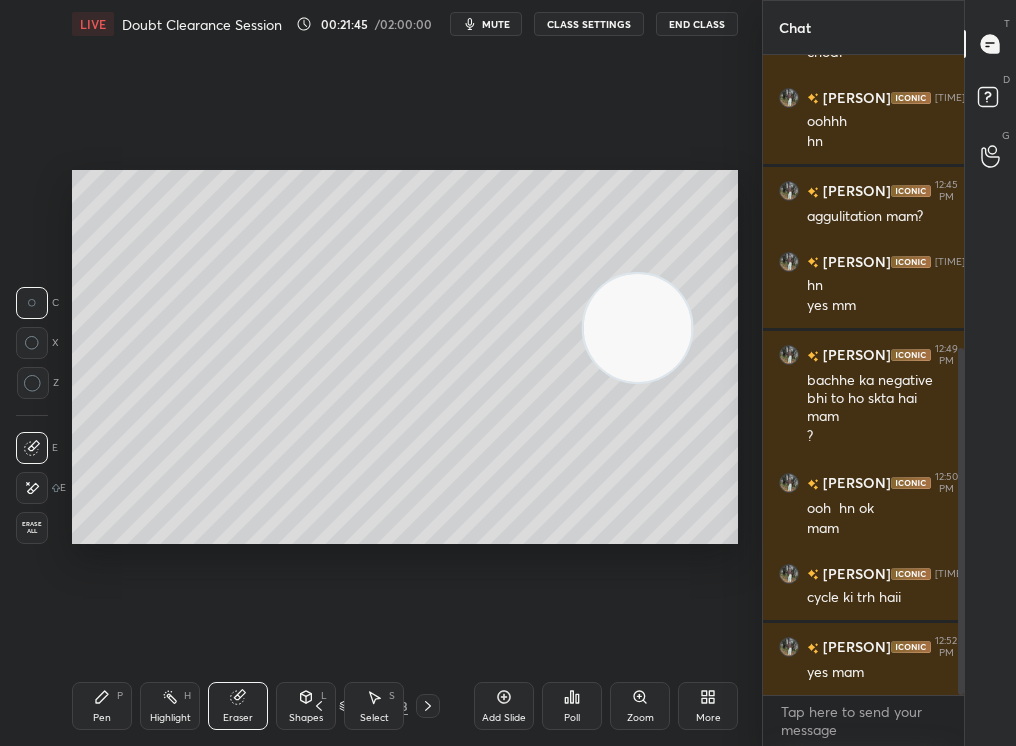 drag, startPoint x: 457, startPoint y: 544, endPoint x: 496, endPoint y: 553, distance: 40.024994 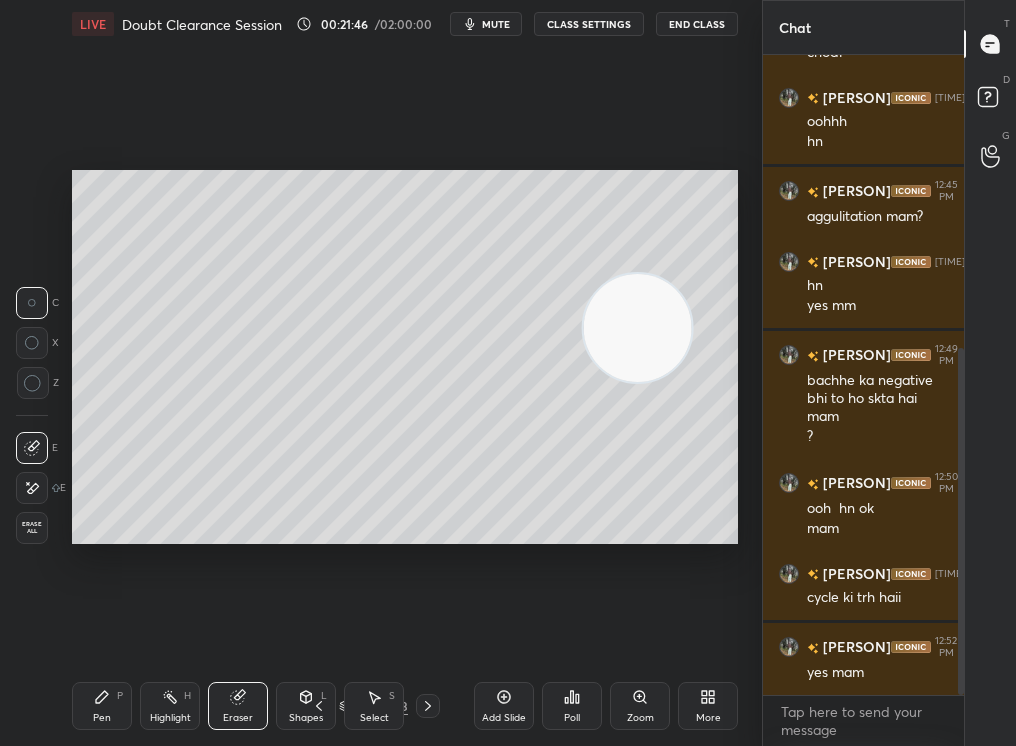 click on "Pen P" at bounding box center [102, 706] 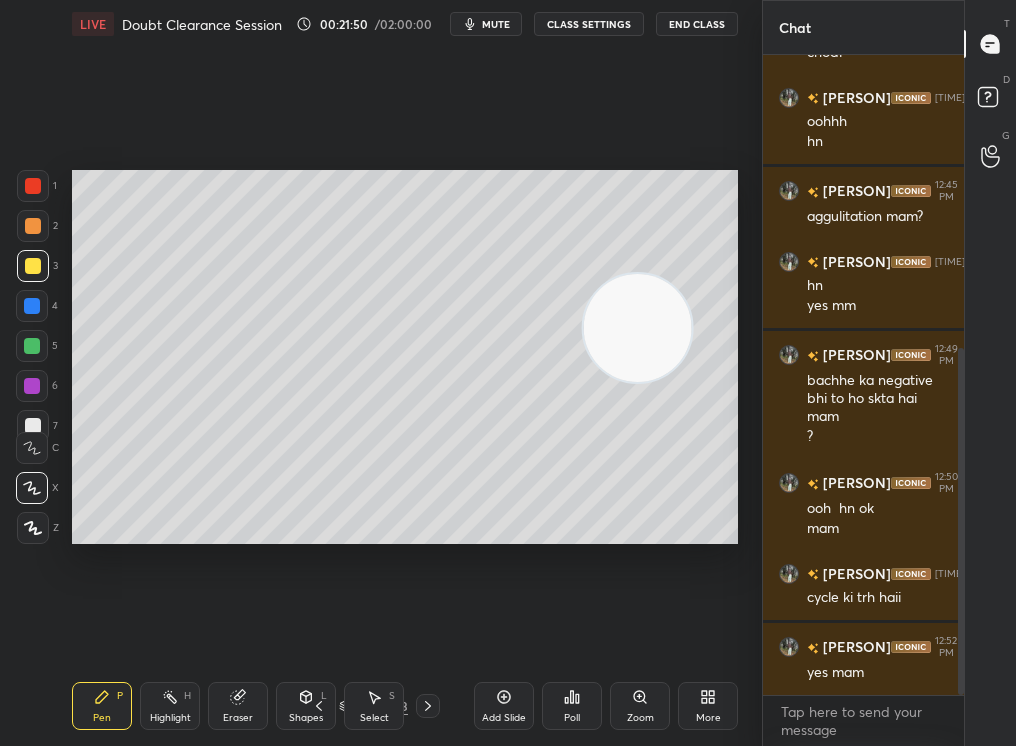 click on "Setting up your live class Poll for   secs No correct answer Start poll" at bounding box center (405, 357) 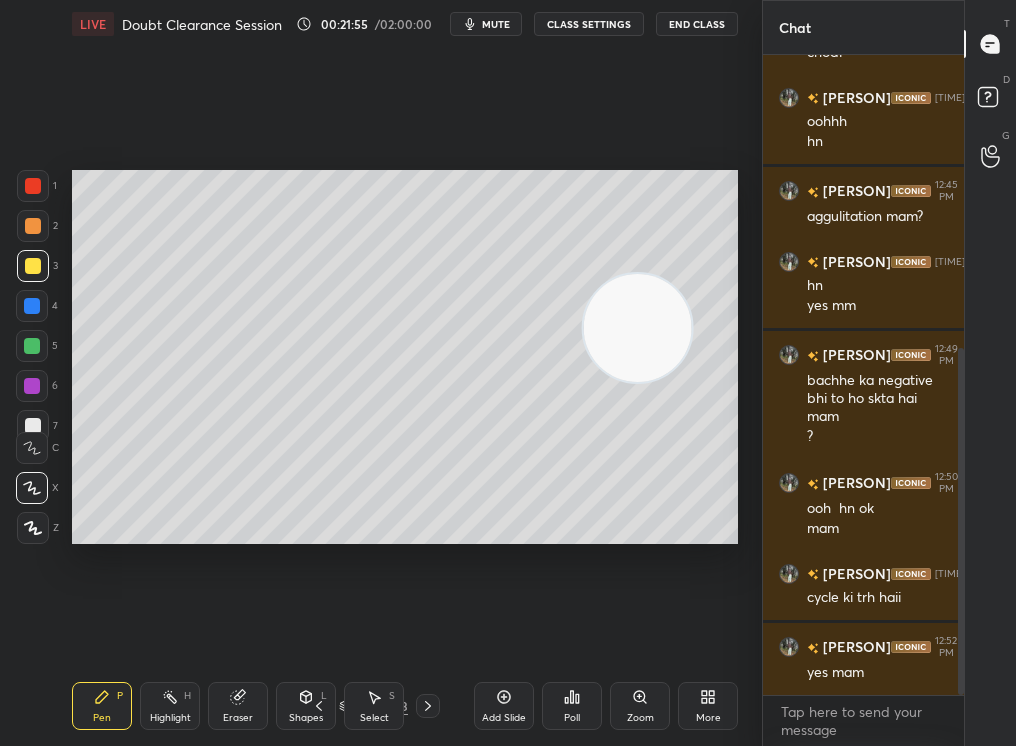 click on "Add Slide" at bounding box center [504, 706] 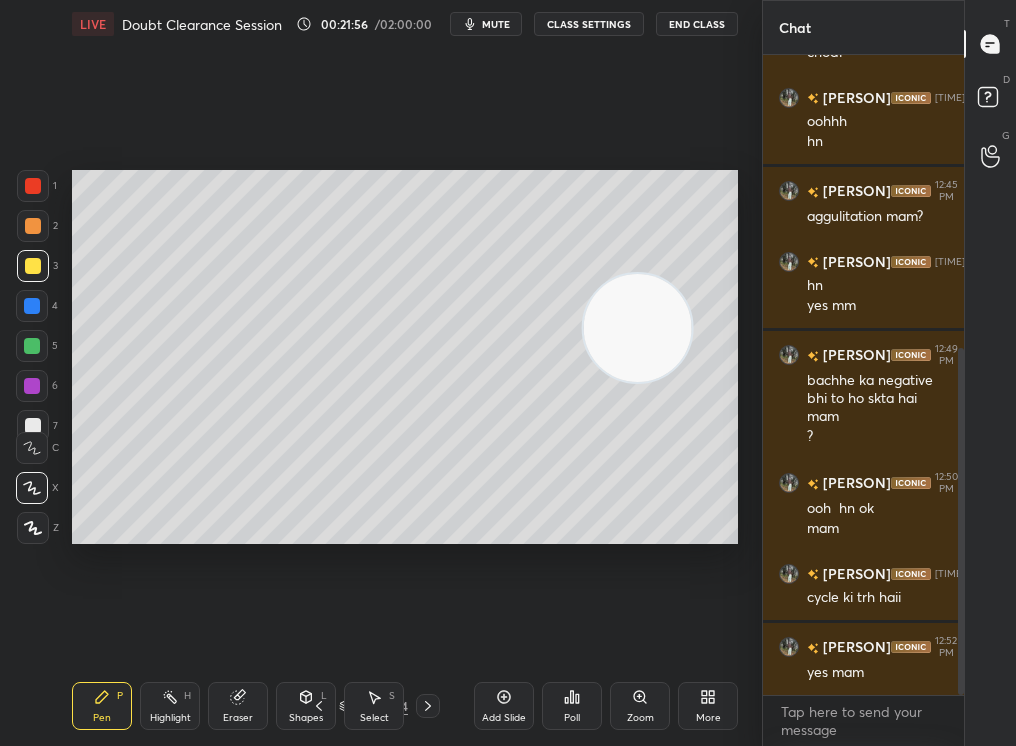 click at bounding box center [33, 186] 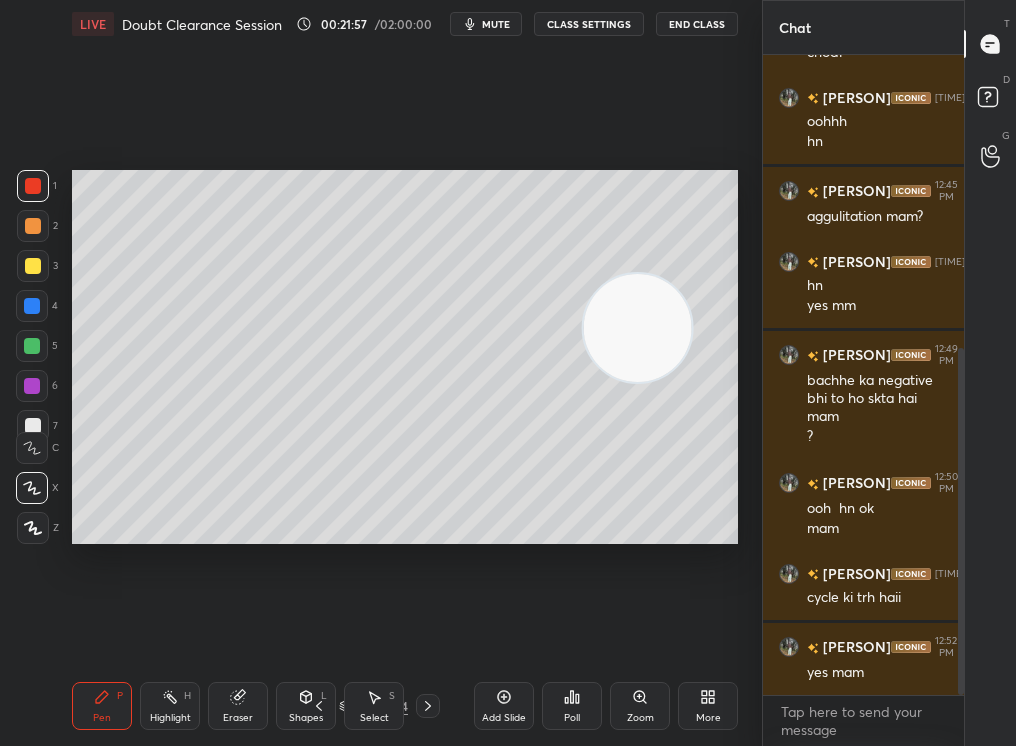 click at bounding box center [33, 186] 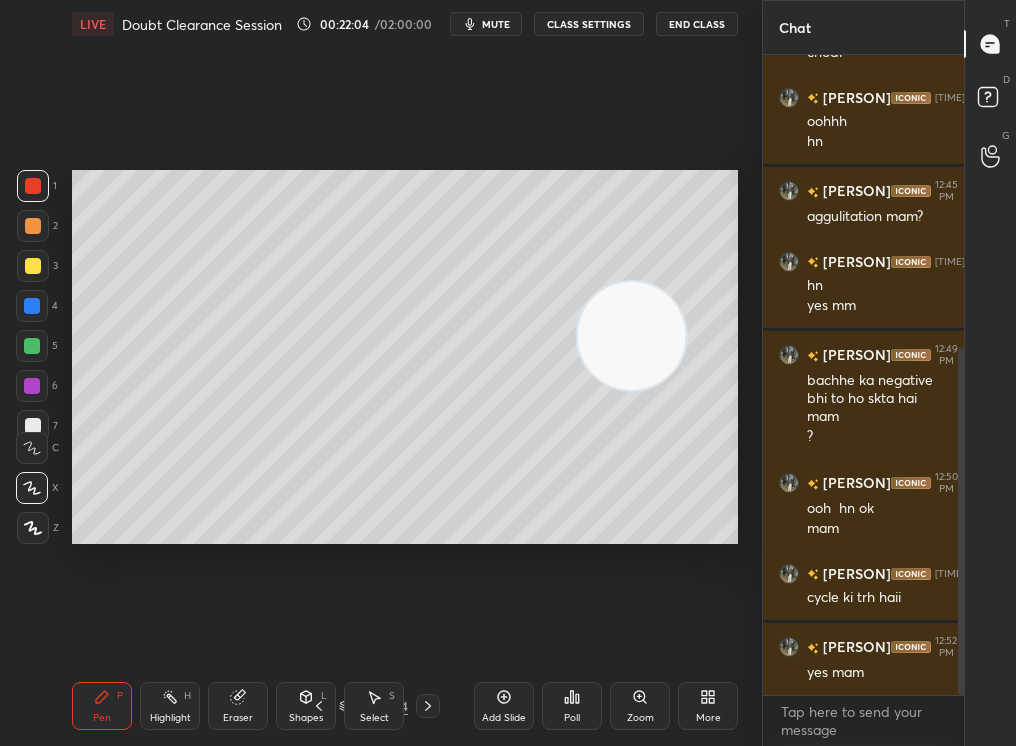 drag, startPoint x: 600, startPoint y: 318, endPoint x: 531, endPoint y: 382, distance: 94.11163 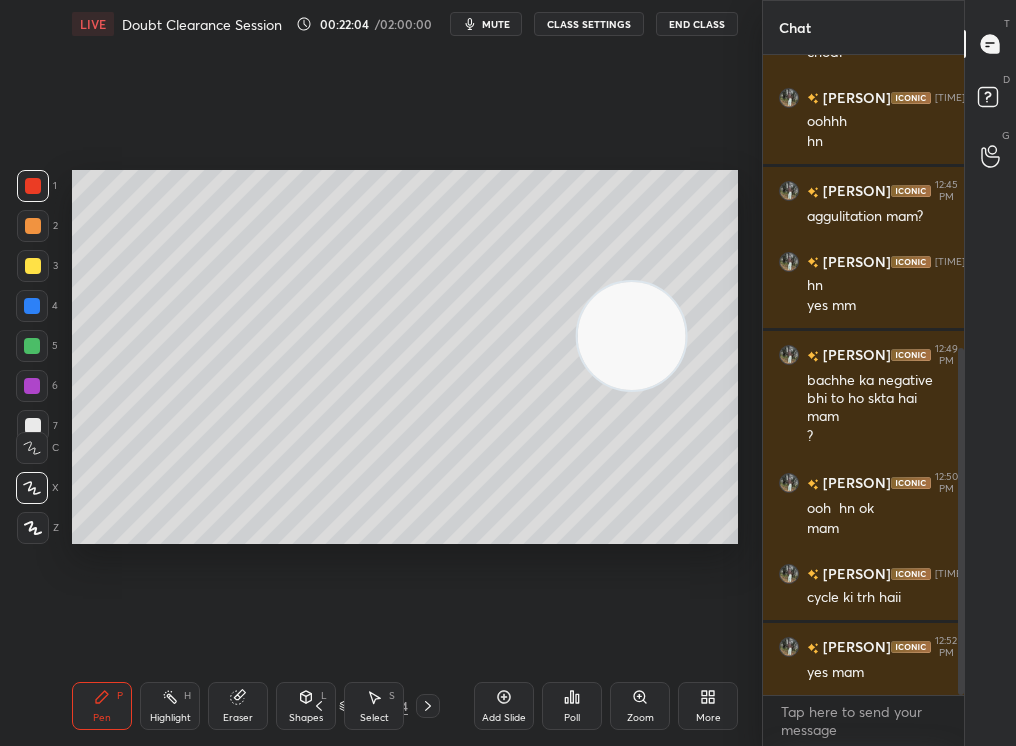 click at bounding box center (632, 336) 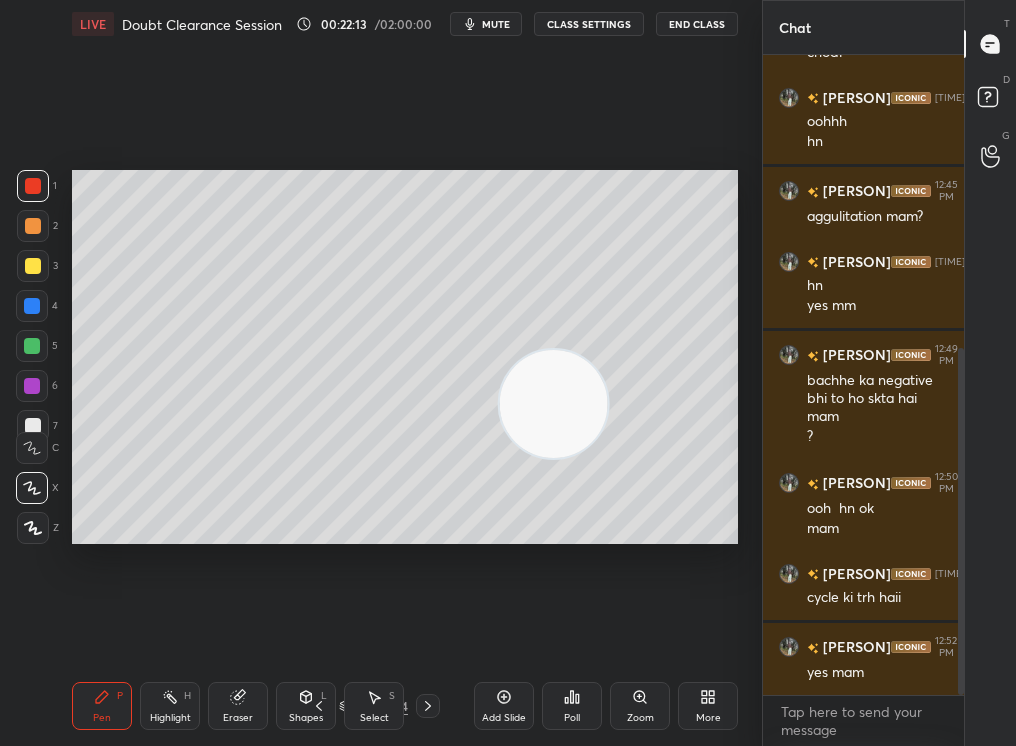click on "1 2 3 4 5 6 7" at bounding box center (37, 310) 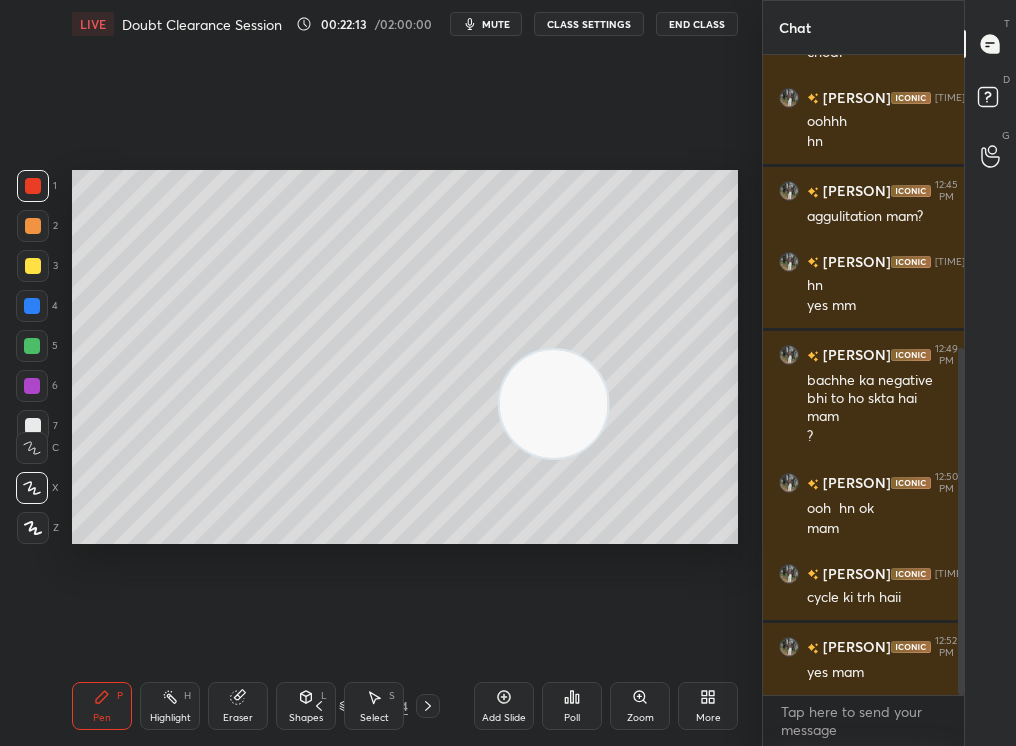 click at bounding box center (33, 266) 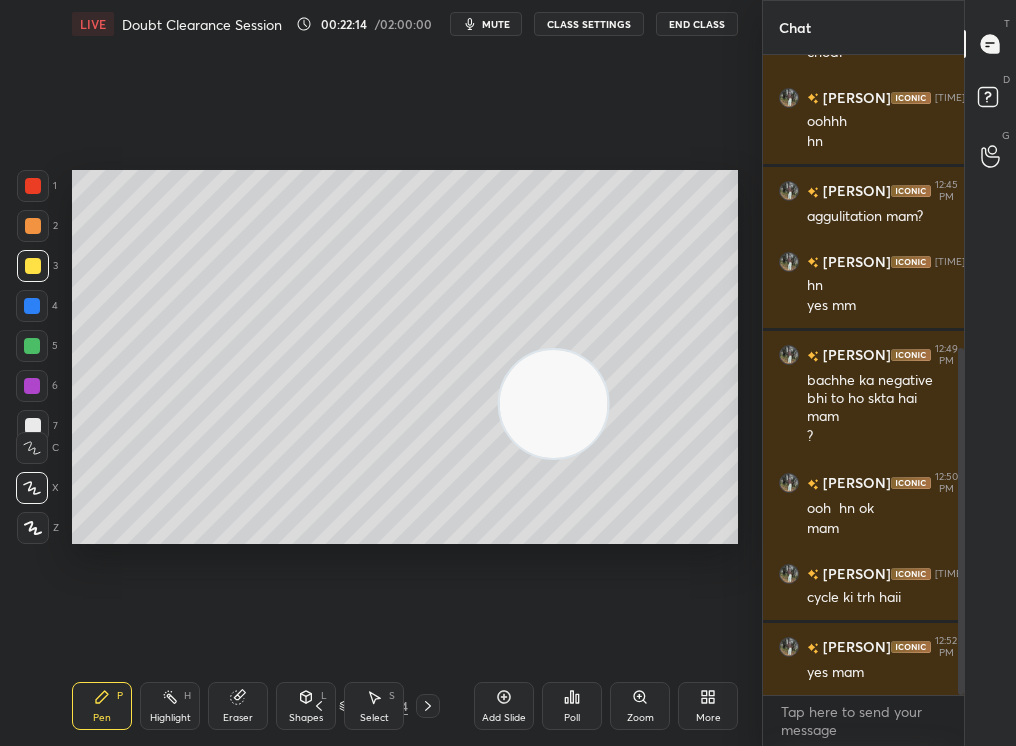click at bounding box center (33, 528) 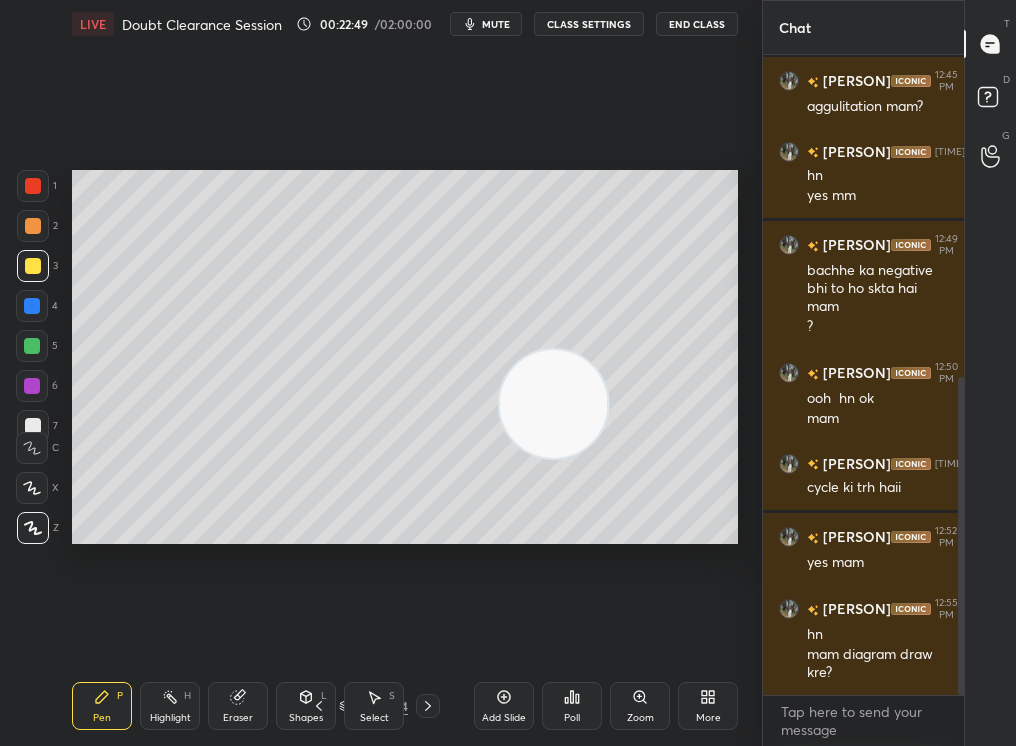 scroll, scrollTop: 721, scrollLeft: 0, axis: vertical 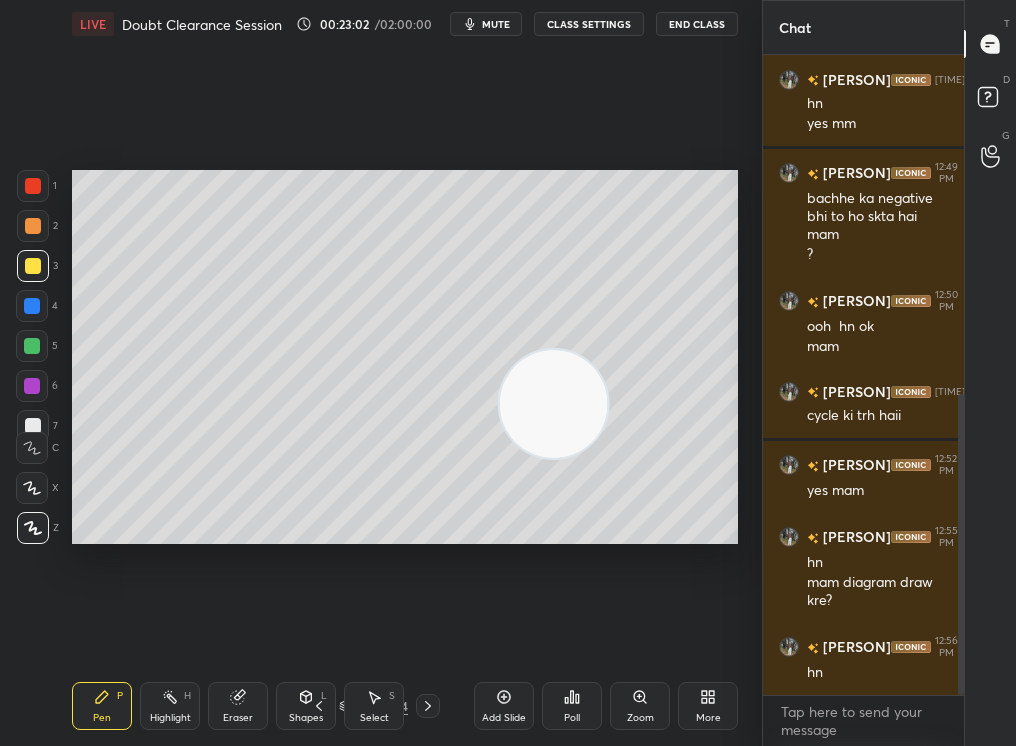 click 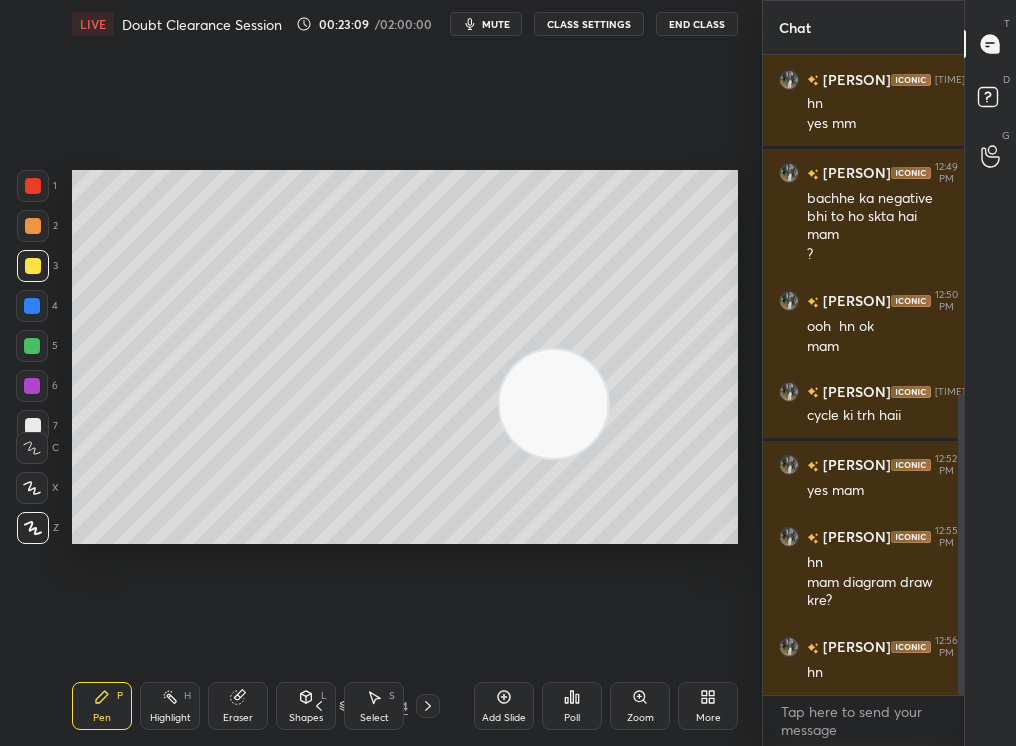 click on "Highlight H" at bounding box center [170, 706] 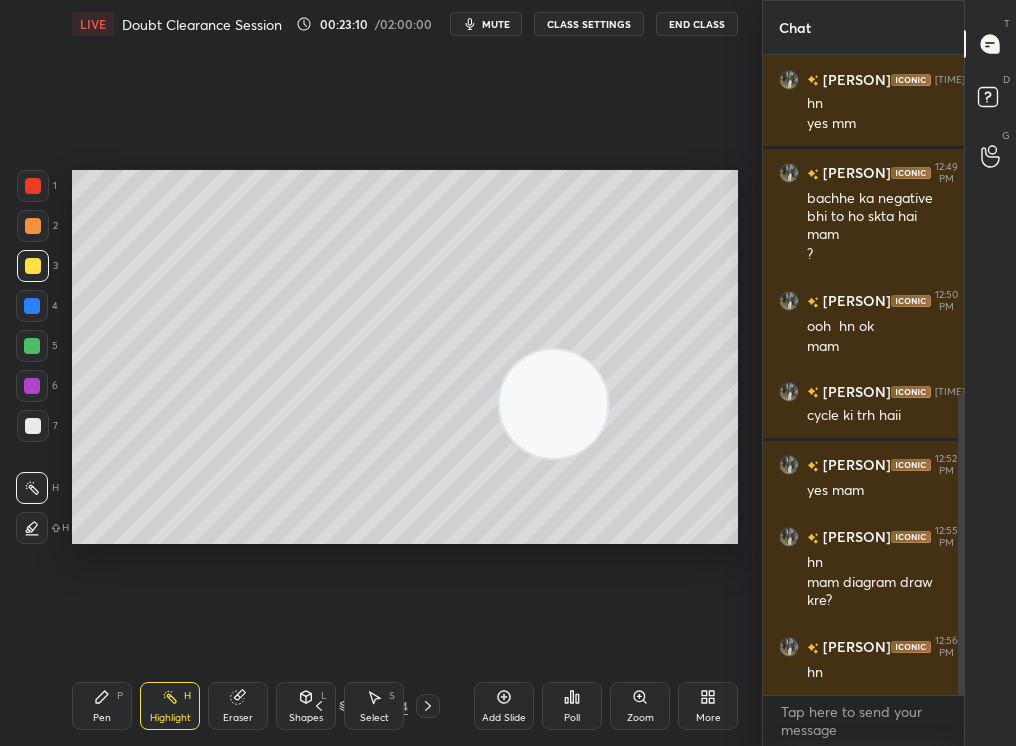 scroll, scrollTop: 759, scrollLeft: 0, axis: vertical 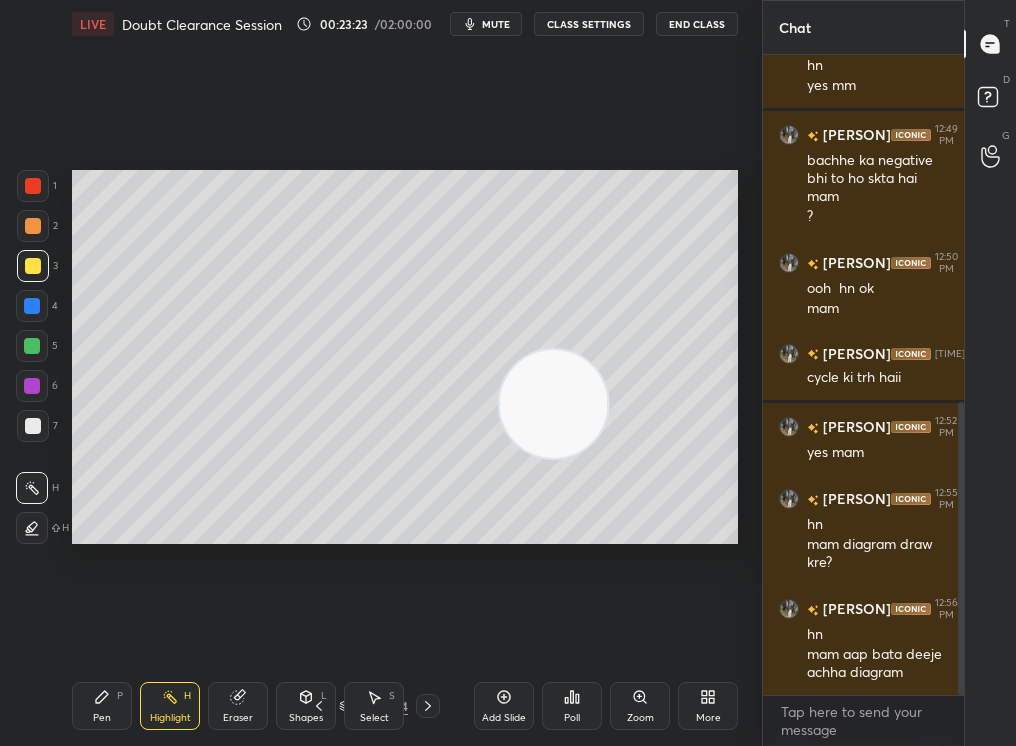 click on "Eraser" at bounding box center [238, 706] 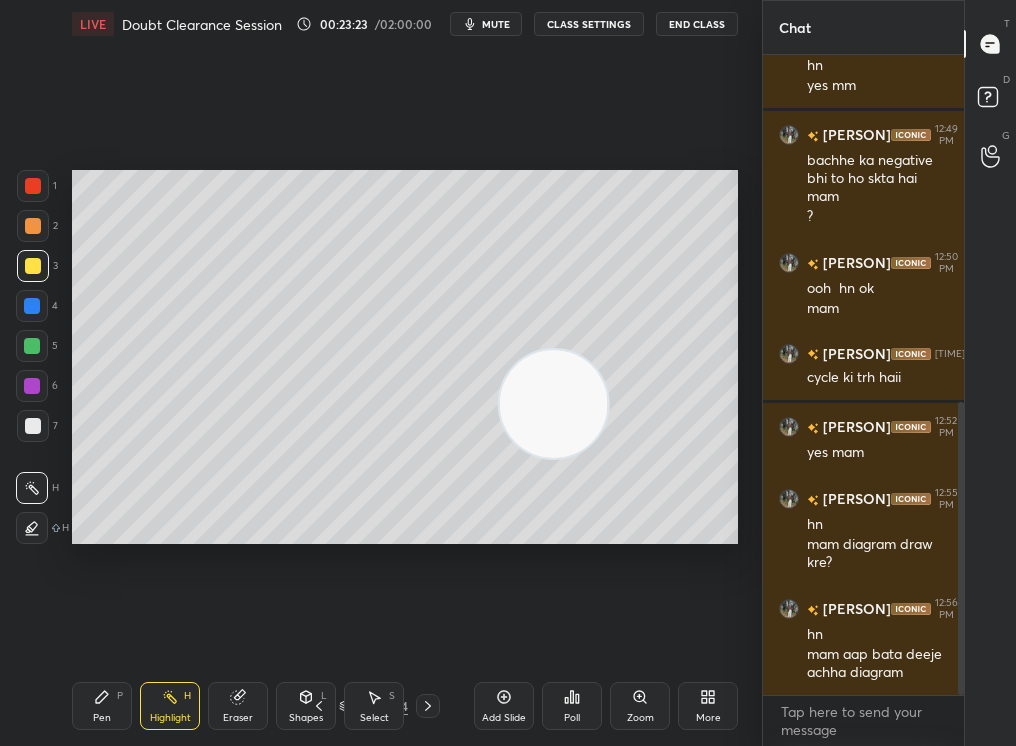 click on "Eraser" at bounding box center (238, 706) 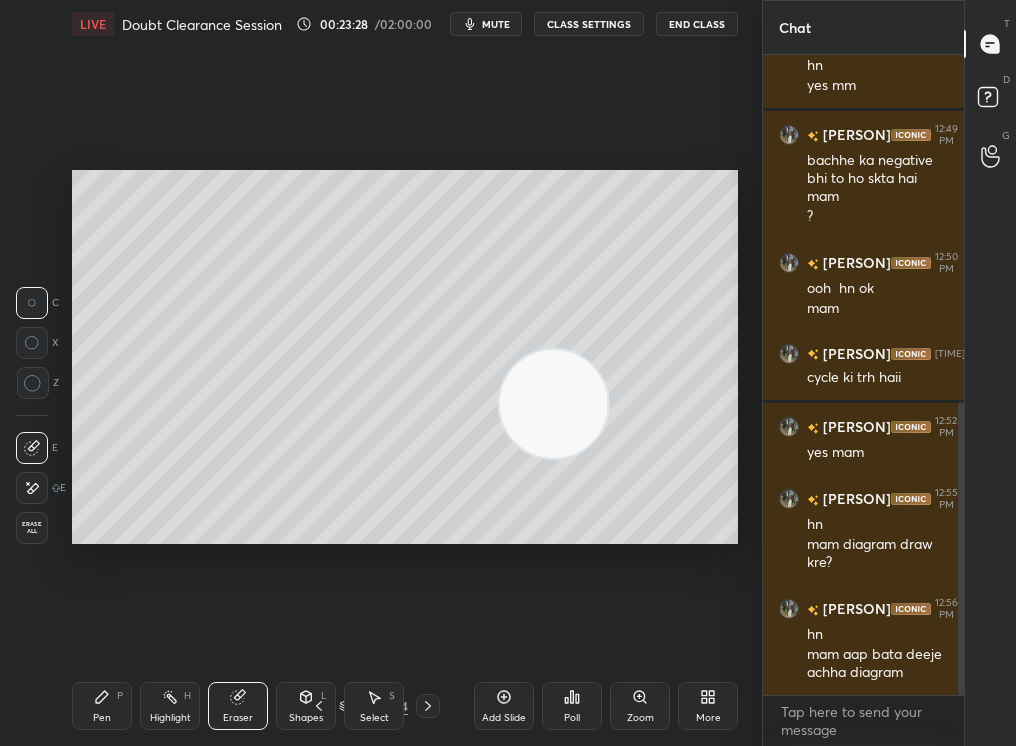 click on "Add Slide" at bounding box center (504, 706) 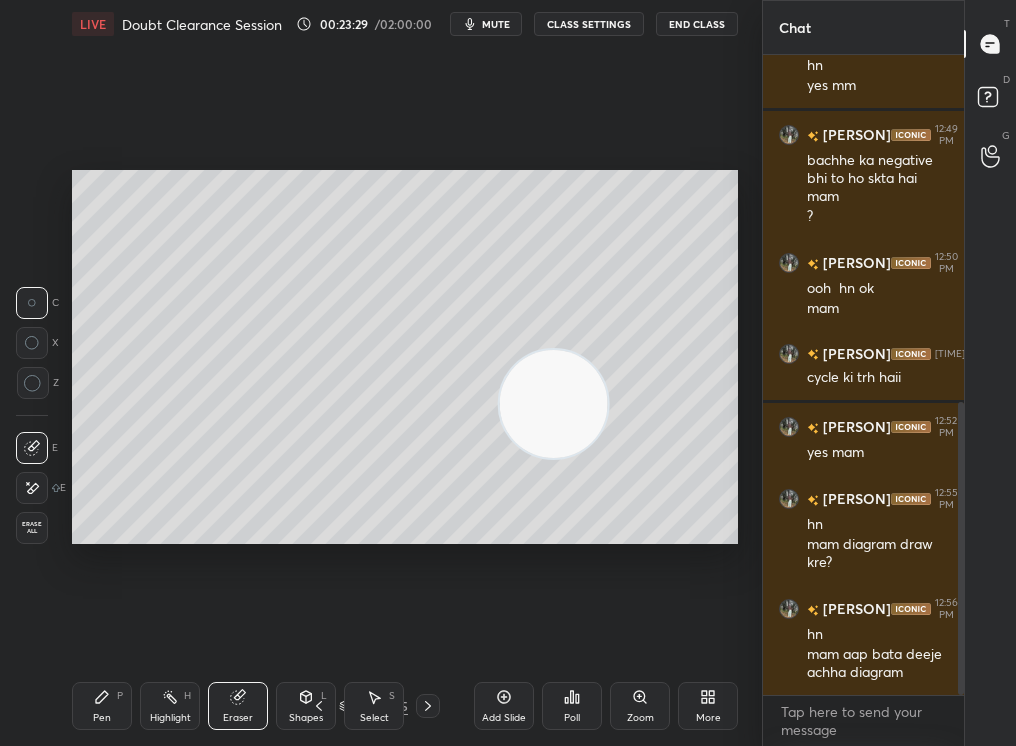 click on "Pen P" at bounding box center (102, 706) 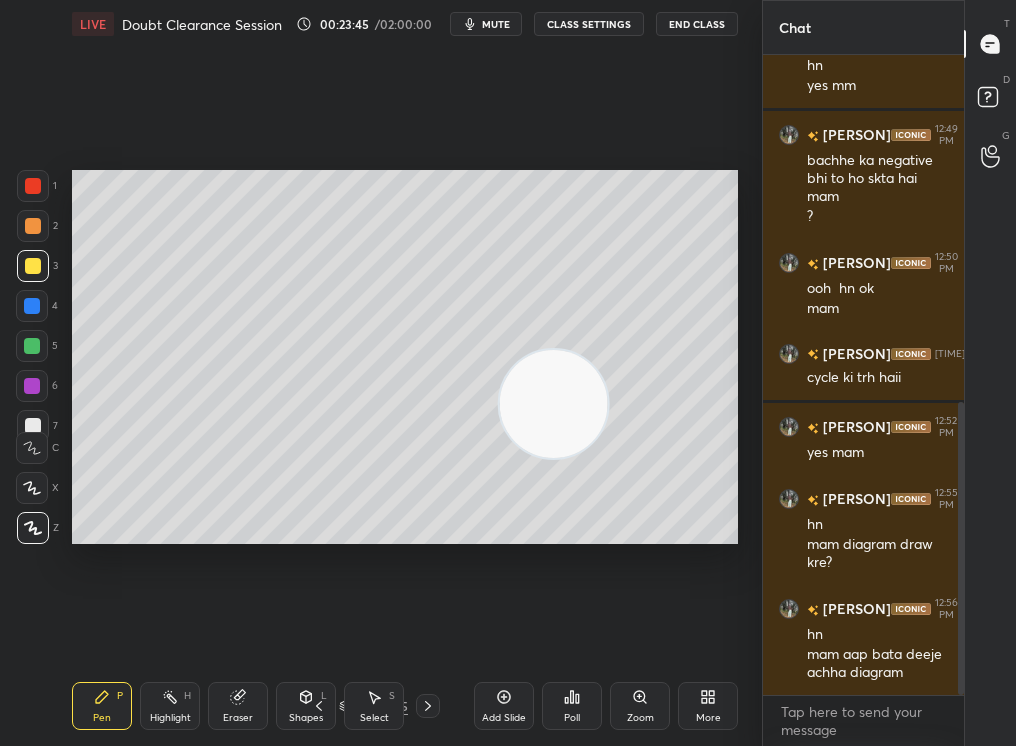 click at bounding box center (33, 226) 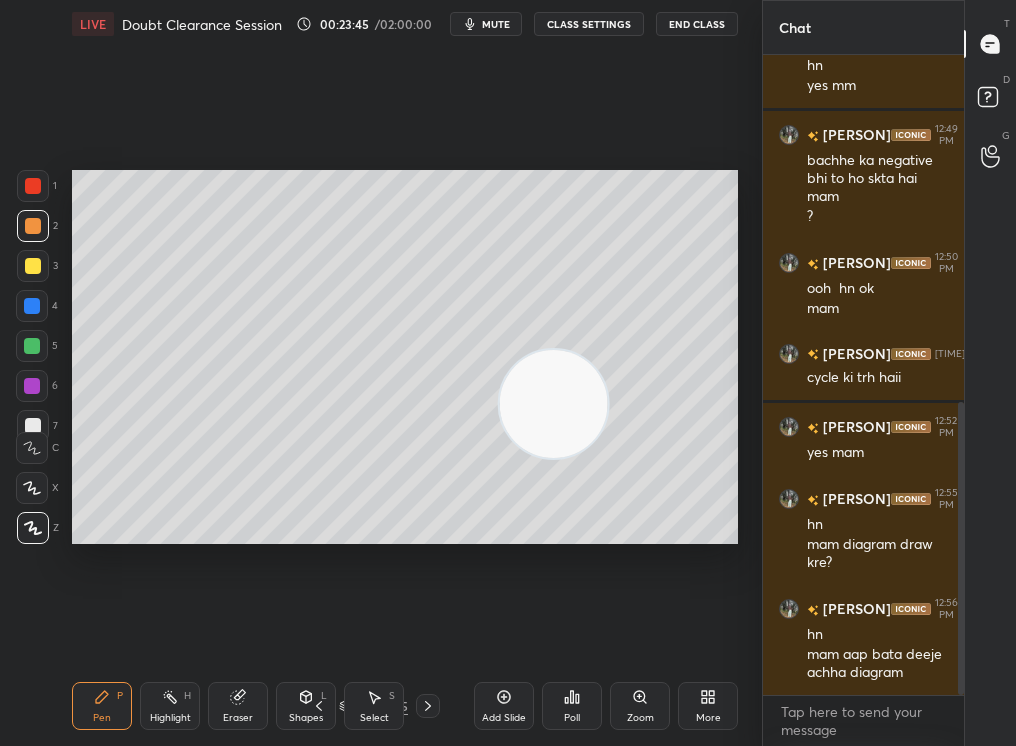 click at bounding box center [33, 226] 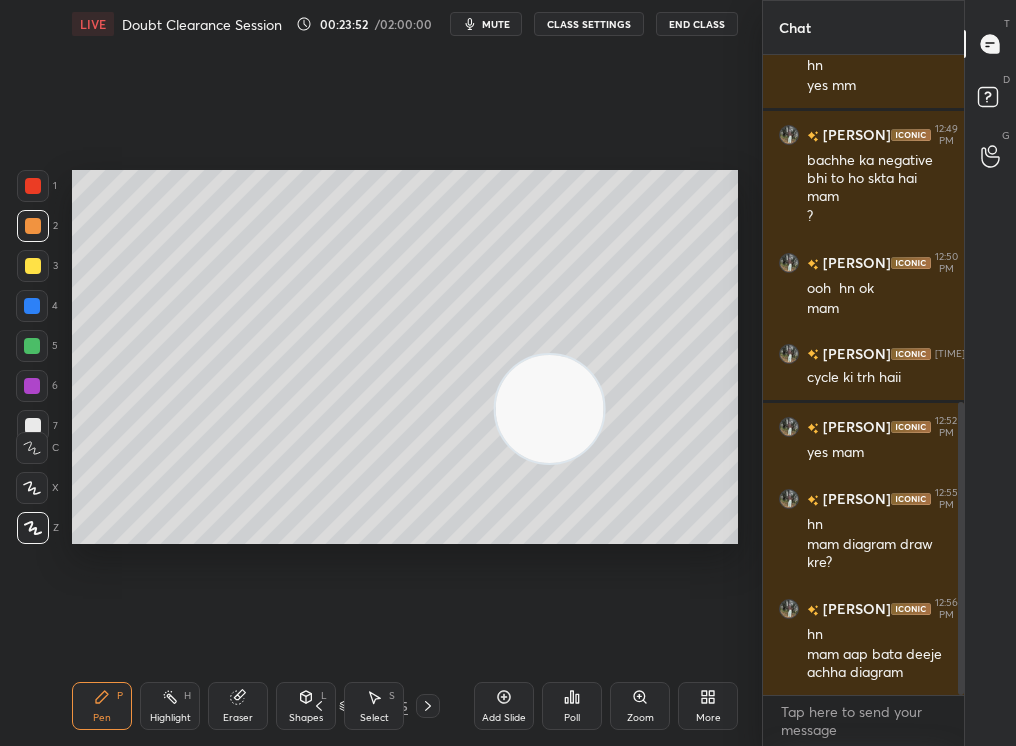 drag, startPoint x: 538, startPoint y: 383, endPoint x: 455, endPoint y: 460, distance: 113.216606 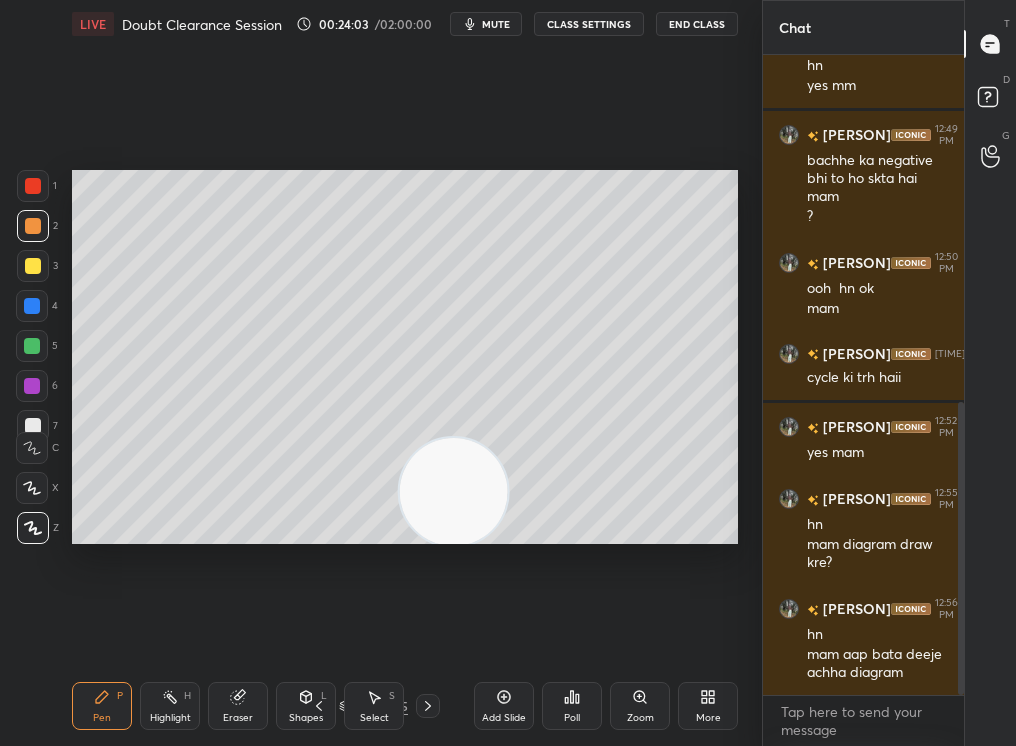 click at bounding box center [454, 492] 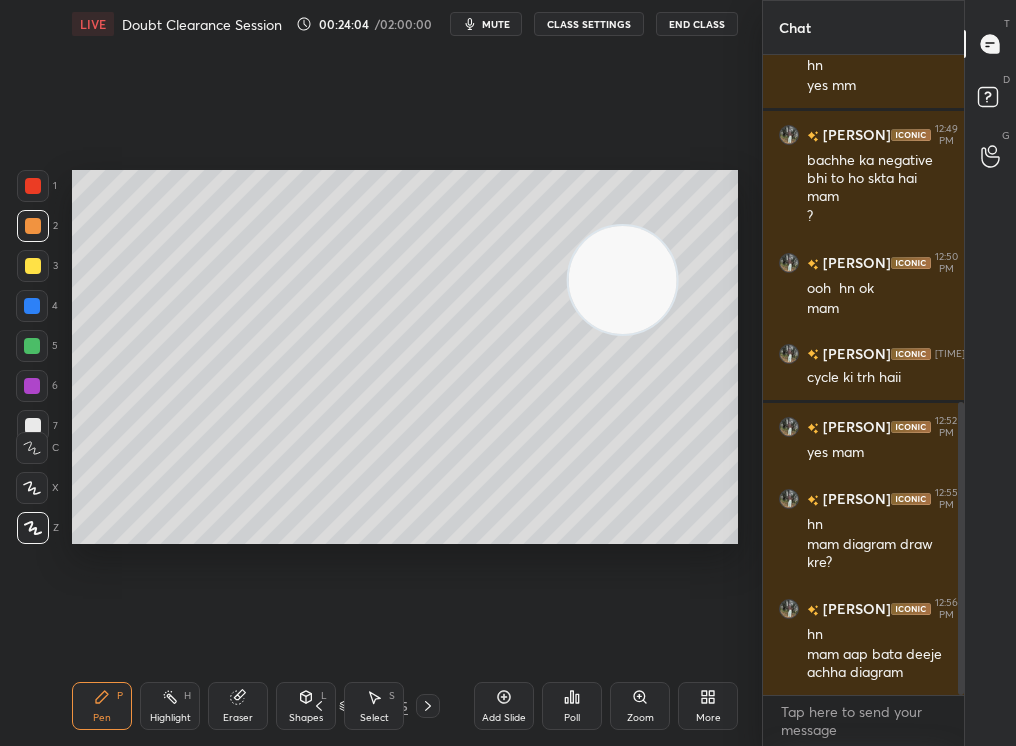drag, startPoint x: 626, startPoint y: 295, endPoint x: 760, endPoint y: 227, distance: 150.26643 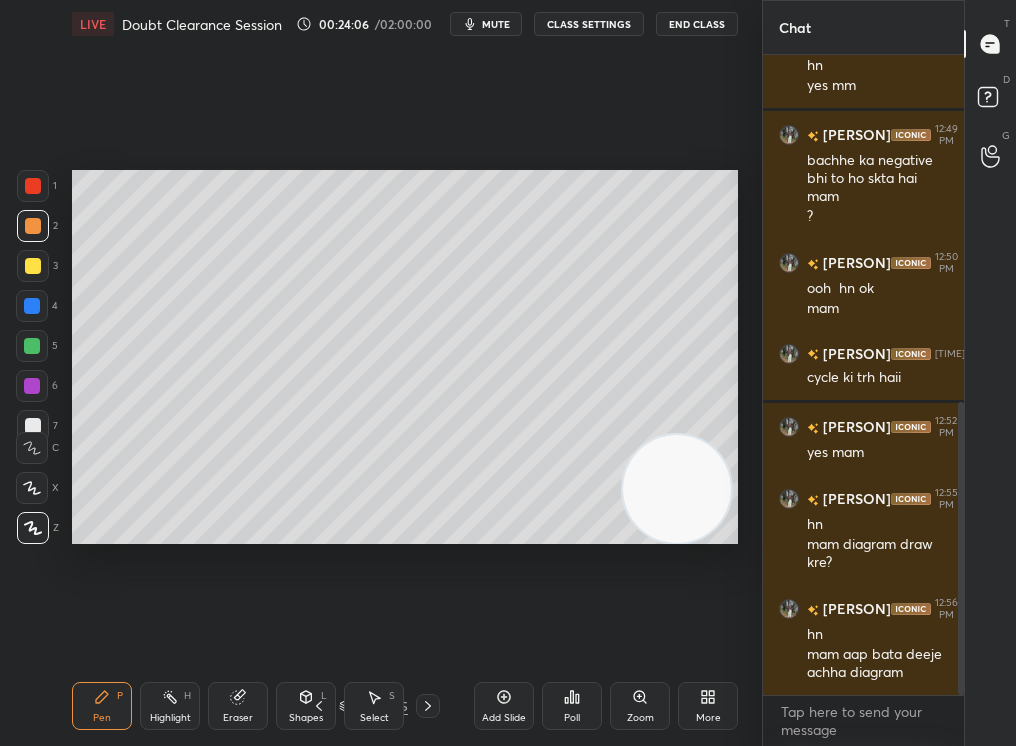 drag, startPoint x: 706, startPoint y: 213, endPoint x: 712, endPoint y: 516, distance: 303.0594 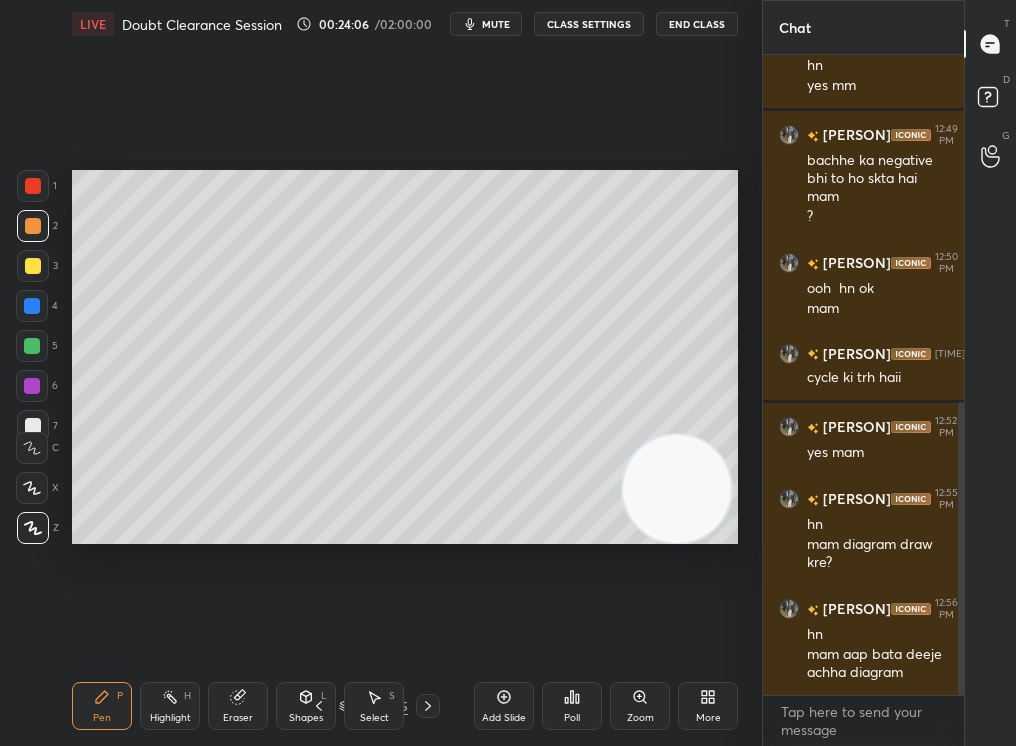 click at bounding box center [677, 489] 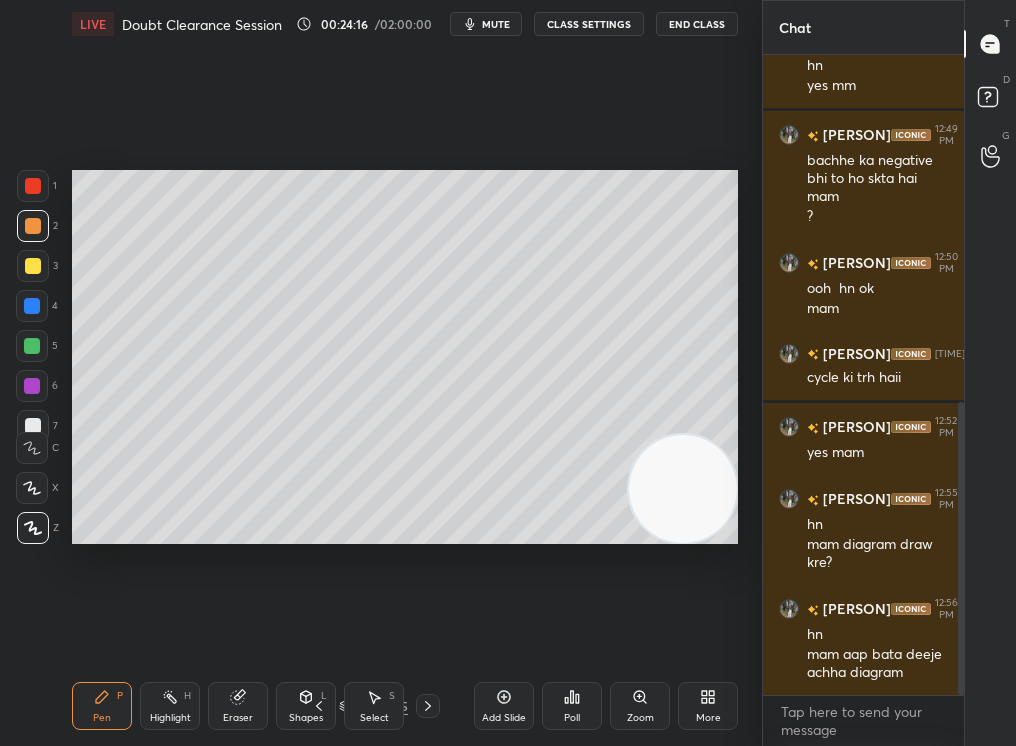 click on "Add Slide" at bounding box center [504, 706] 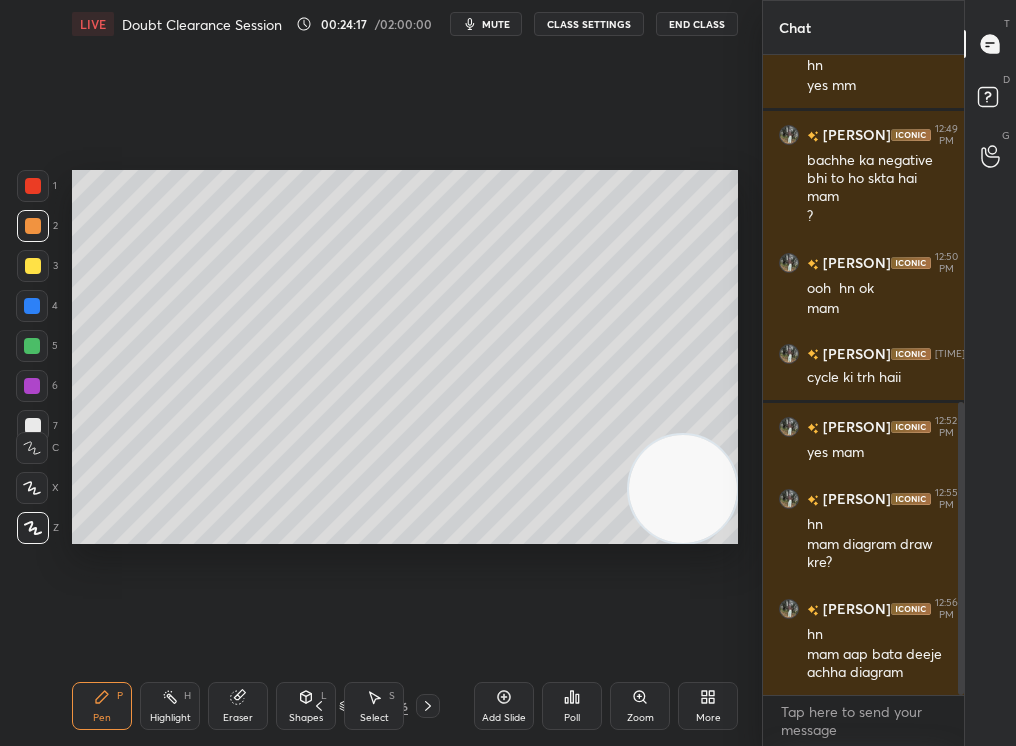 click at bounding box center [33, 266] 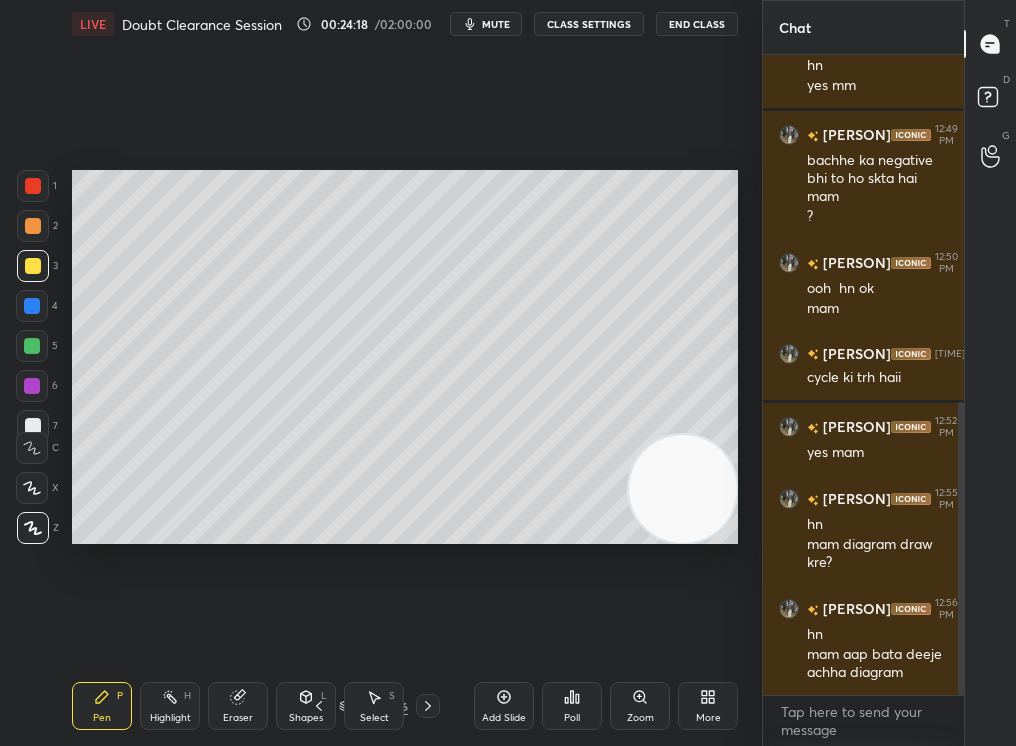 click at bounding box center (33, 266) 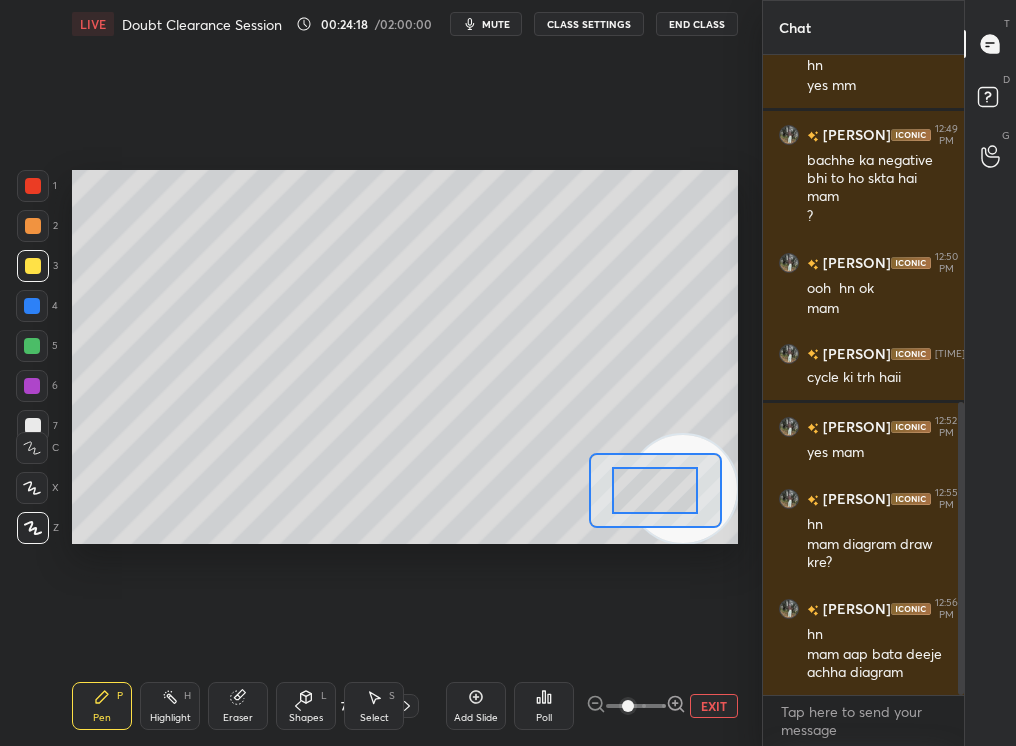 click at bounding box center (628, 706) 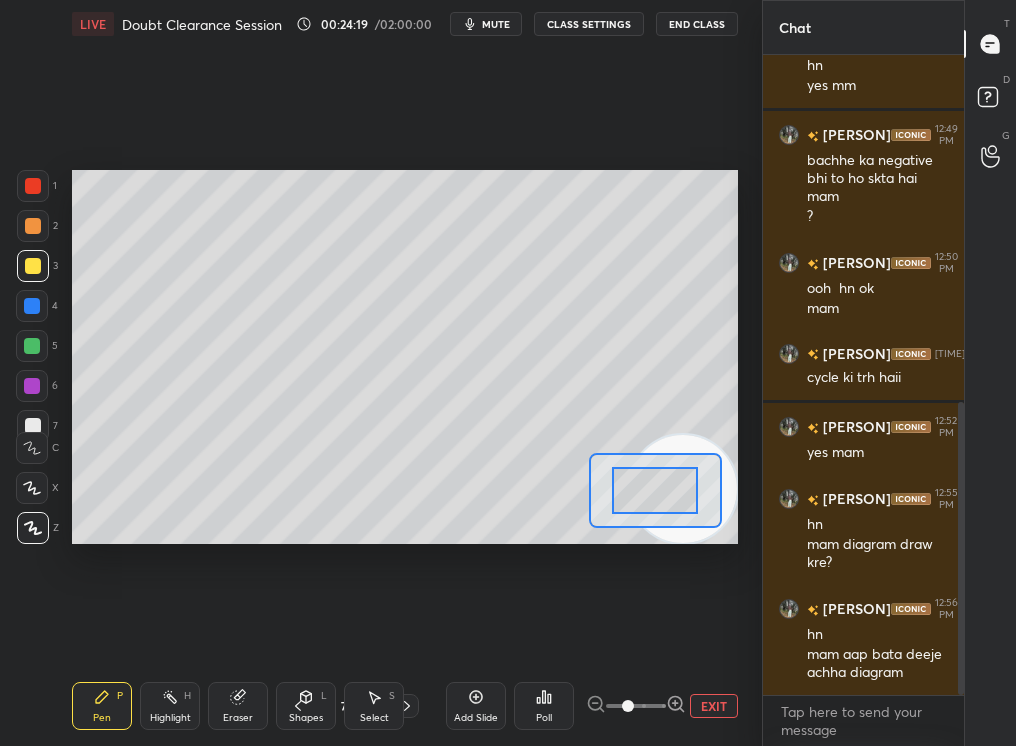 drag, startPoint x: 648, startPoint y: 714, endPoint x: 828, endPoint y: 708, distance: 180.09998 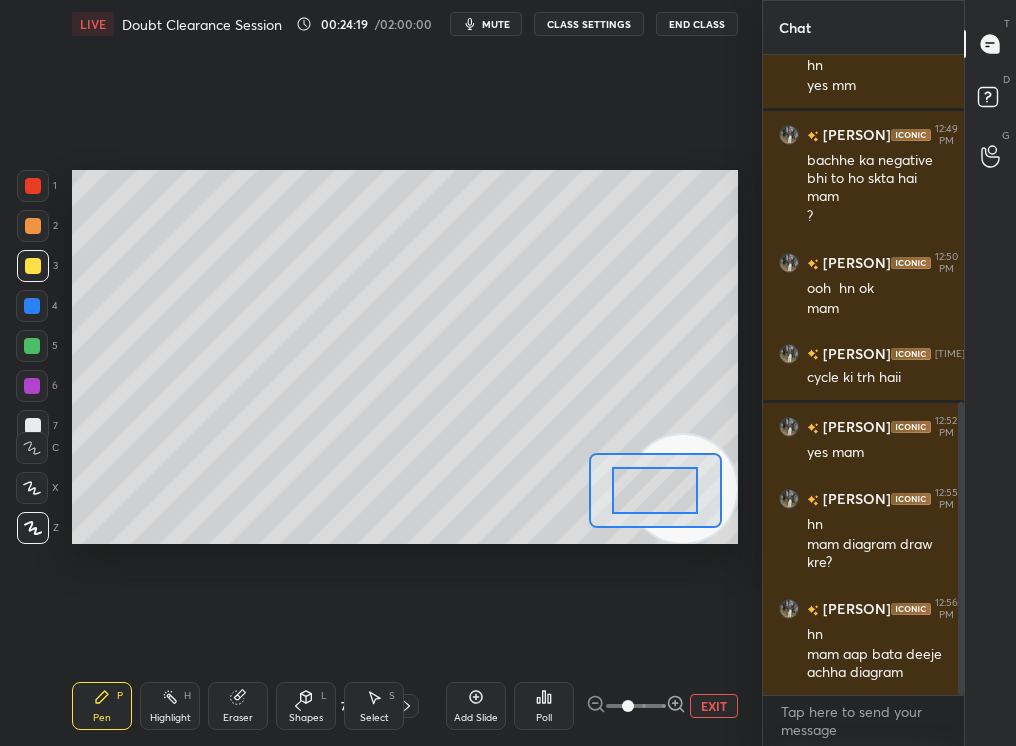 click on "1 2 3 4 5 6 7 C X Z C X Z E E Erase all   H H LIVE Doubt Clearance Session 00:24:19 /  02:00:00 mute CLASS SETTINGS End Class Setting up your live class Poll for   secs No correct answer Start poll Back Doubt Clearance Session • L8 of Course on Human Physiology [PERSON] Pen P Highlight H Eraser Shapes L Select S 7 / 136 Add Slide Poll EXIT Chat [PERSON] 12:45 PM aggulitation mam? [PERSON] 12:46 PM hn yes mm [PERSON] 12:49 PM bachhe ka negative bhi to ho skta hai mam ? [PERSON] 12:50 PM ooh  hn ok mam [PERSON] 12:51 PM cycle ki trh haii [PERSON] 12:52 PM yes mam [PERSON] 12:55 PM hn mam diagram draw kre? [PERSON] 12:56 PM hn mam aap bata deeje achha diagram JUMP TO LATEST Enable hand raising Enable raise hand to speak to learners. Once enabled, chat will be turned off temporarily. Enable x   Doubts asked by learners will show up here NEW DOUBTS ASKED No one has raised a hand yet Can't raise hand Looks like educator just invited you to speak. Please wait before you can raise your hand again. Got it T Messages (T) D G" at bounding box center (508, 373) 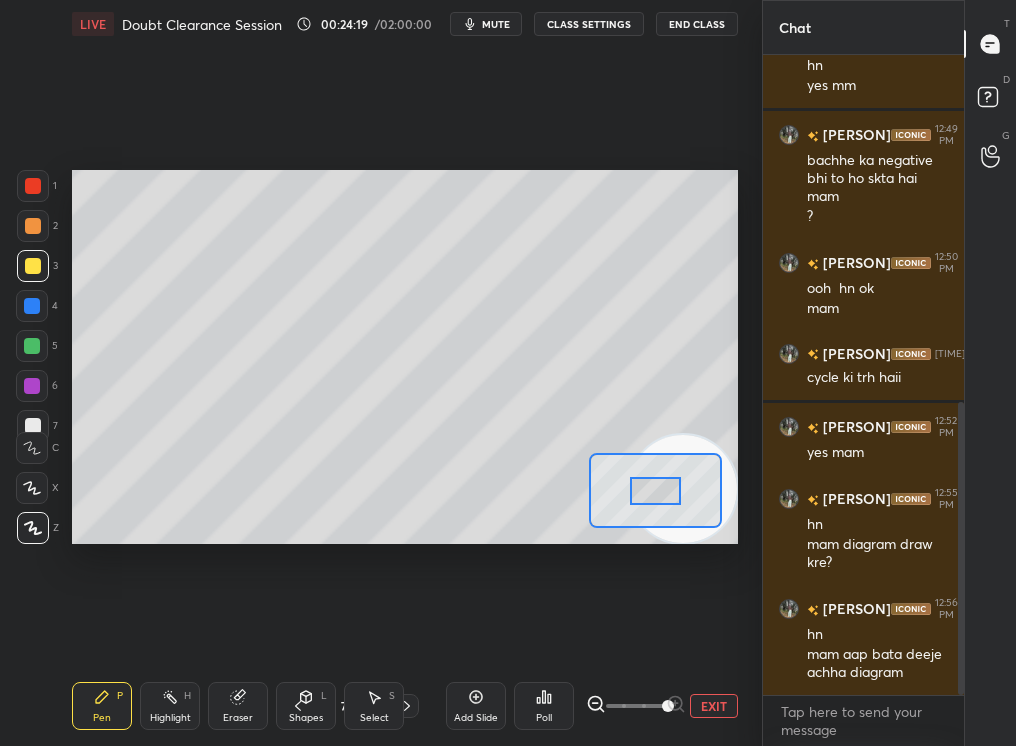 click on "Setting up your live class Poll for   secs No correct answer Start poll" at bounding box center (405, 357) 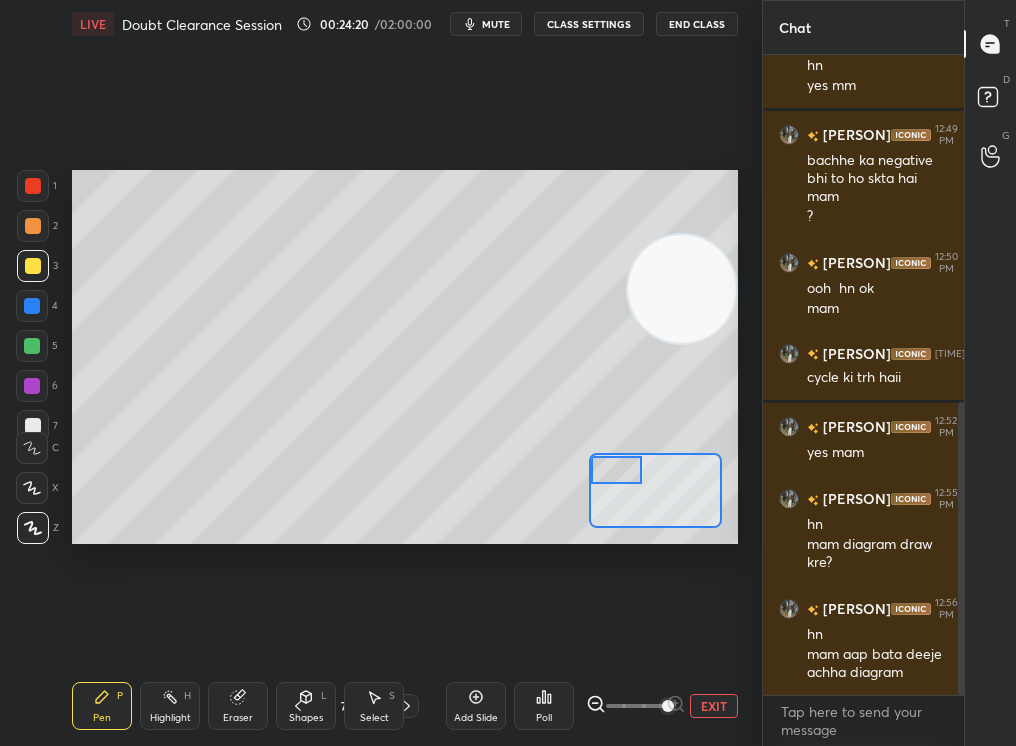 drag, startPoint x: 673, startPoint y: 450, endPoint x: 729, endPoint y: 119, distance: 335.70374 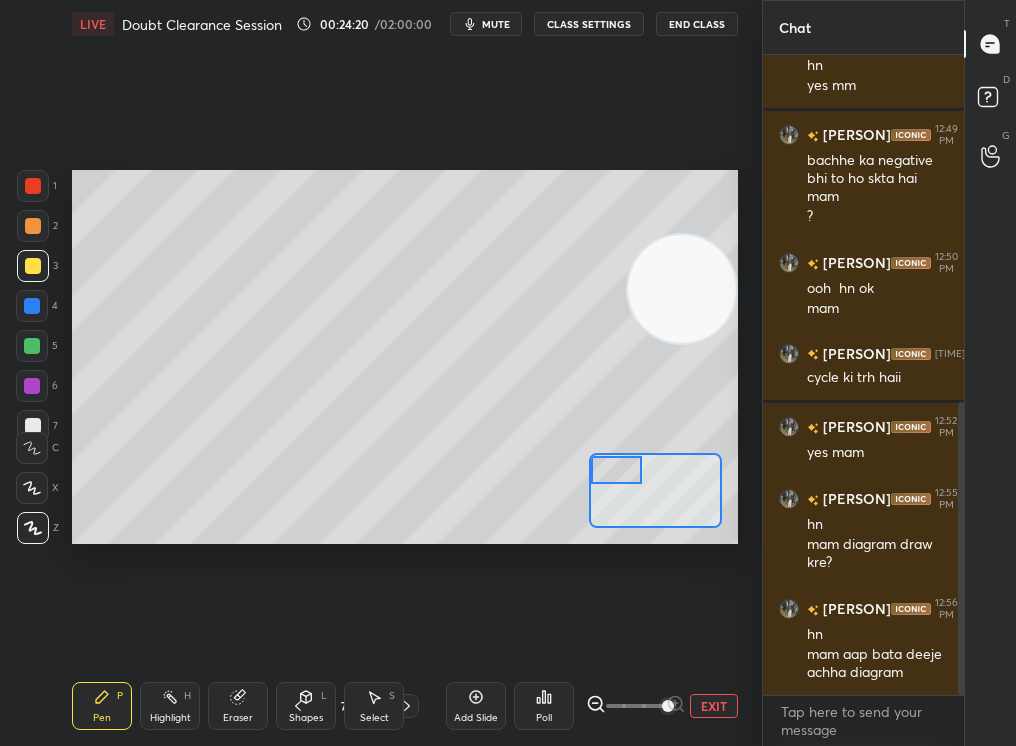 click on "Setting up your live class Poll for   secs No correct answer Start poll" at bounding box center [405, 357] 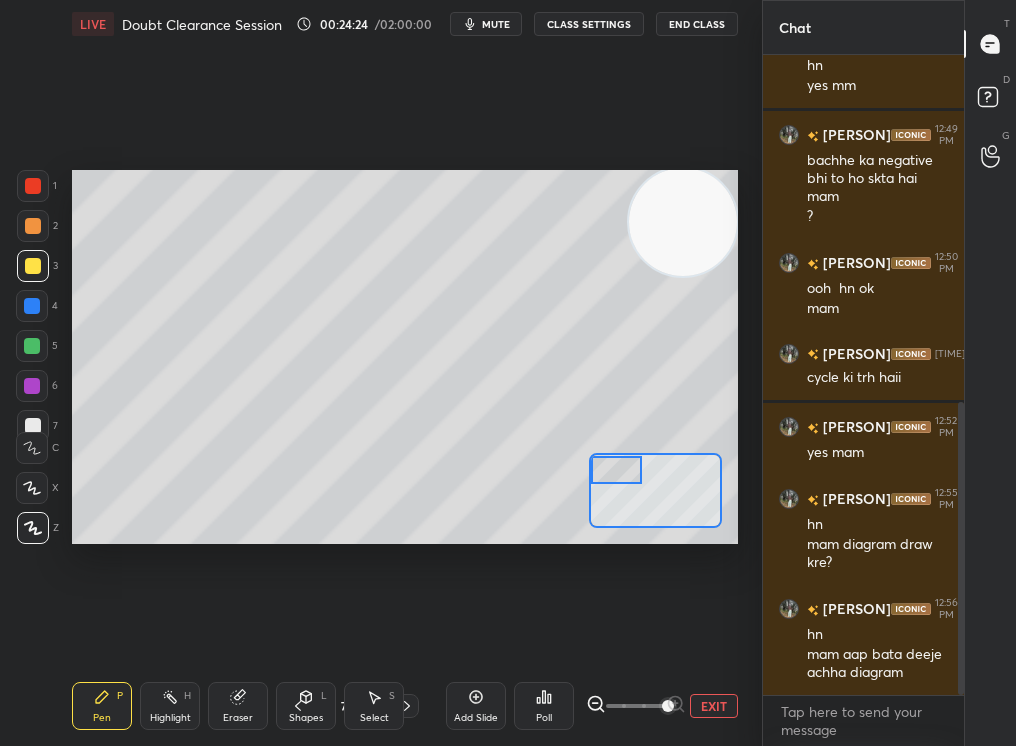 click 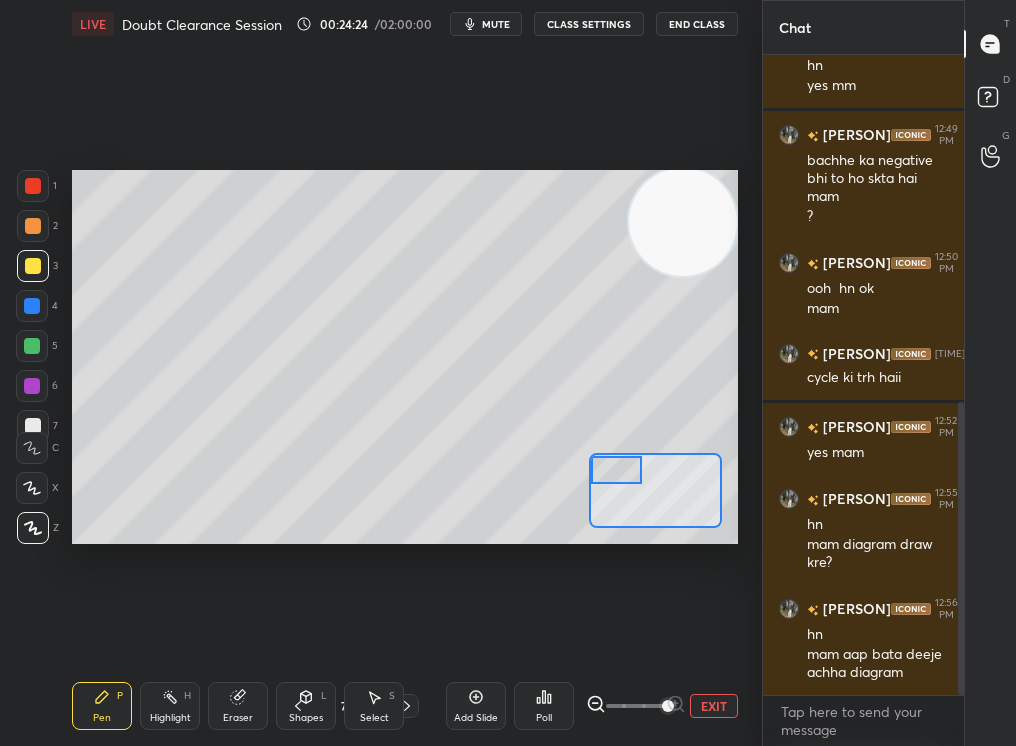 click on "X" at bounding box center [37, 484] 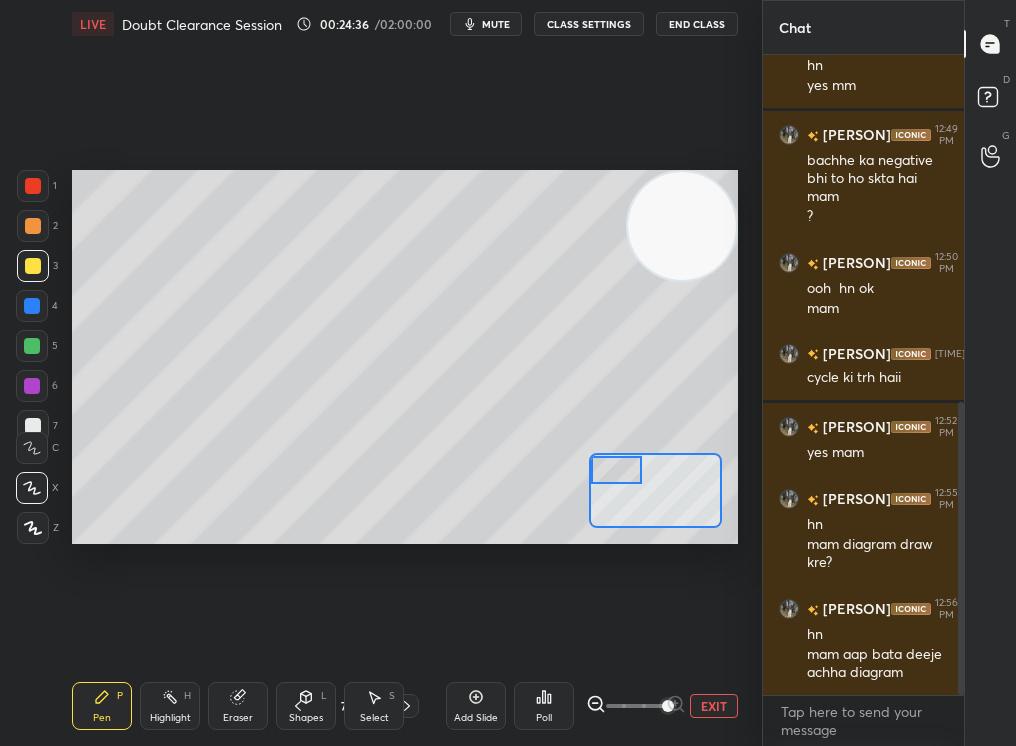 drag, startPoint x: 699, startPoint y: 234, endPoint x: 657, endPoint y: 410, distance: 180.94199 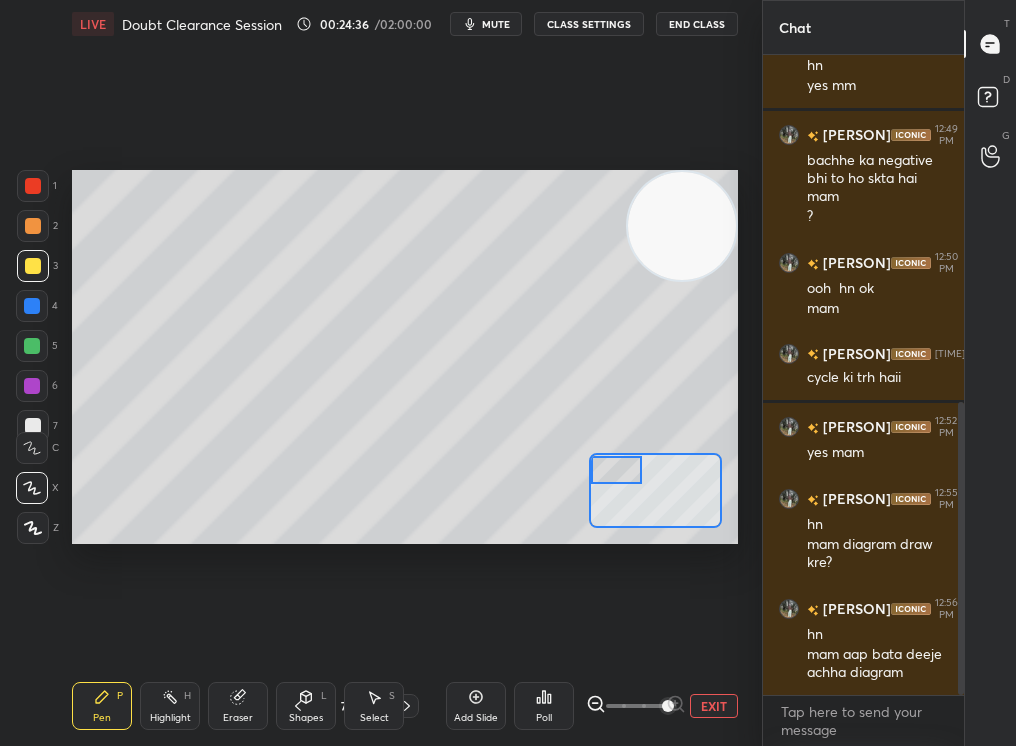 click at bounding box center [682, 226] 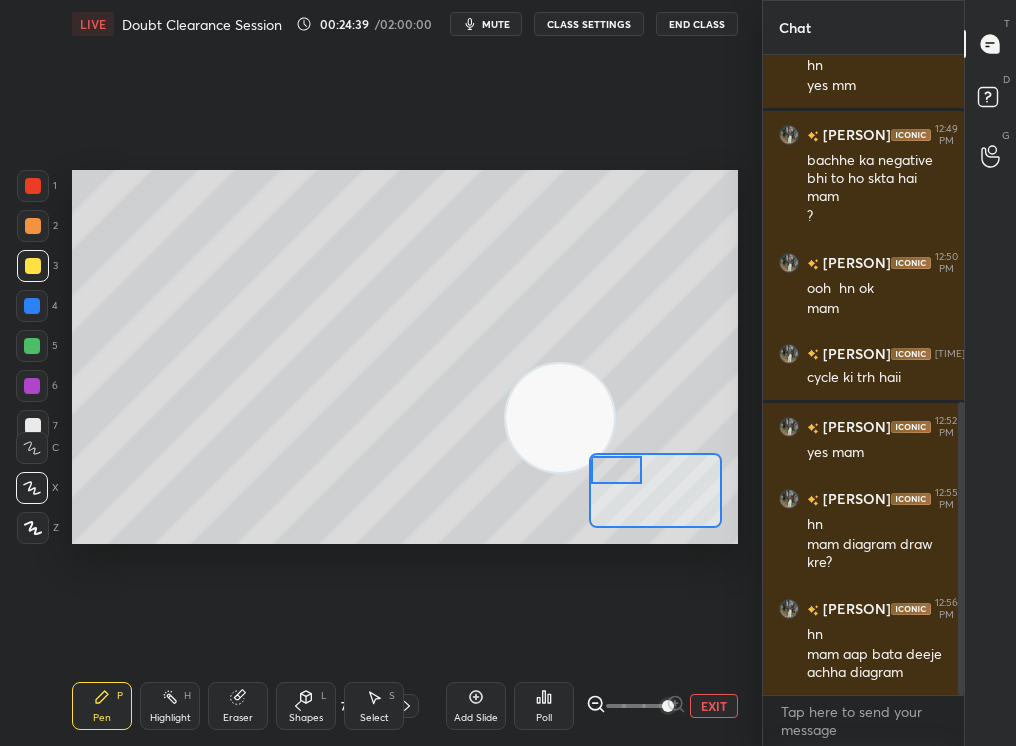 drag, startPoint x: 577, startPoint y: 427, endPoint x: 350, endPoint y: 480, distance: 233.10513 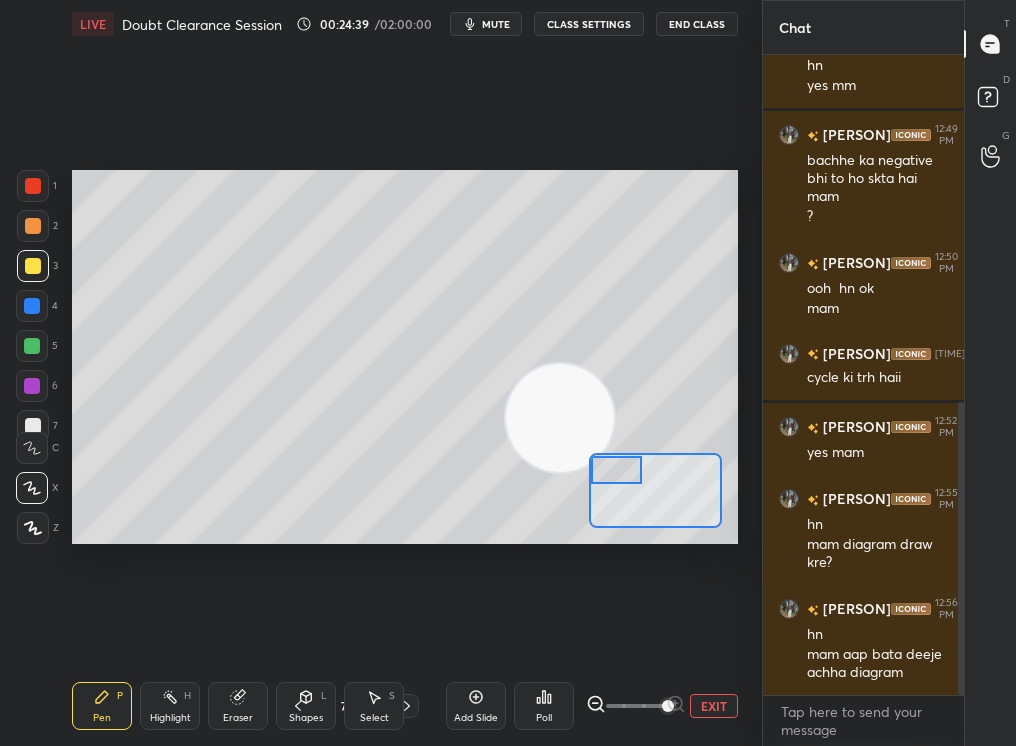 click at bounding box center [560, 418] 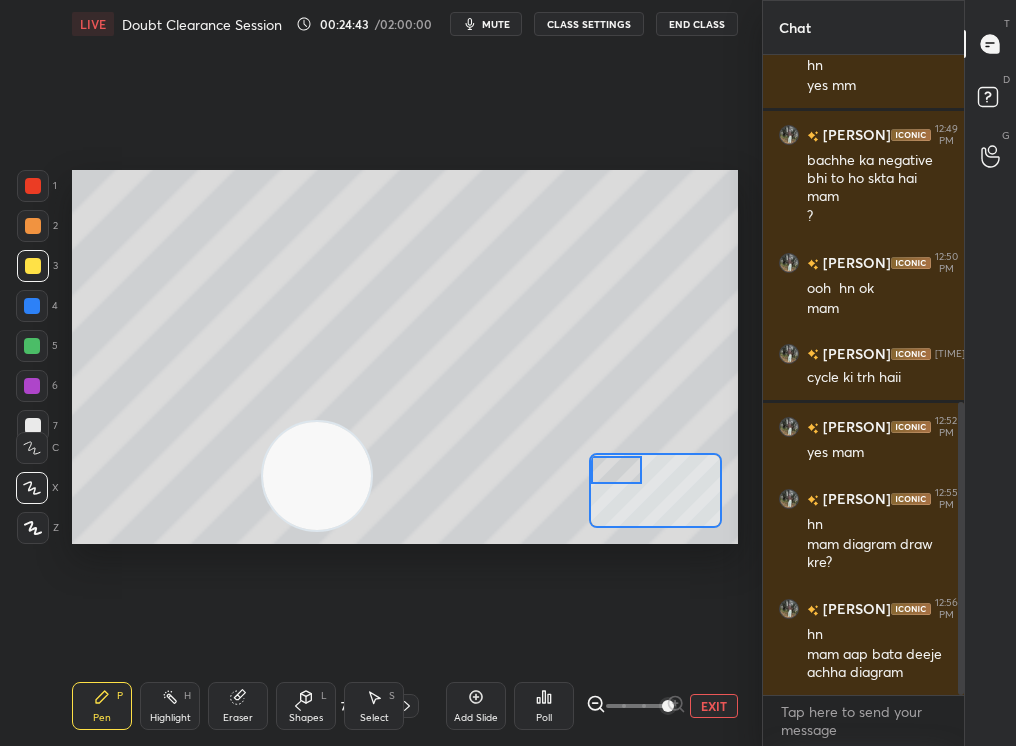 click at bounding box center [33, 226] 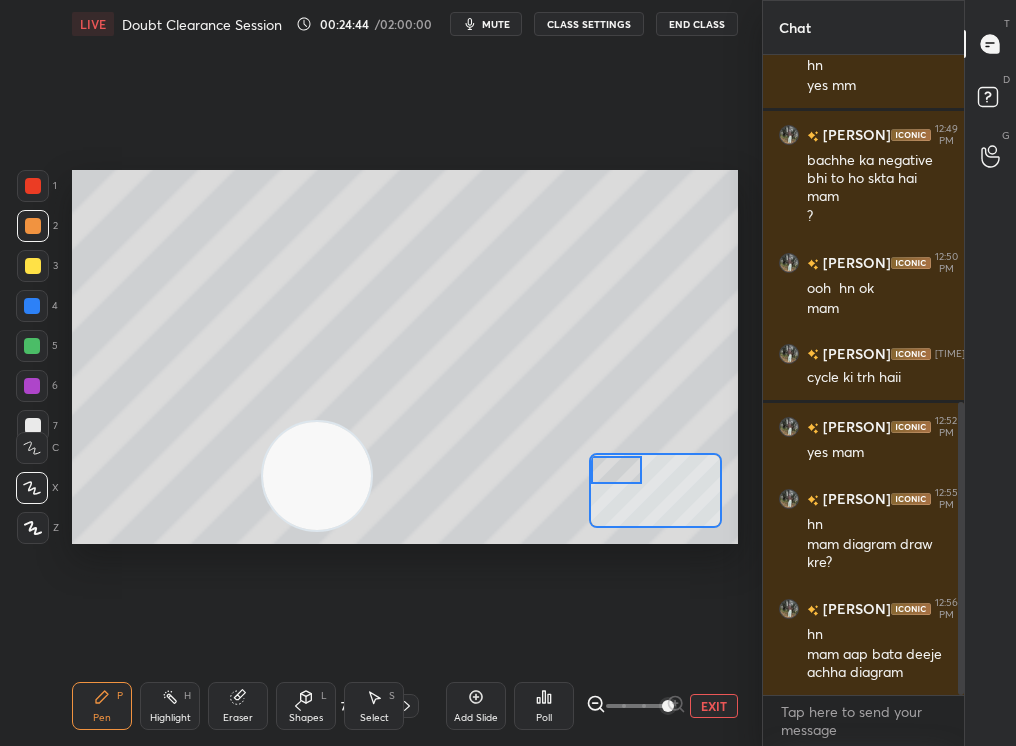 click at bounding box center (33, 226) 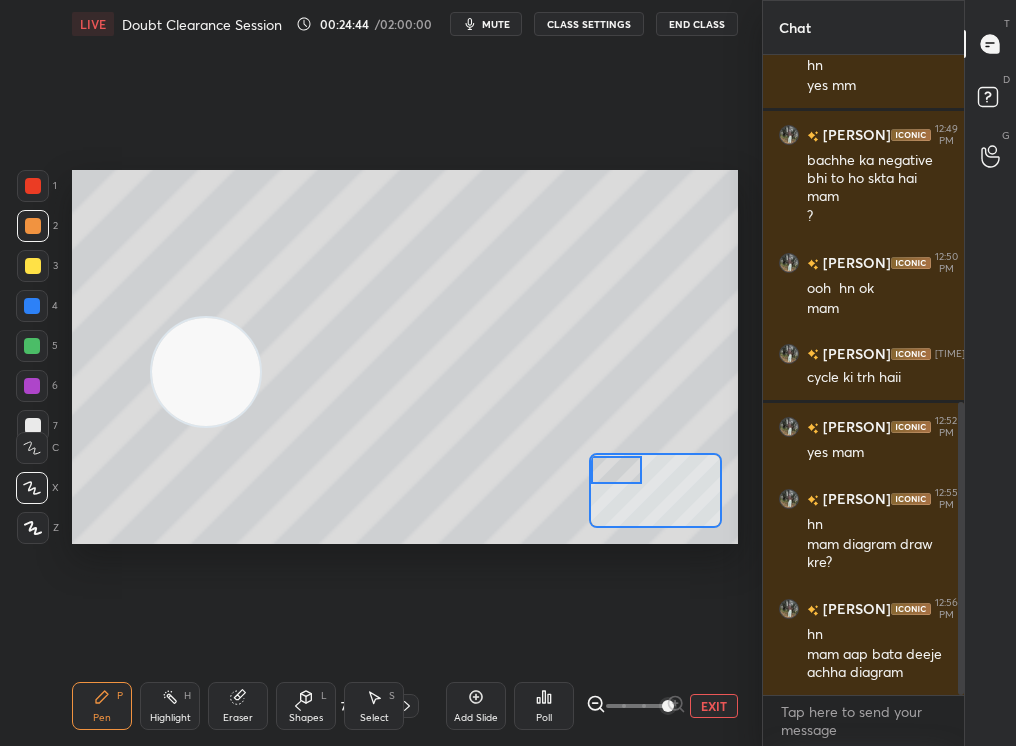 drag, startPoint x: 242, startPoint y: 372, endPoint x: 146, endPoint y: 311, distance: 113.74094 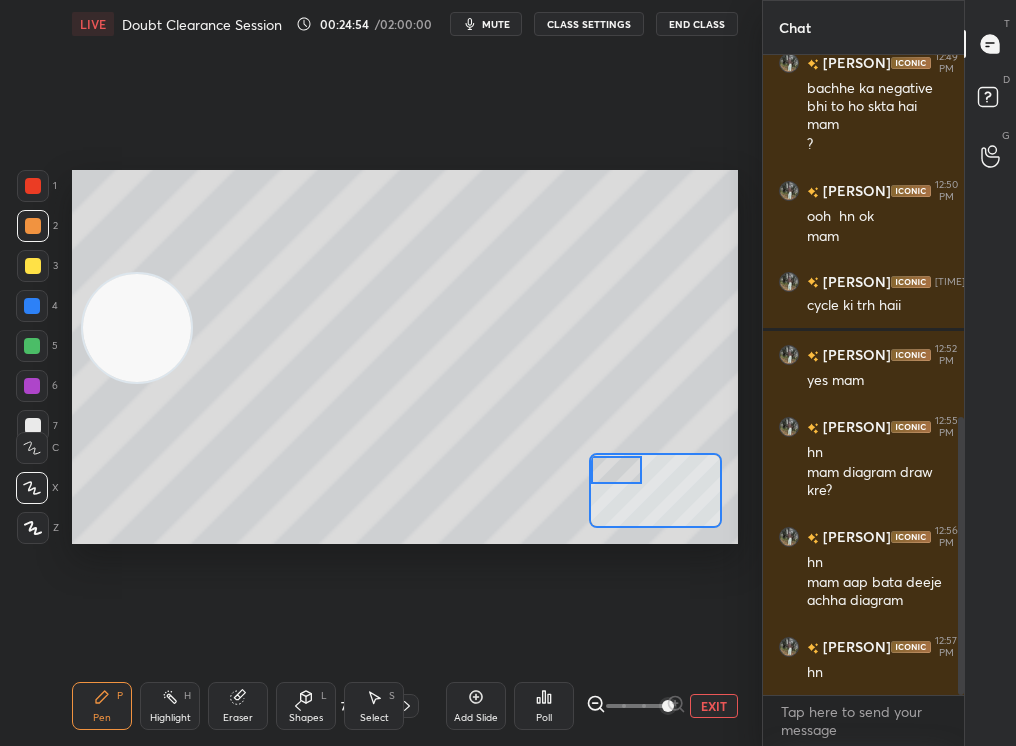 click at bounding box center [617, 470] 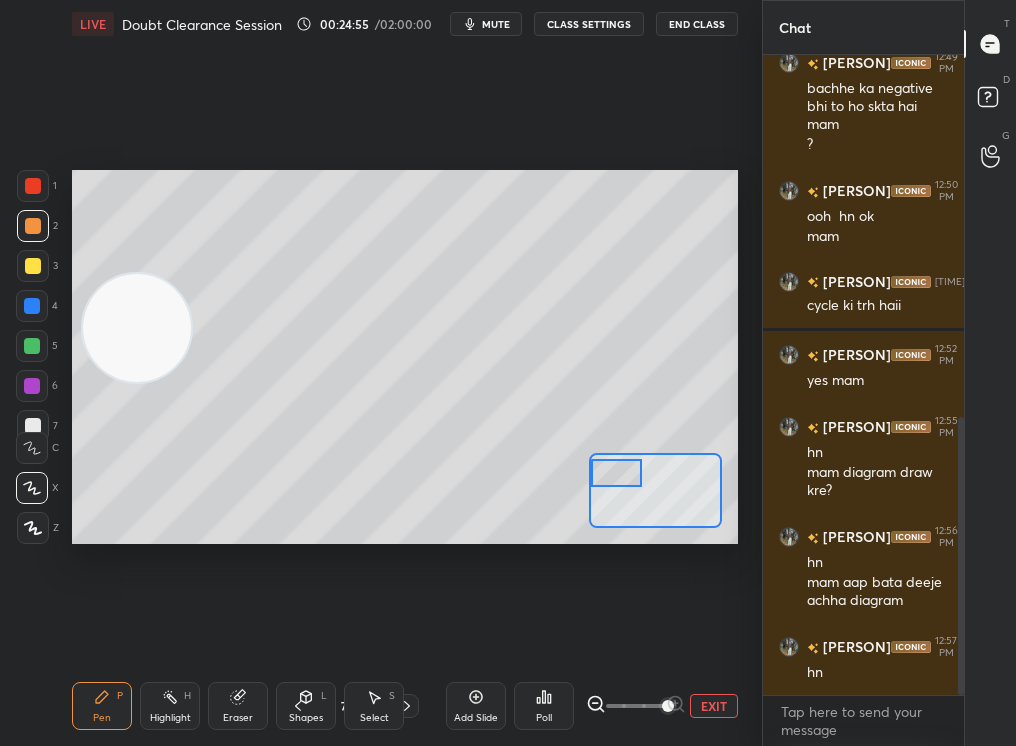 click at bounding box center [137, 328] 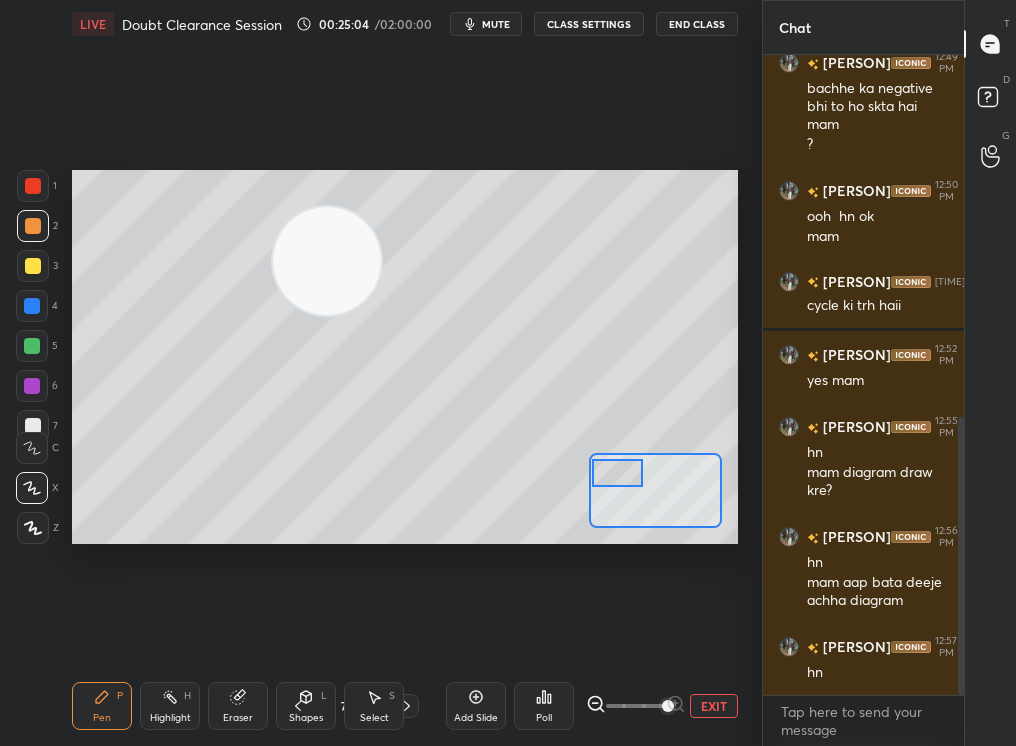 click at bounding box center (618, 473) 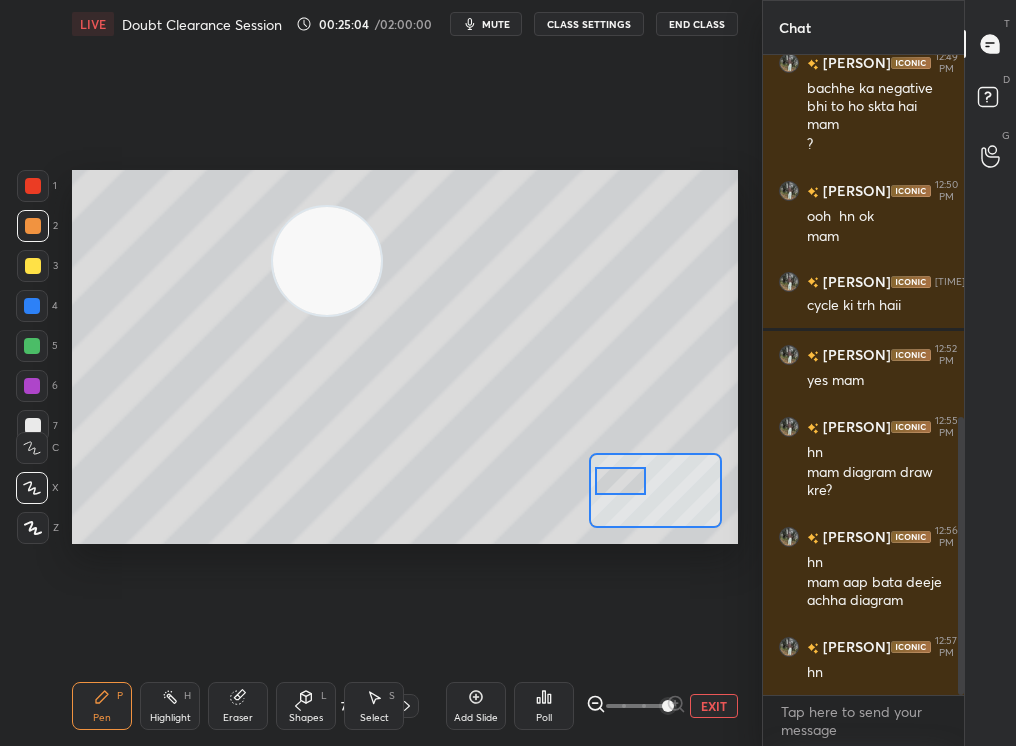 click on "3" at bounding box center [37, 270] 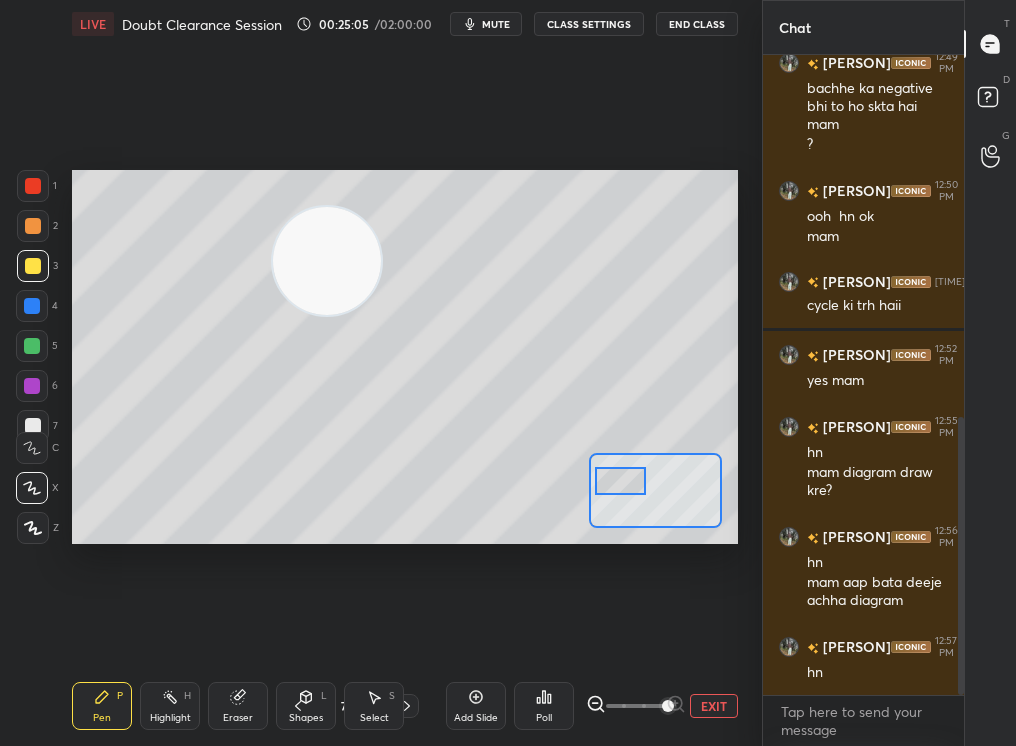 click at bounding box center (33, 266) 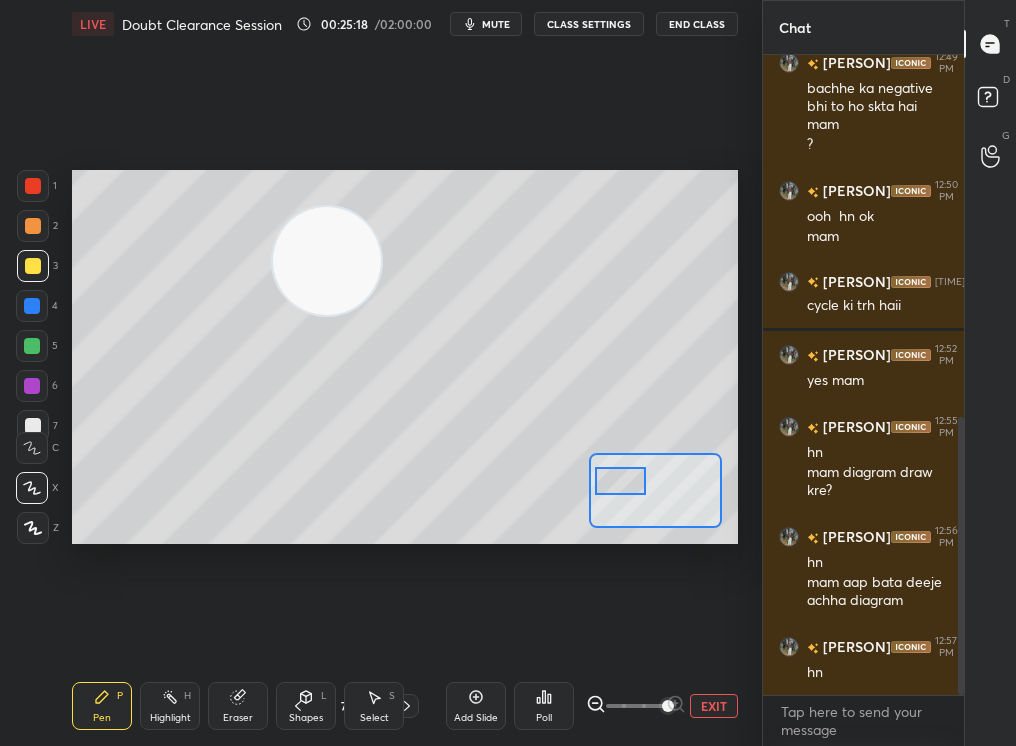 click on "Add Slide" at bounding box center [476, 706] 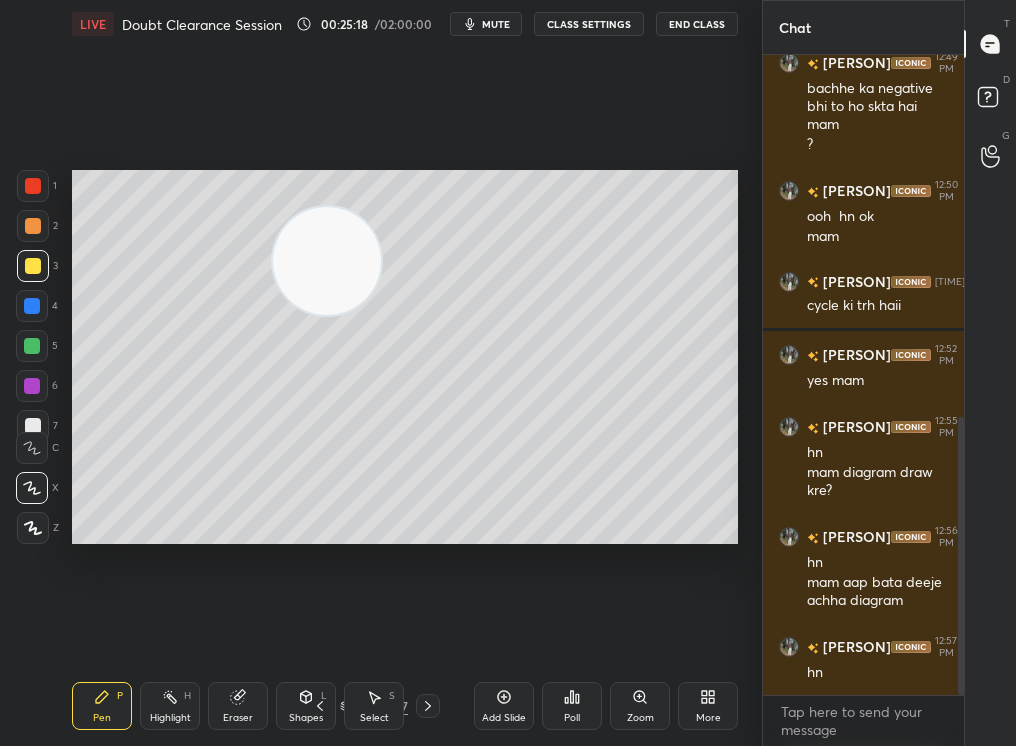 click on "Pen P Highlight H Eraser Shapes L Select S 8 / 137 Add Slide Poll Zoom More" at bounding box center (405, 706) 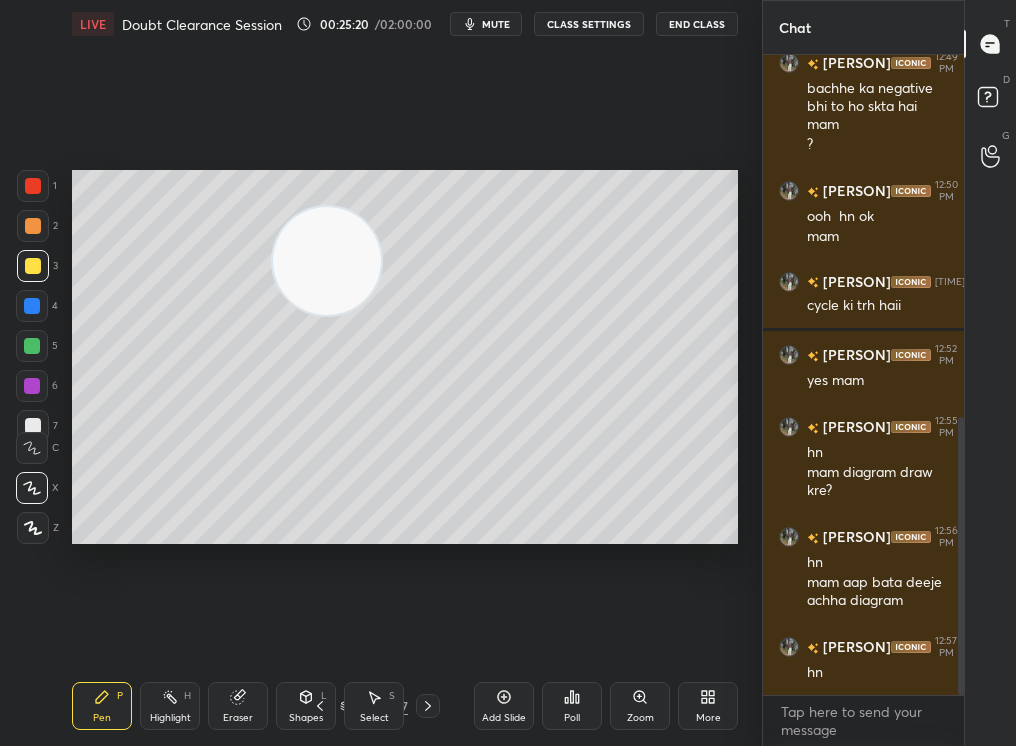 click on "4" at bounding box center (37, 306) 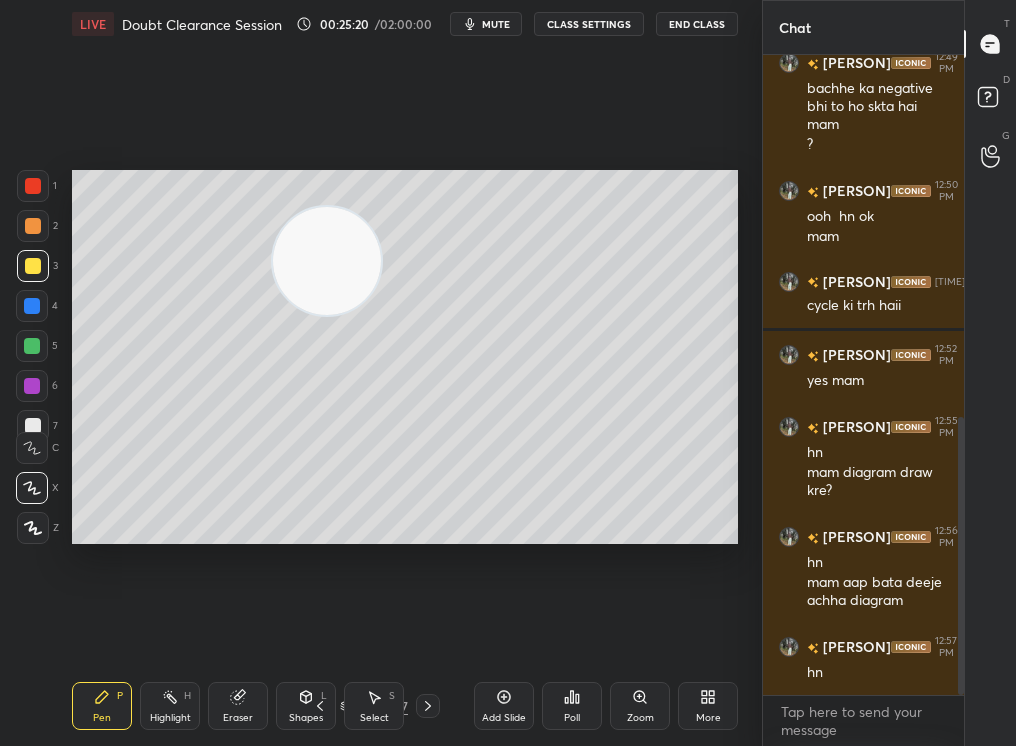 click at bounding box center (32, 306) 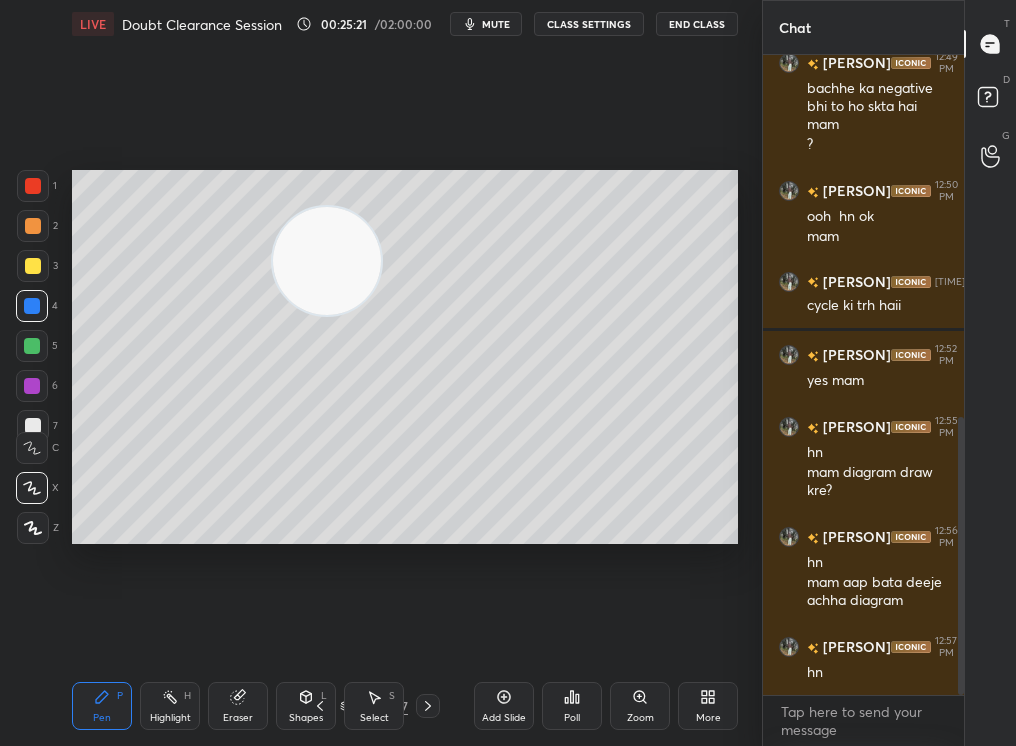 scroll, scrollTop: 921, scrollLeft: 0, axis: vertical 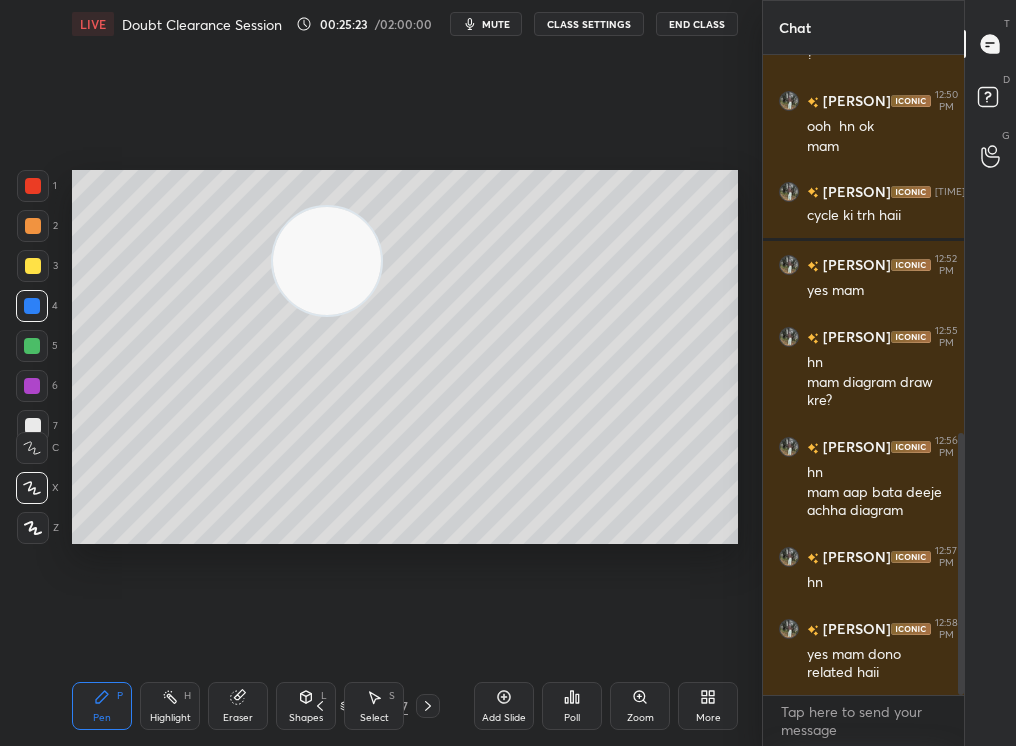 click at bounding box center [32, 386] 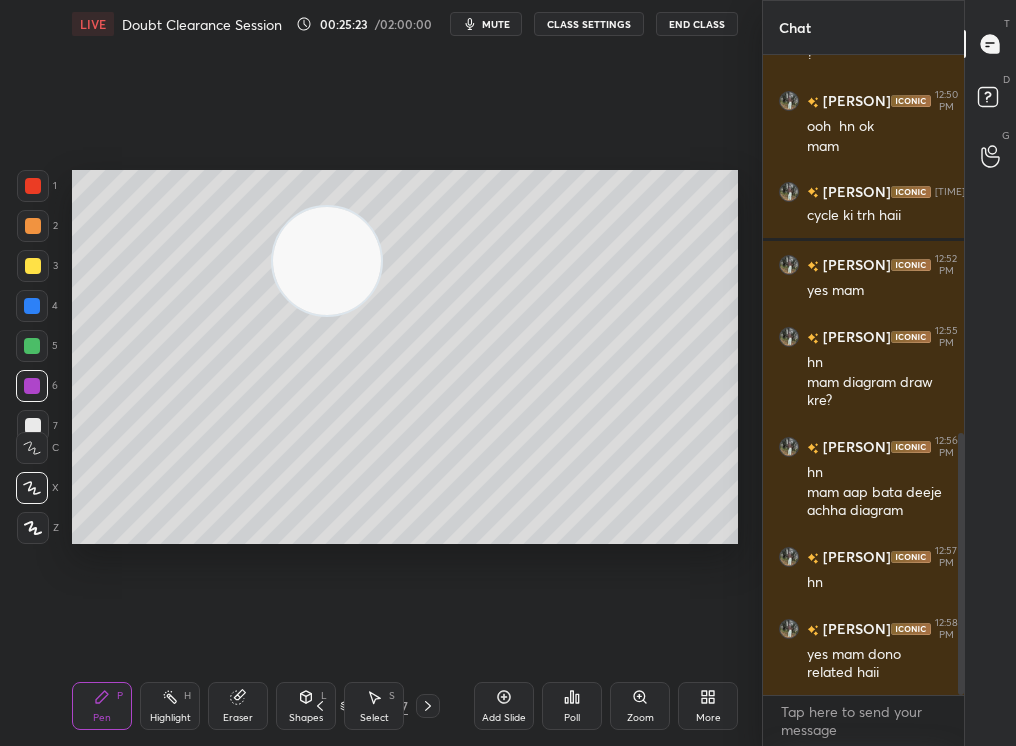 click at bounding box center (32, 346) 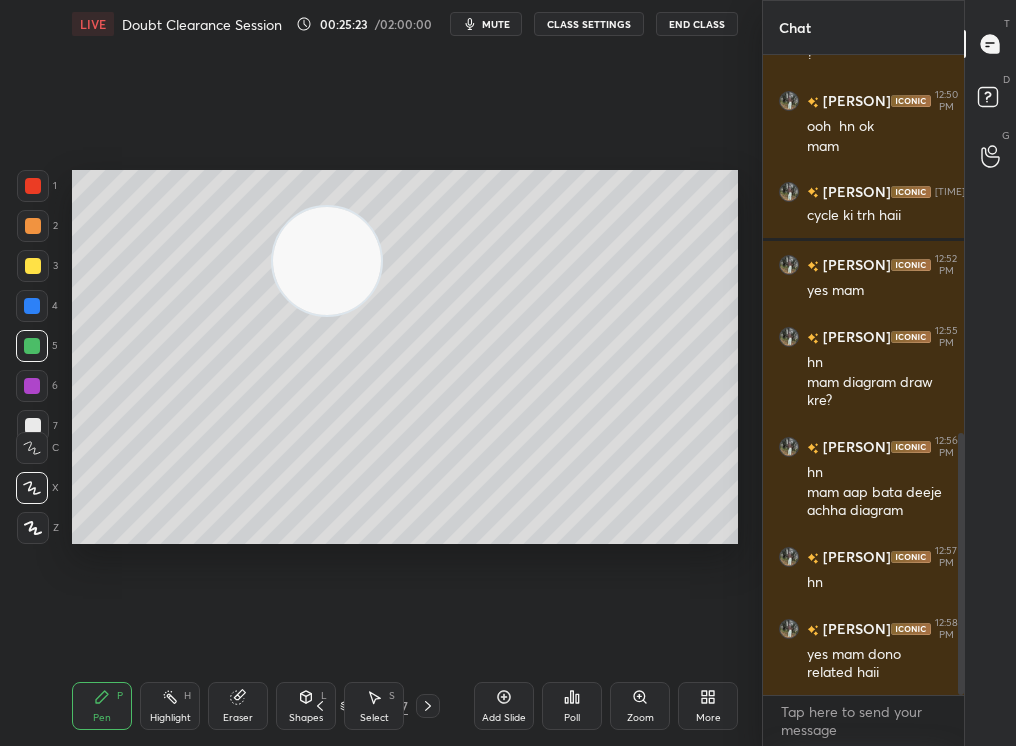 click at bounding box center [32, 346] 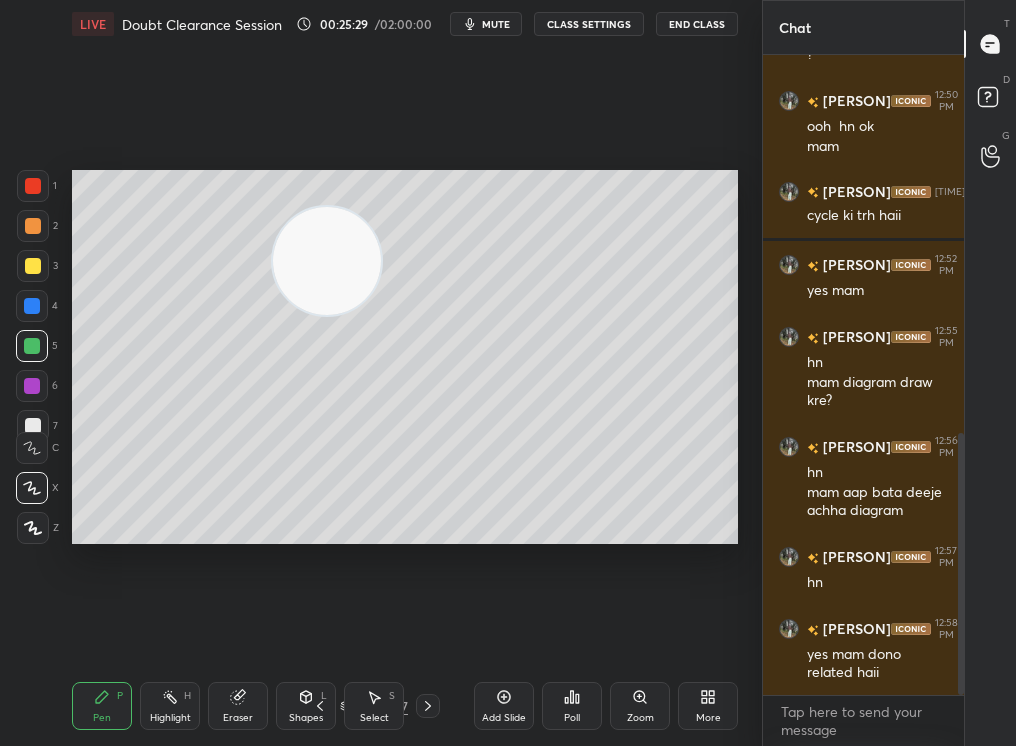 drag, startPoint x: 683, startPoint y: 697, endPoint x: 658, endPoint y: 710, distance: 28.178005 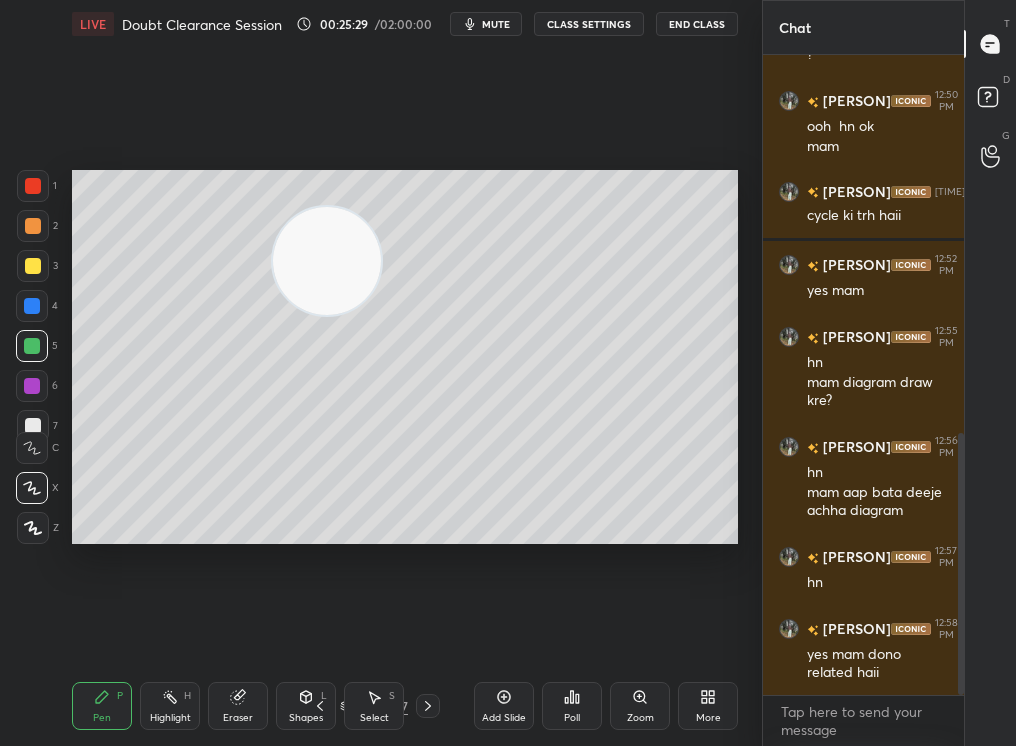 click on "Add Slide Poll Zoom More" at bounding box center [606, 706] 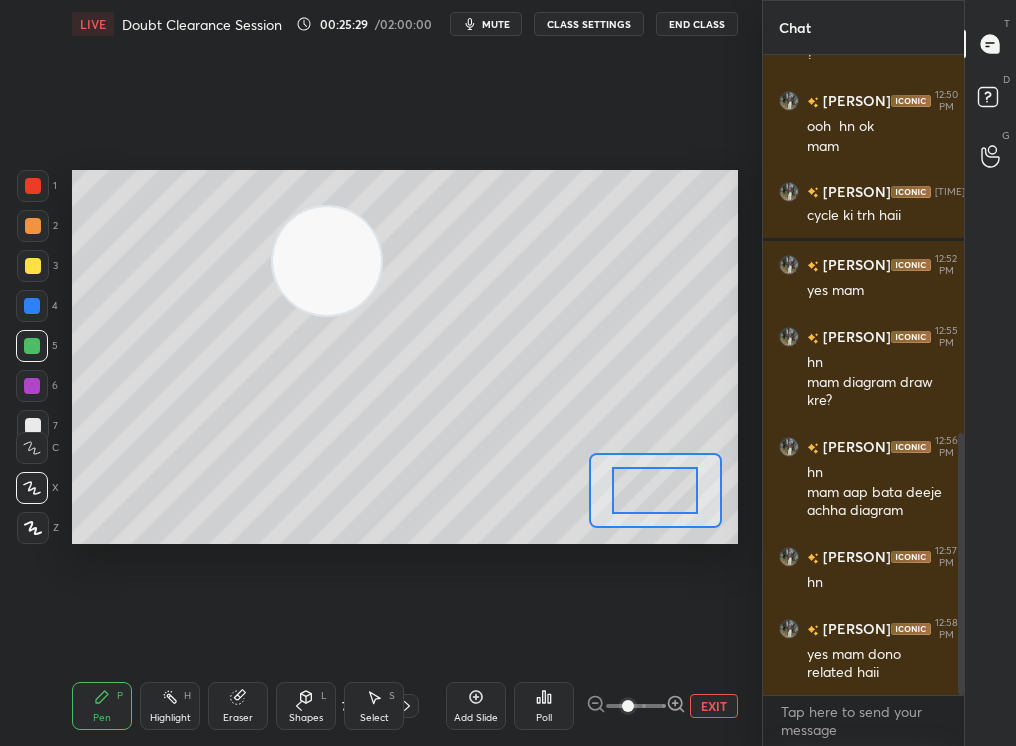 click at bounding box center [628, 706] 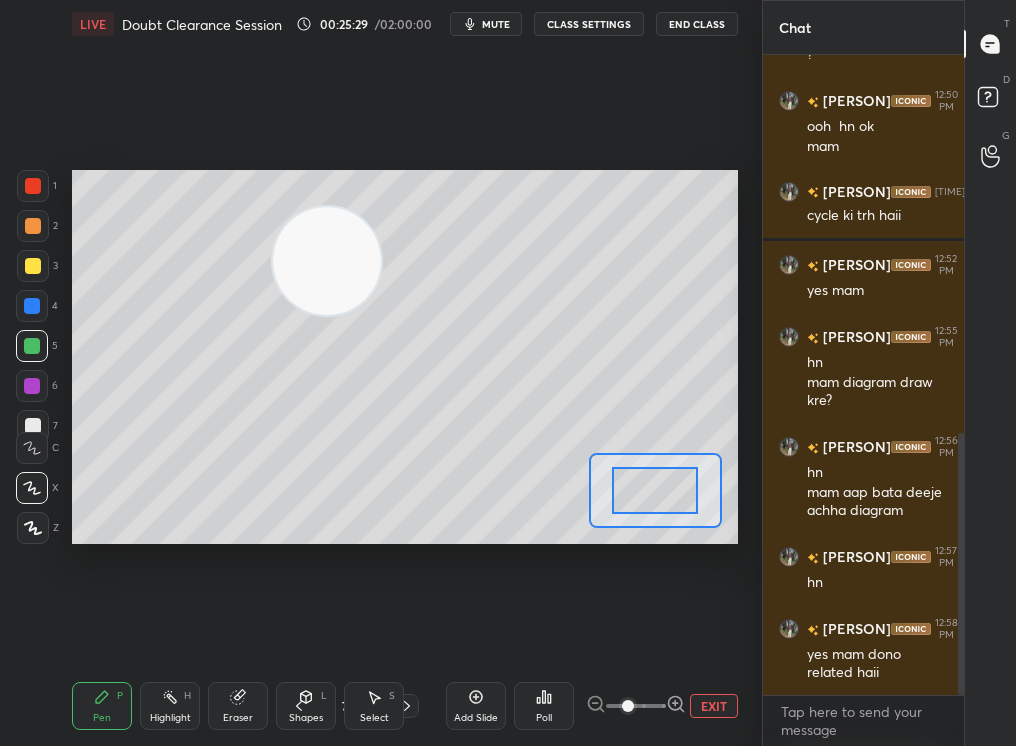 click at bounding box center [628, 706] 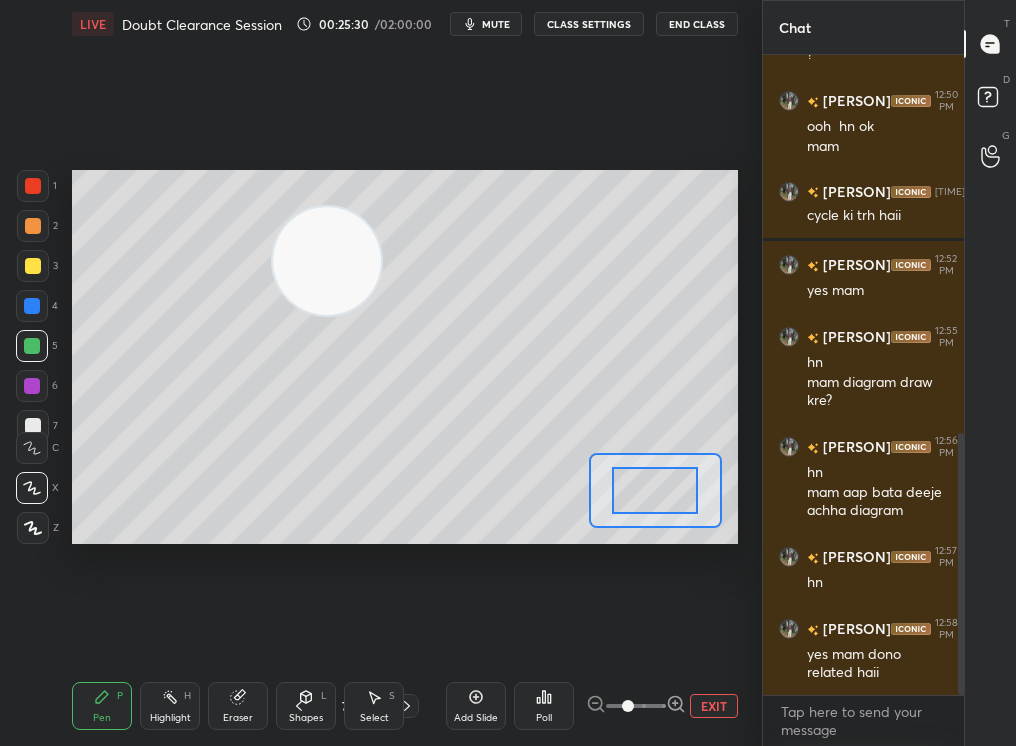 drag, startPoint x: 634, startPoint y: 712, endPoint x: 690, endPoint y: 695, distance: 58.5235 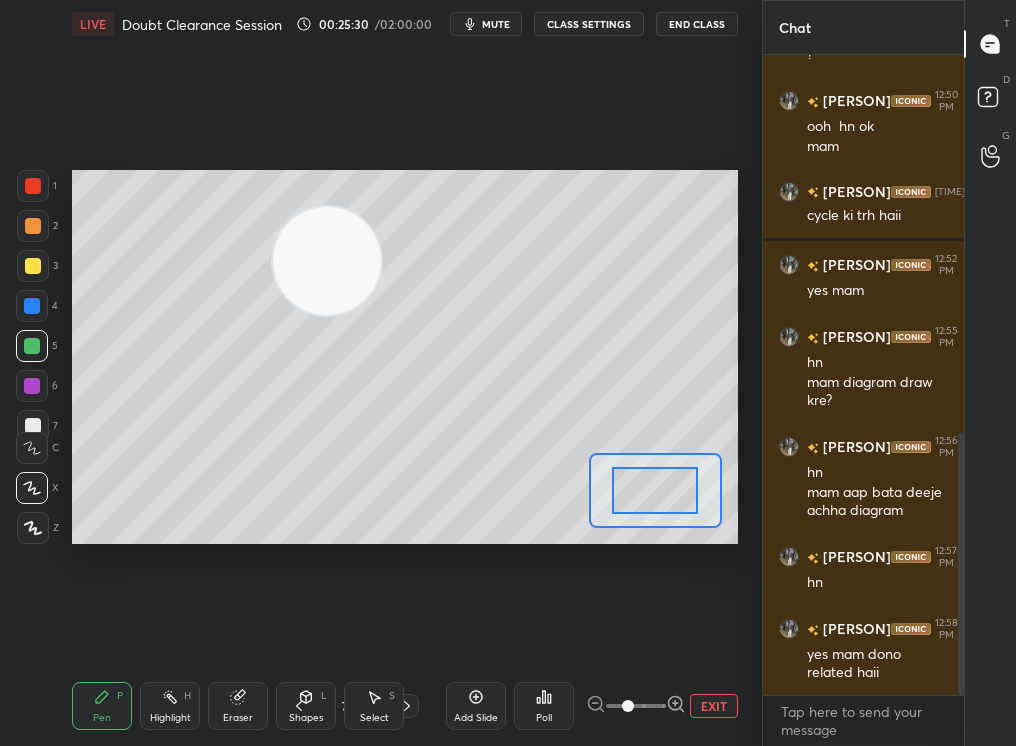 click on "Add Slide Poll EXIT" at bounding box center [592, 706] 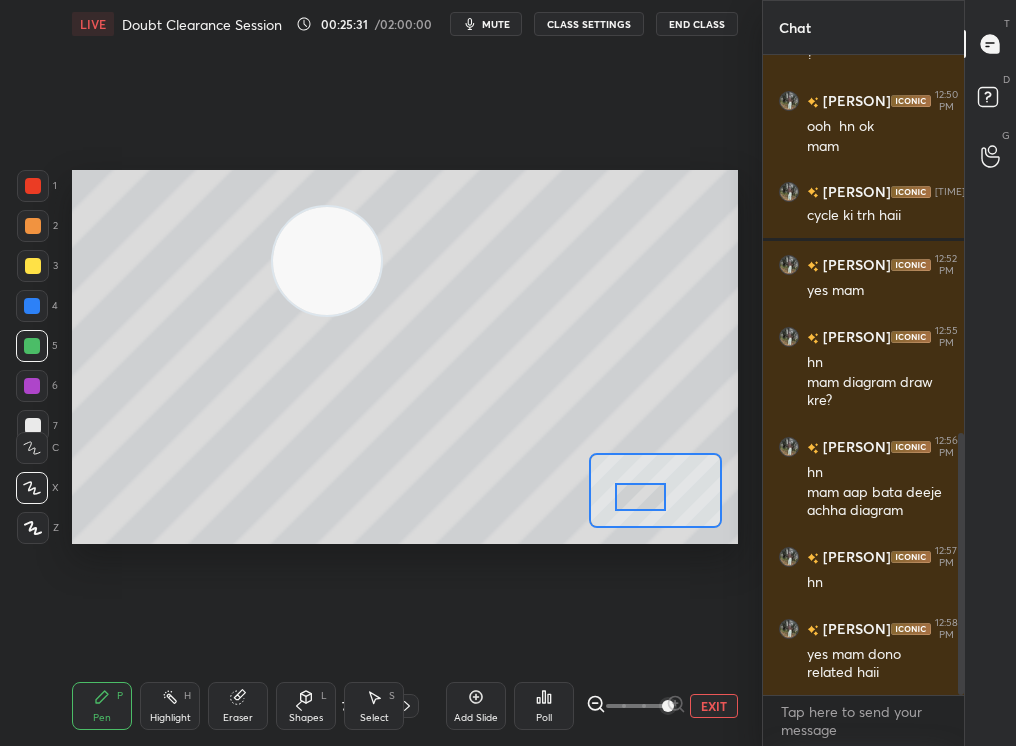 drag, startPoint x: 634, startPoint y: 485, endPoint x: 625, endPoint y: 492, distance: 11.401754 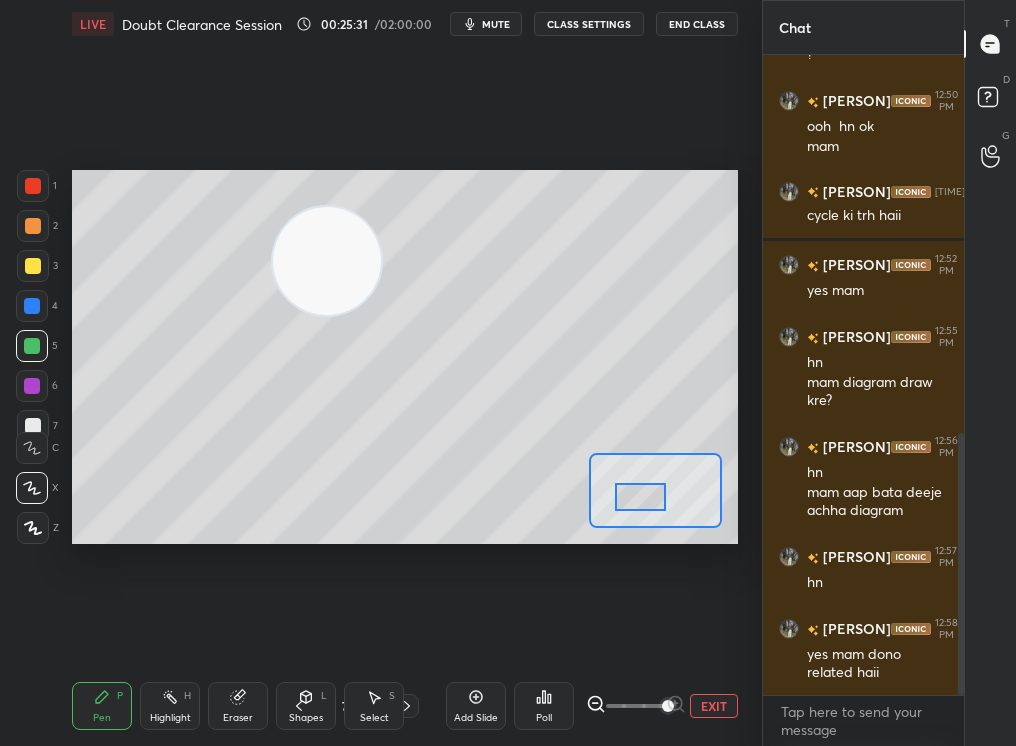 click at bounding box center [641, 497] 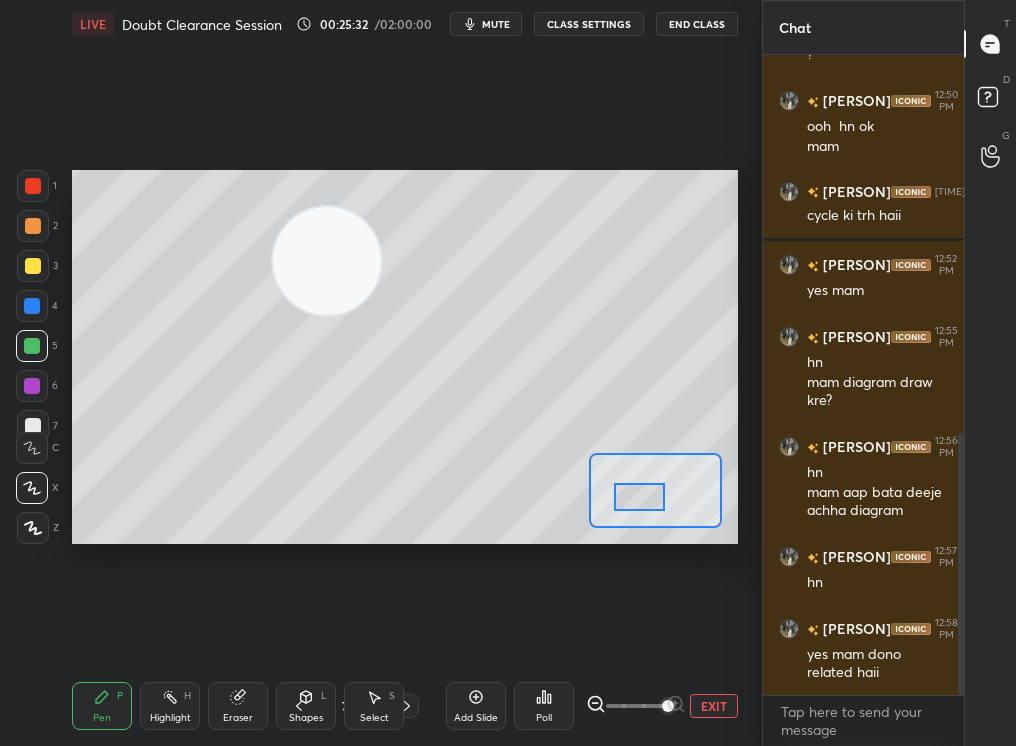 drag, startPoint x: 333, startPoint y: 271, endPoint x: 645, endPoint y: 264, distance: 312.07852 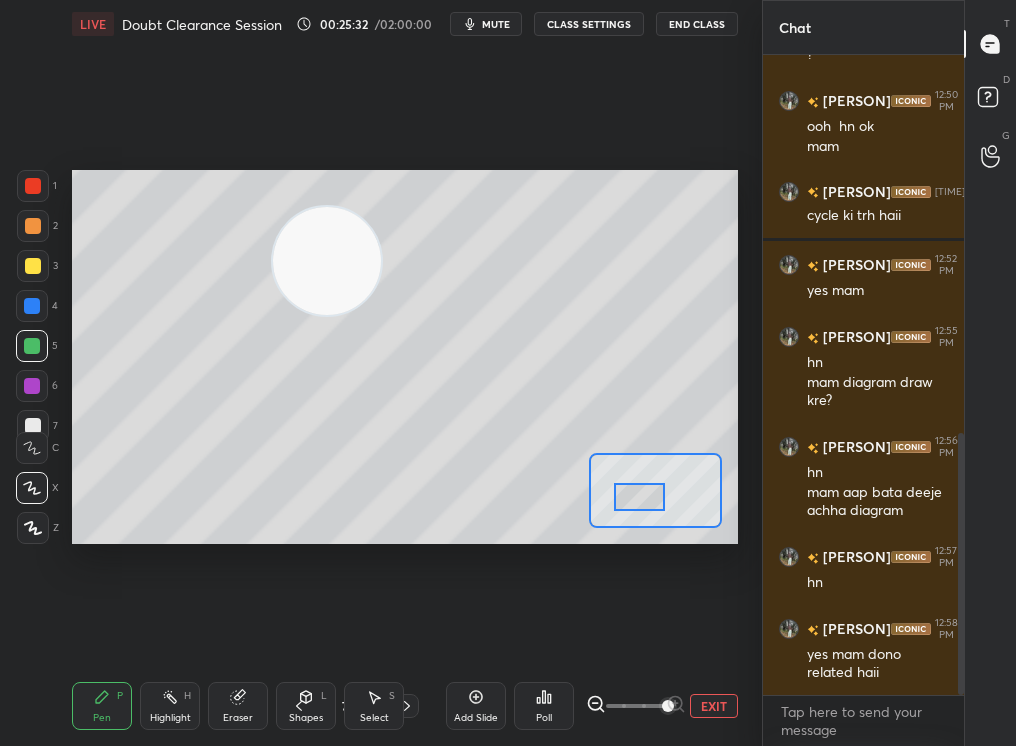 click at bounding box center (327, 261) 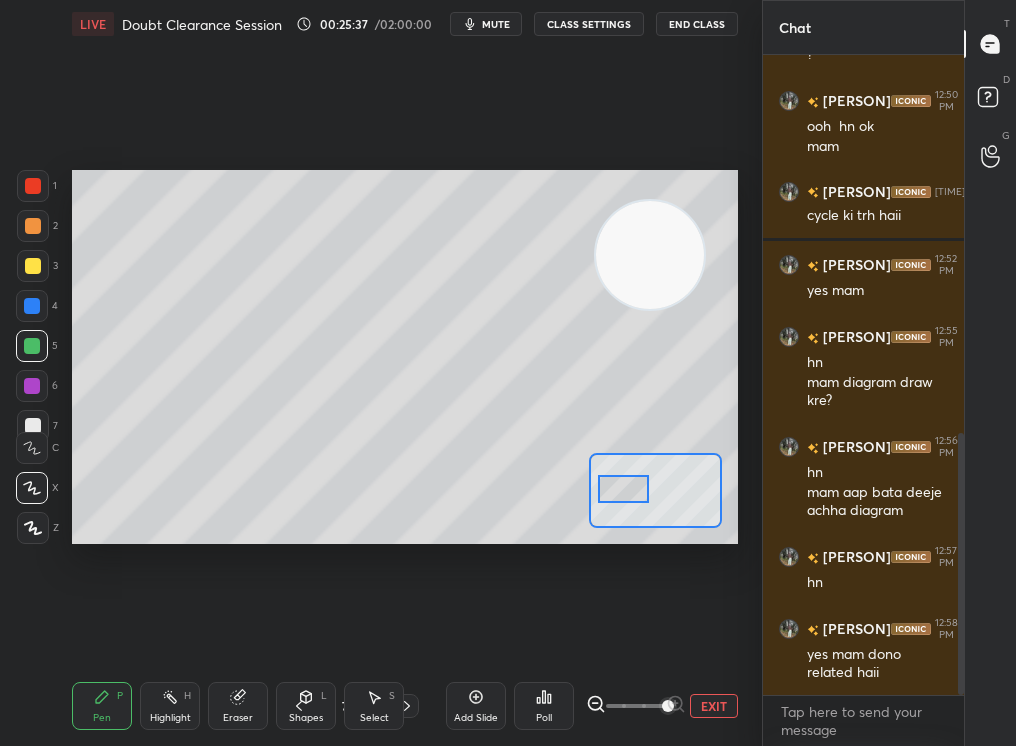 drag, startPoint x: 641, startPoint y: 488, endPoint x: 625, endPoint y: 487, distance: 16.03122 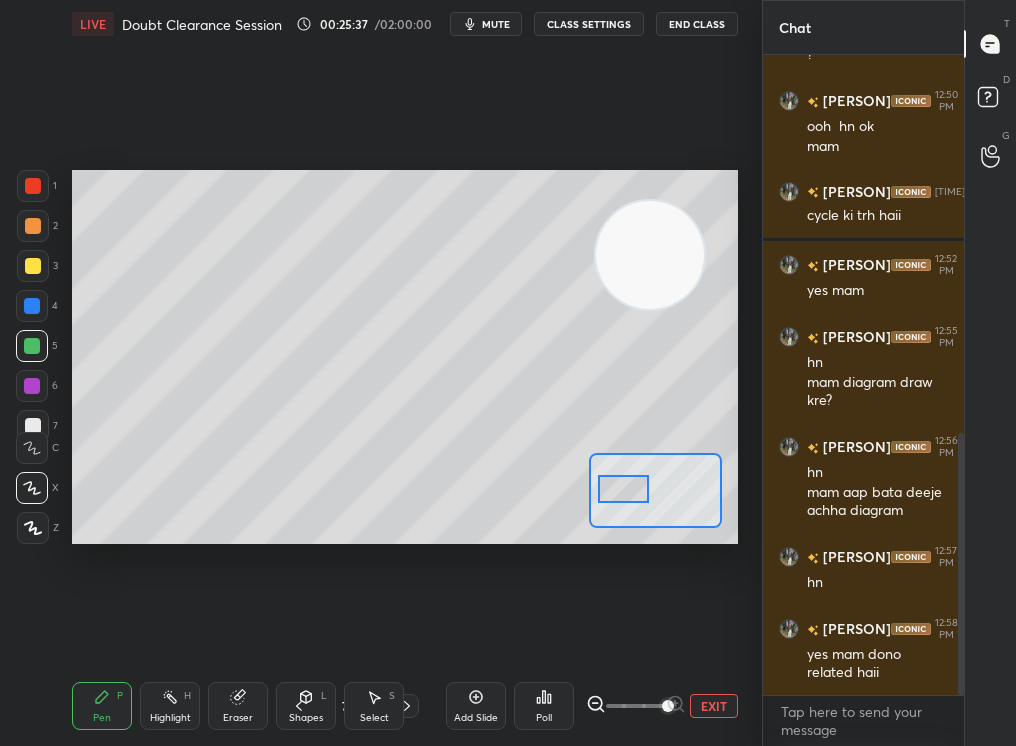 click at bounding box center (624, 489) 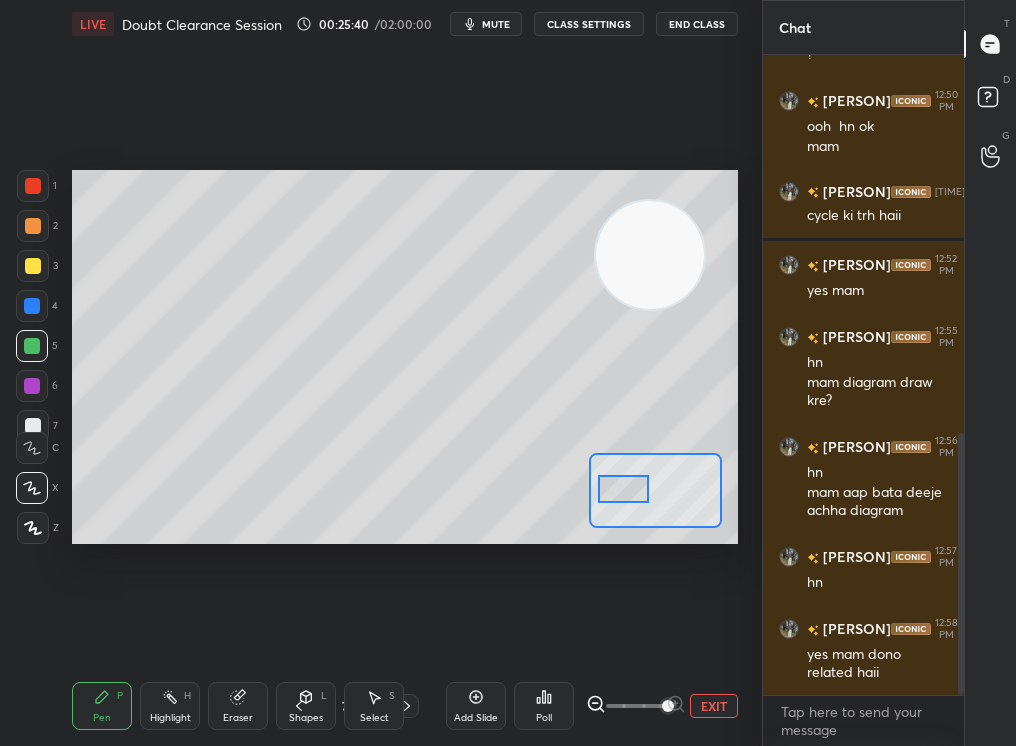click on "Highlight H" at bounding box center (170, 706) 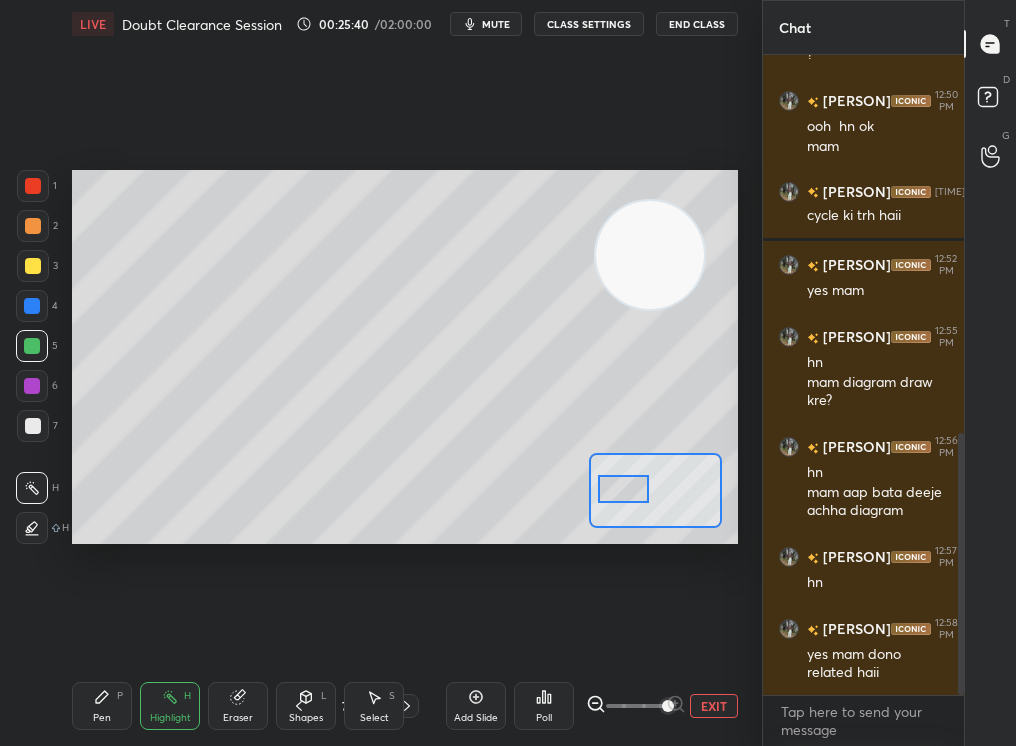 click on "Eraser" at bounding box center [238, 718] 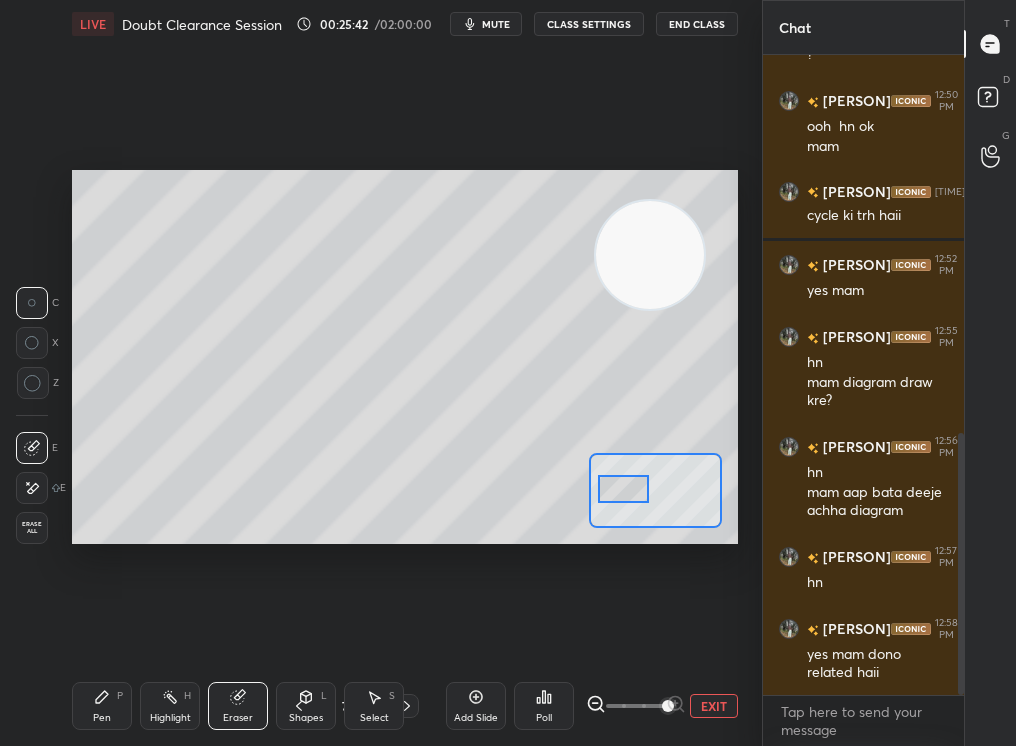 click on "Pen P" at bounding box center [102, 706] 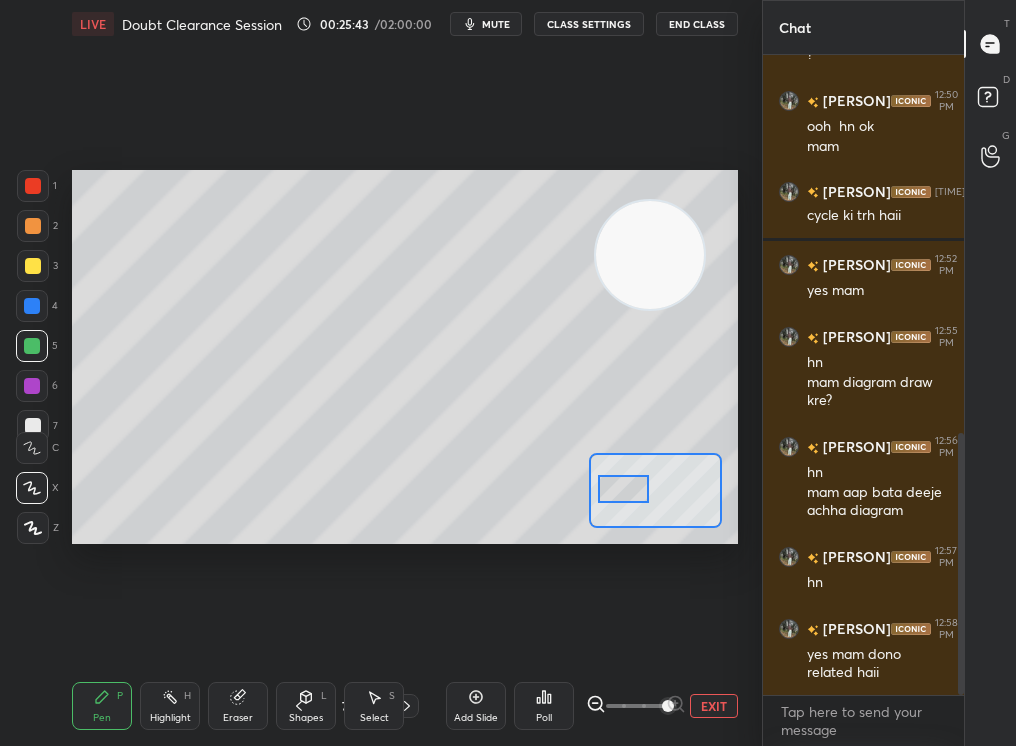 click at bounding box center [650, 255] 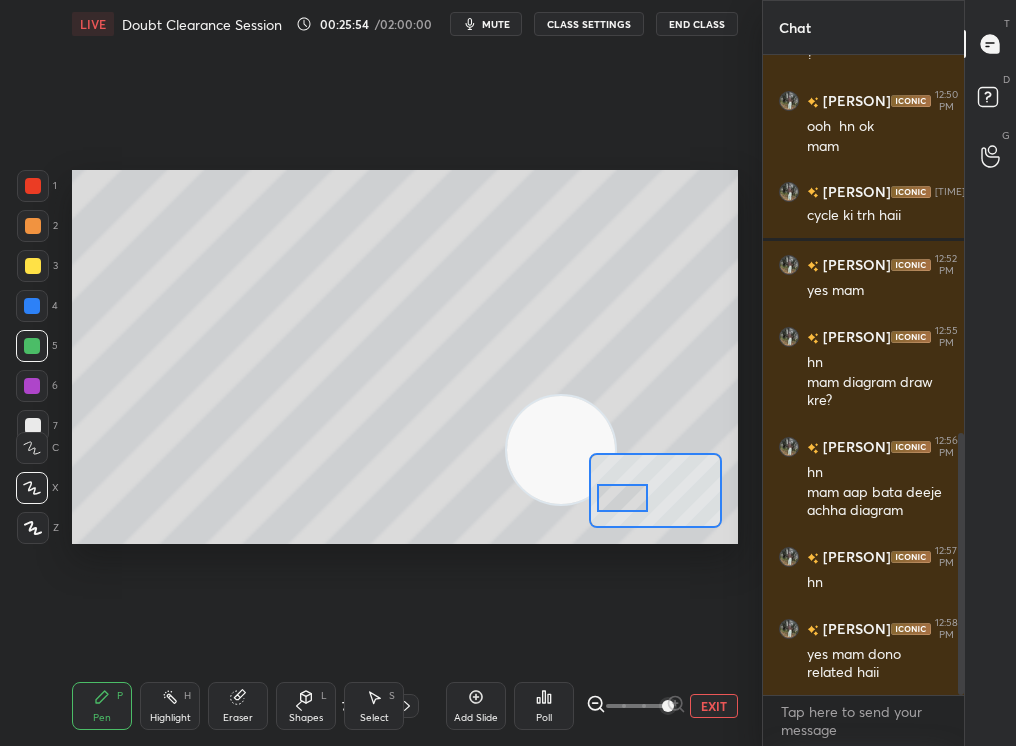 drag, startPoint x: 622, startPoint y: 490, endPoint x: 620, endPoint y: 500, distance: 10.198039 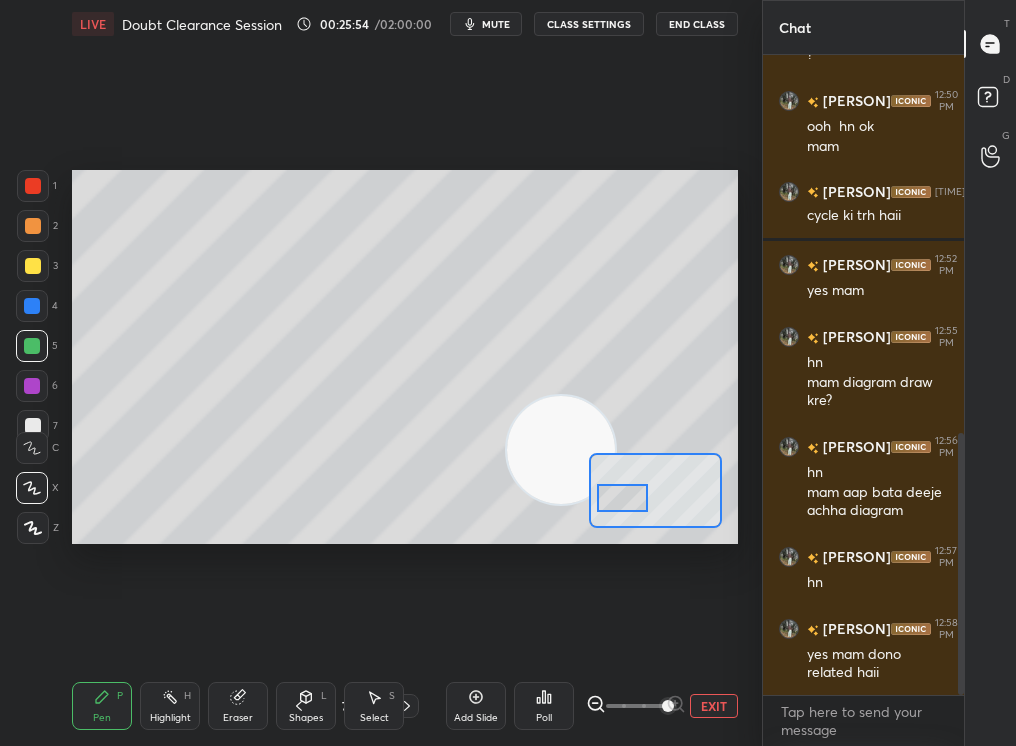 click at bounding box center [623, 498] 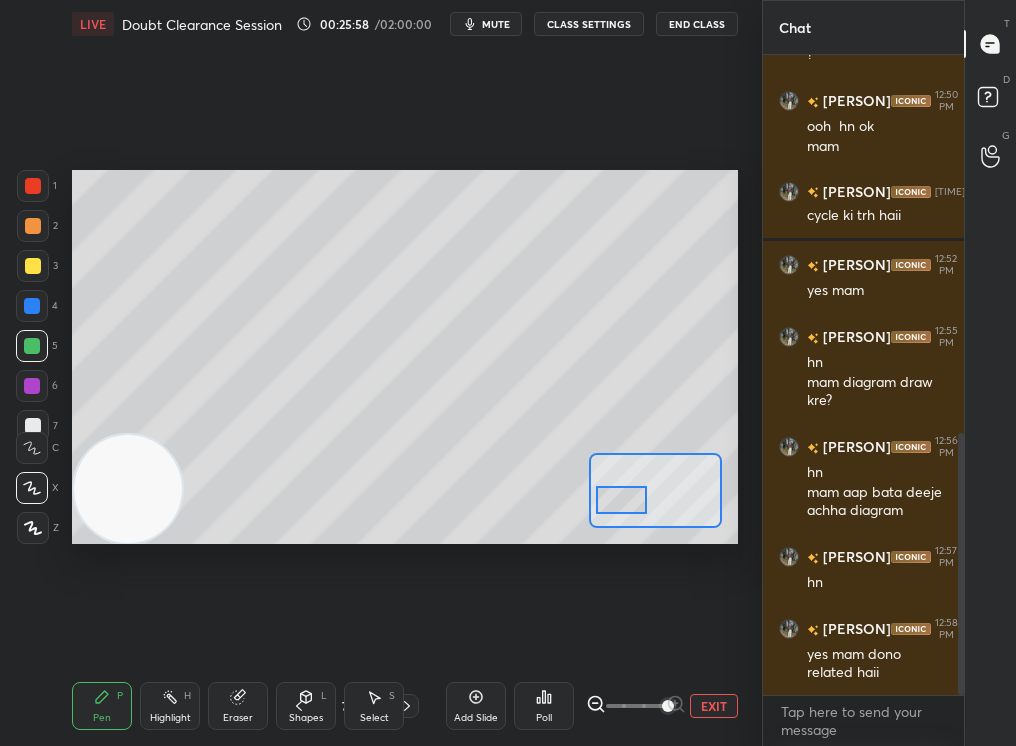 drag, startPoint x: 334, startPoint y: 463, endPoint x: 38, endPoint y: 501, distance: 298.42923 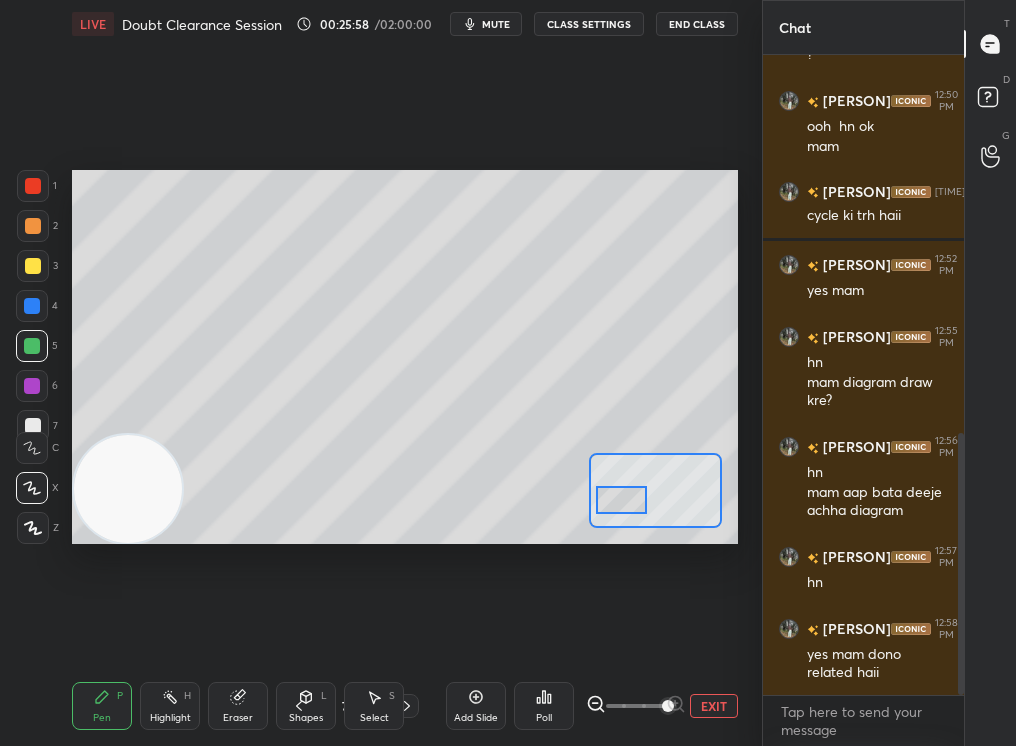 click on "1 2 3 4 5 6 7 C X Z C X Z E E Erase all   H H LIVE Doubt Clearance Session 00:25:58 /  02:00:00 mute CLASS SETTINGS End Class Setting up your live class Poll for   secs No correct answer Start poll Back Doubt Clearance Session • L8 of Course on Human Physiology [PERSON] Pen P Highlight H Eraser Shapes L Select S 7 / 137 Add Slide Poll EXIT" at bounding box center (373, 373) 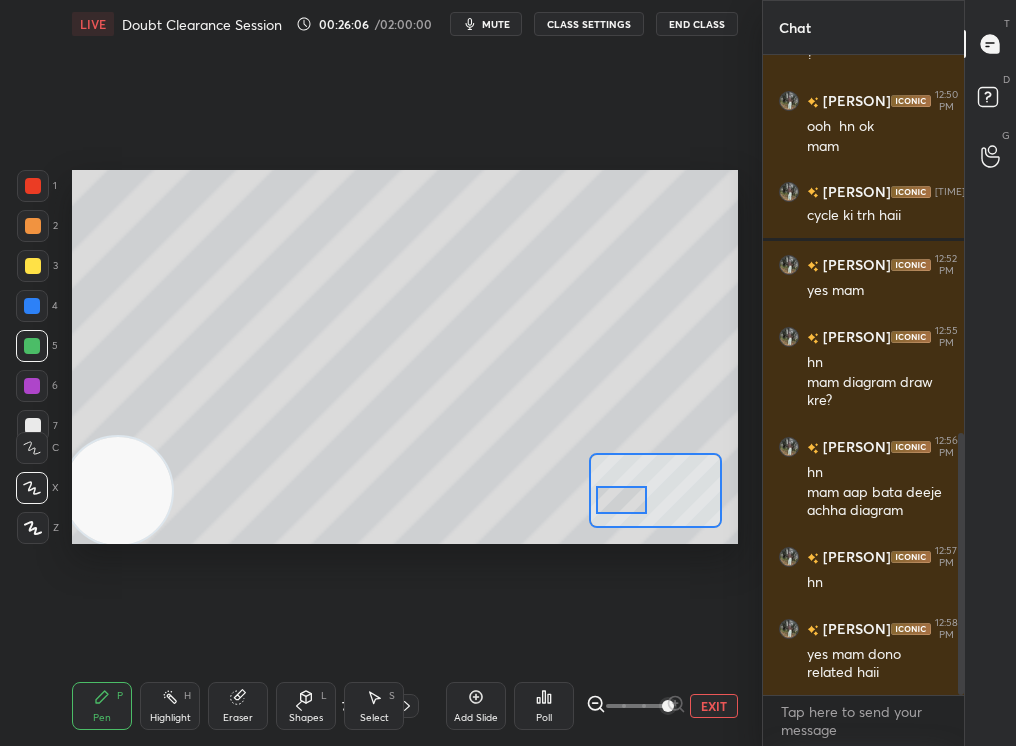 click on "EXIT" at bounding box center (714, 706) 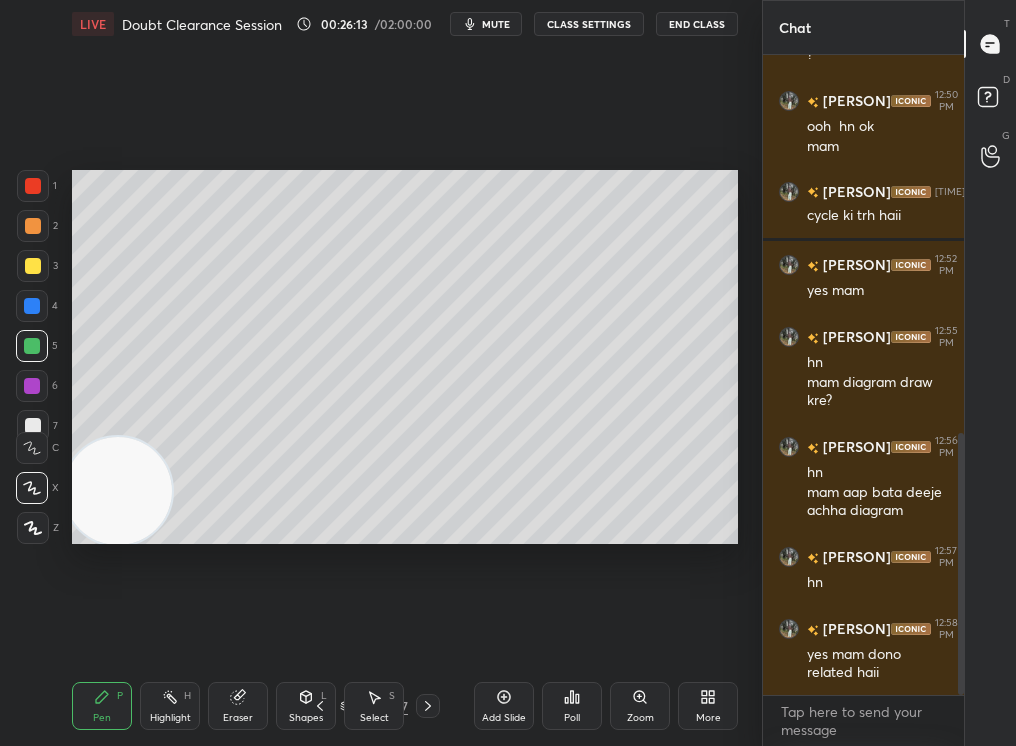click on "mute" at bounding box center (486, 24) 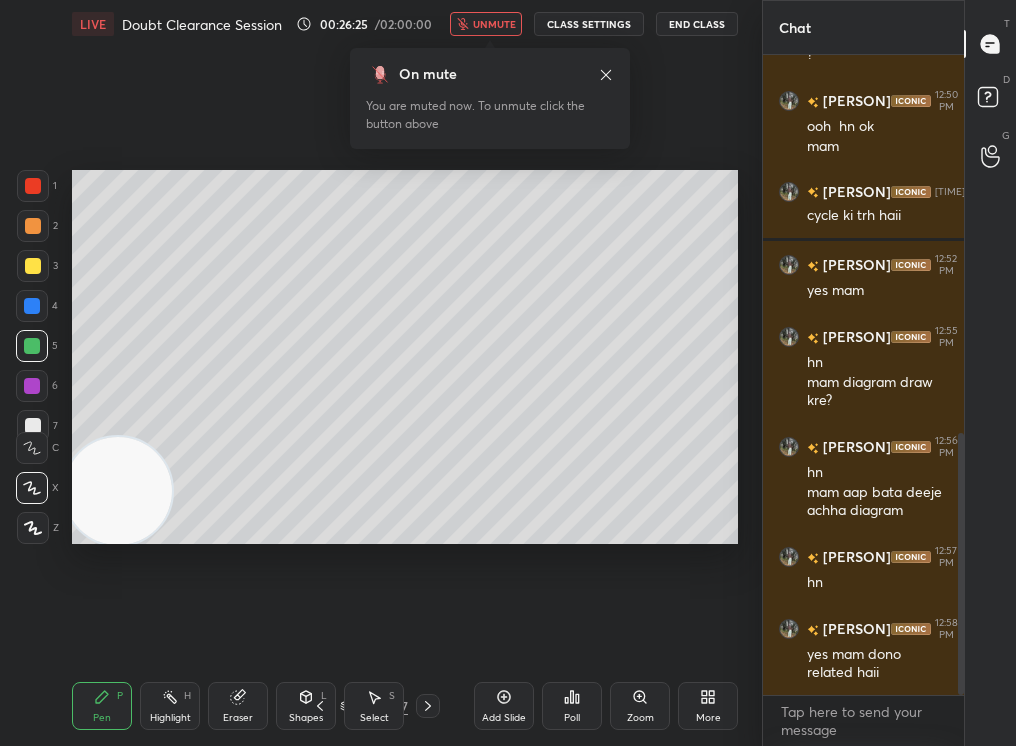 click at bounding box center [33, 266] 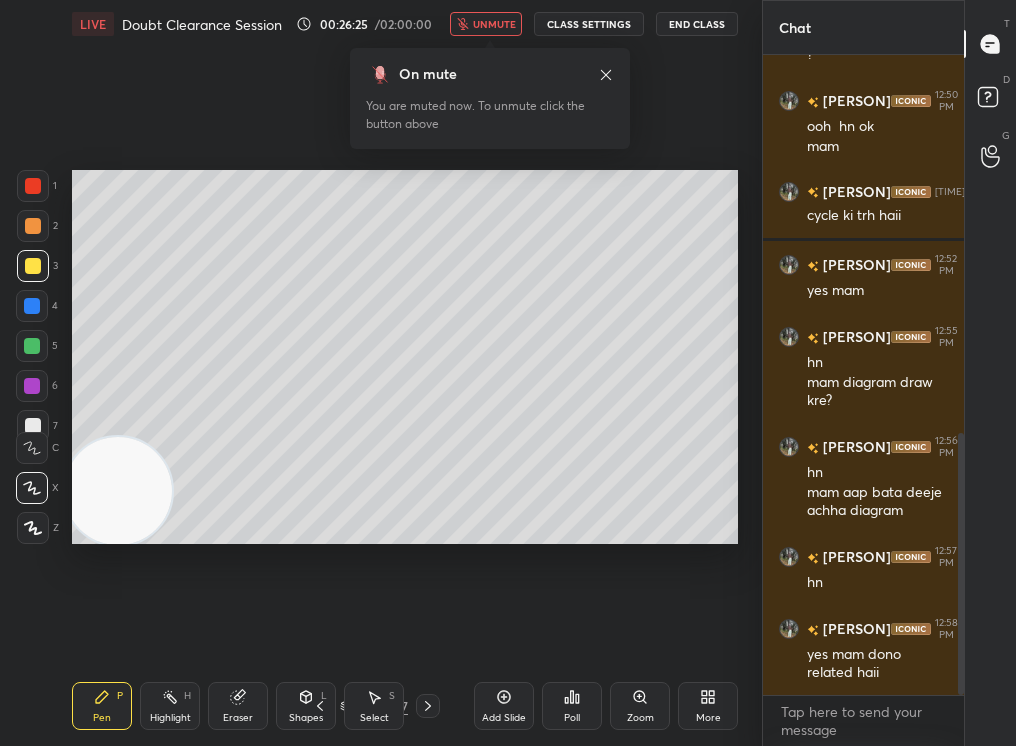 click at bounding box center (33, 266) 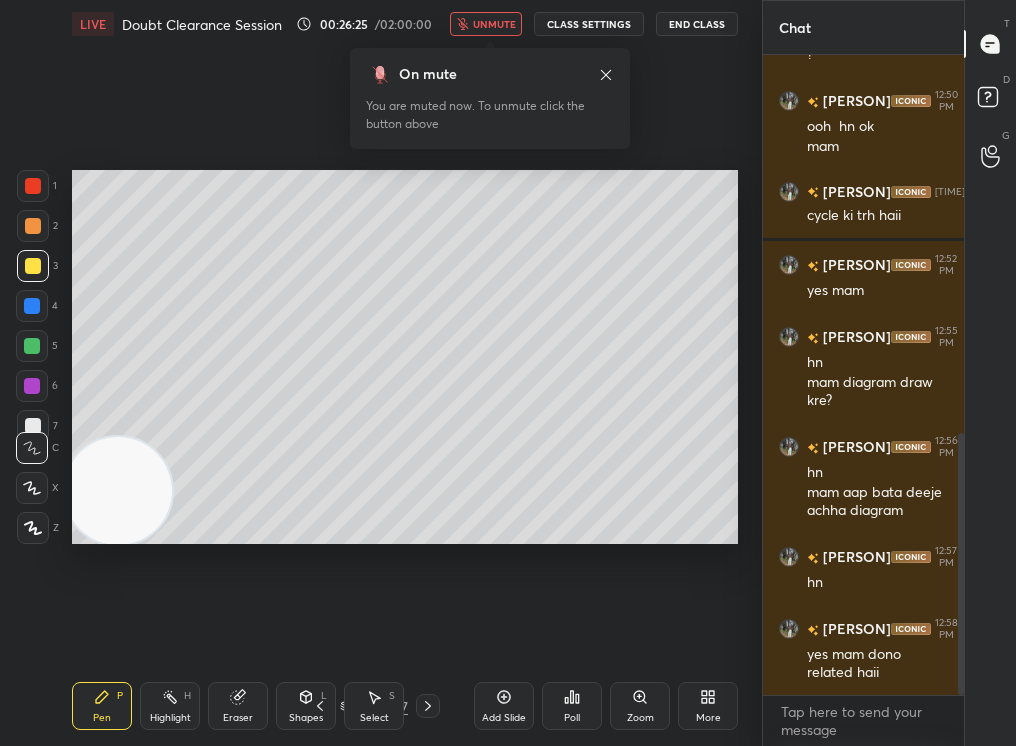click 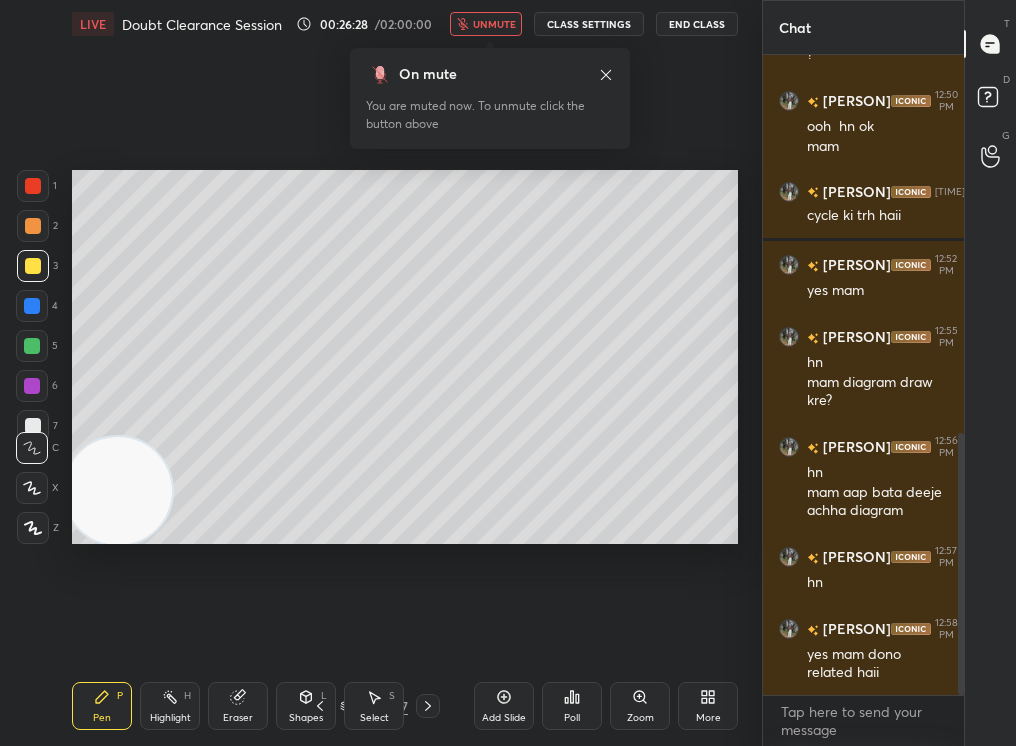 click 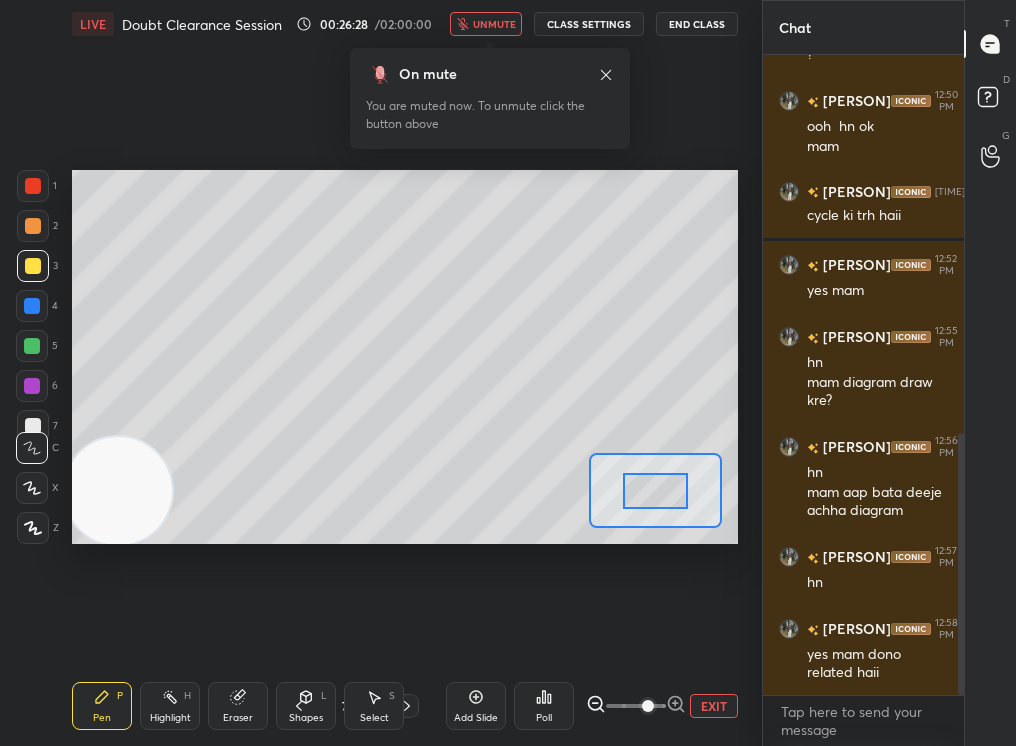 click at bounding box center (648, 706) 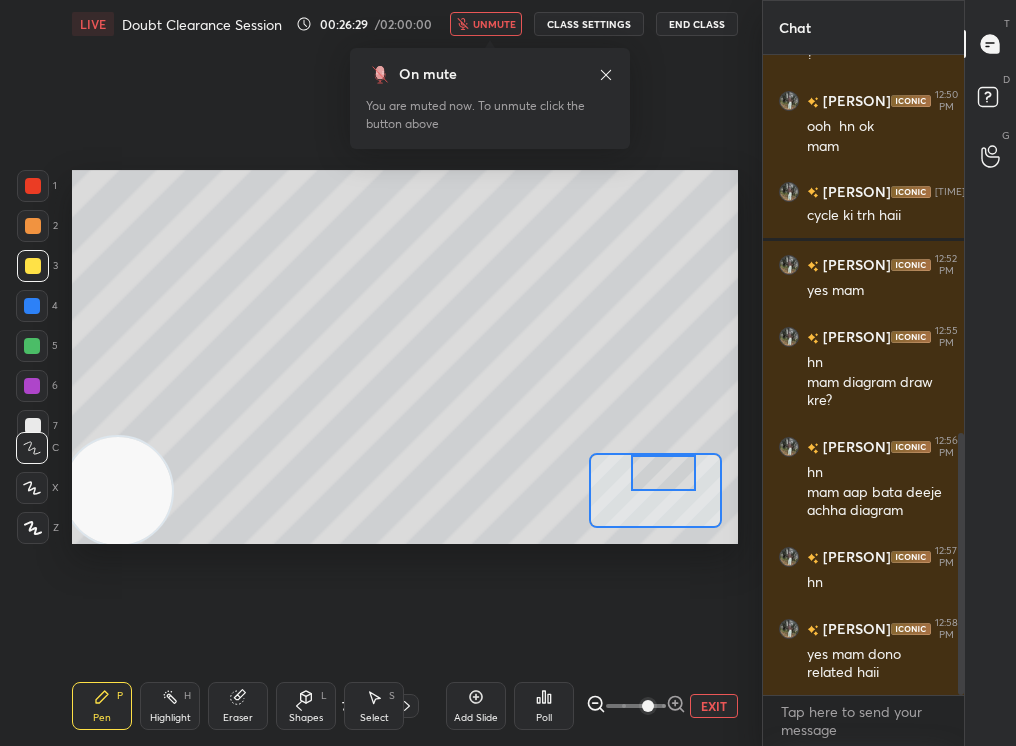 drag, startPoint x: 662, startPoint y: 491, endPoint x: 668, endPoint y: 473, distance: 18.973665 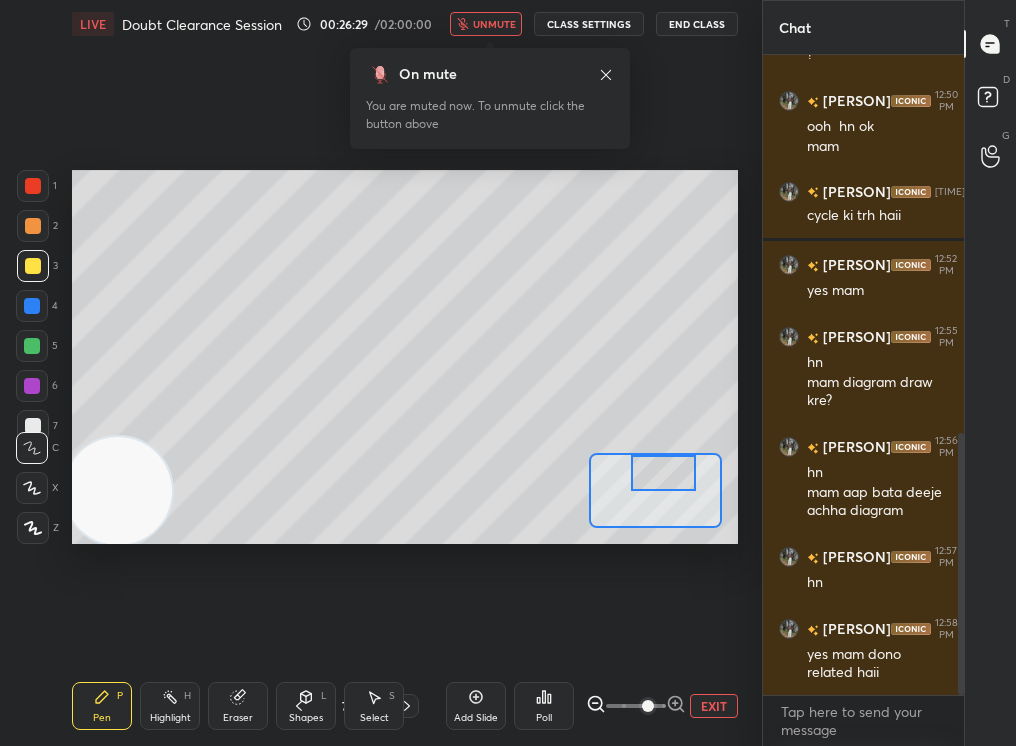 click at bounding box center (663, 472) 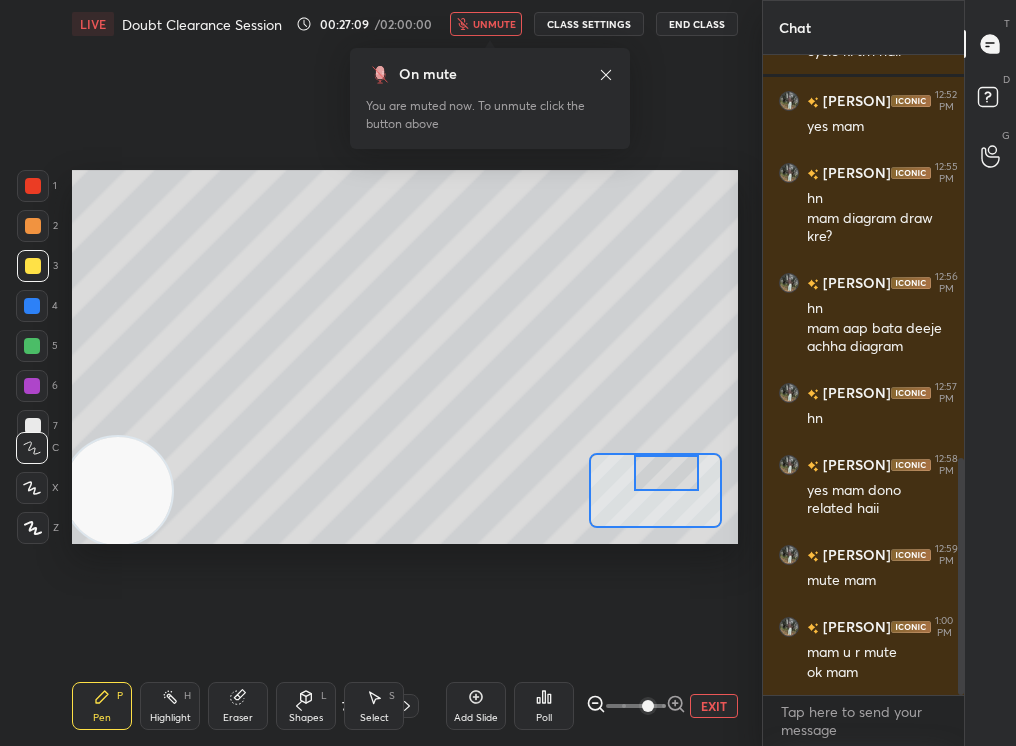 scroll, scrollTop: 1105, scrollLeft: 0, axis: vertical 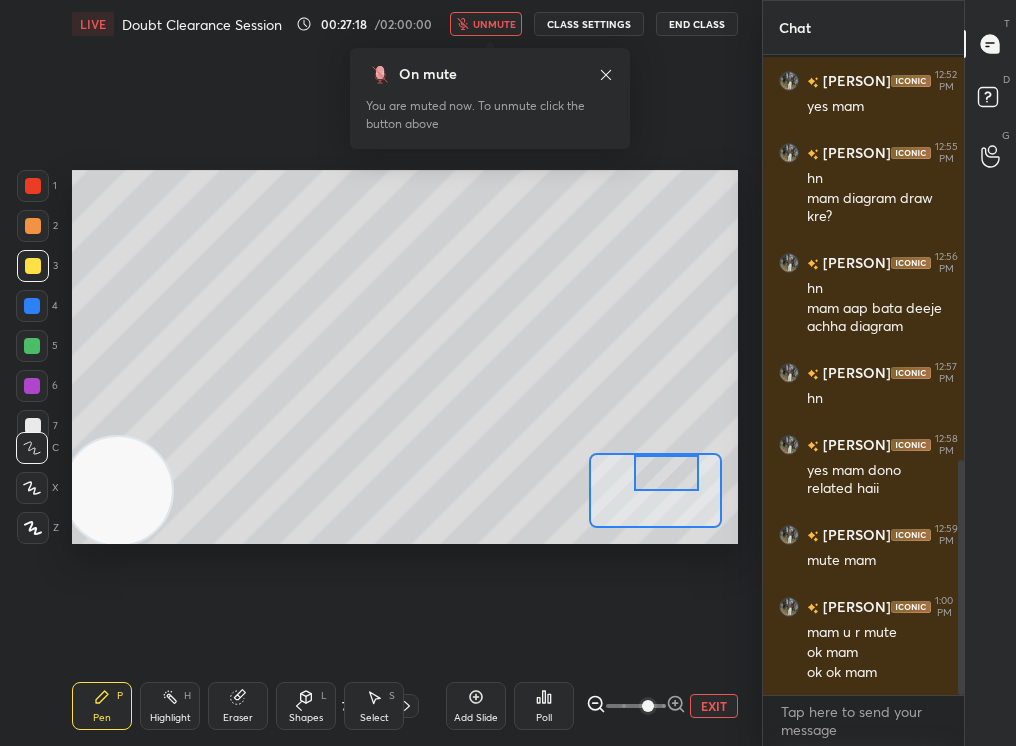 click on "unmute" at bounding box center [486, 24] 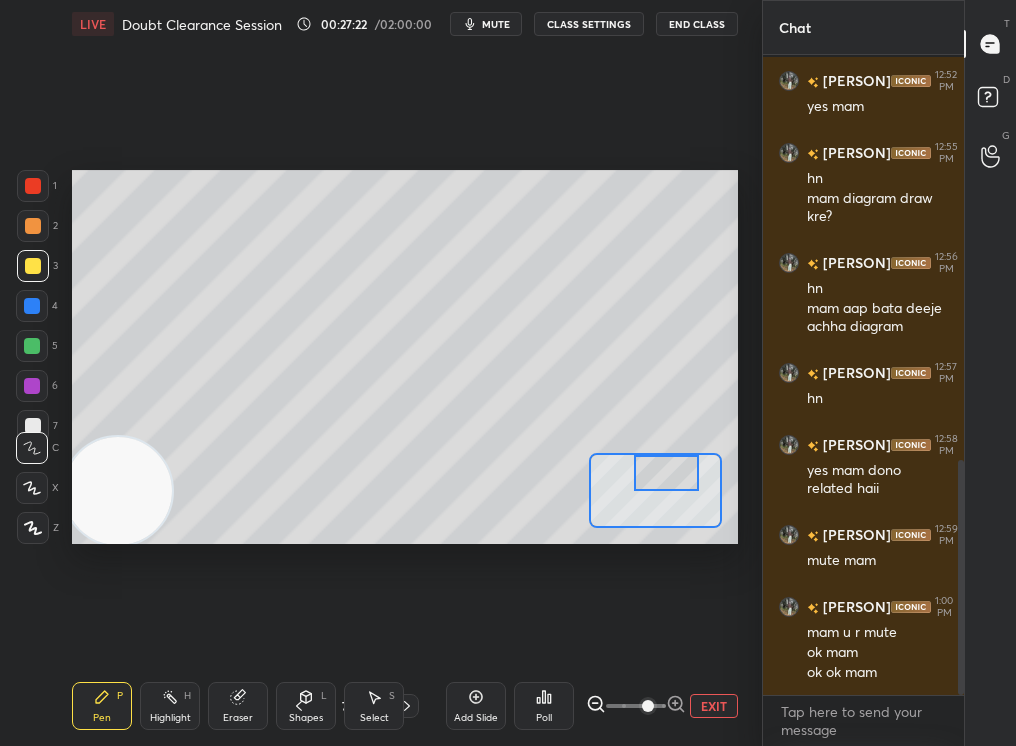click on "Eraser" at bounding box center (238, 706) 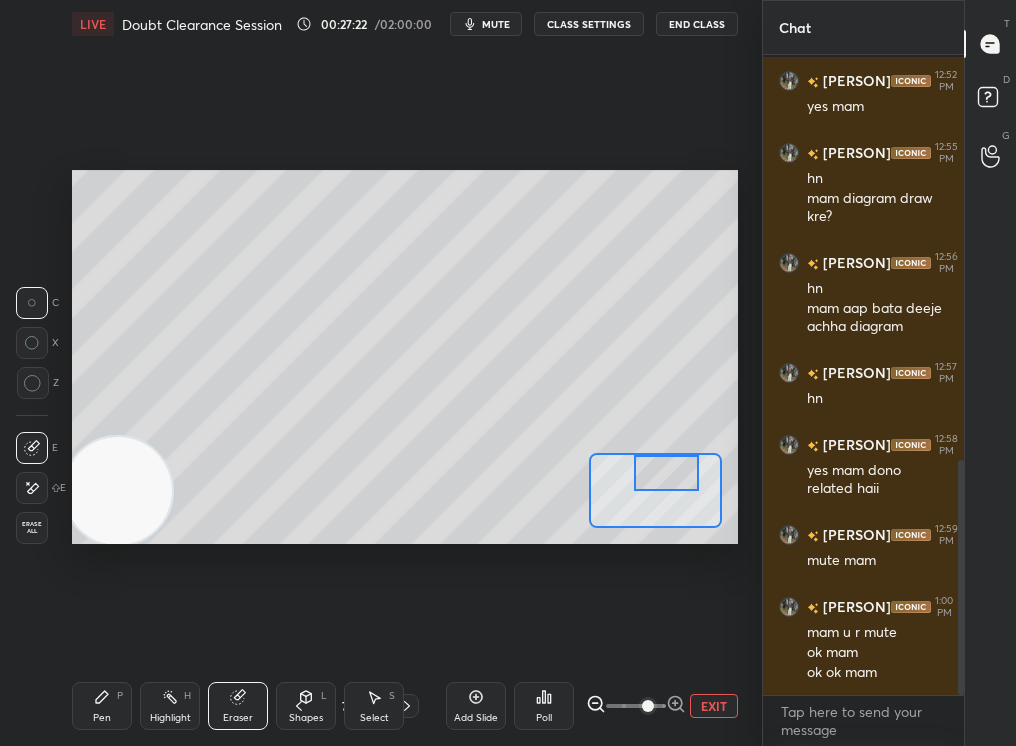 click on "Eraser" at bounding box center (238, 706) 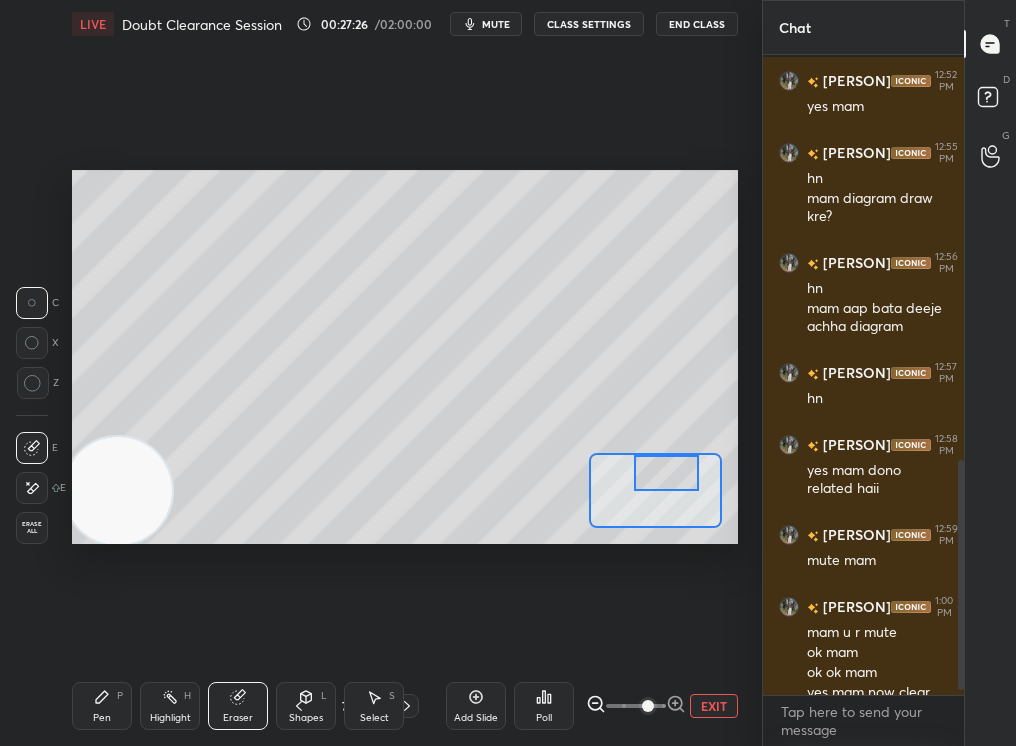 scroll, scrollTop: 1143, scrollLeft: 0, axis: vertical 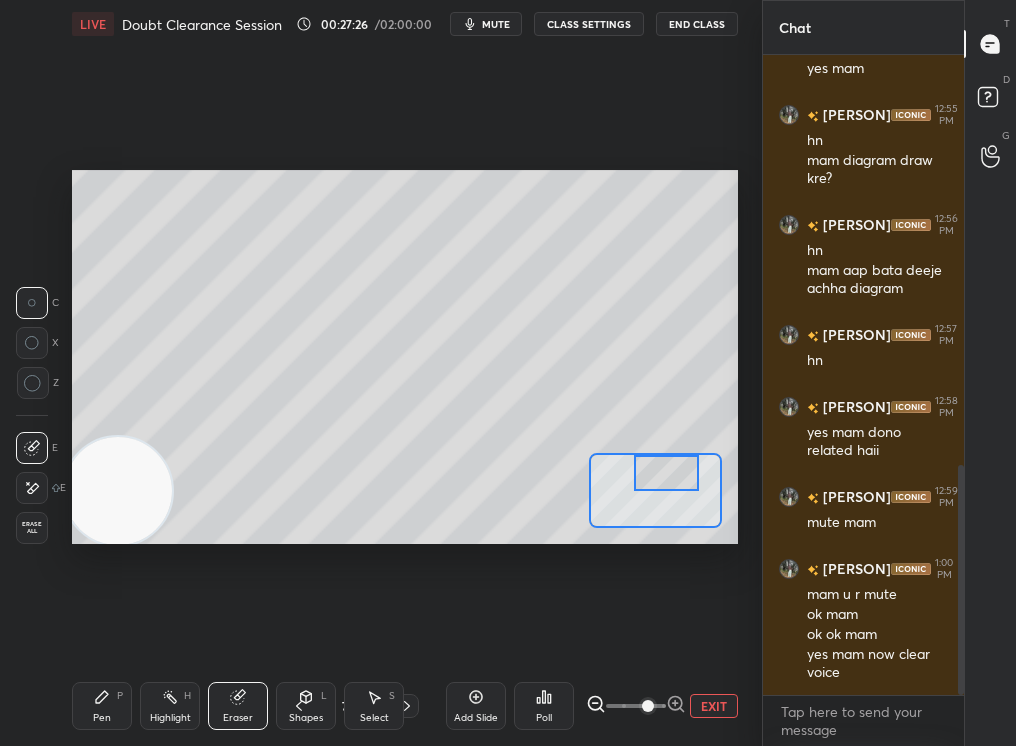 click on "EXIT" at bounding box center [714, 706] 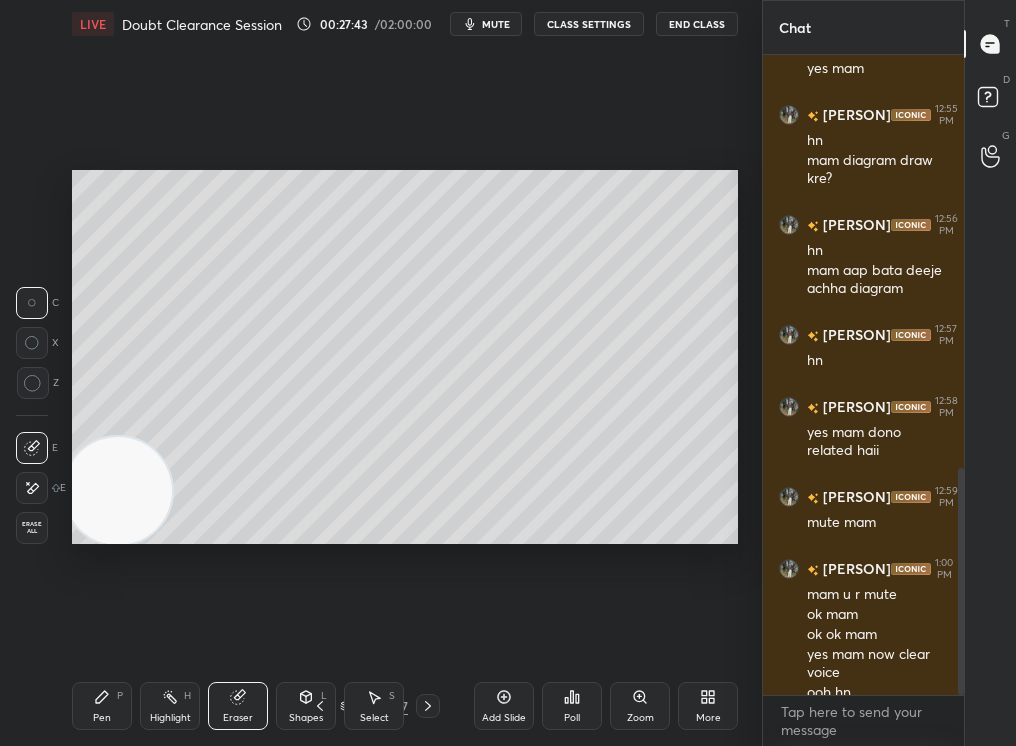scroll, scrollTop: 1163, scrollLeft: 0, axis: vertical 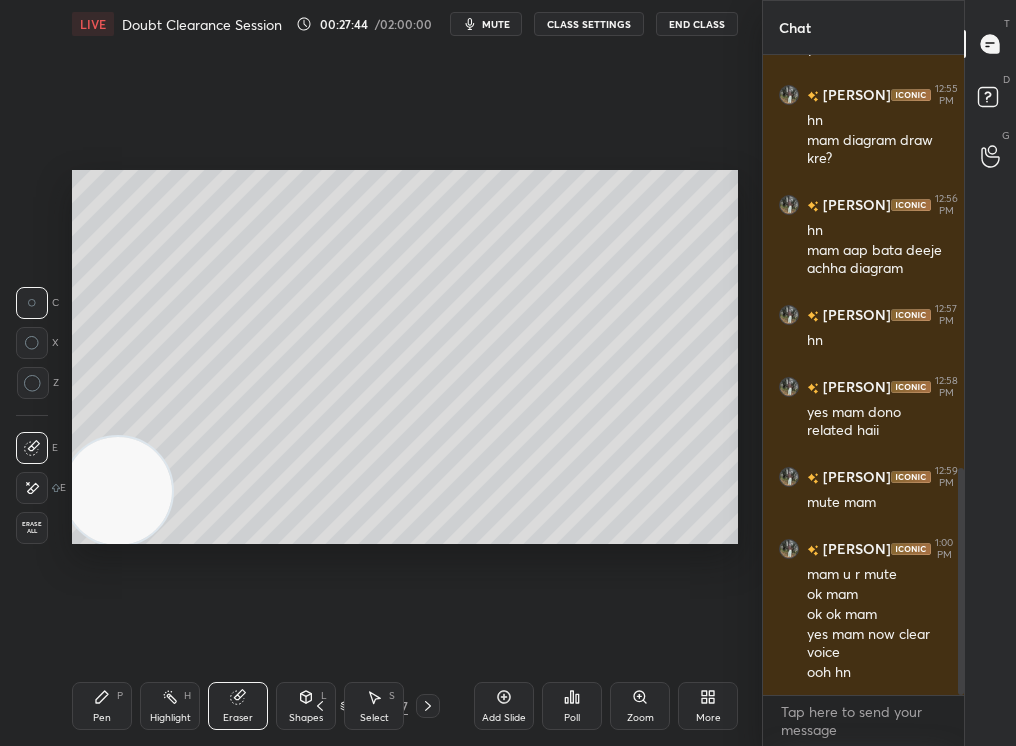 click on "Zoom" at bounding box center [640, 706] 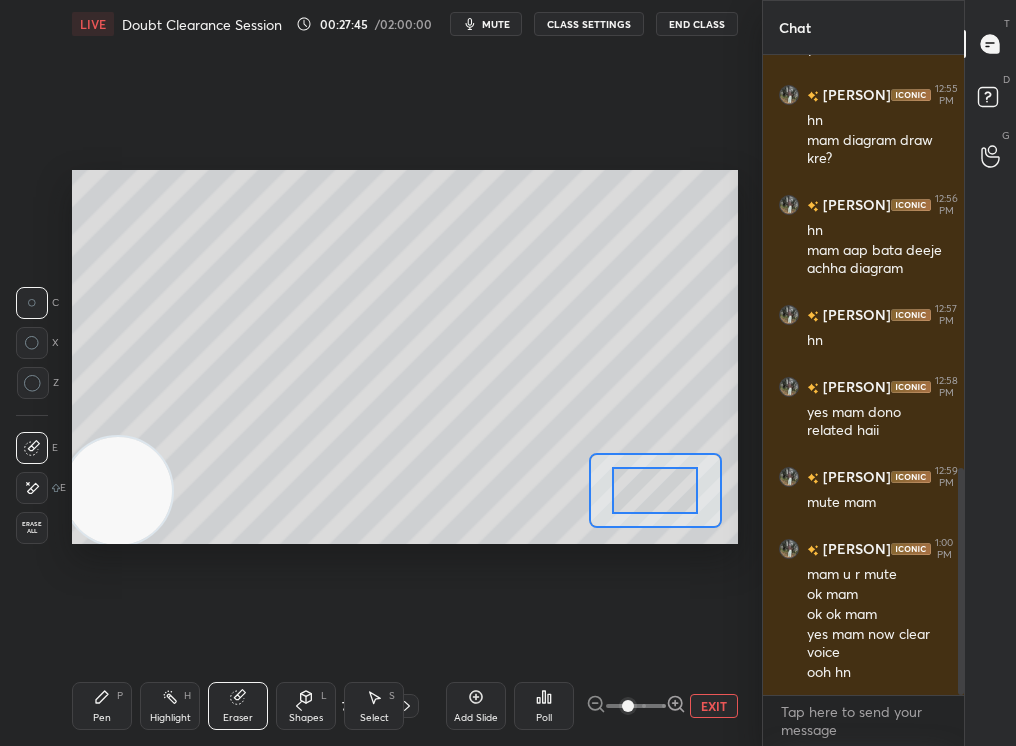 click at bounding box center (628, 706) 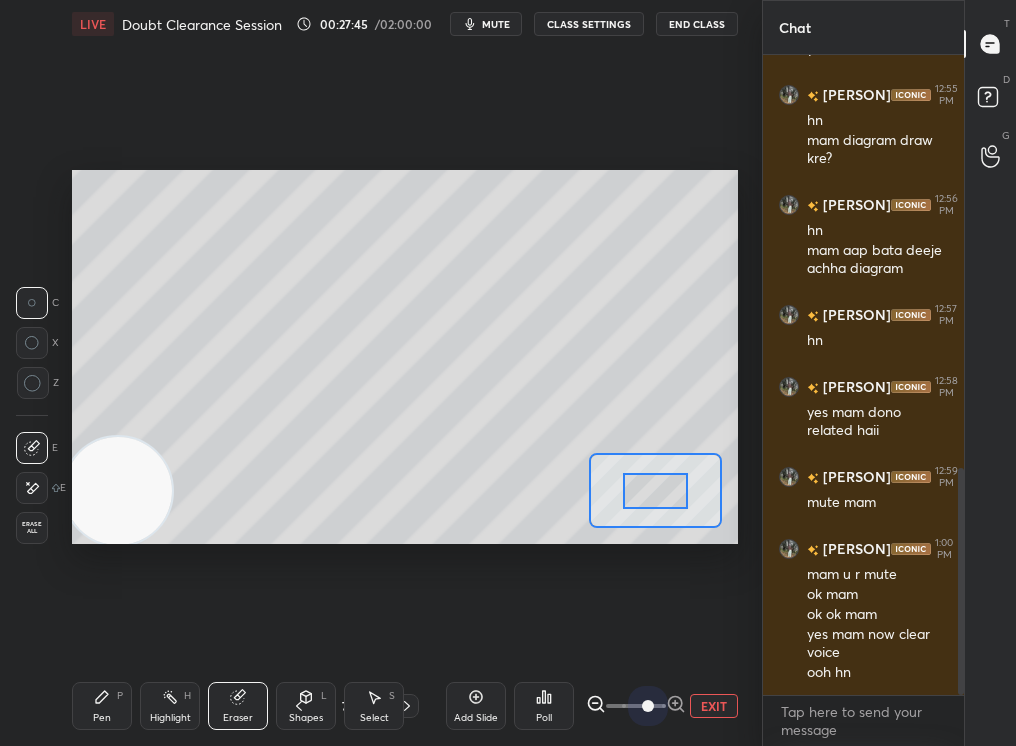 drag, startPoint x: 644, startPoint y: 705, endPoint x: 754, endPoint y: 698, distance: 110.2225 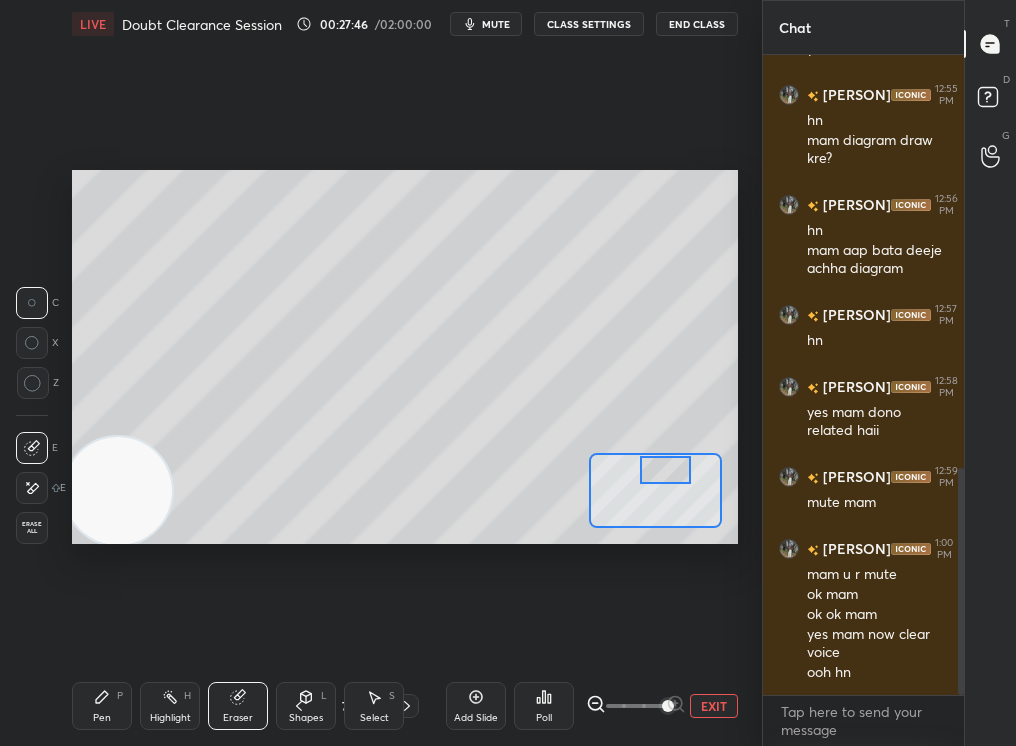 click on "Setting up your live class Poll for   secs No correct answer Start poll" at bounding box center [405, 357] 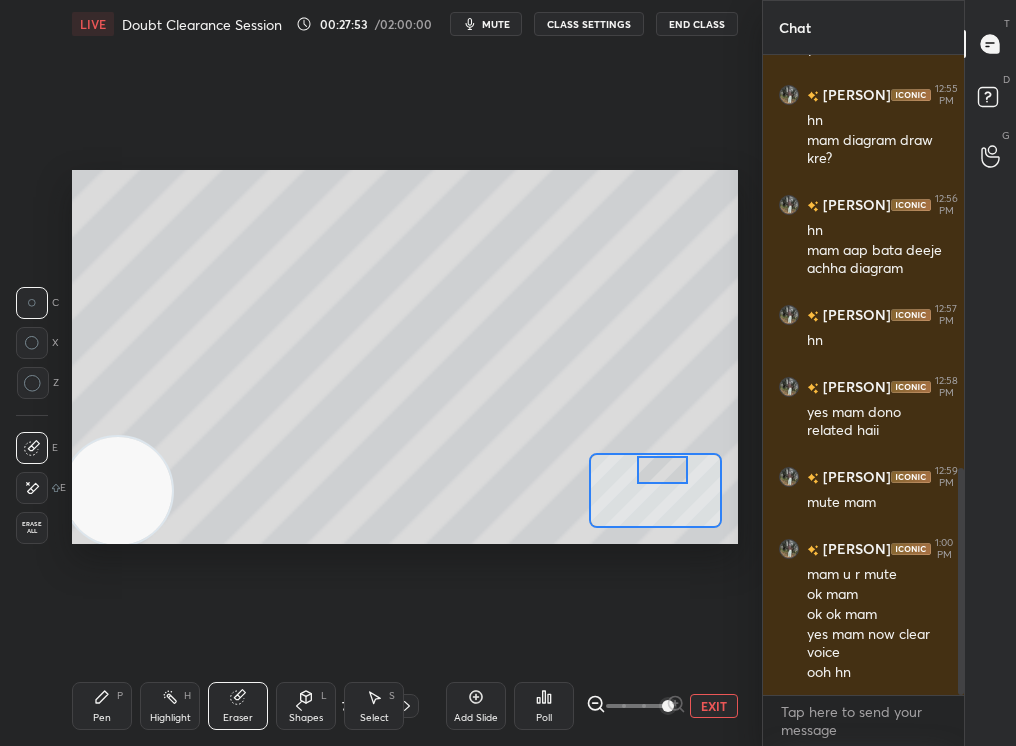 click on "Pen P" at bounding box center (102, 706) 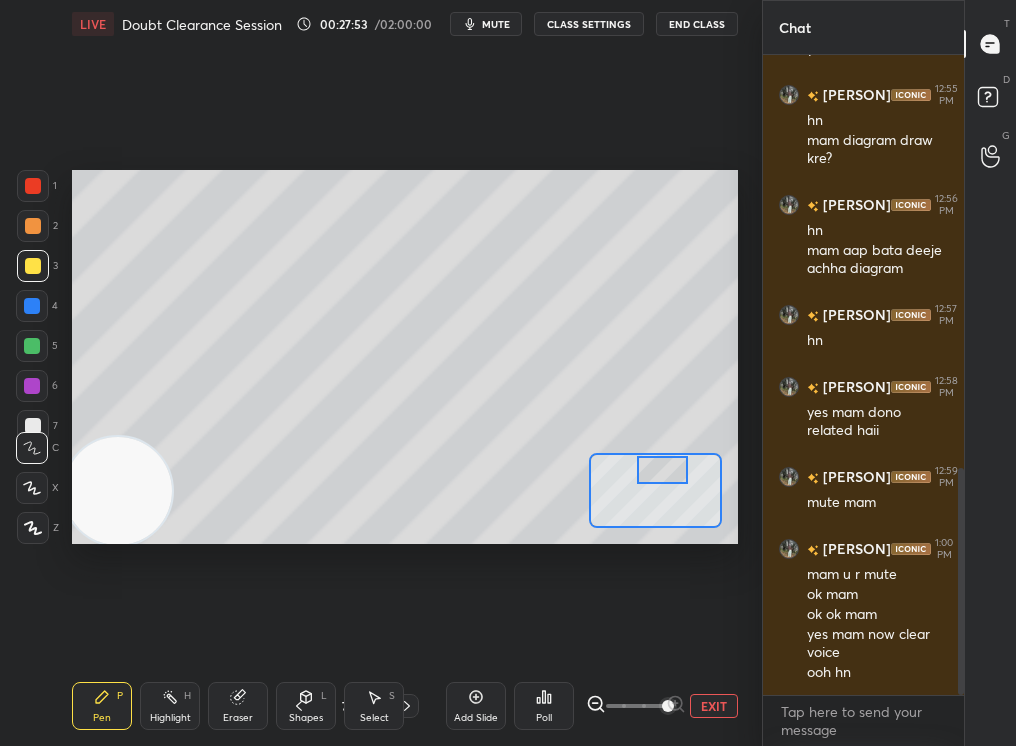 click on "Pen" at bounding box center [102, 718] 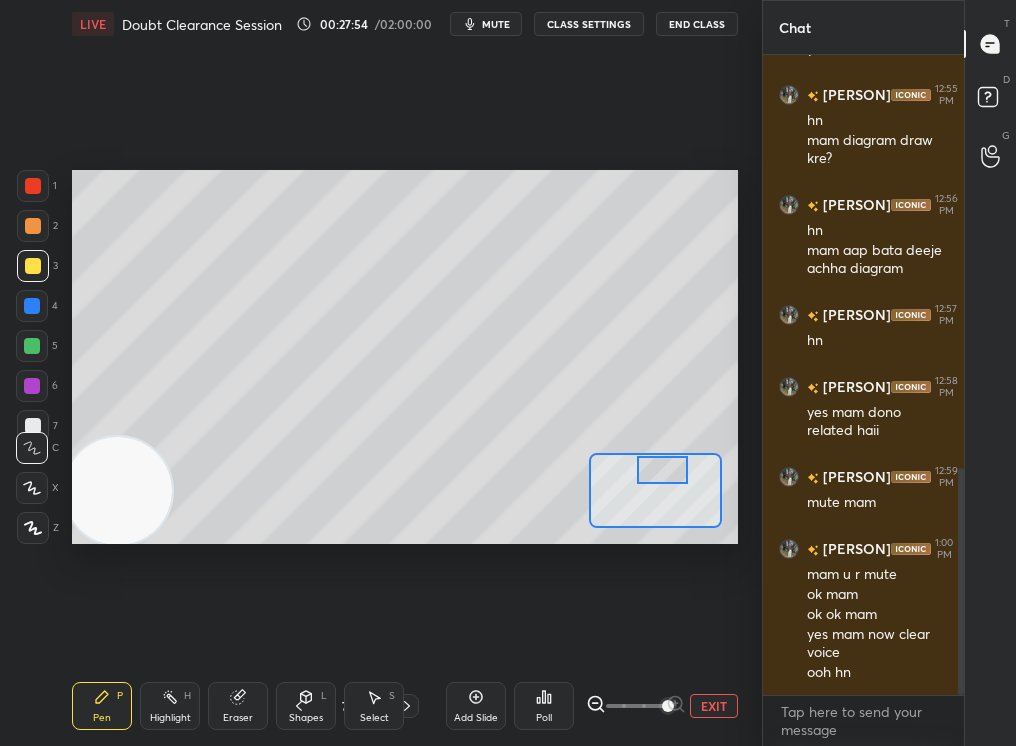 click at bounding box center (33, 226) 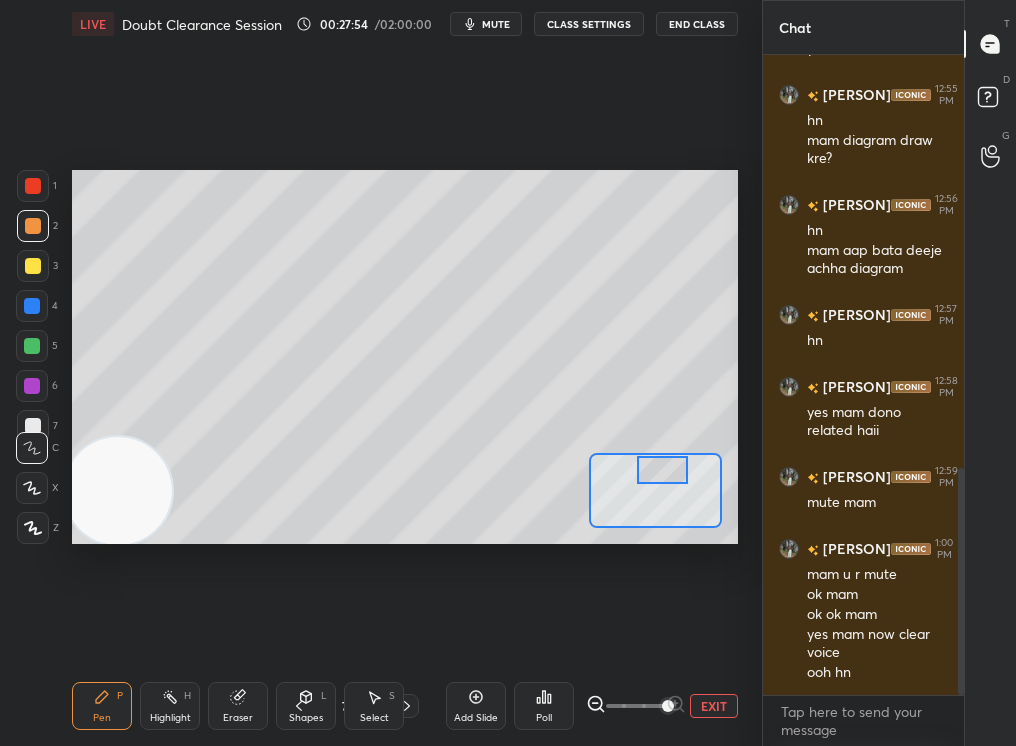 click at bounding box center (33, 226) 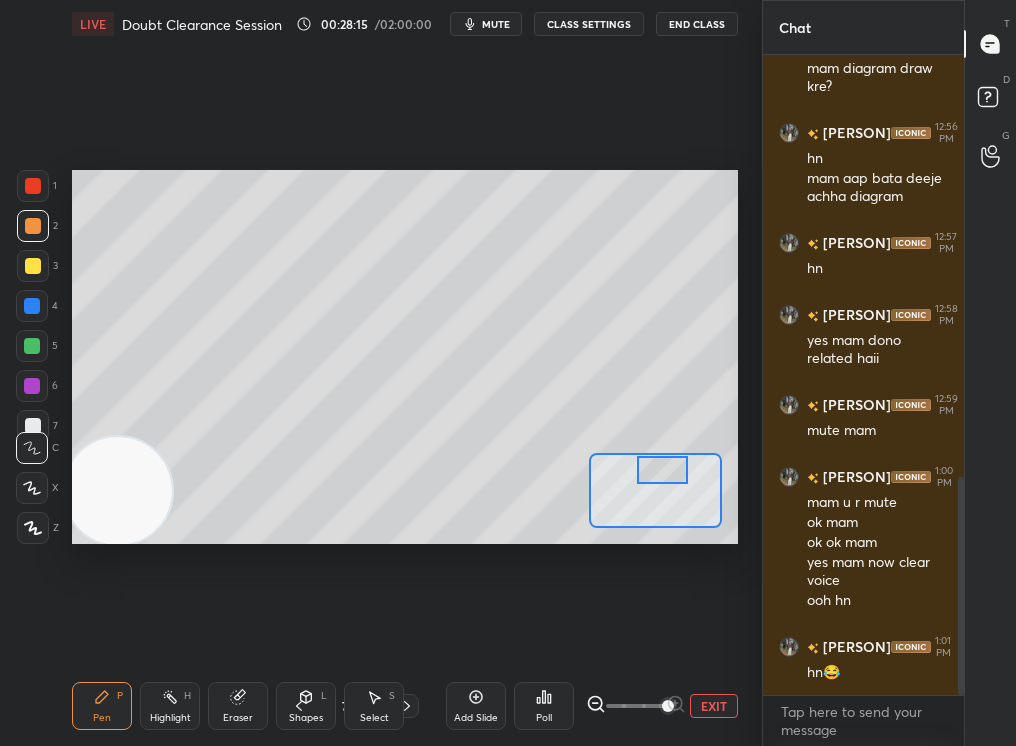 scroll, scrollTop: 1255, scrollLeft: 0, axis: vertical 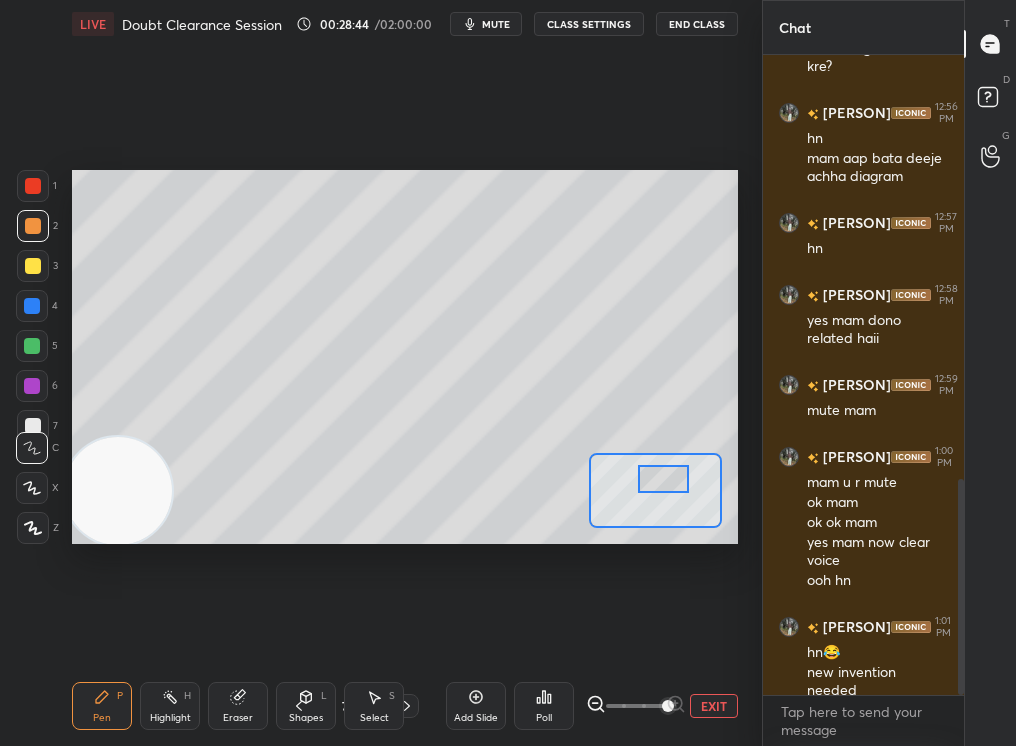 click at bounding box center (664, 479) 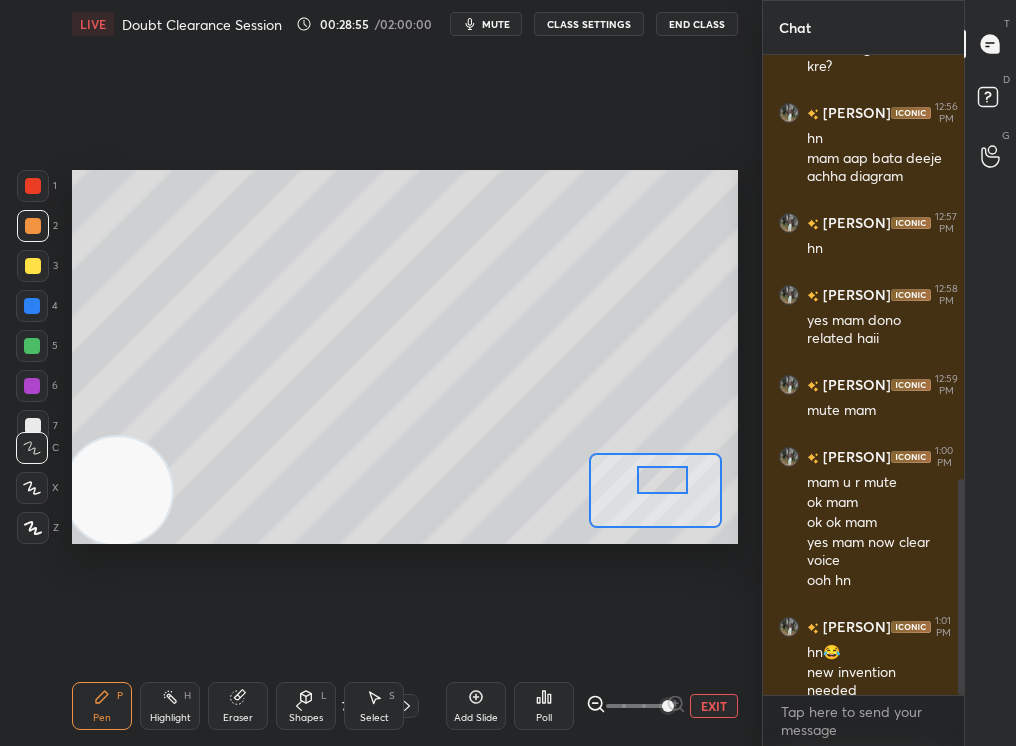 click at bounding box center [663, 480] 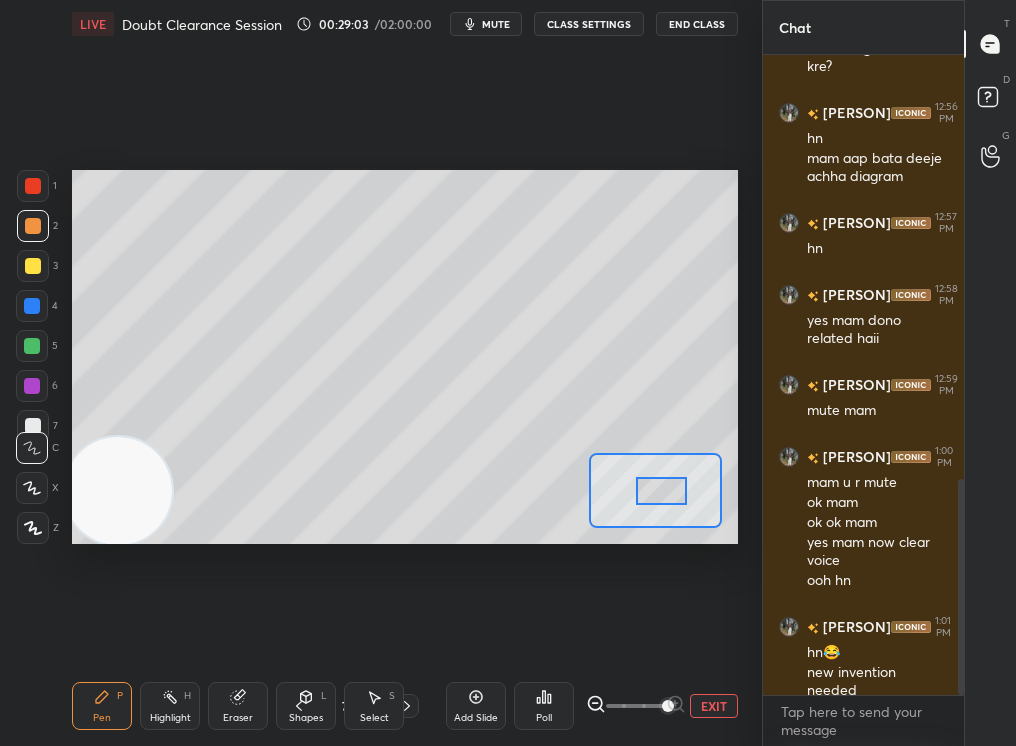 click on "EXIT" at bounding box center [714, 706] 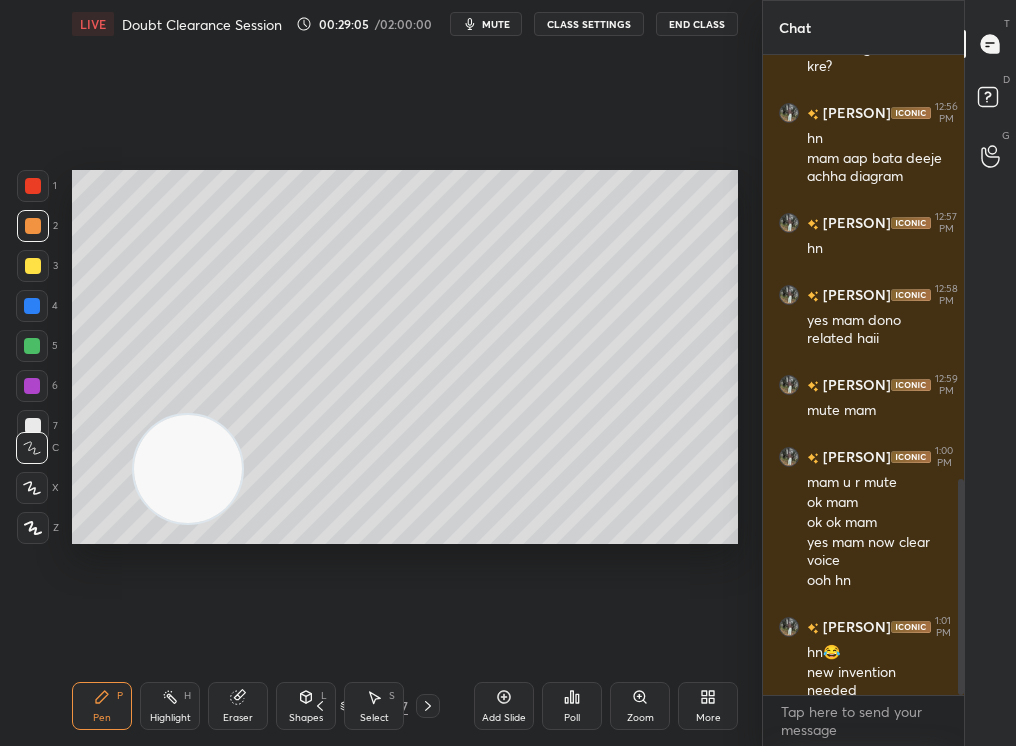 drag, startPoint x: 188, startPoint y: 520, endPoint x: 733, endPoint y: 520, distance: 545 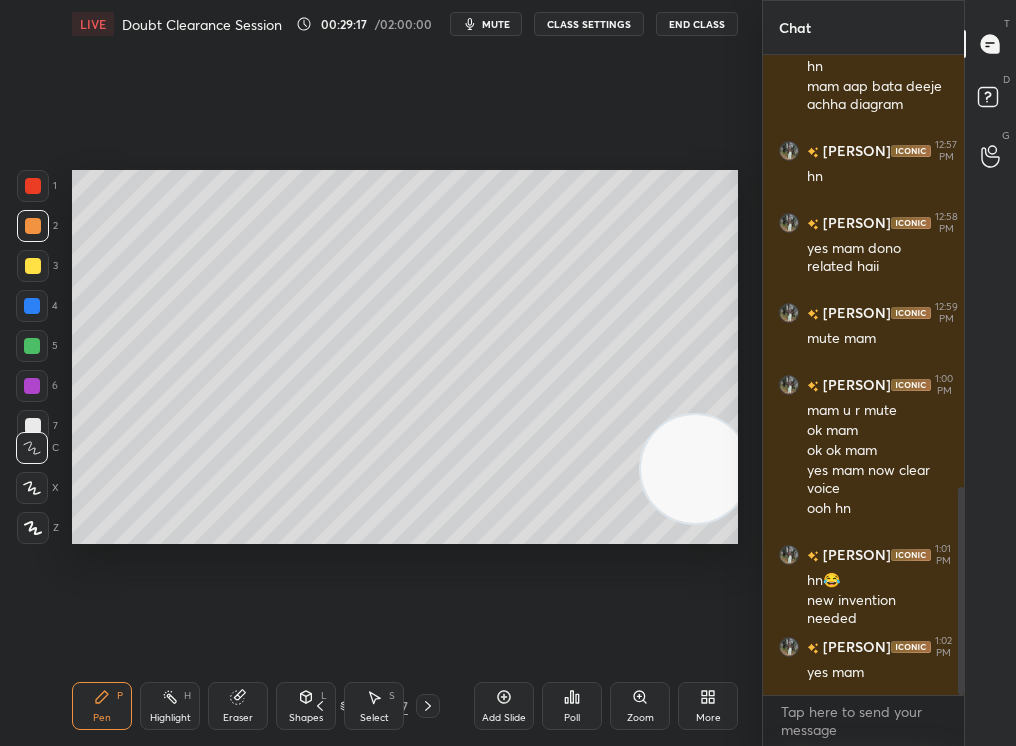 scroll, scrollTop: 1347, scrollLeft: 0, axis: vertical 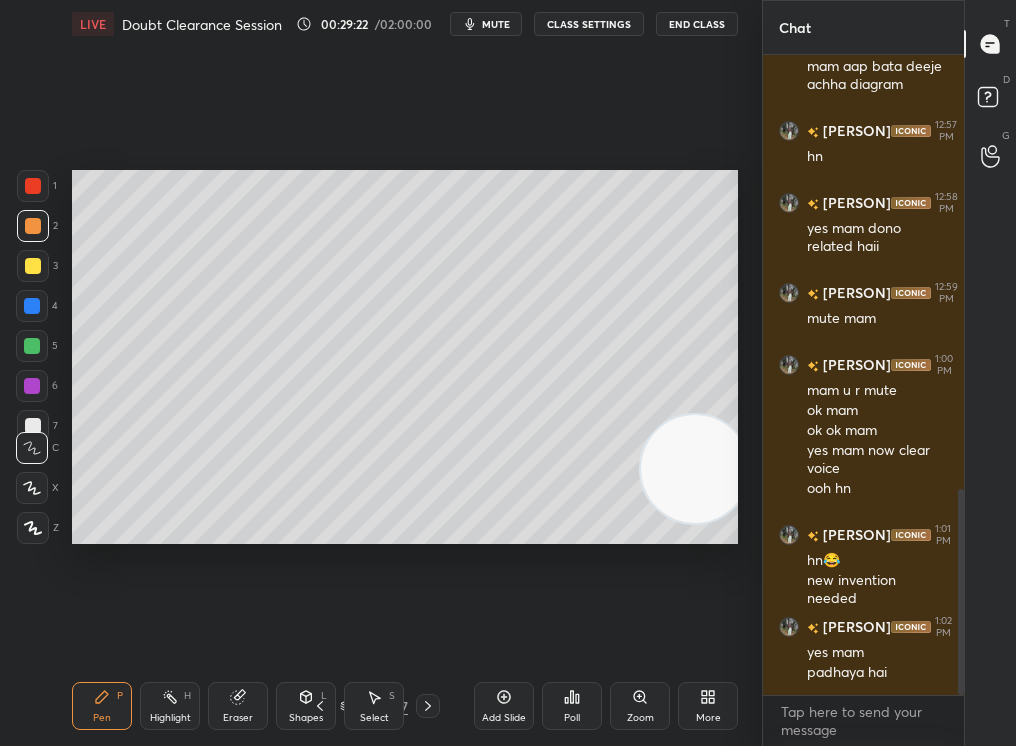 click 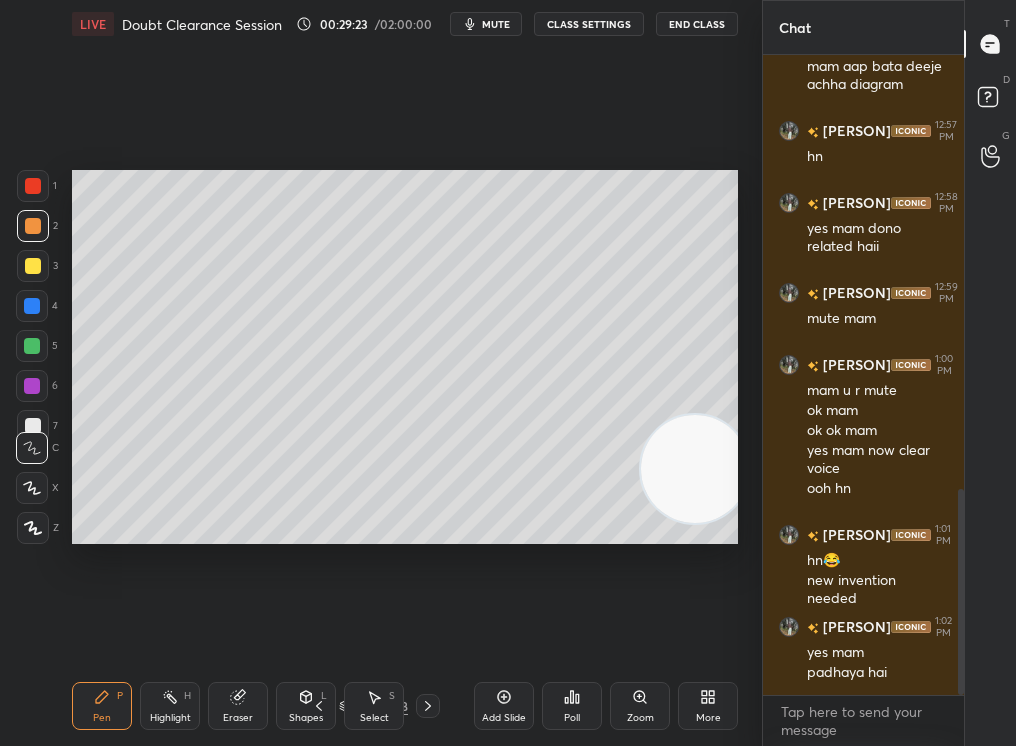 click on "Zoom" at bounding box center [640, 718] 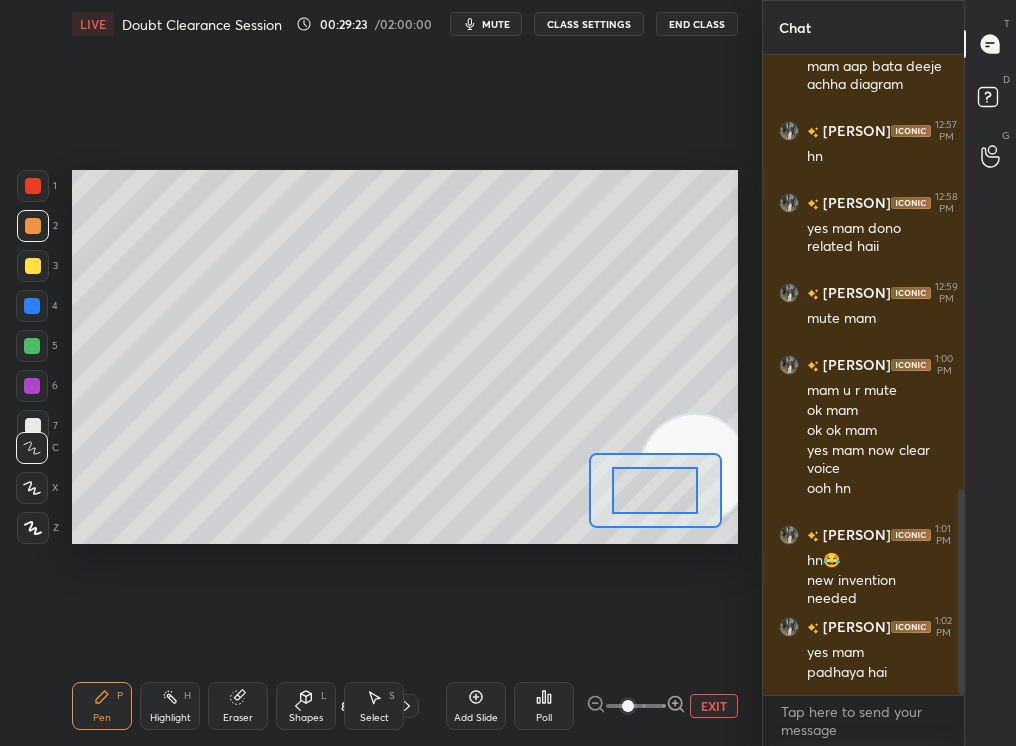 click on "EXIT" at bounding box center (662, 706) 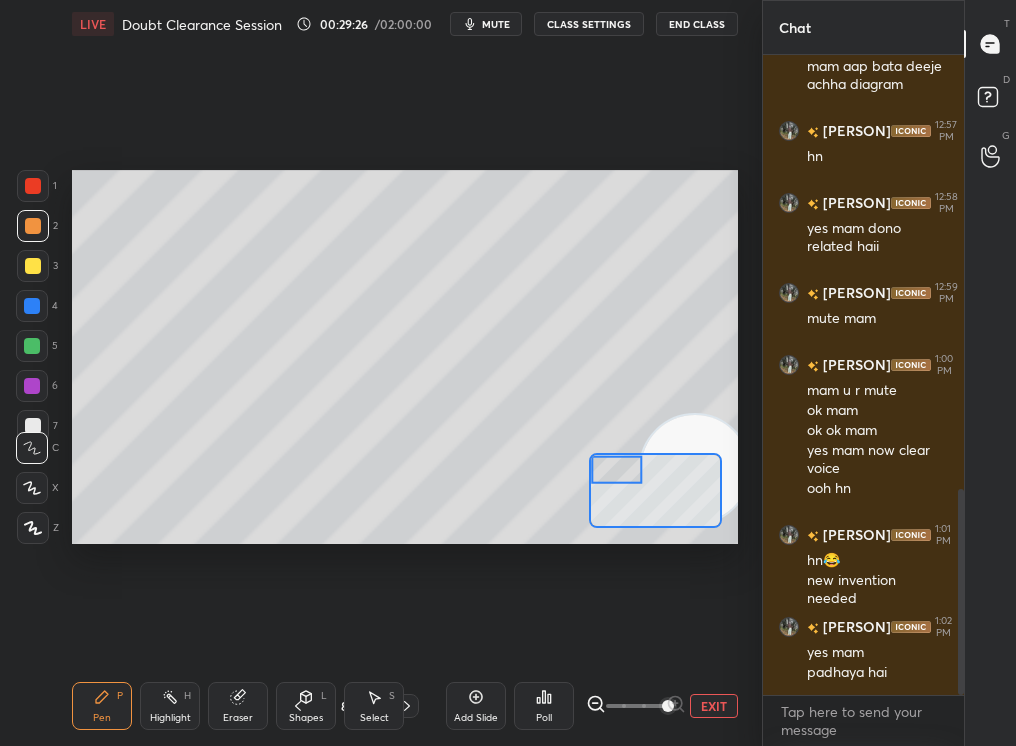click 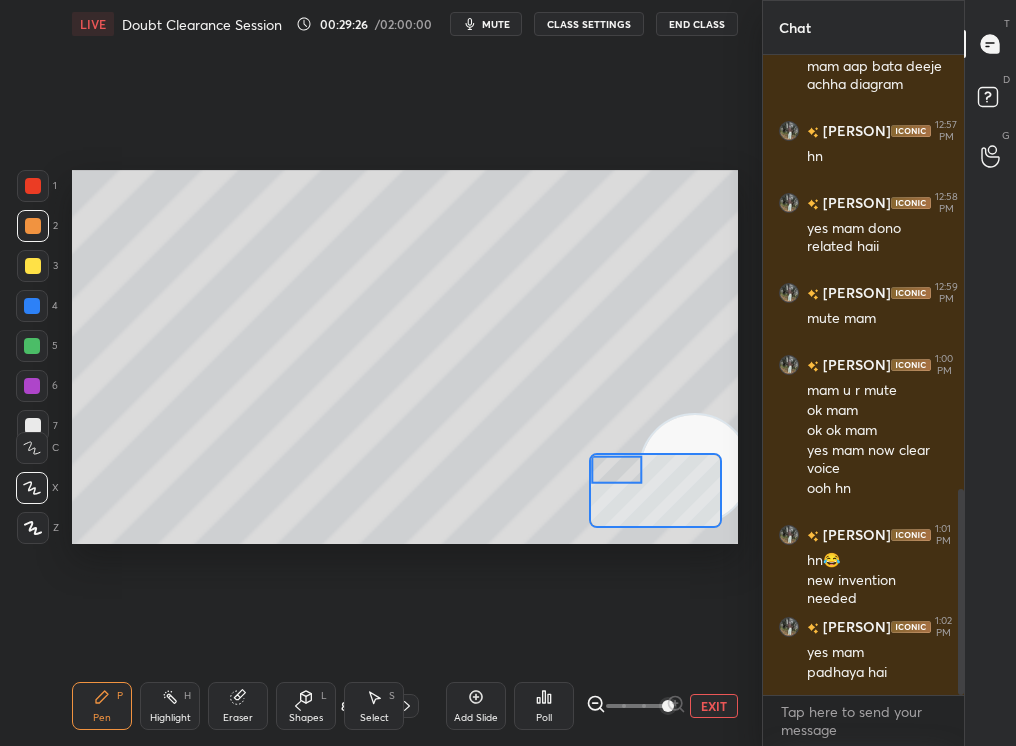 click 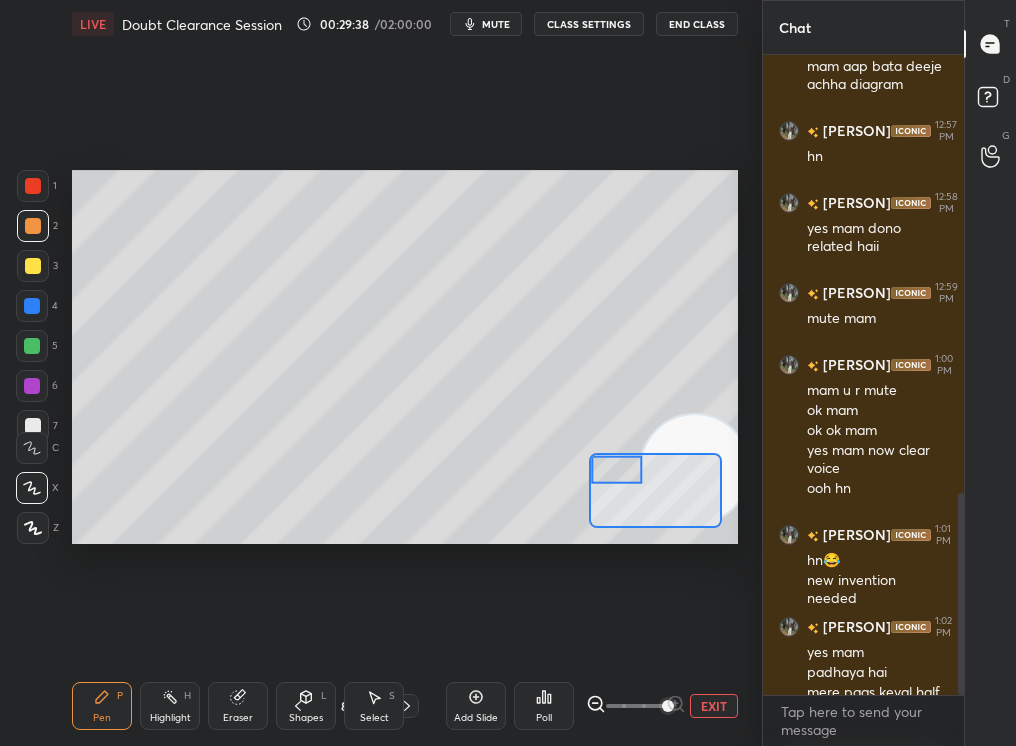 scroll, scrollTop: 1385, scrollLeft: 0, axis: vertical 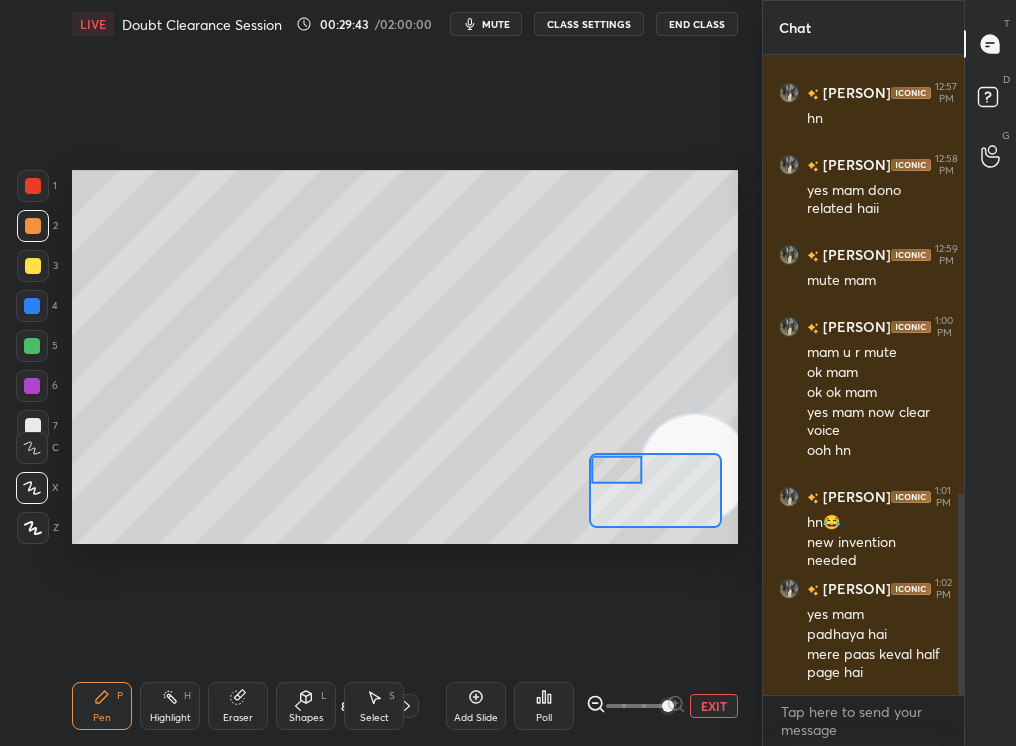 click at bounding box center [33, 266] 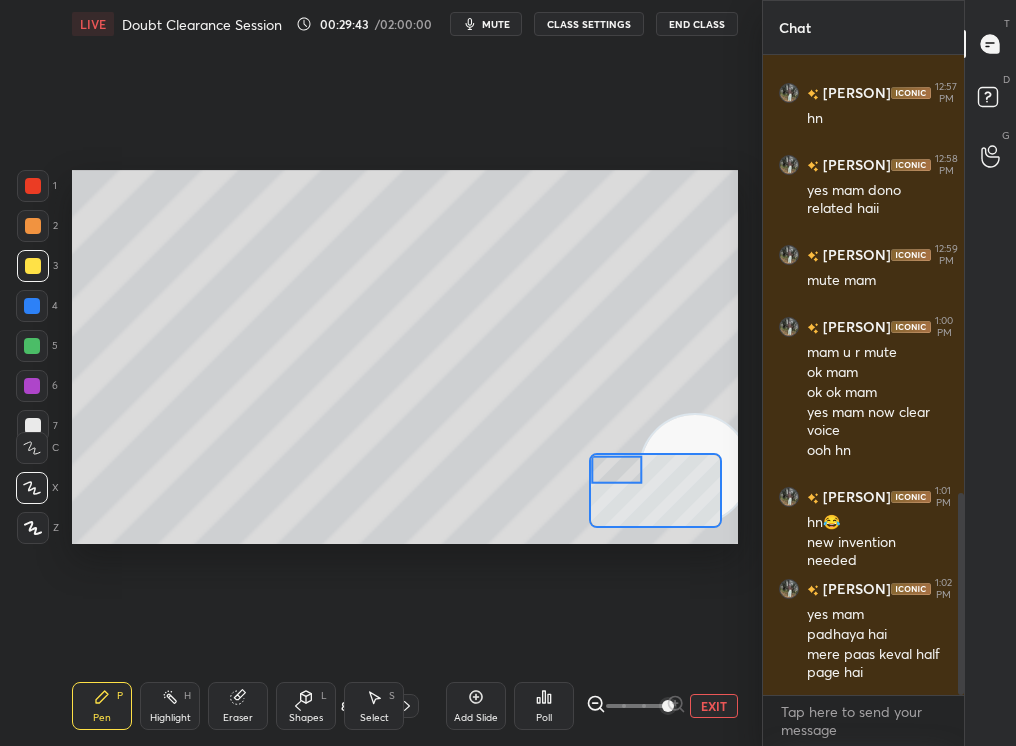 click at bounding box center [33, 266] 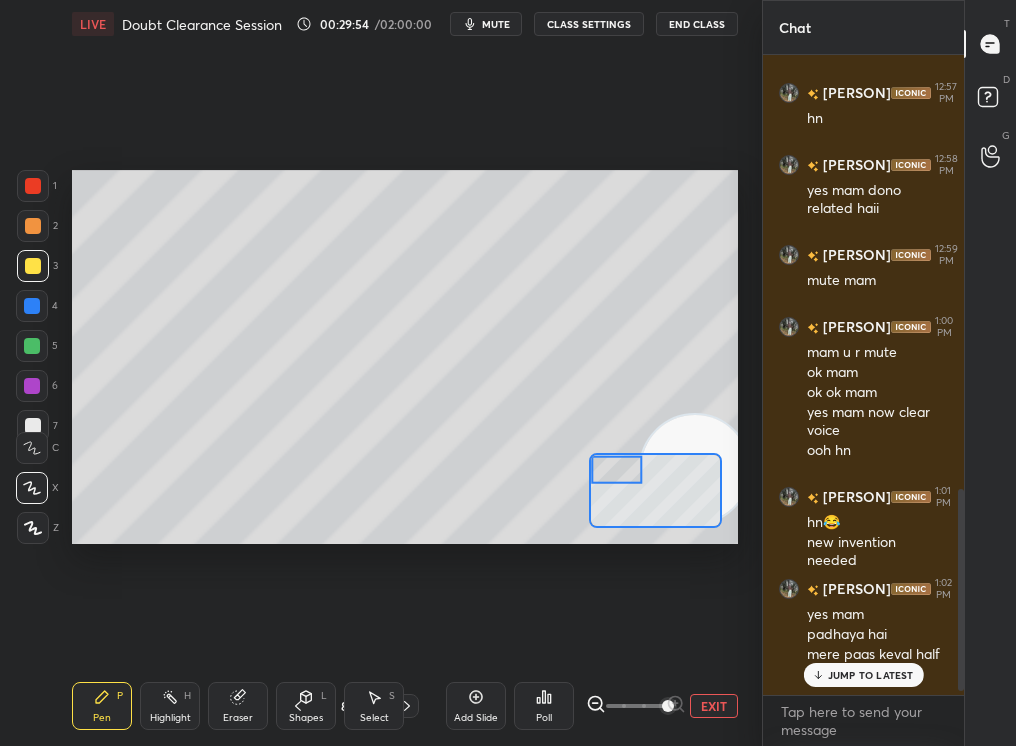 scroll, scrollTop: 1372, scrollLeft: 0, axis: vertical 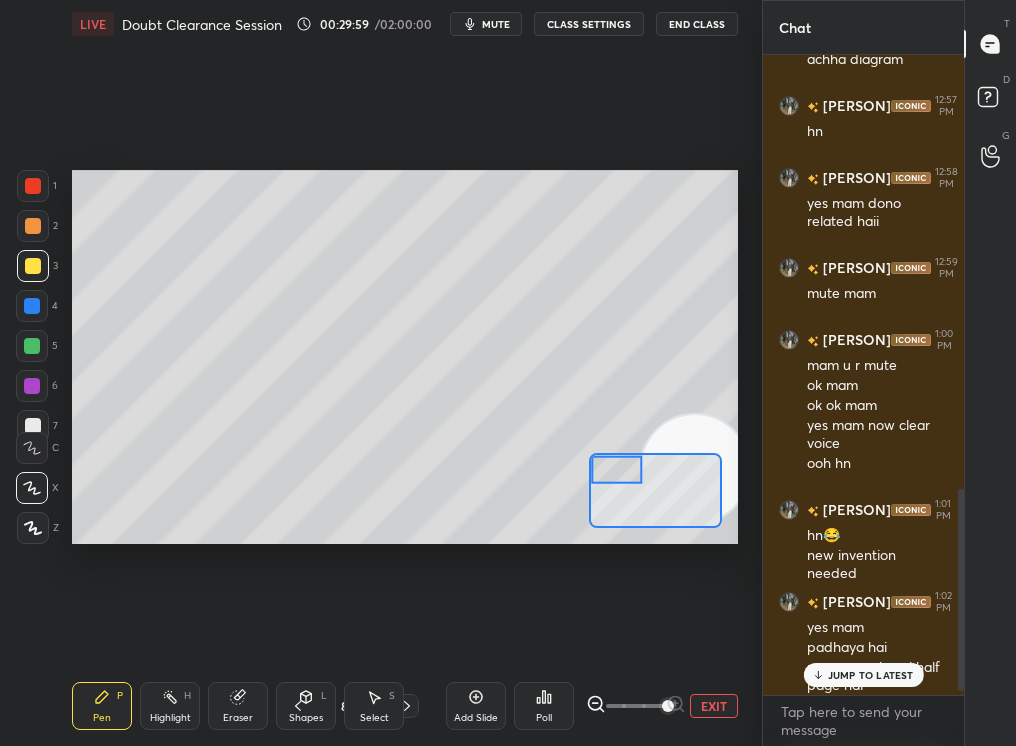 click on "JUMP TO LATEST" at bounding box center (871, 675) 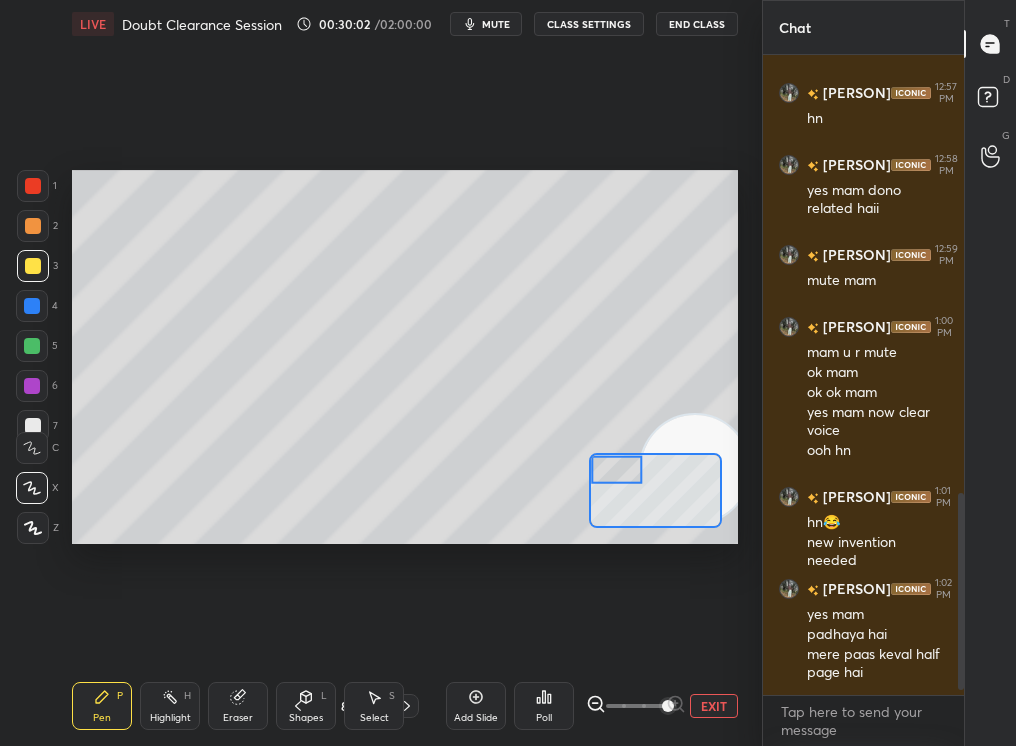scroll, scrollTop: 1457, scrollLeft: 0, axis: vertical 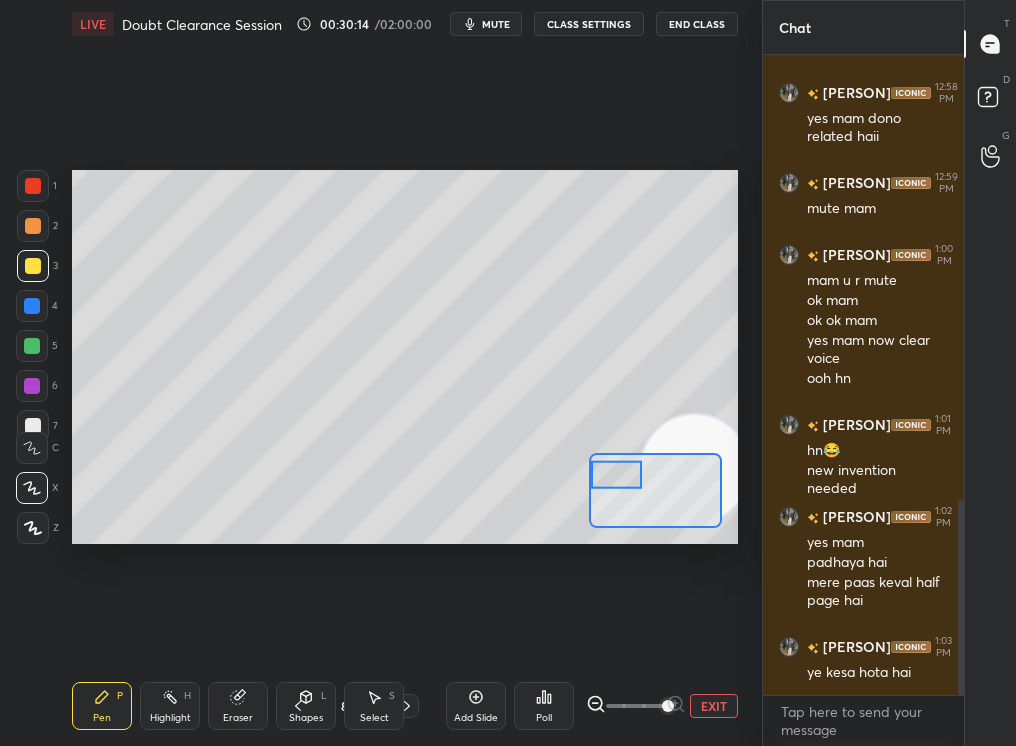 drag, startPoint x: 639, startPoint y: 467, endPoint x: 627, endPoint y: 472, distance: 13 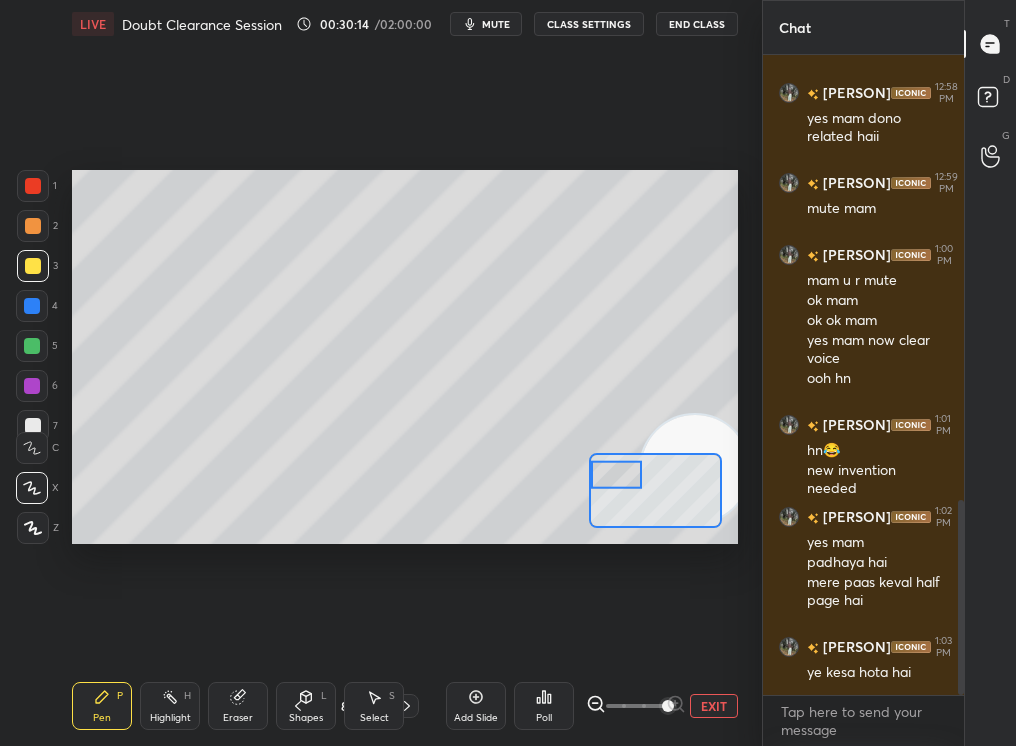 click at bounding box center (617, 474) 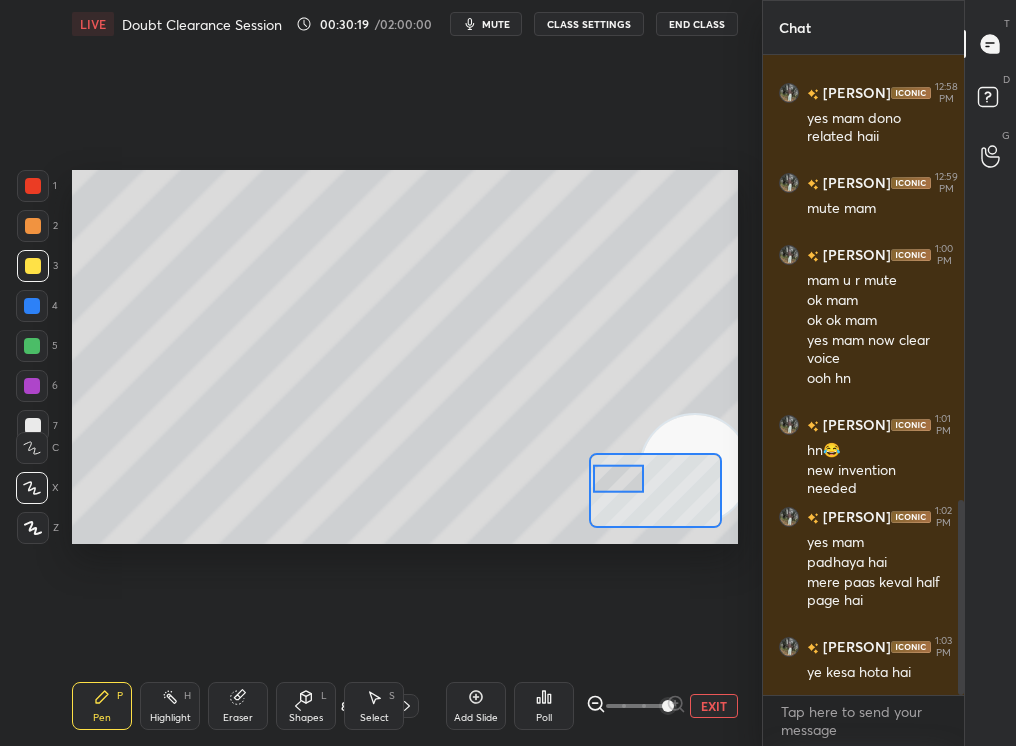 click at bounding box center [619, 478] 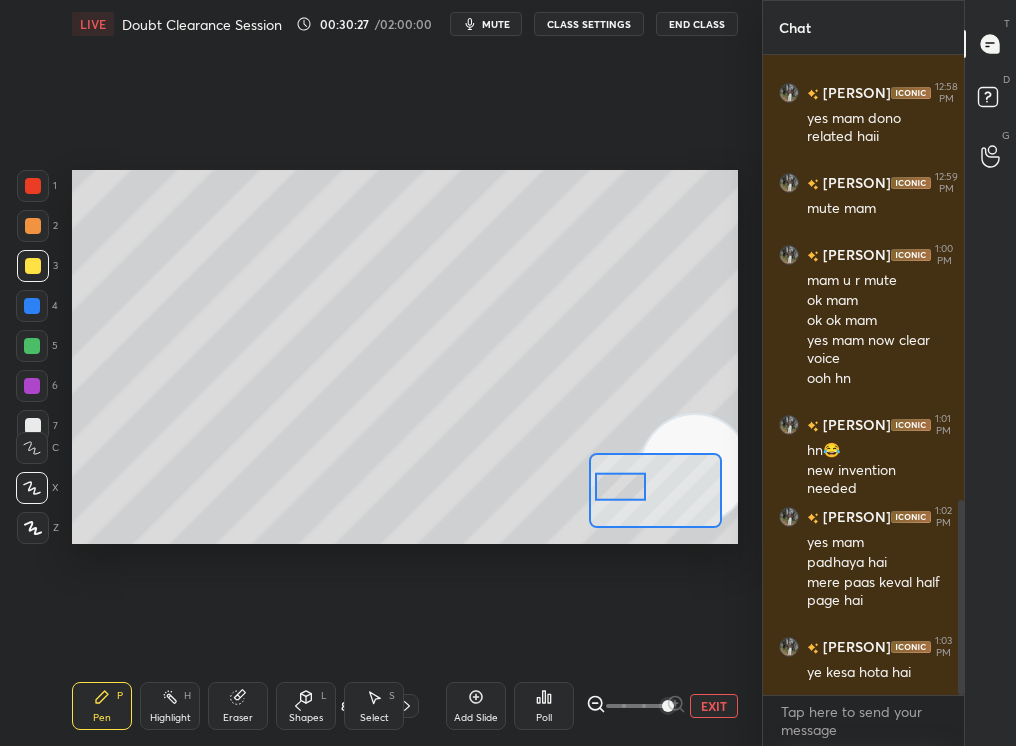 click on "EXIT" at bounding box center [714, 706] 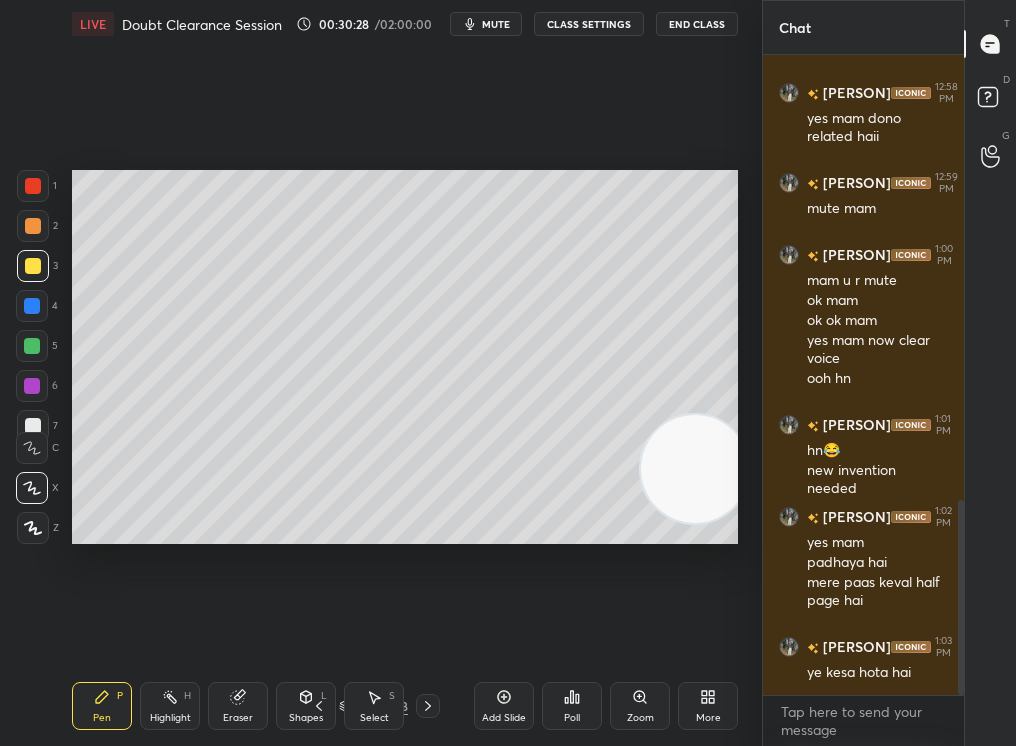 click on "2" at bounding box center (37, 230) 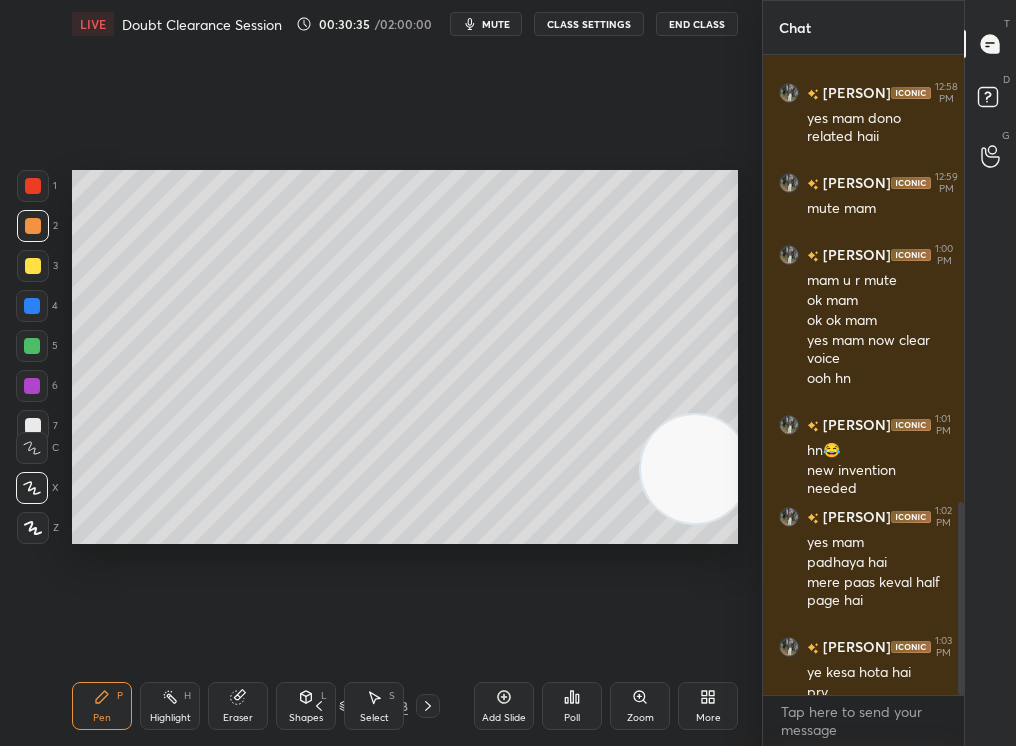 scroll, scrollTop: 1477, scrollLeft: 0, axis: vertical 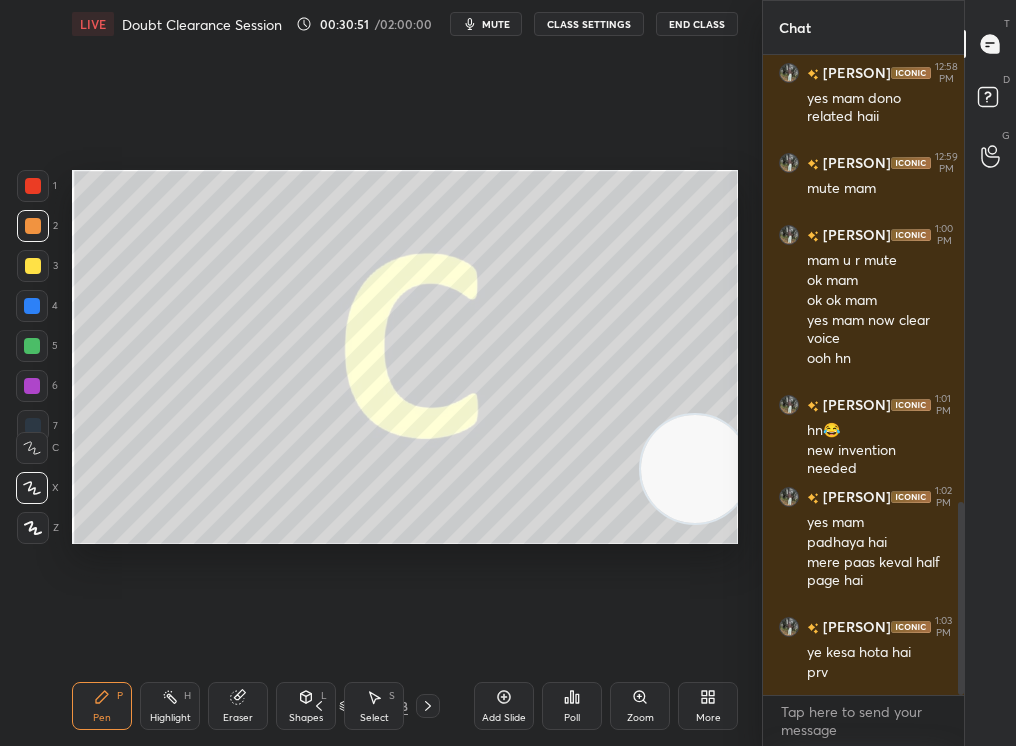 click at bounding box center (33, 186) 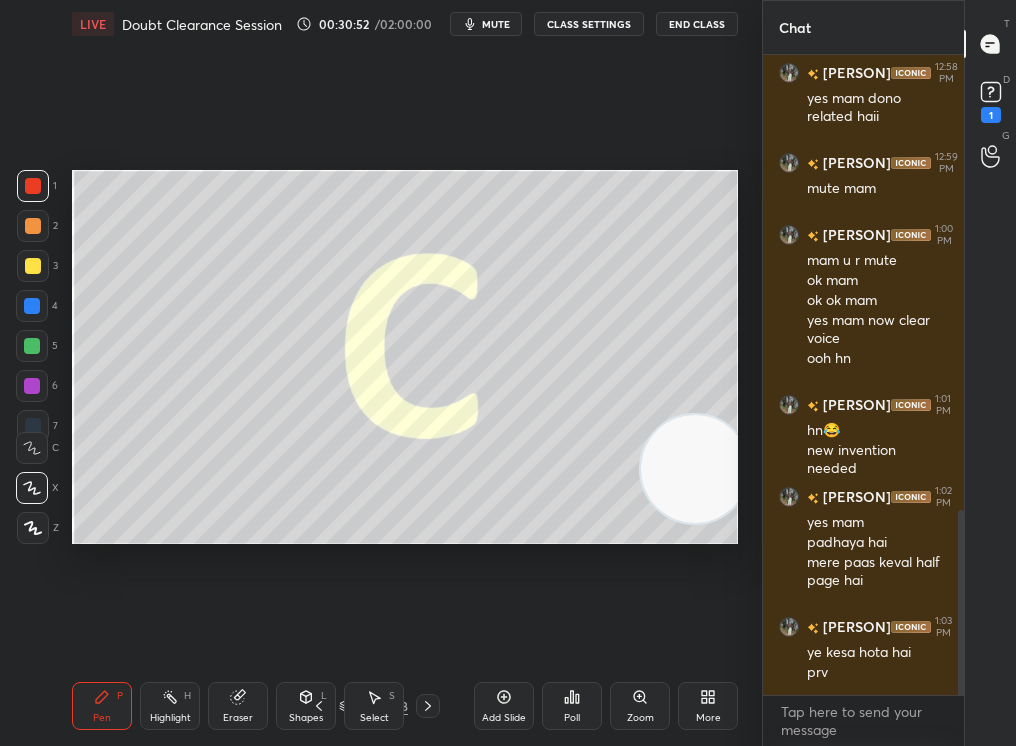 scroll, scrollTop: 1579, scrollLeft: 0, axis: vertical 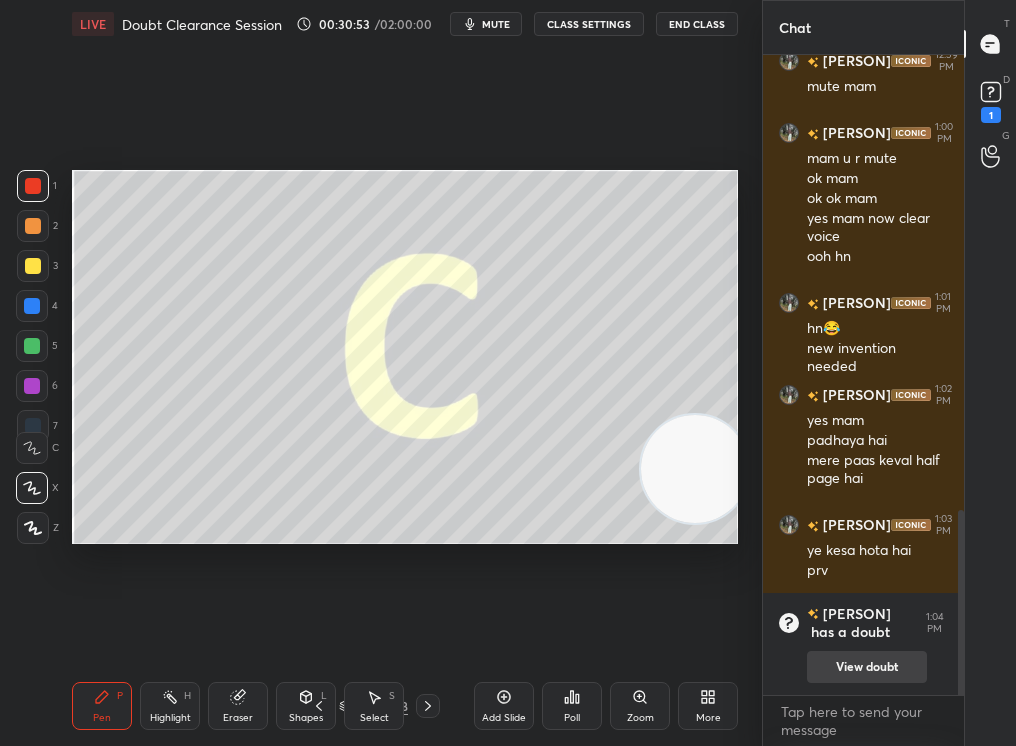click on "View doubt" at bounding box center [867, 667] 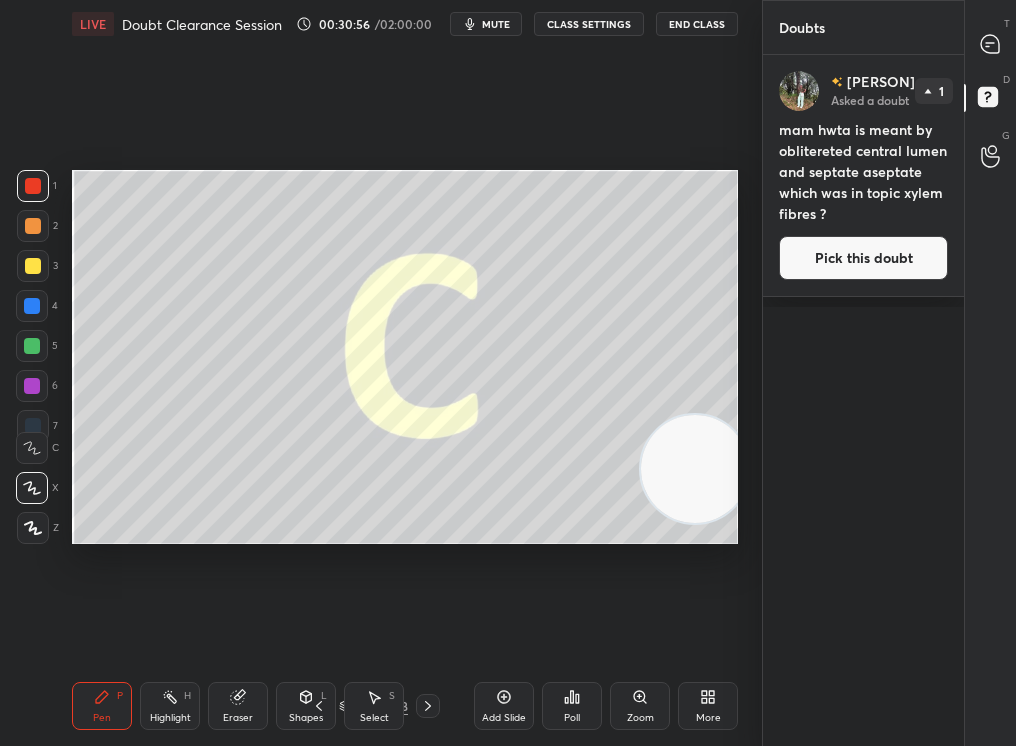 drag, startPoint x: 697, startPoint y: 23, endPoint x: 697, endPoint y: 659, distance: 636 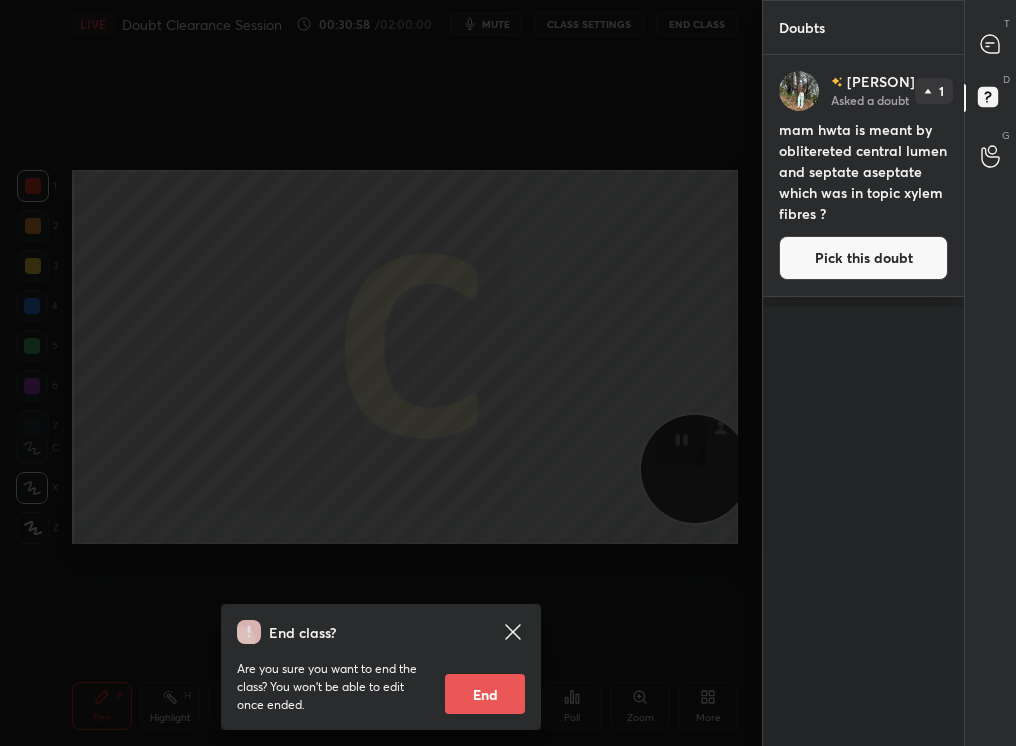 click on "End class? Are you sure you want to end the class? You won’t be able to edit once ended. End" at bounding box center (381, 373) 